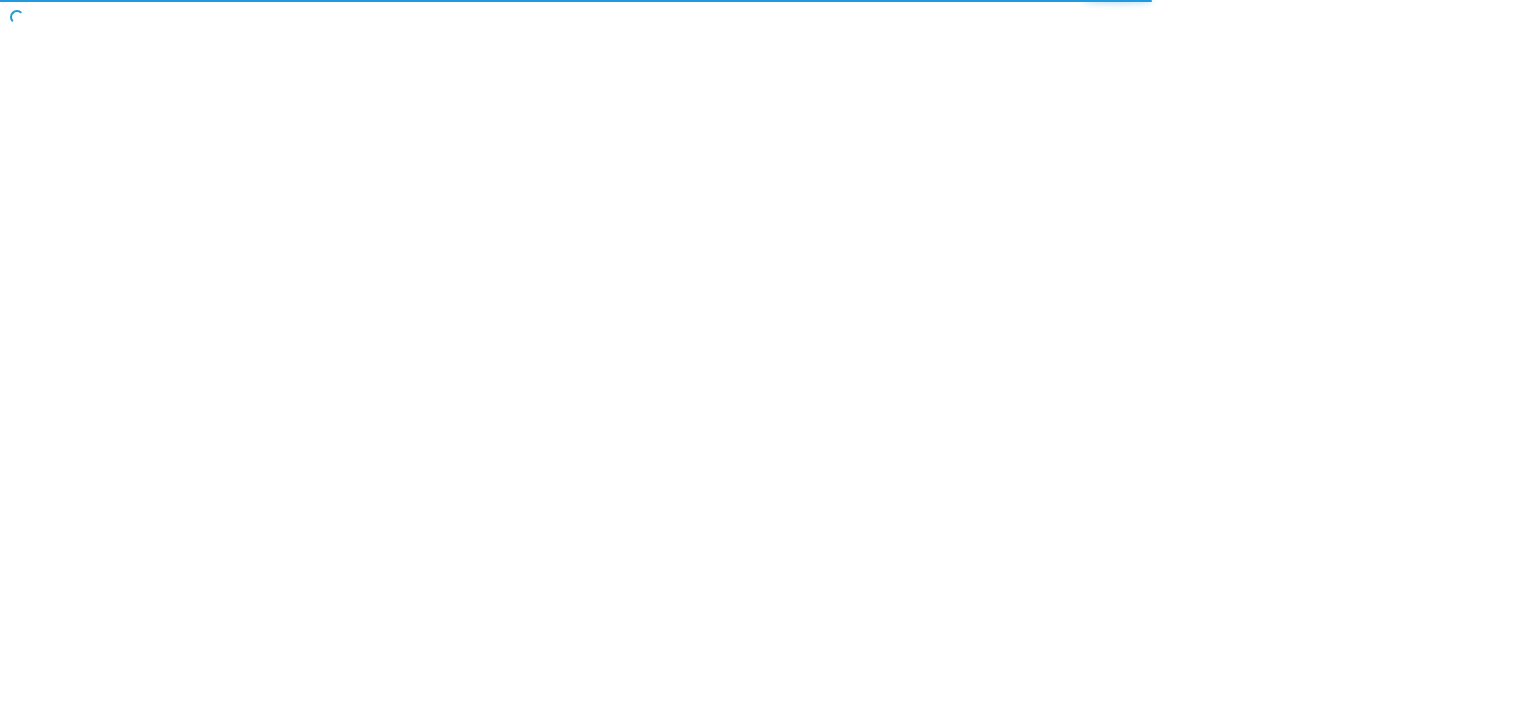 scroll, scrollTop: 0, scrollLeft: 0, axis: both 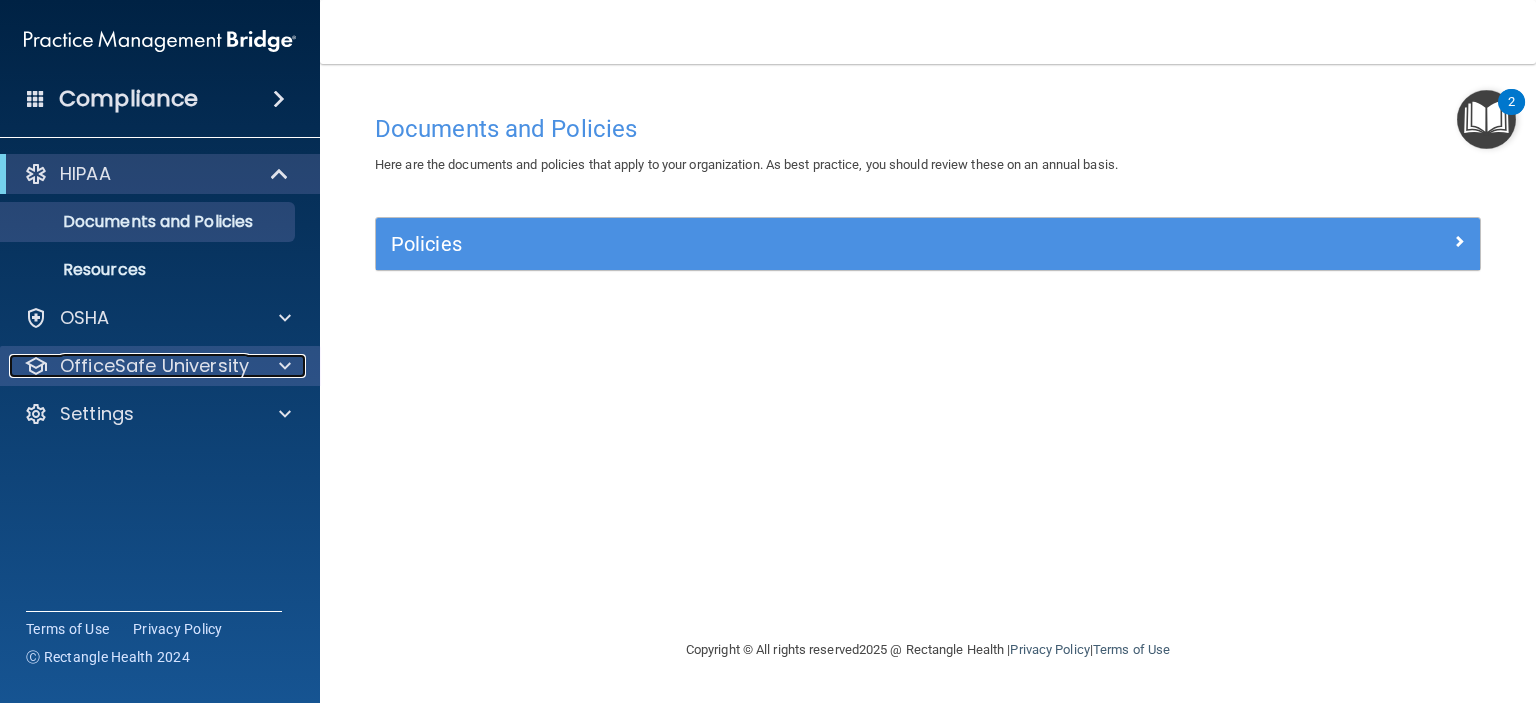 click on "OfficeSafe University" at bounding box center [154, 366] 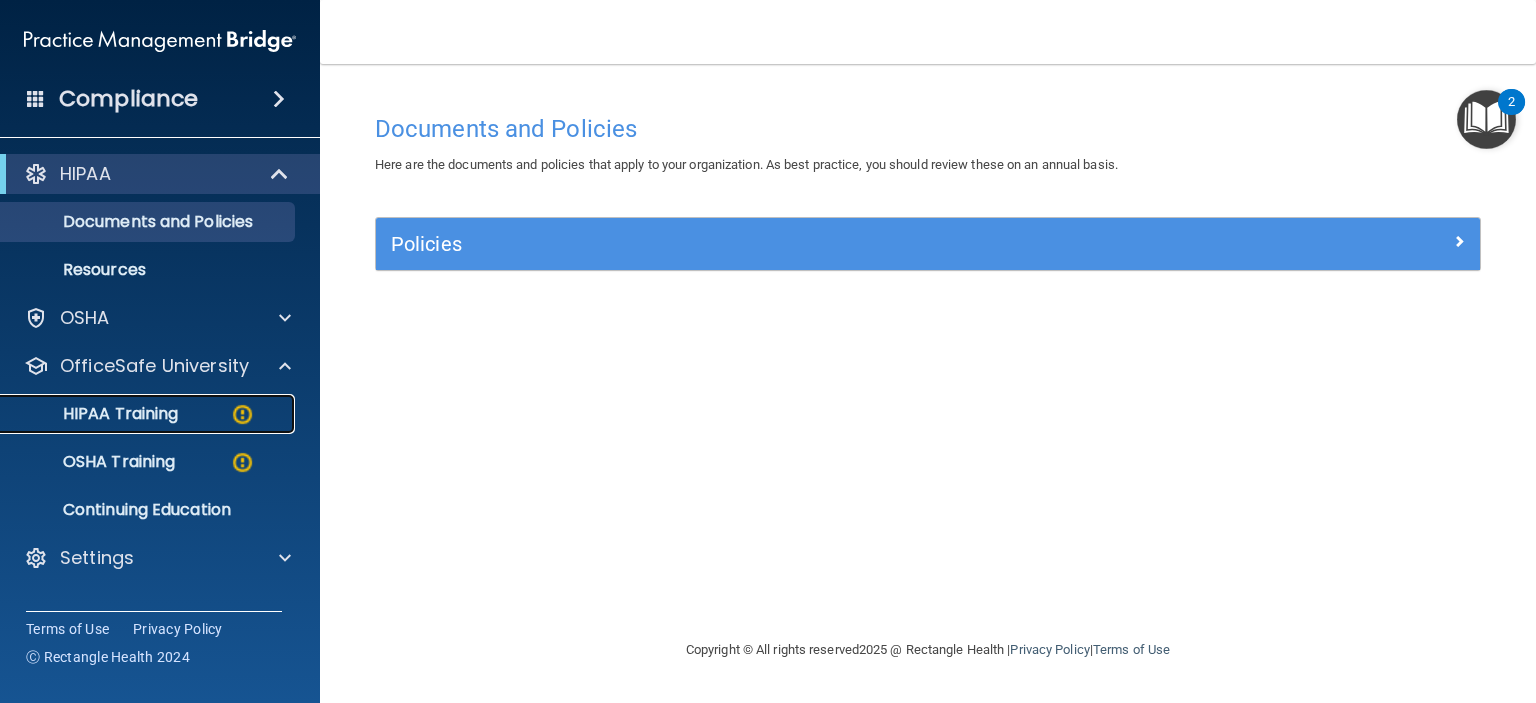 click on "HIPAA Training" at bounding box center [95, 414] 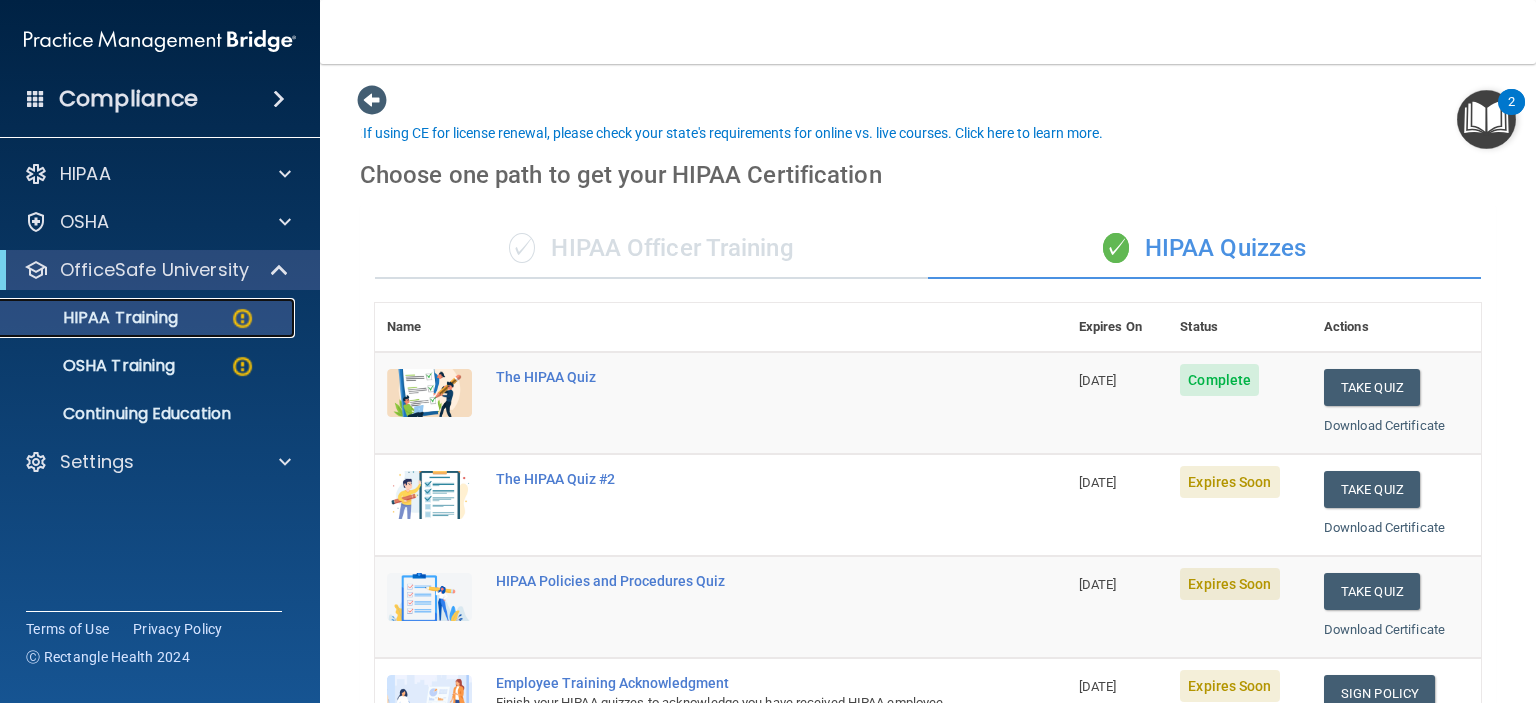 scroll, scrollTop: 200, scrollLeft: 0, axis: vertical 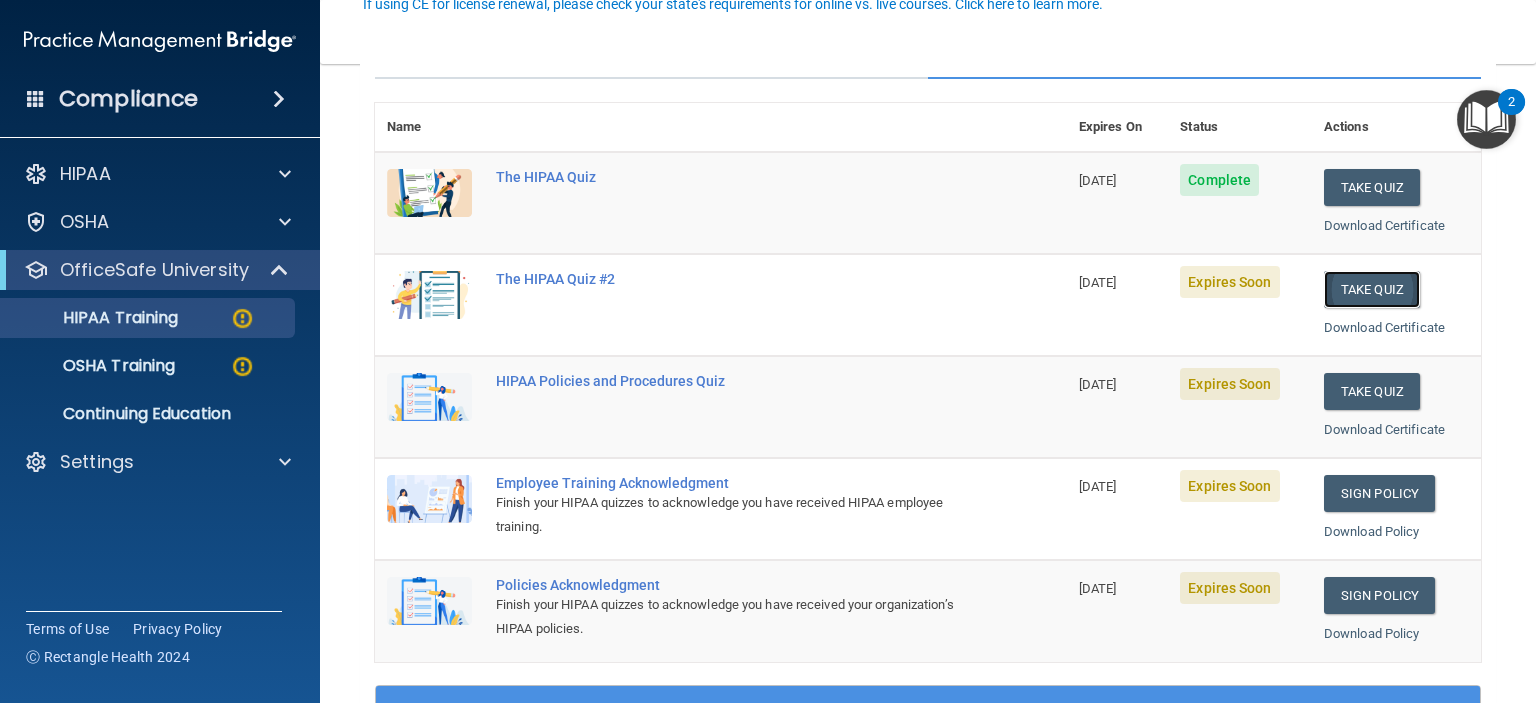 click on "Take Quiz" at bounding box center [1372, 289] 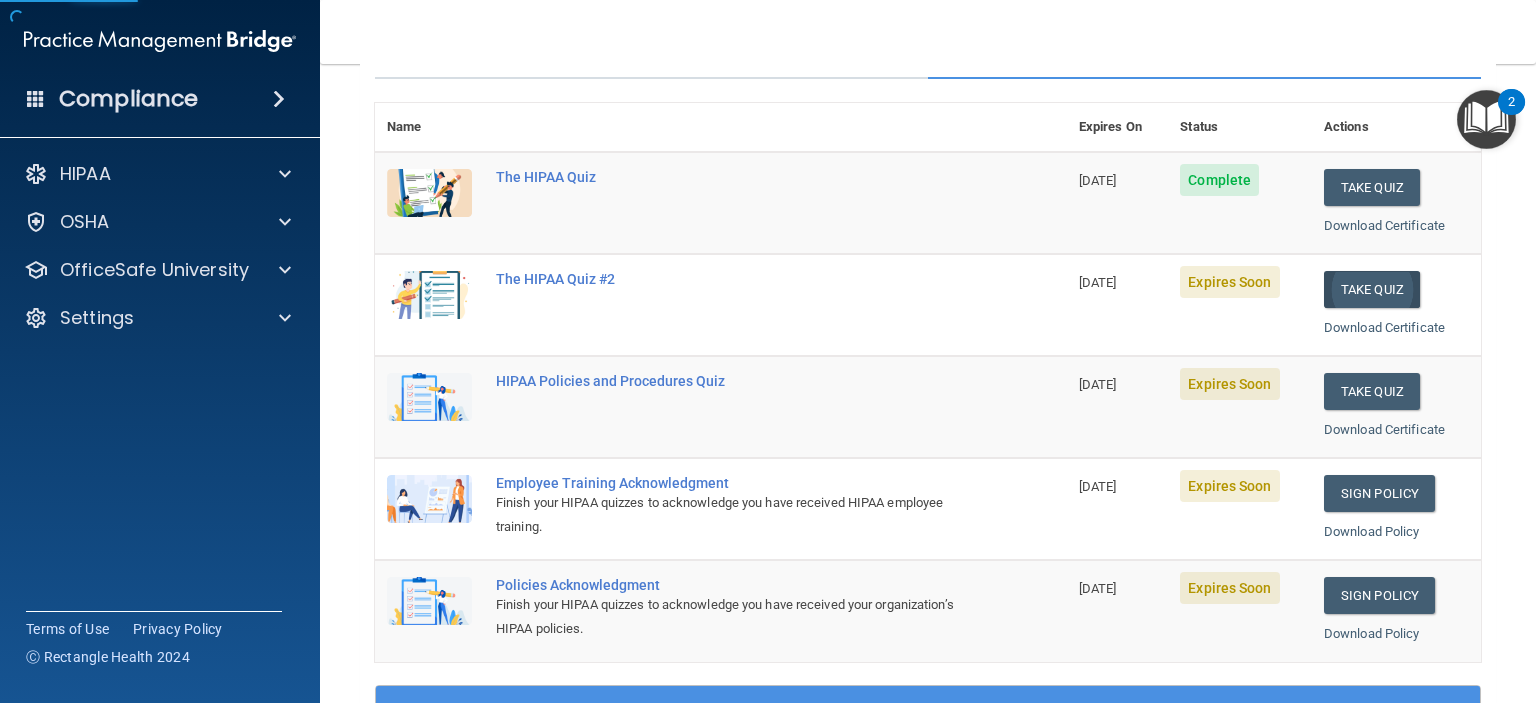 scroll, scrollTop: 0, scrollLeft: 0, axis: both 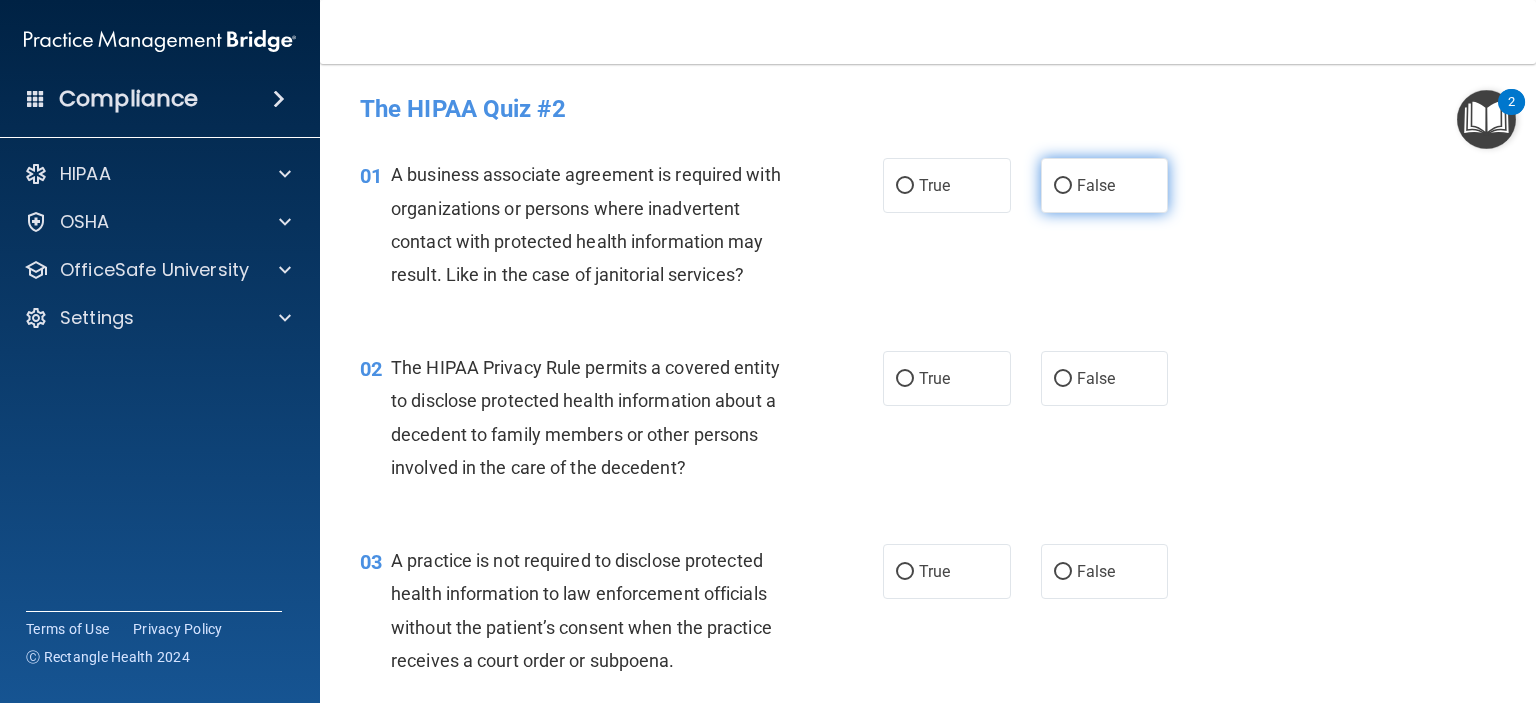 click on "False" at bounding box center (1063, 186) 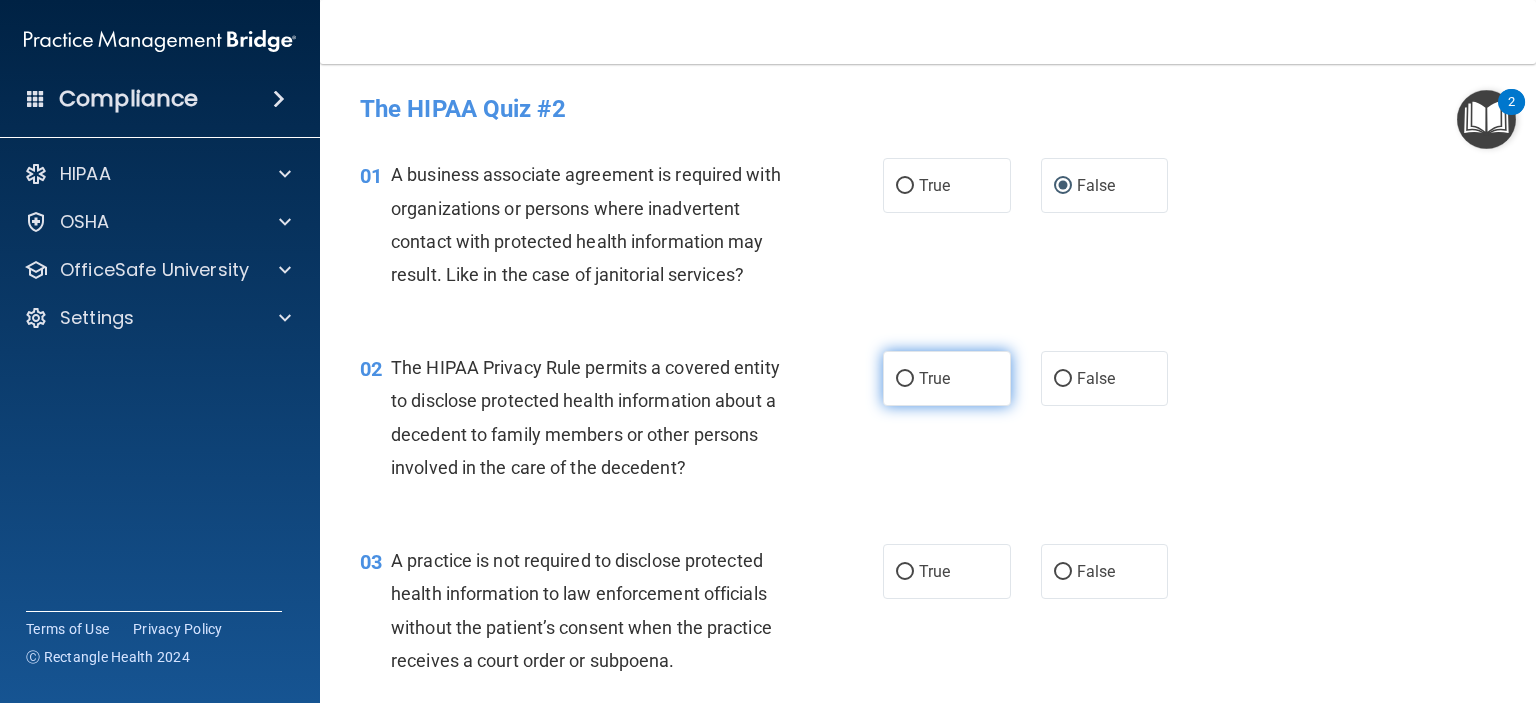 click on "True" at bounding box center [905, 379] 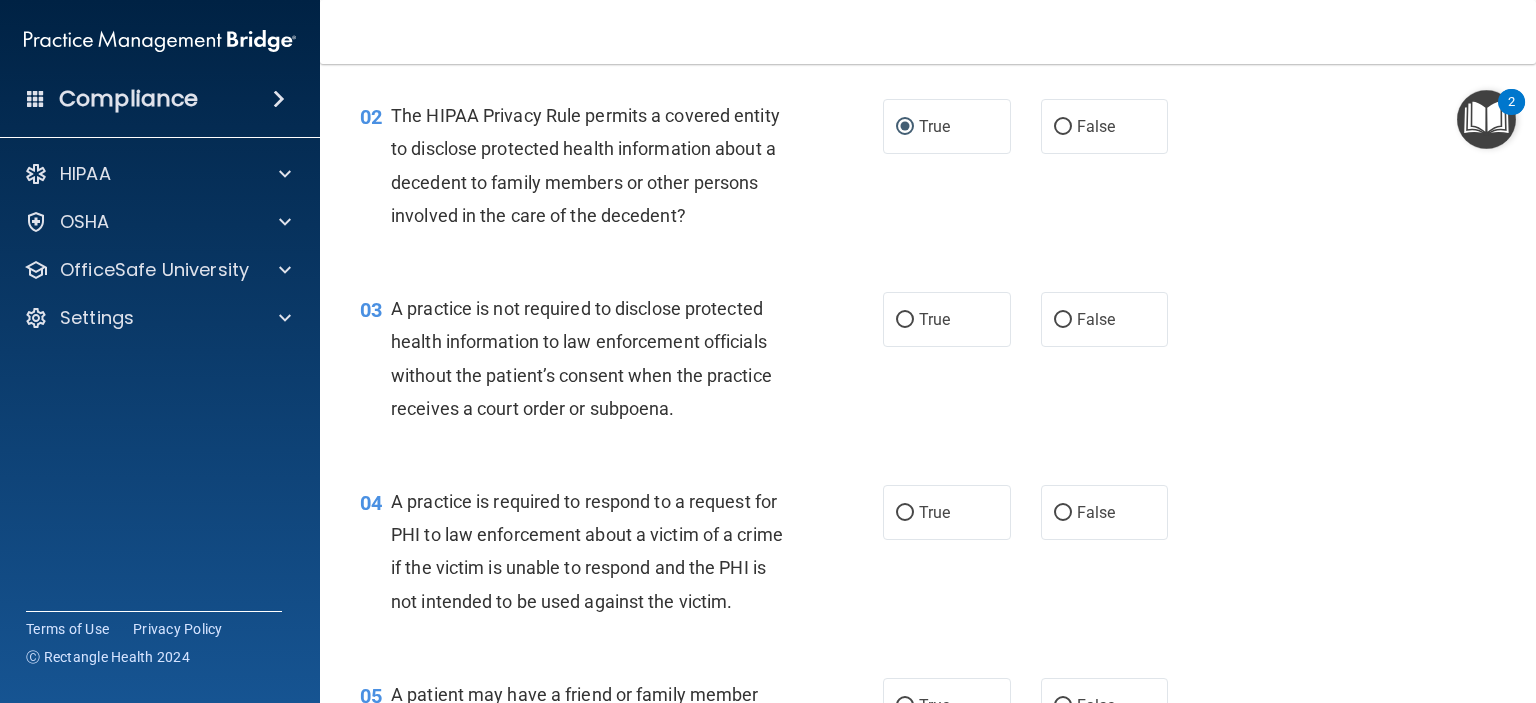 scroll, scrollTop: 200, scrollLeft: 0, axis: vertical 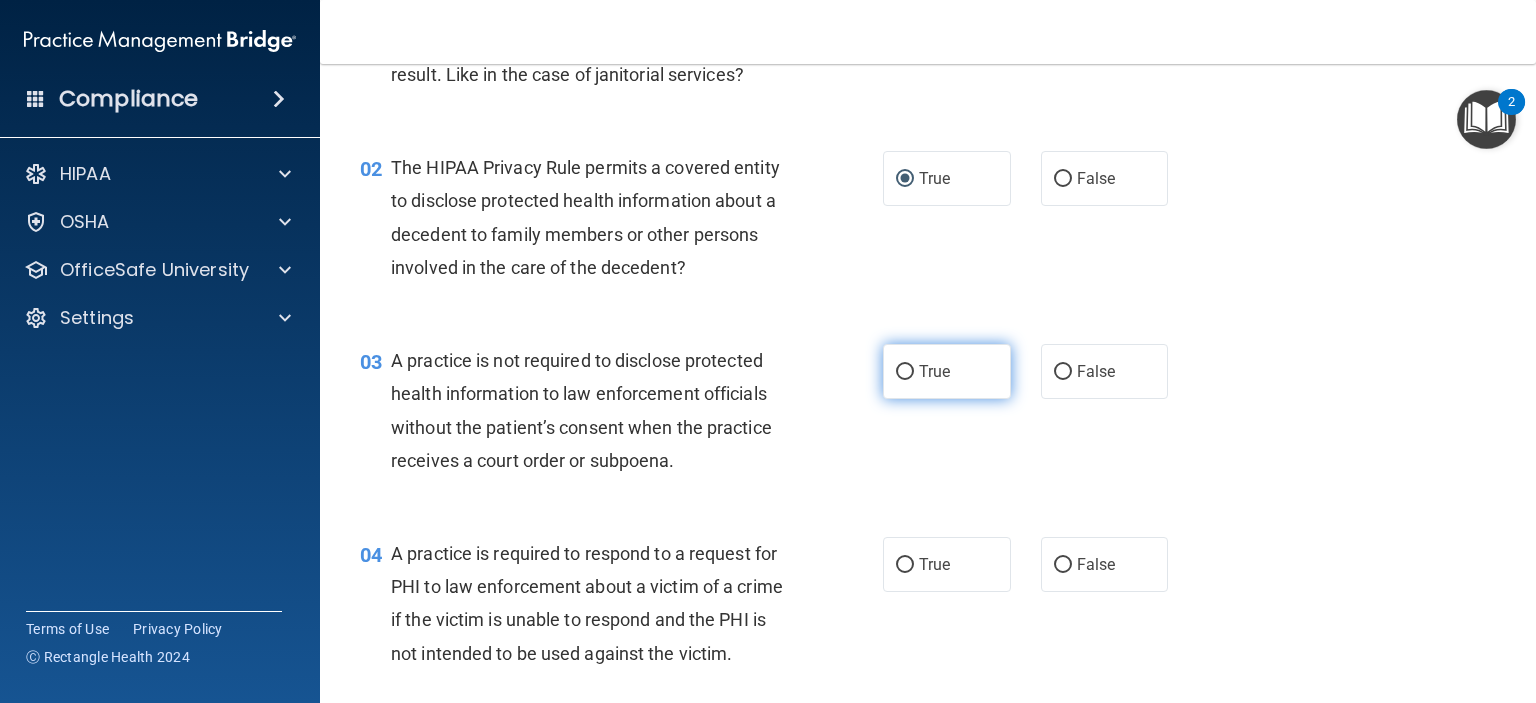 click on "True" at bounding box center [905, 372] 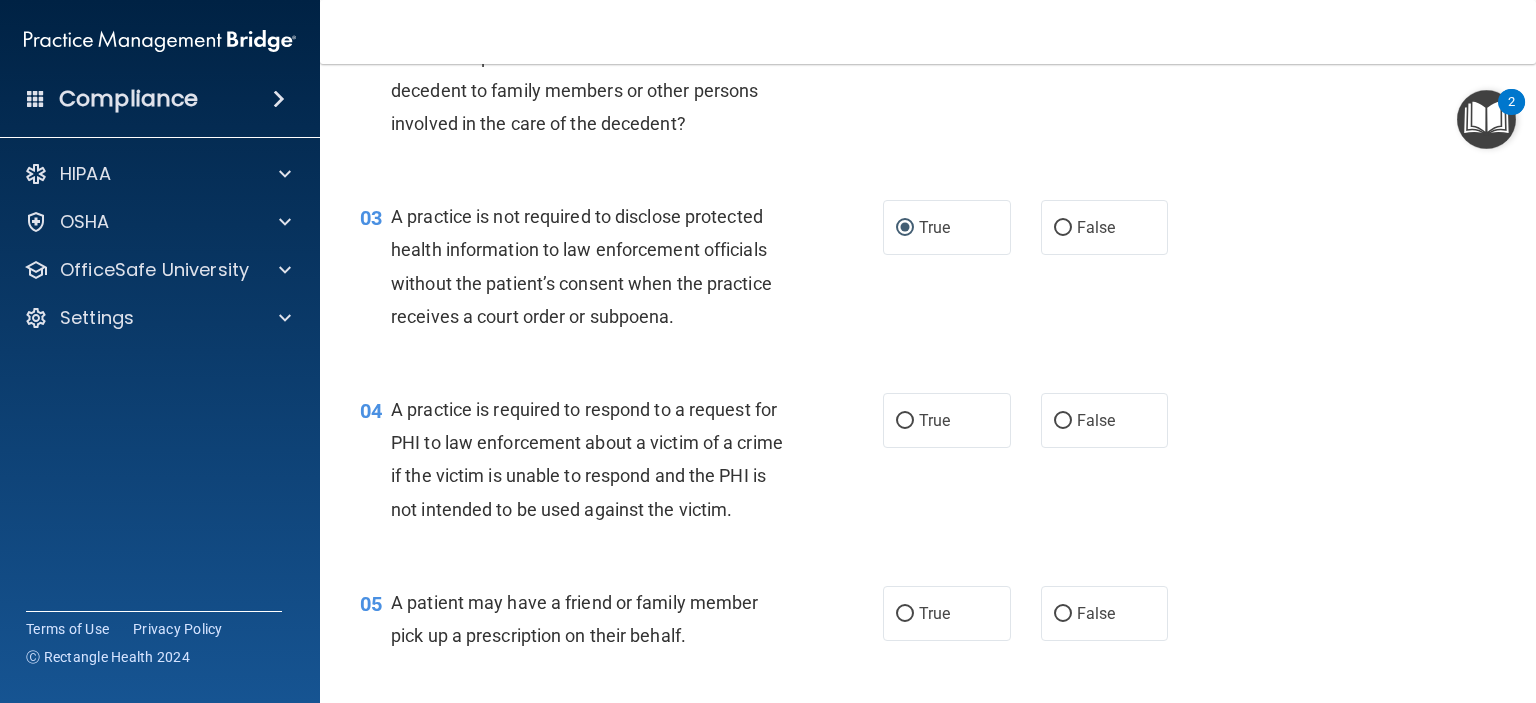 scroll, scrollTop: 400, scrollLeft: 0, axis: vertical 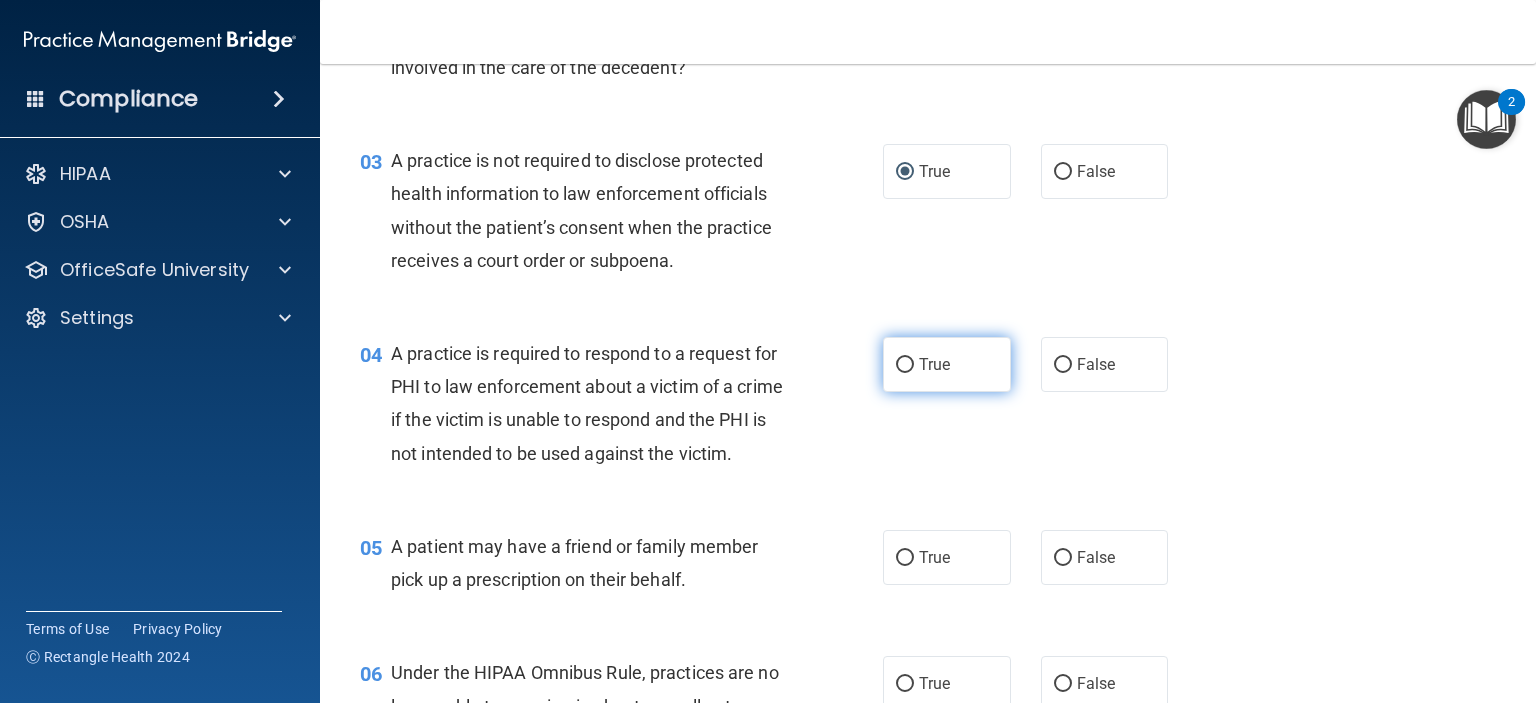 click on "True" at bounding box center [905, 365] 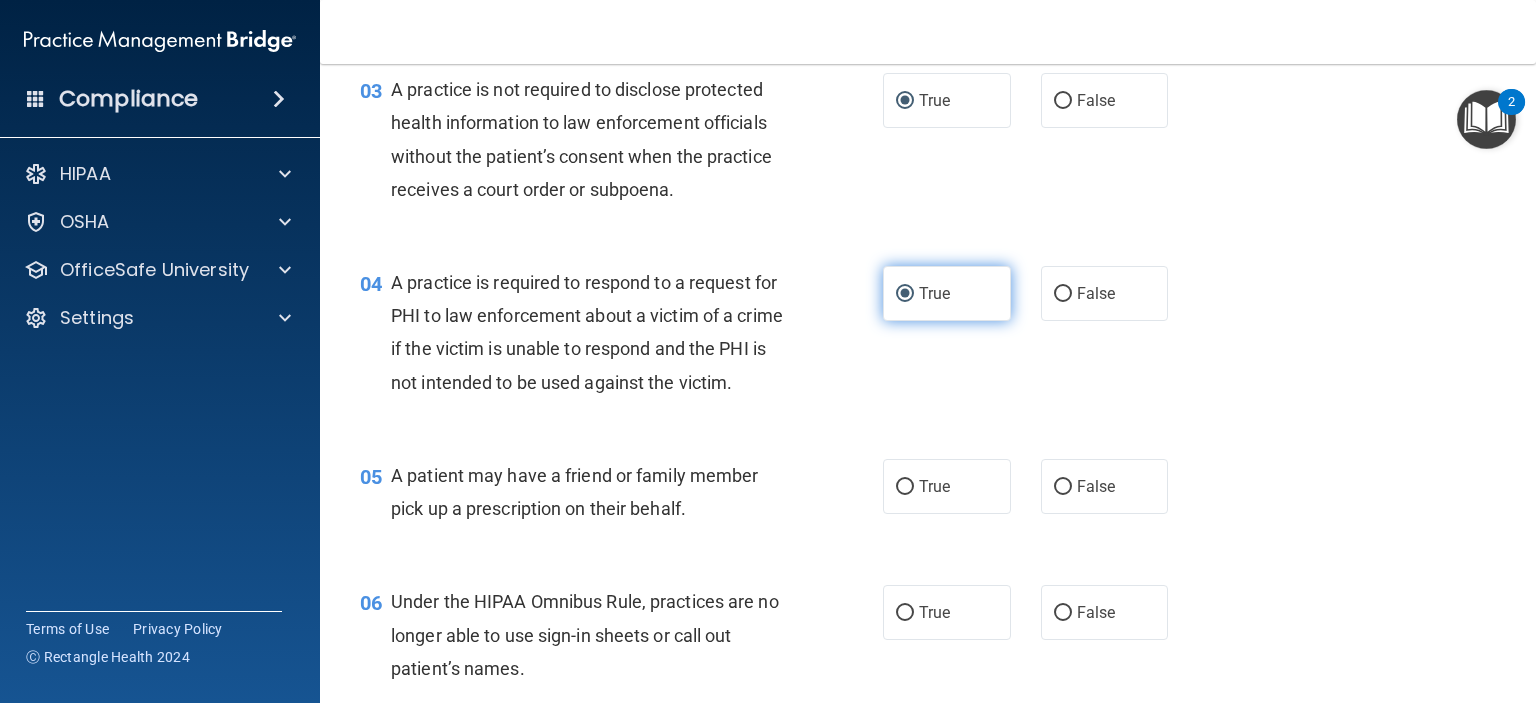 scroll, scrollTop: 600, scrollLeft: 0, axis: vertical 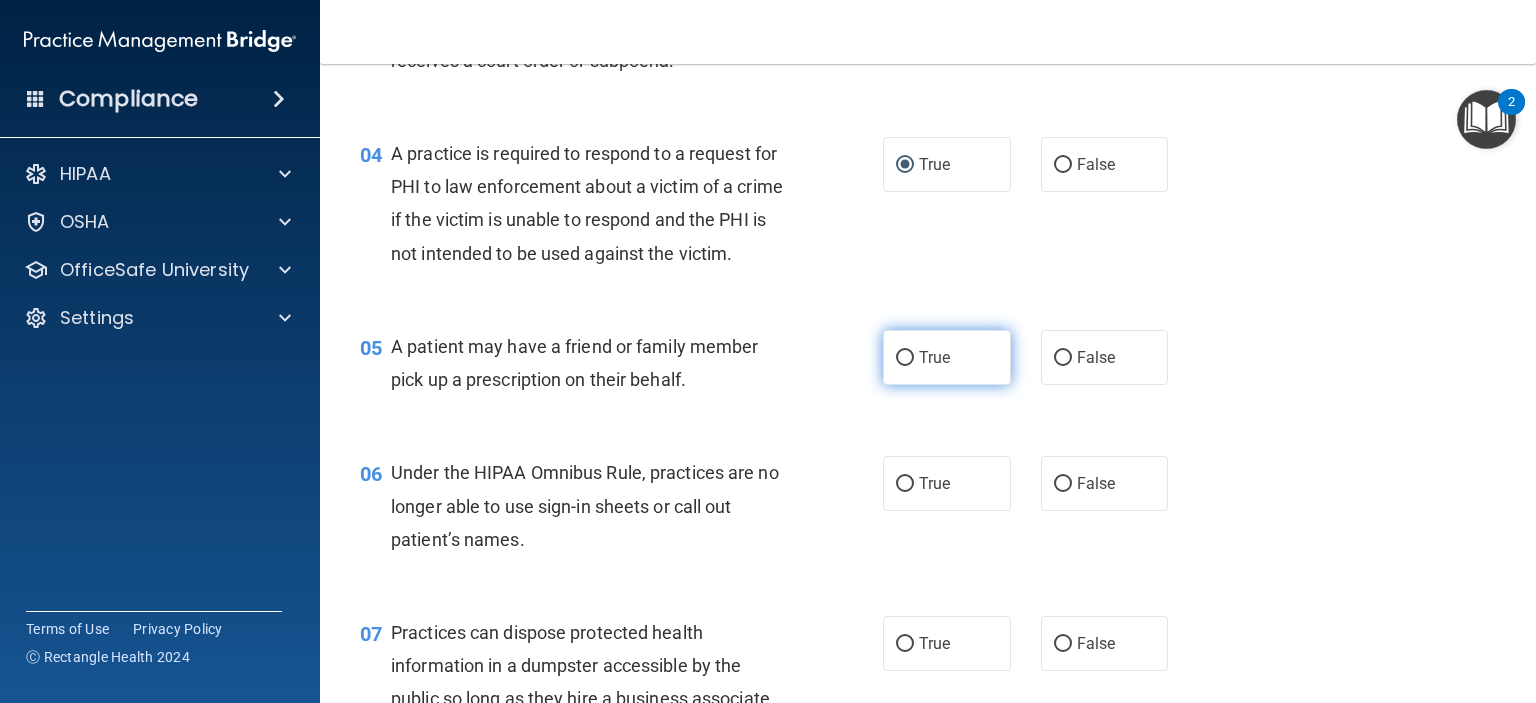 click on "True" at bounding box center (905, 358) 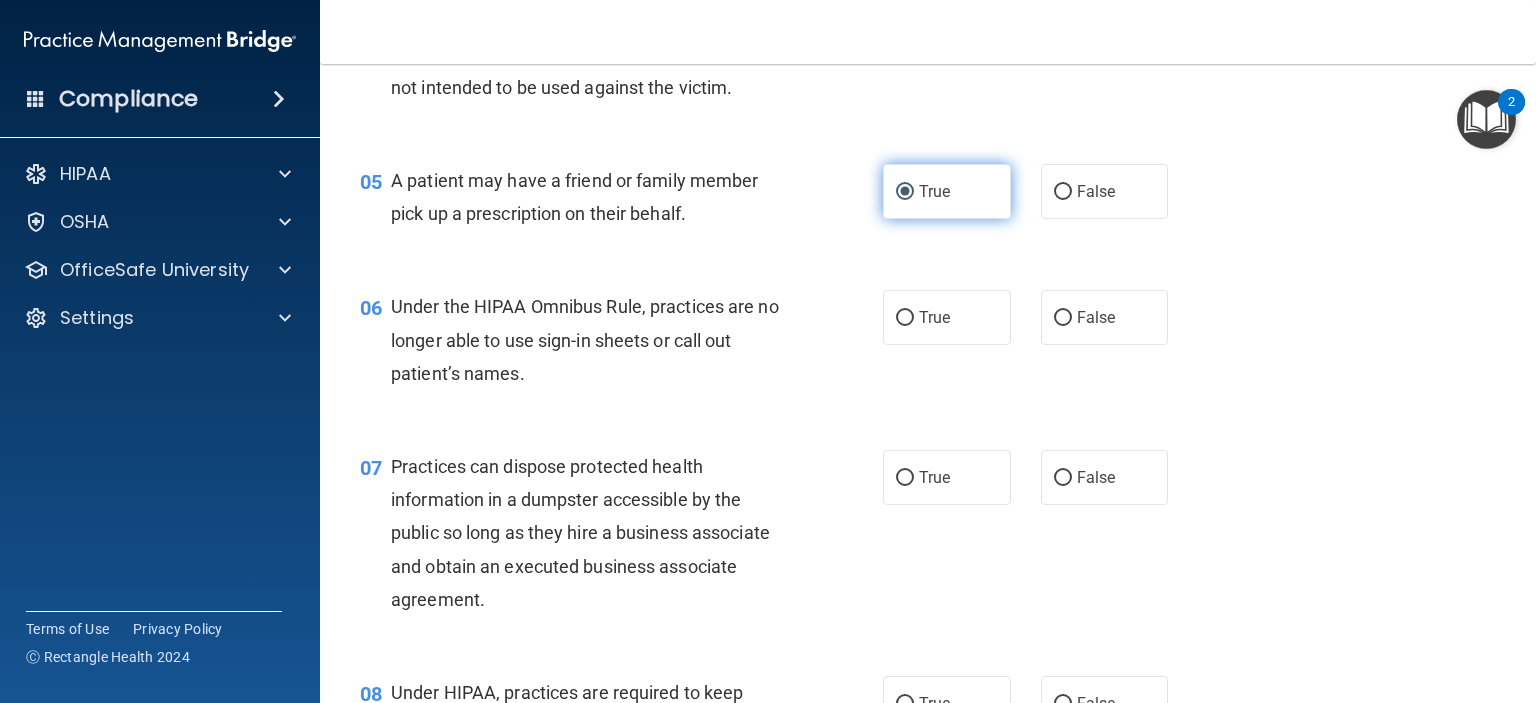 scroll, scrollTop: 800, scrollLeft: 0, axis: vertical 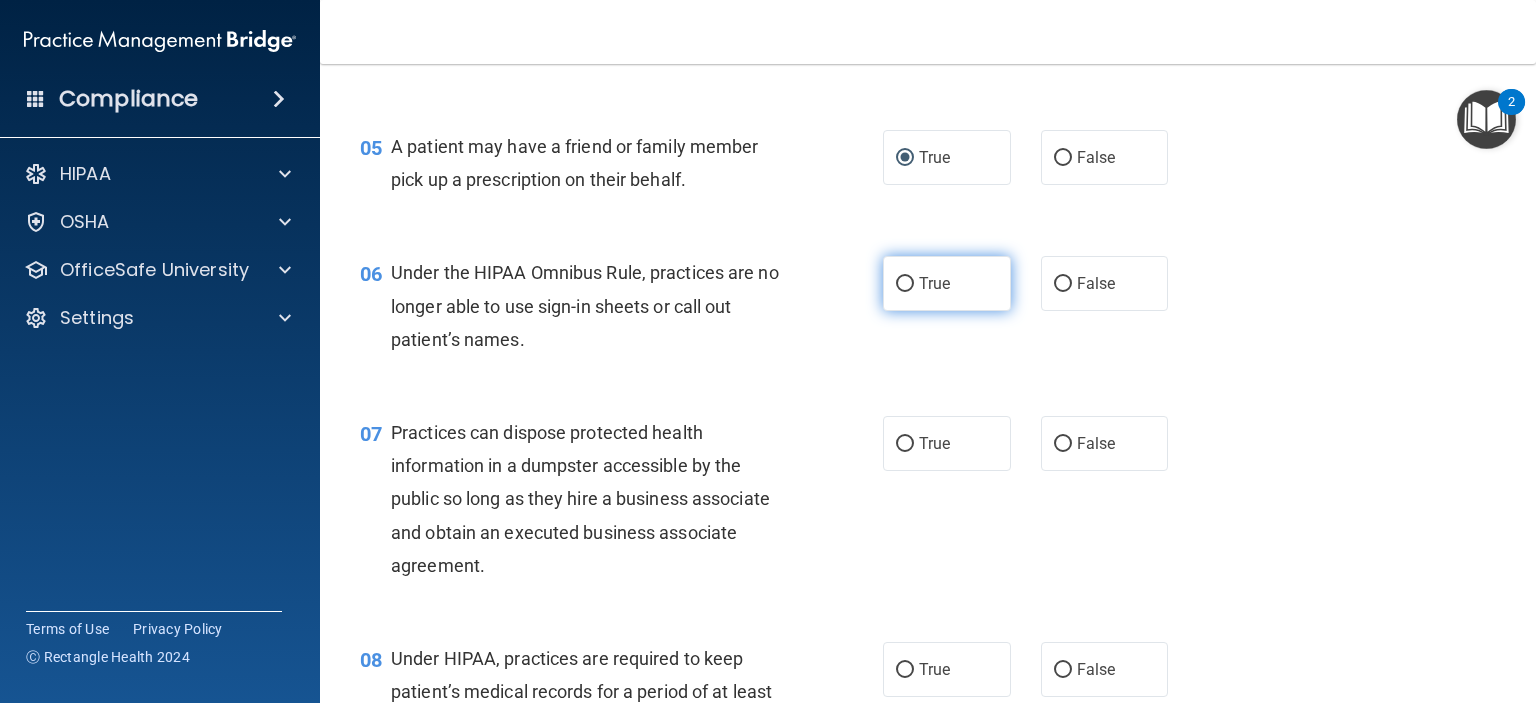 click on "True" at bounding box center (905, 284) 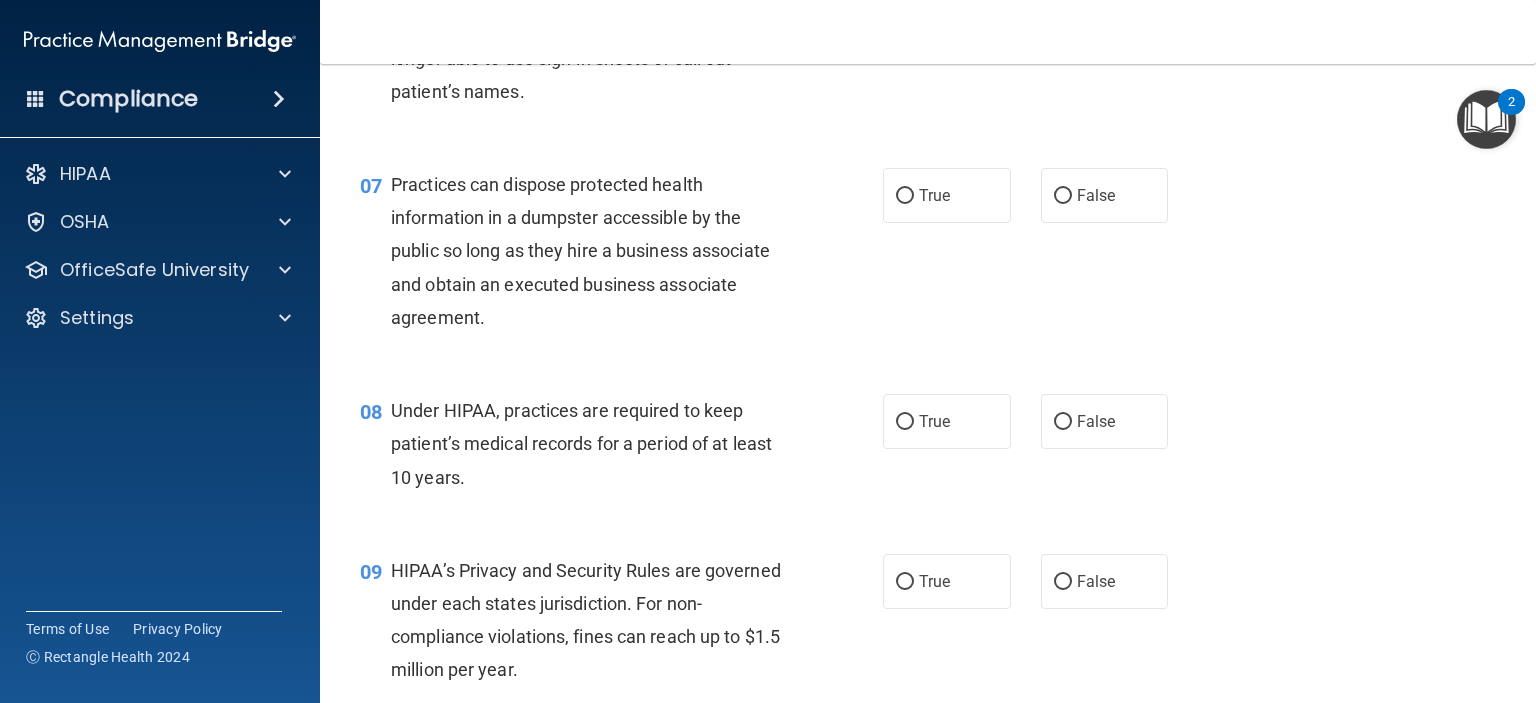 scroll, scrollTop: 1000, scrollLeft: 0, axis: vertical 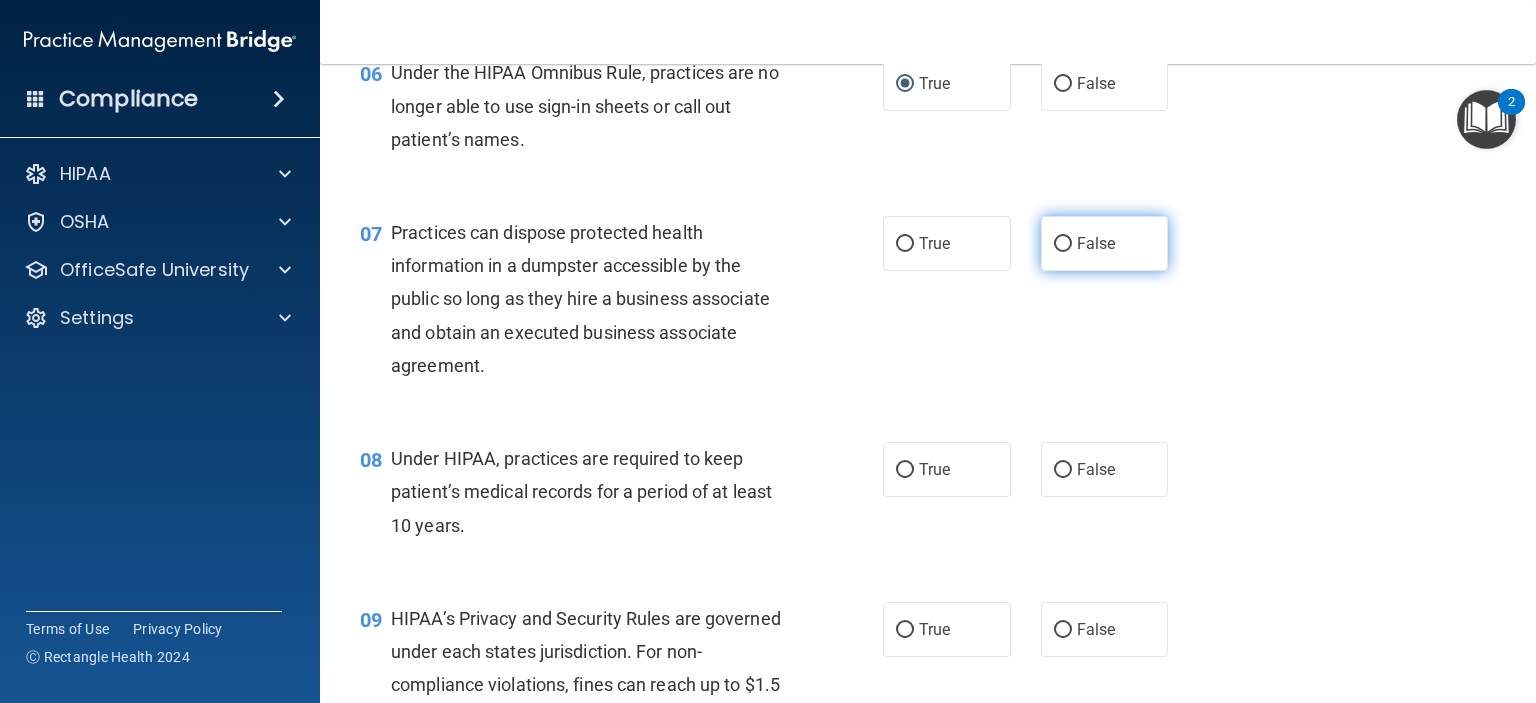 click on "False" at bounding box center [1063, 244] 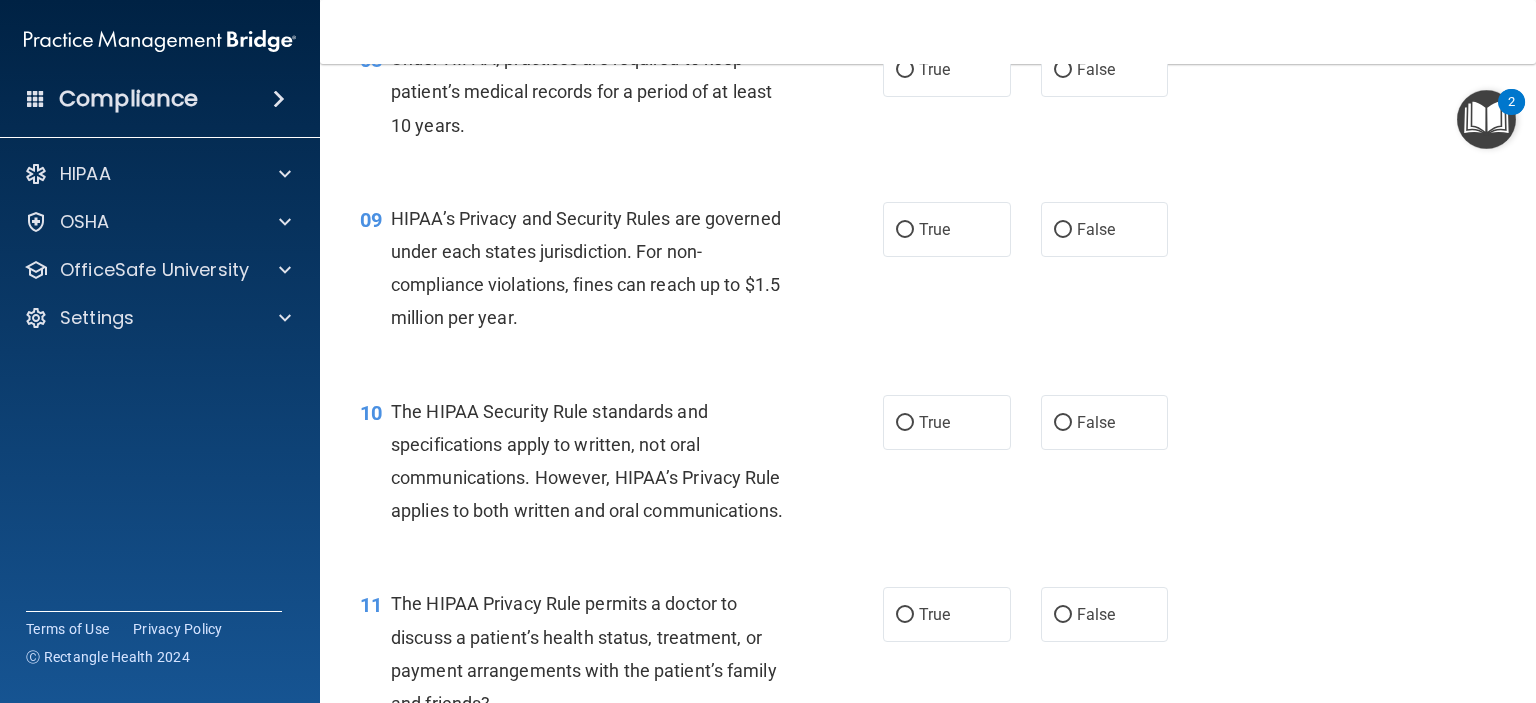 scroll, scrollTop: 1200, scrollLeft: 0, axis: vertical 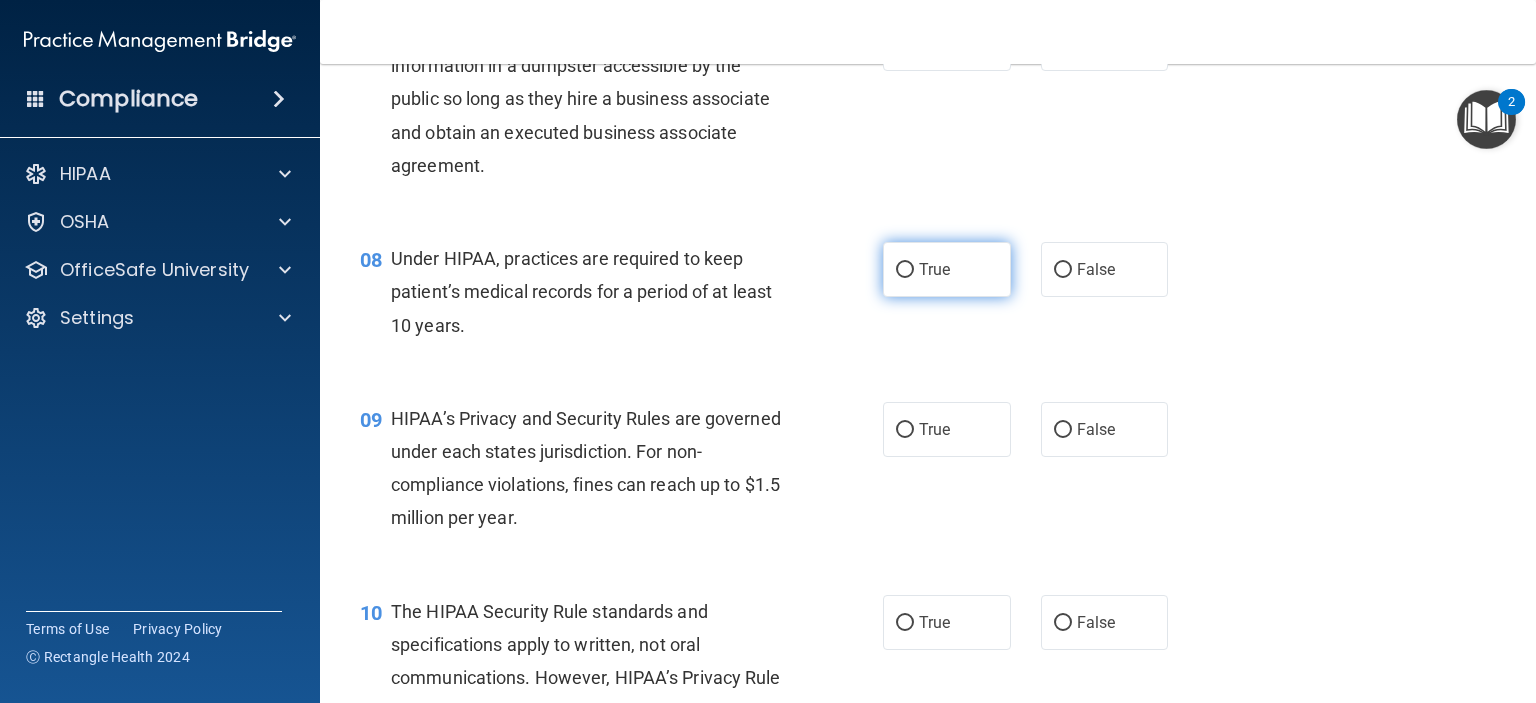 click on "True" at bounding box center [905, 270] 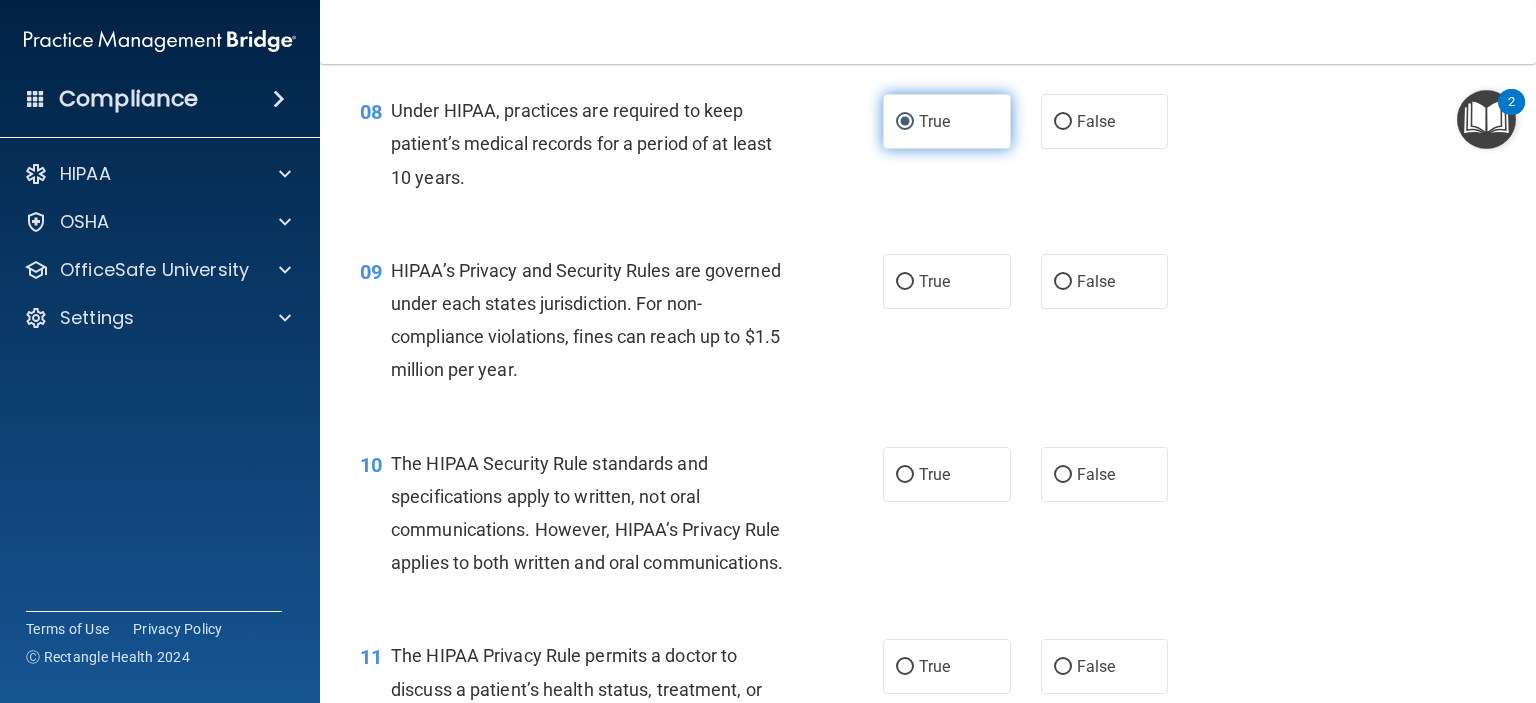 scroll, scrollTop: 1400, scrollLeft: 0, axis: vertical 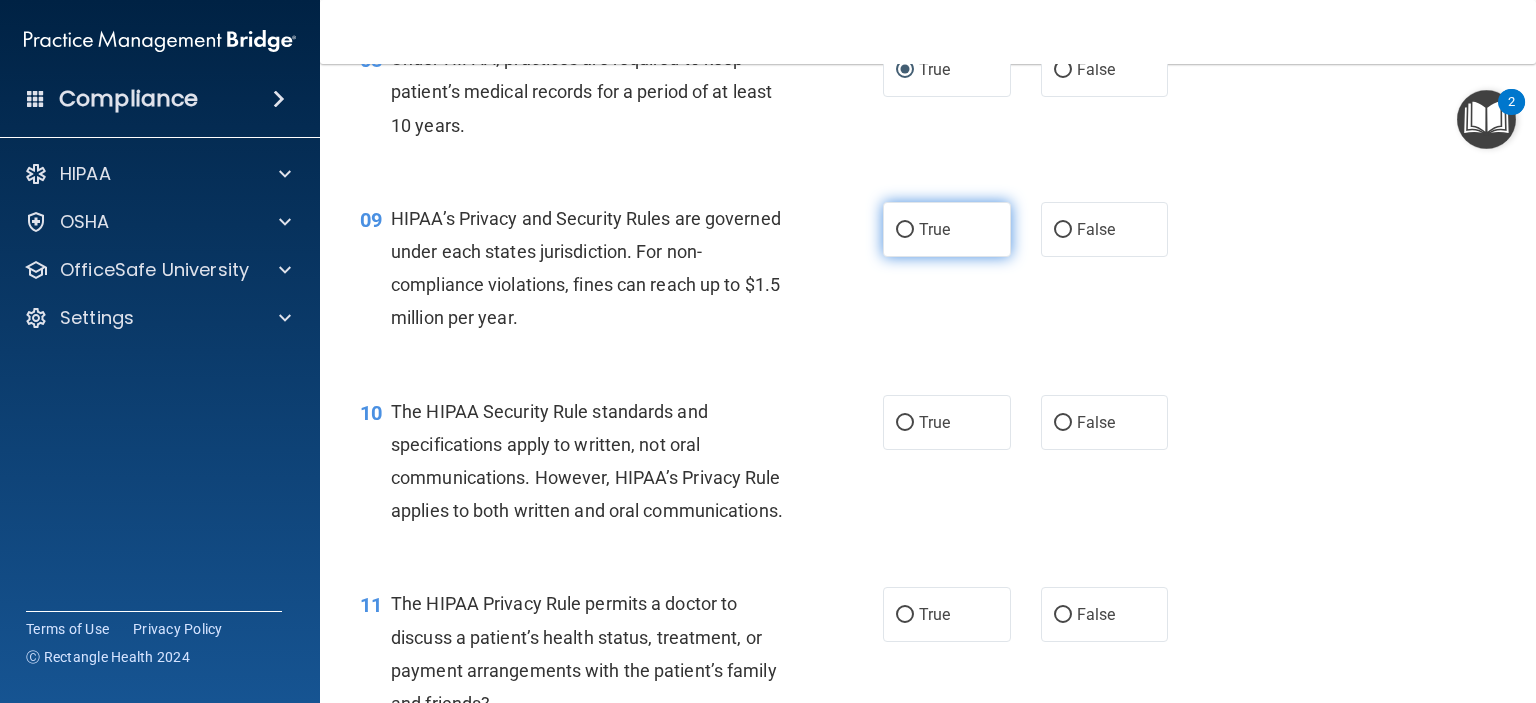 click on "True" at bounding box center [905, 230] 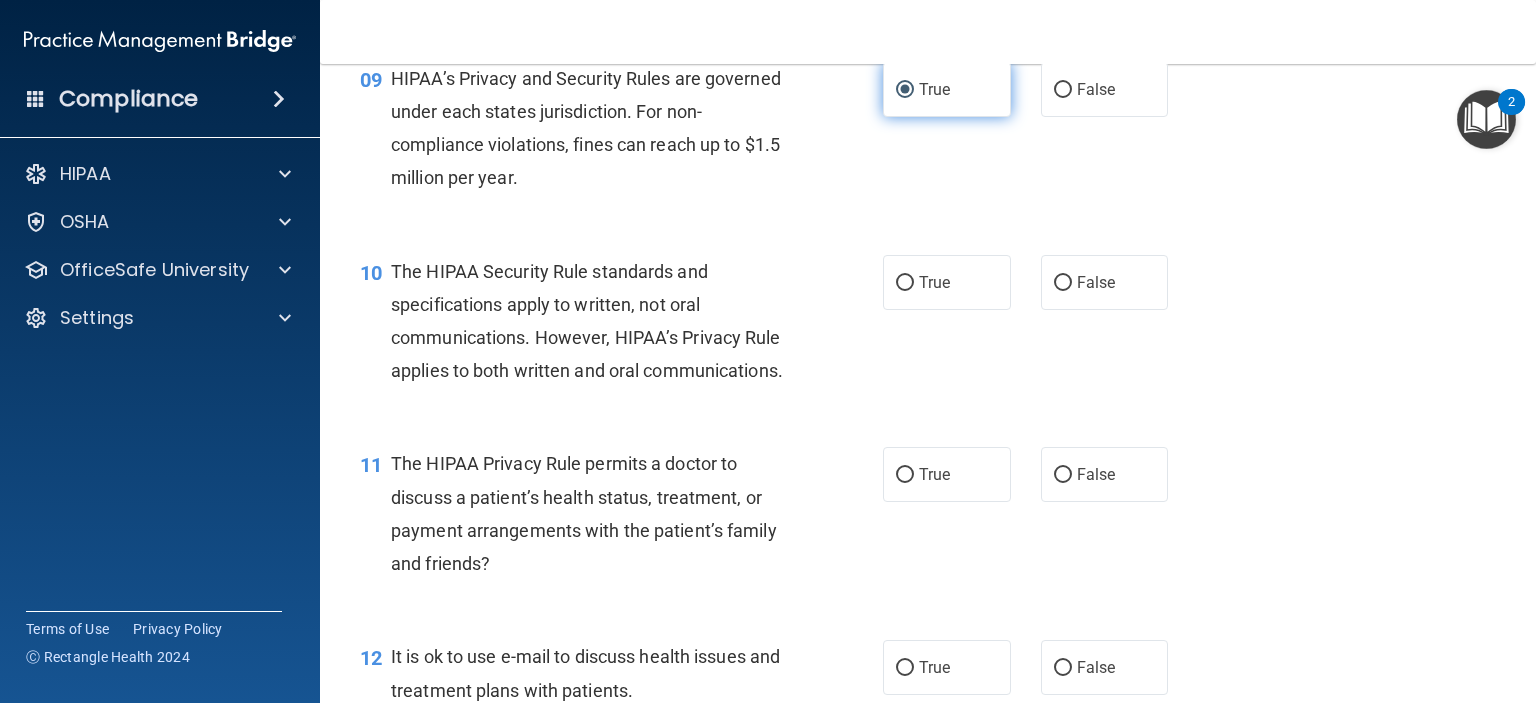 scroll, scrollTop: 1600, scrollLeft: 0, axis: vertical 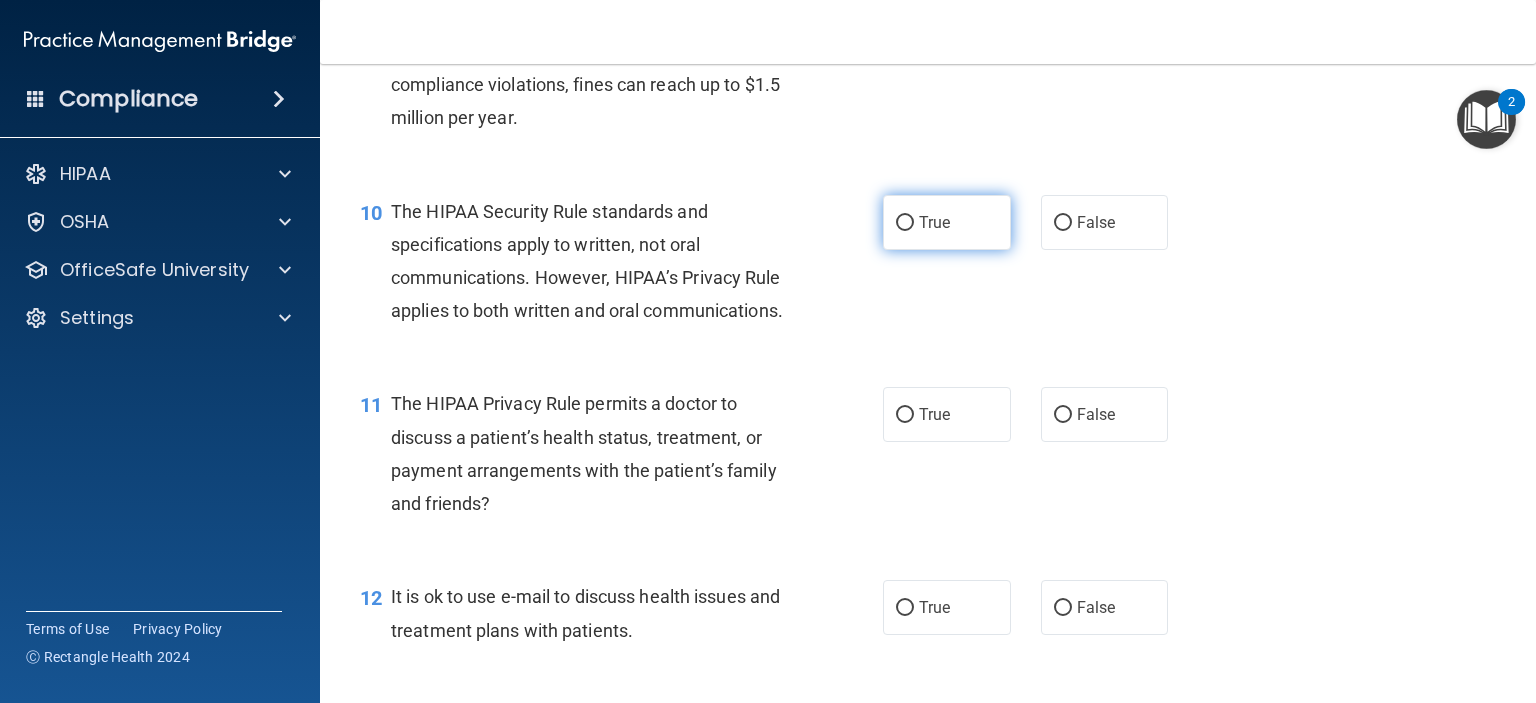 click on "True" at bounding box center (905, 223) 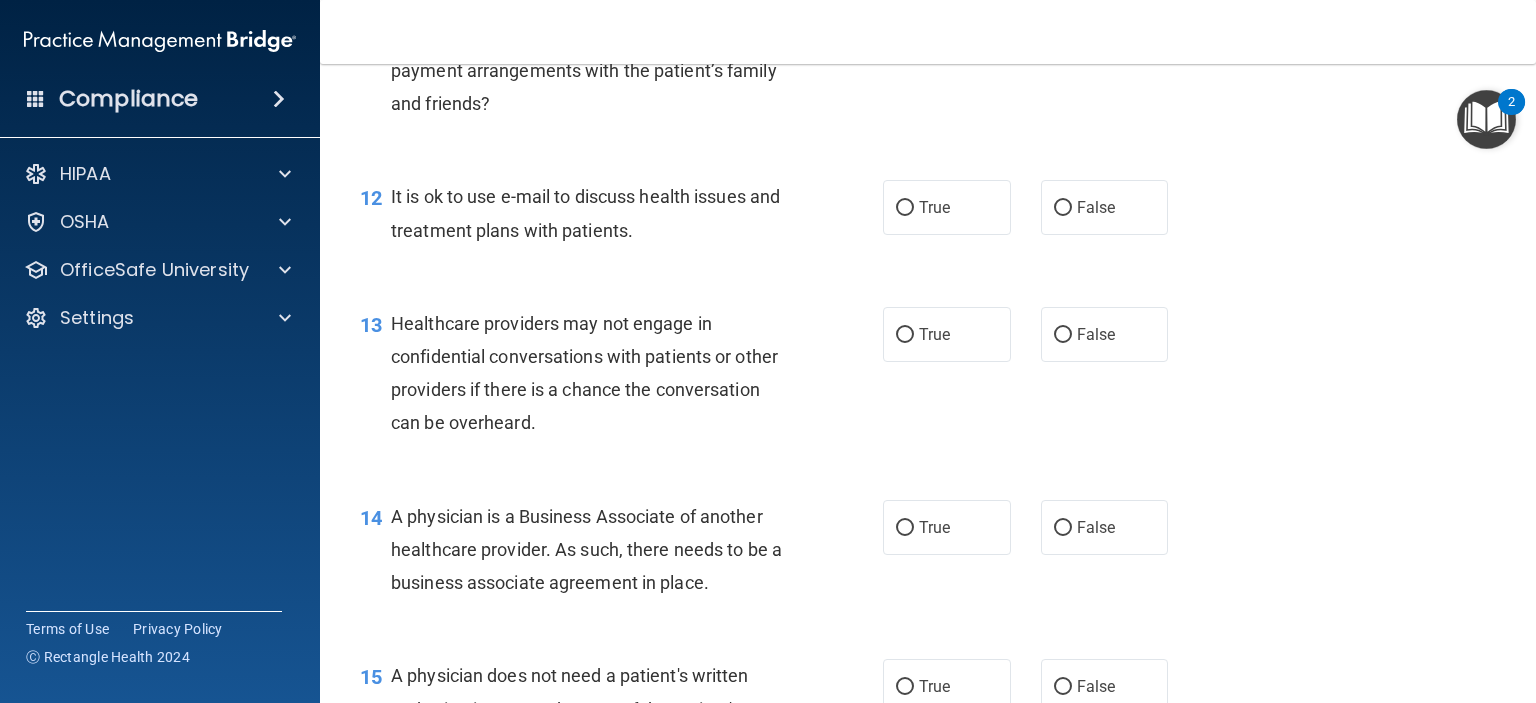 scroll, scrollTop: 1800, scrollLeft: 0, axis: vertical 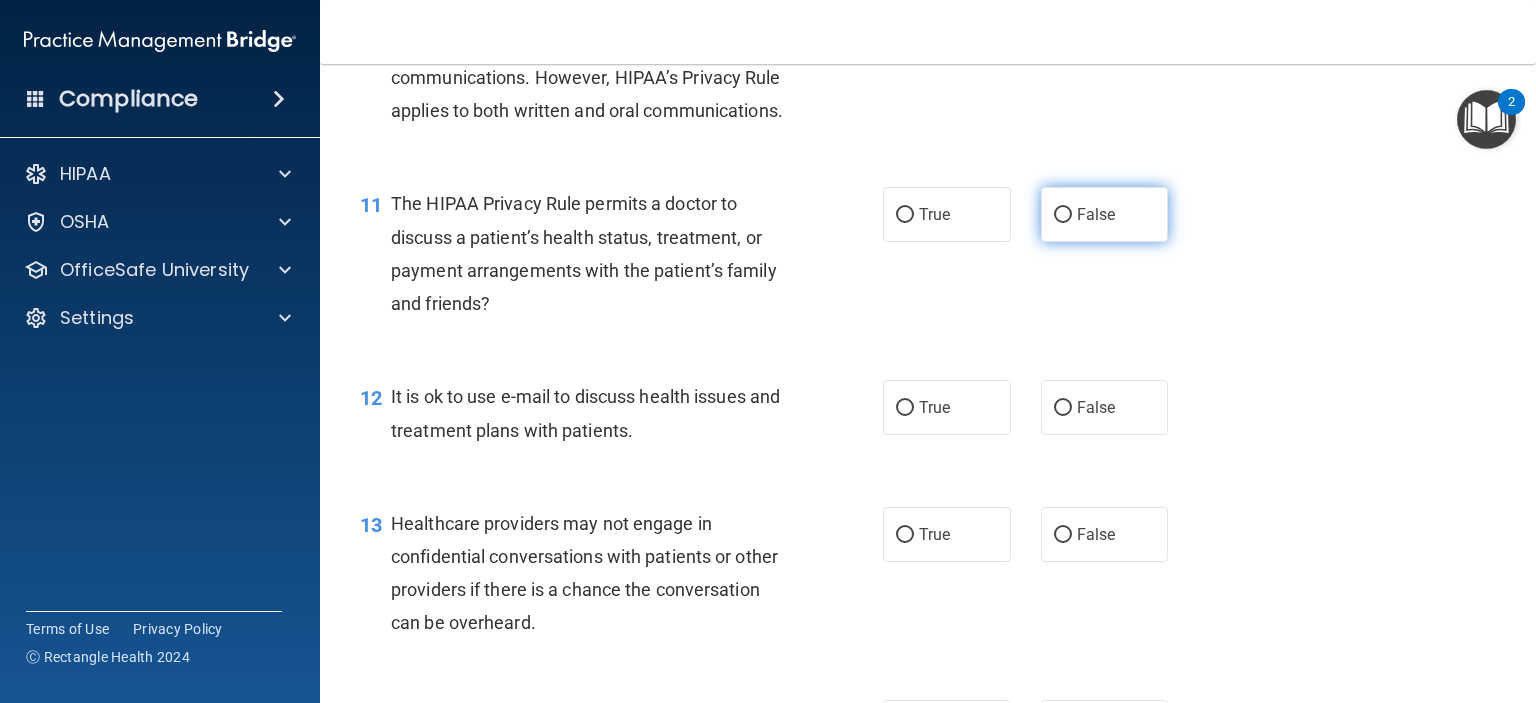 click on "False" at bounding box center [1063, 215] 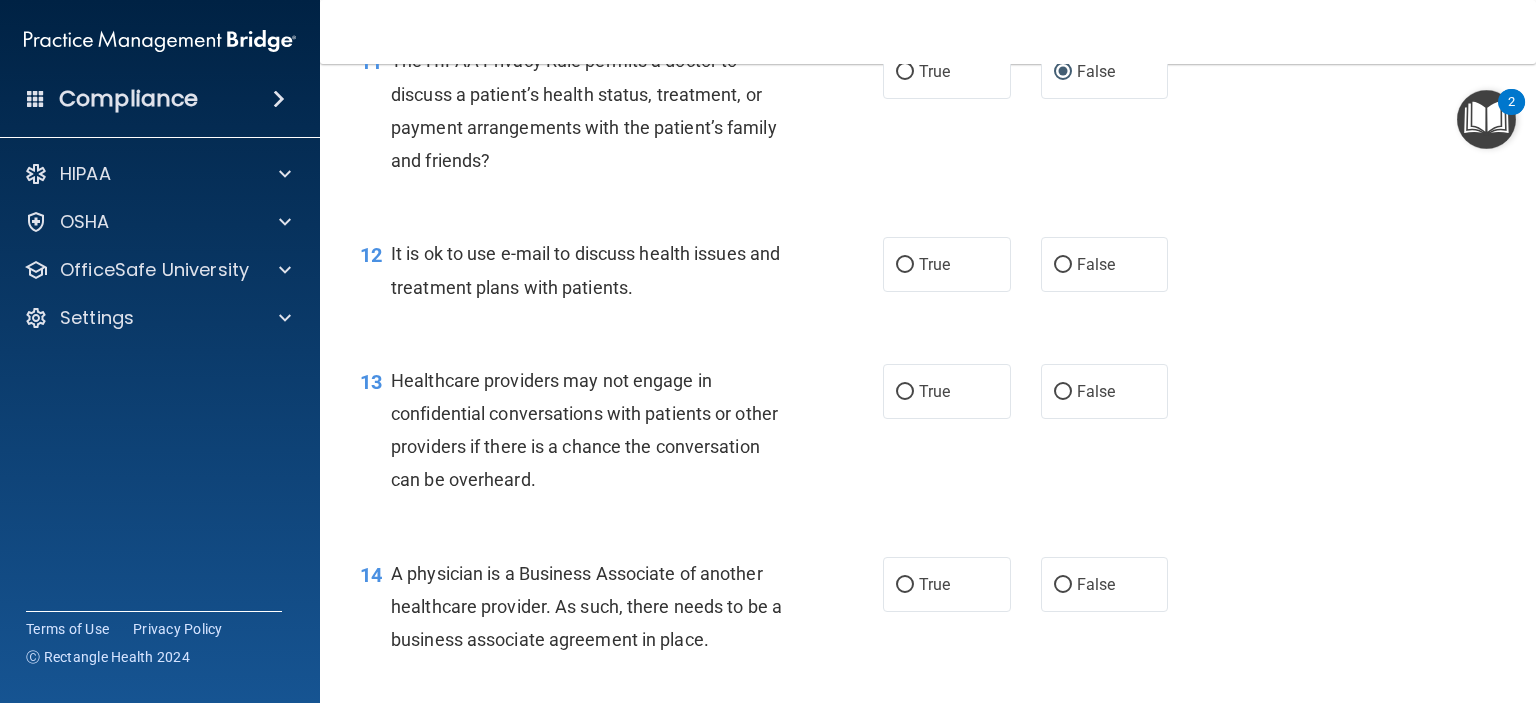 scroll, scrollTop: 2000, scrollLeft: 0, axis: vertical 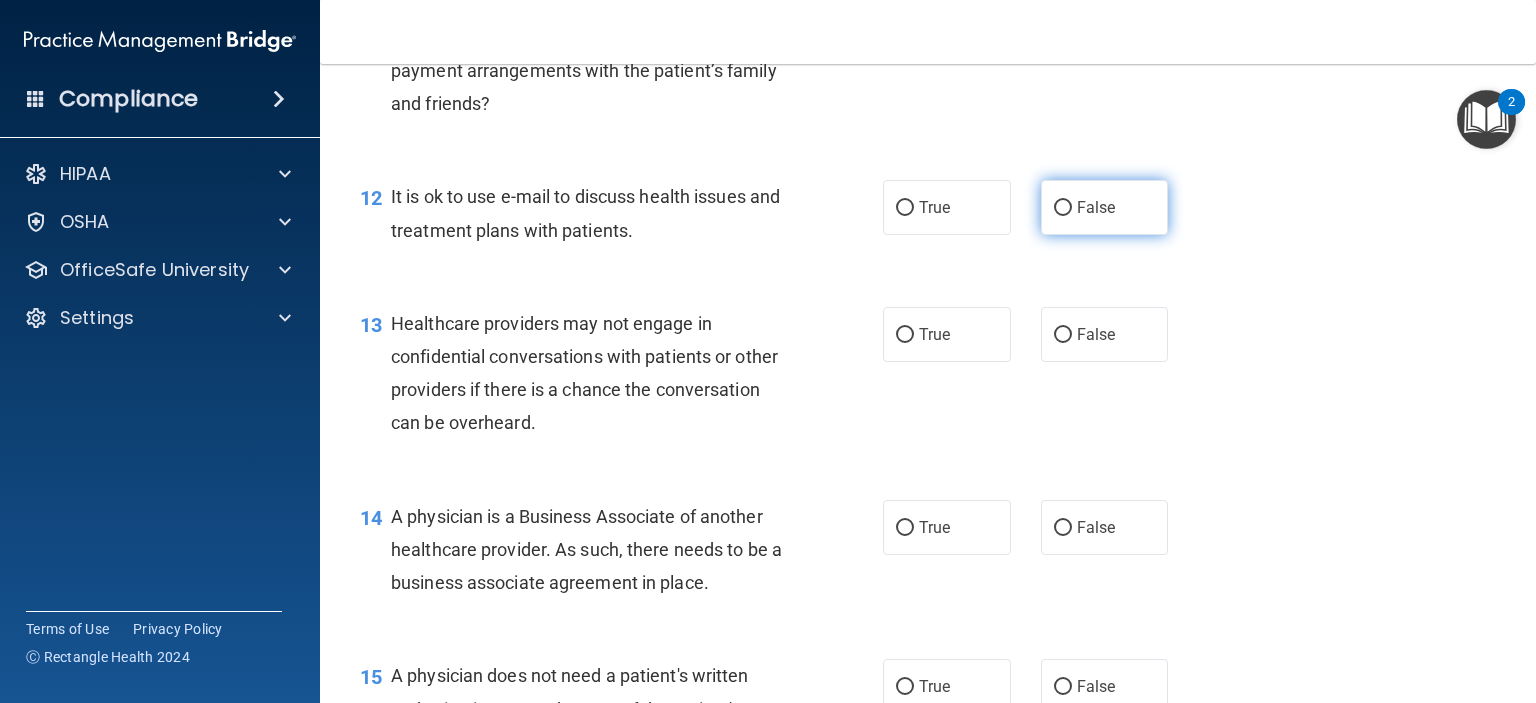 click on "False" at bounding box center [1063, 208] 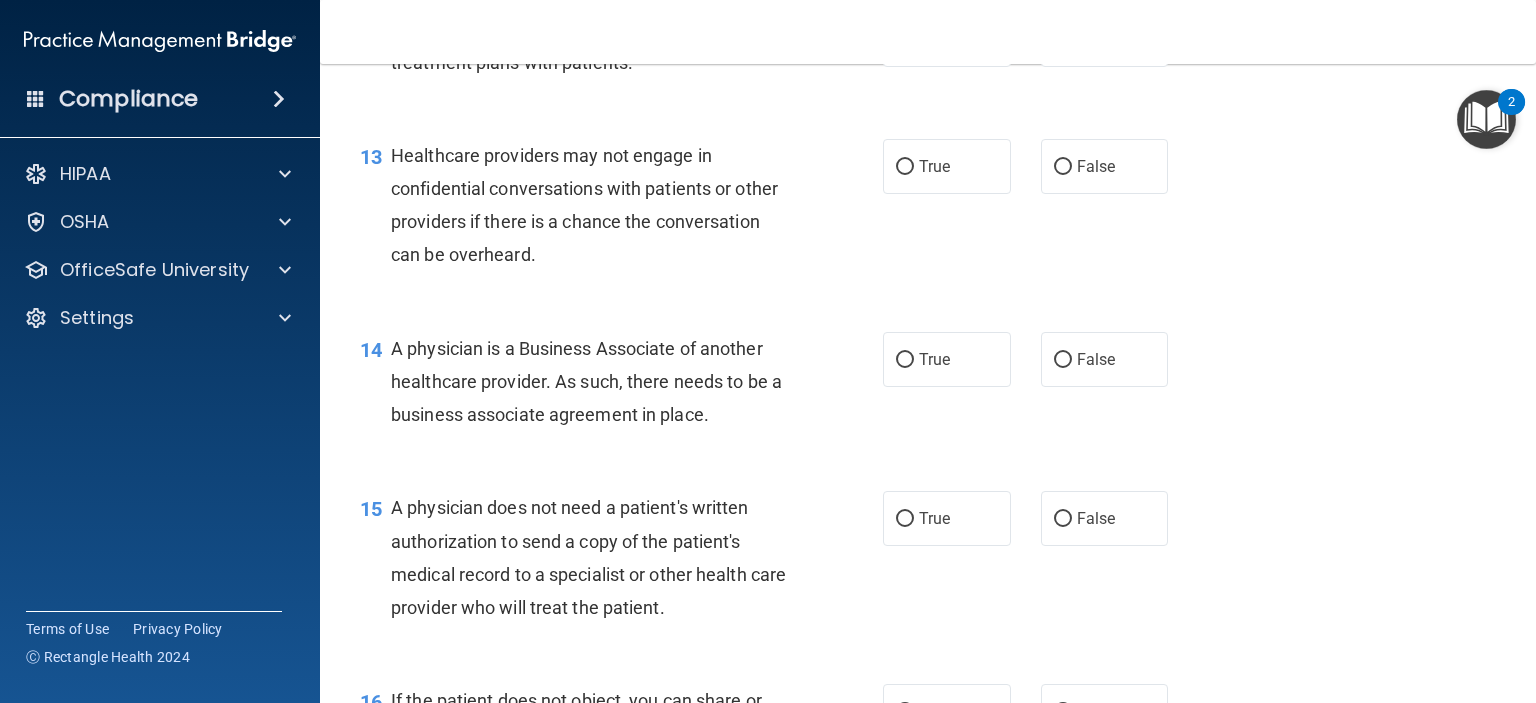 scroll, scrollTop: 2200, scrollLeft: 0, axis: vertical 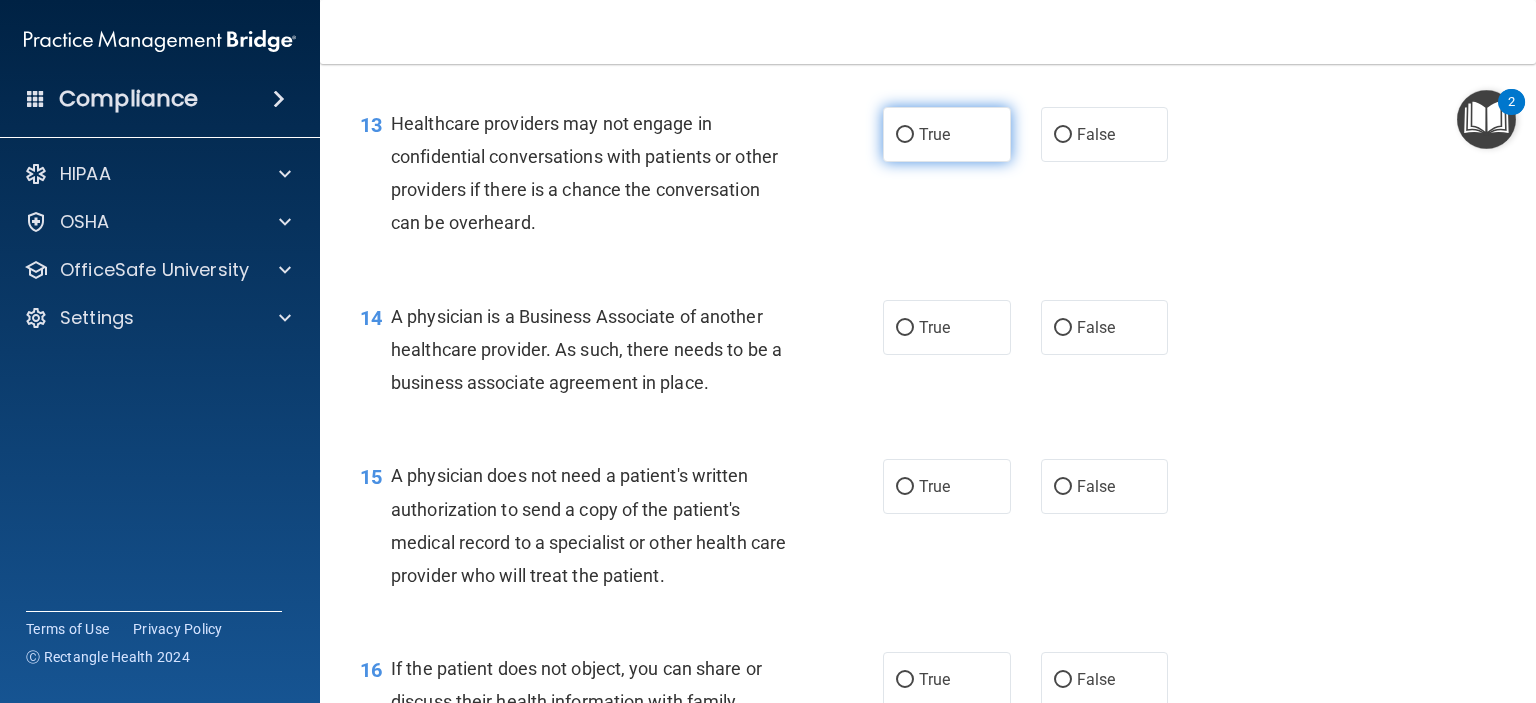 click on "True" at bounding box center [905, 135] 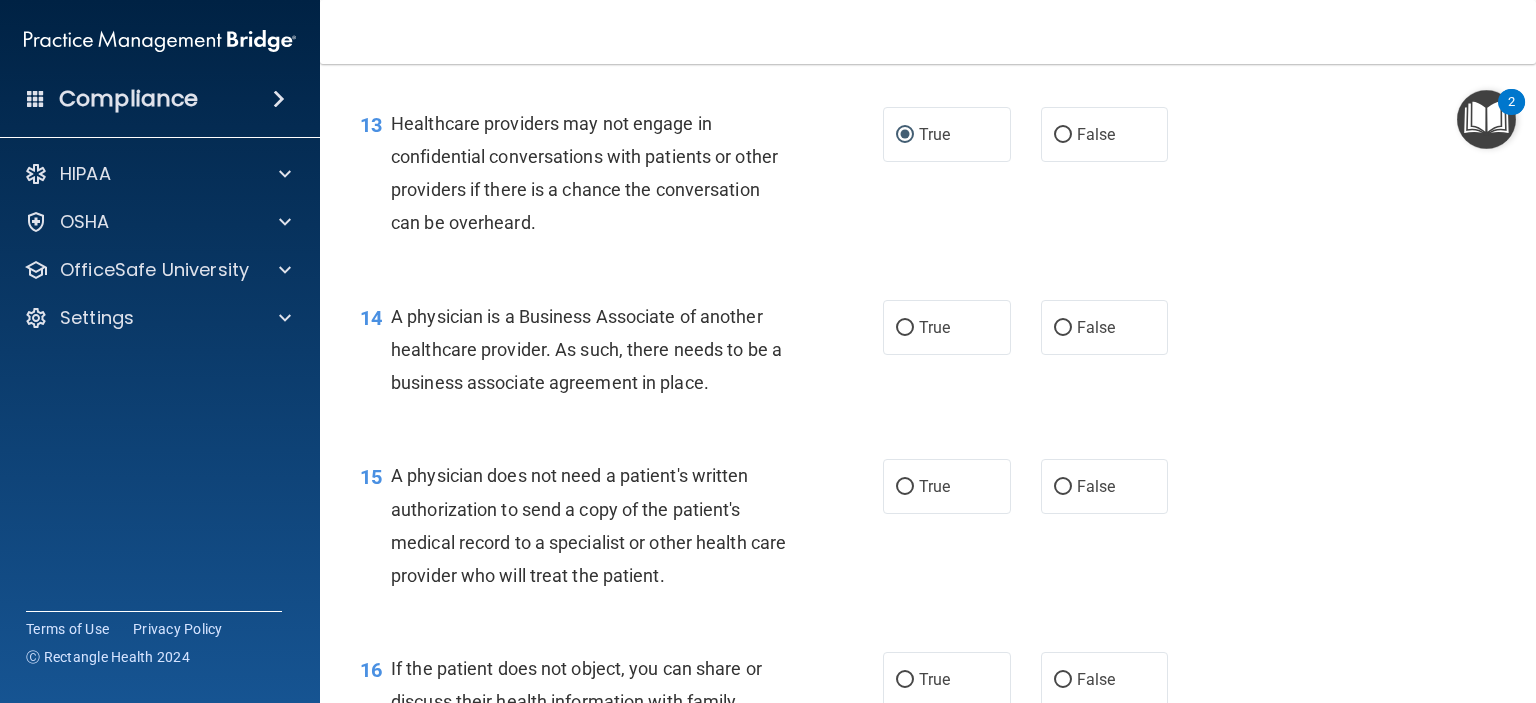 scroll, scrollTop: 2400, scrollLeft: 0, axis: vertical 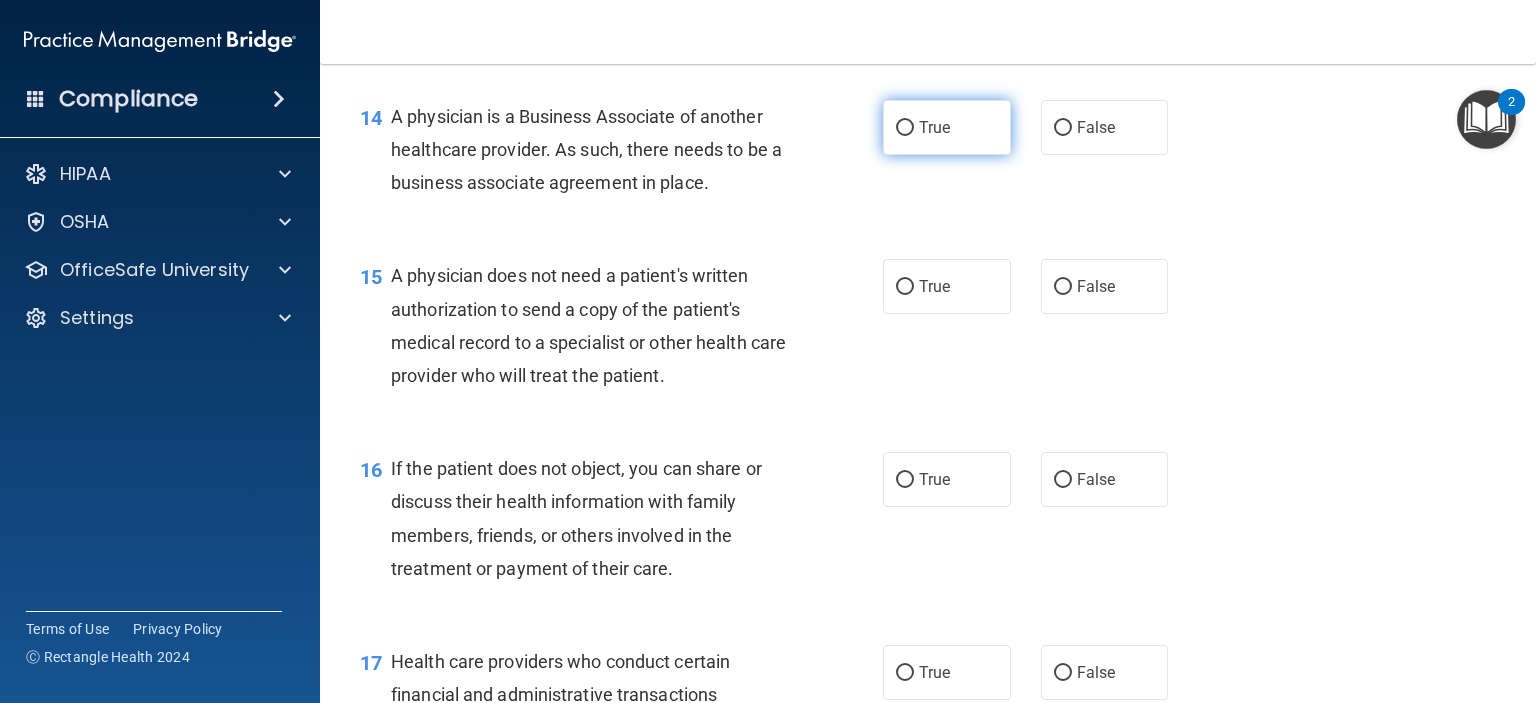 click on "True" at bounding box center [905, 128] 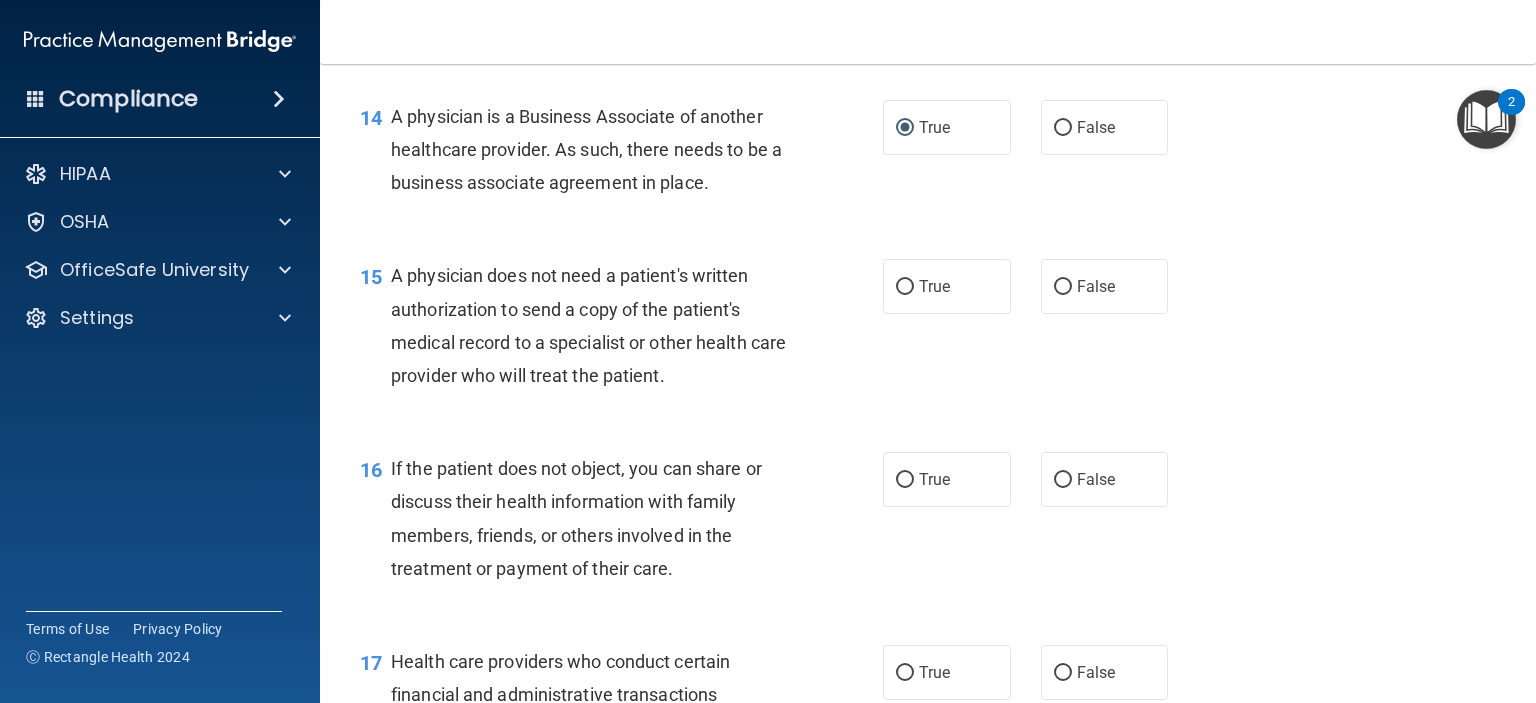 scroll, scrollTop: 2600, scrollLeft: 0, axis: vertical 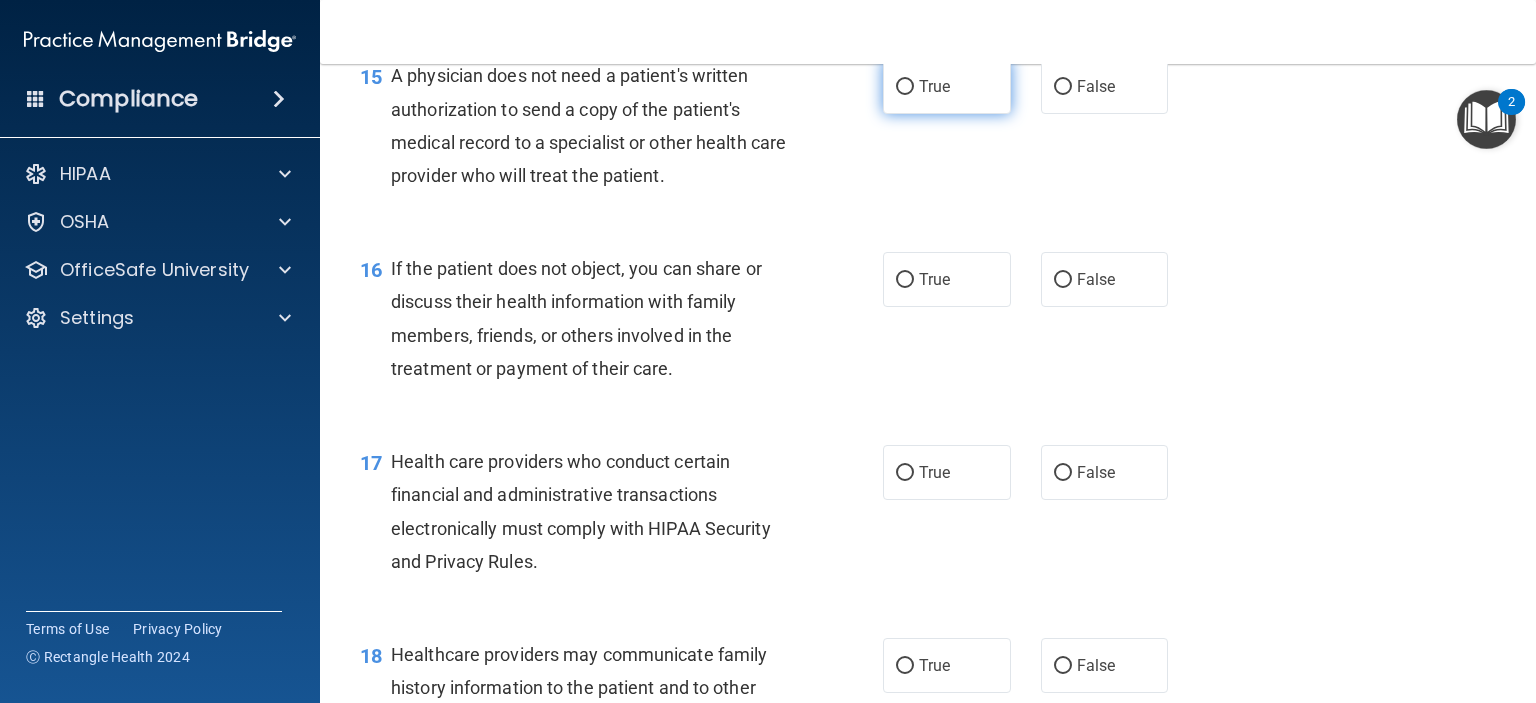 click on "True" at bounding box center [905, 87] 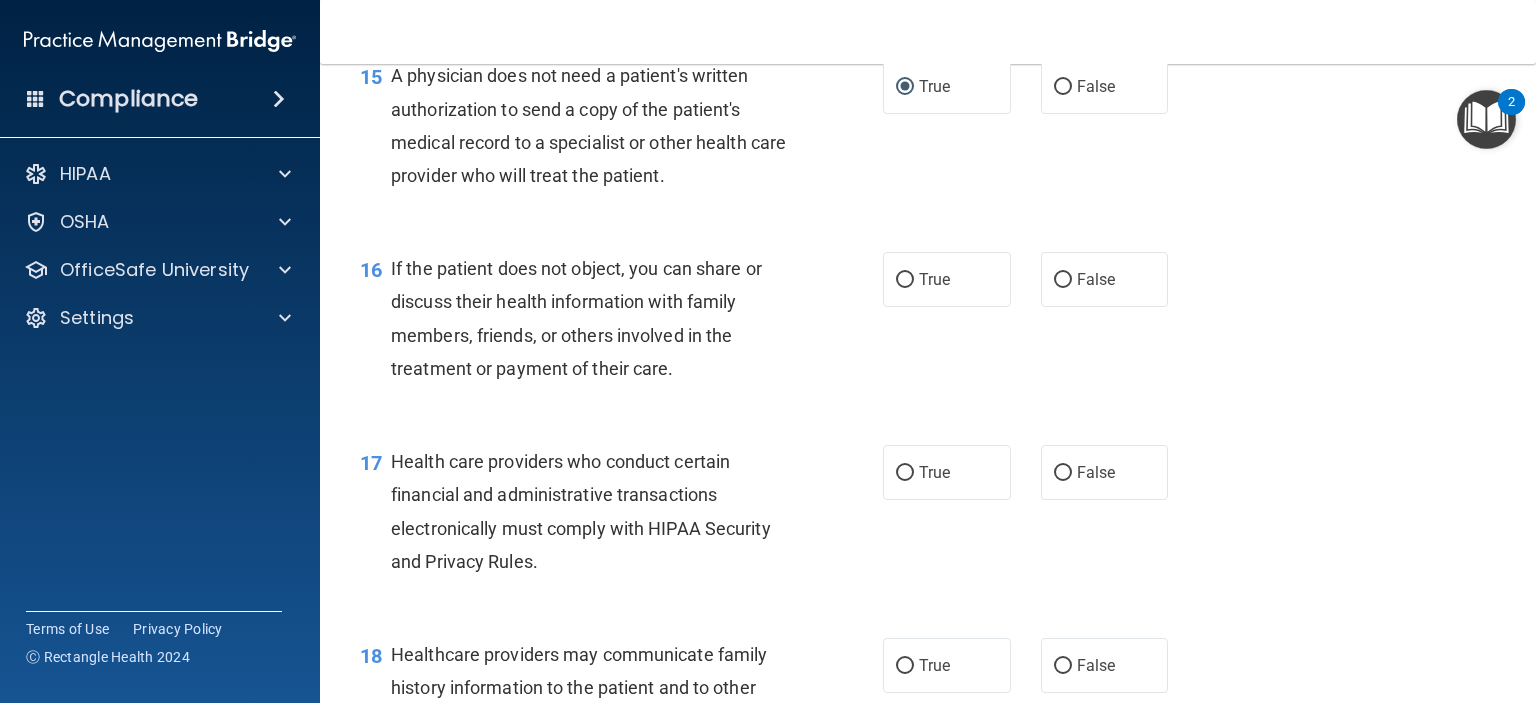 scroll, scrollTop: 2800, scrollLeft: 0, axis: vertical 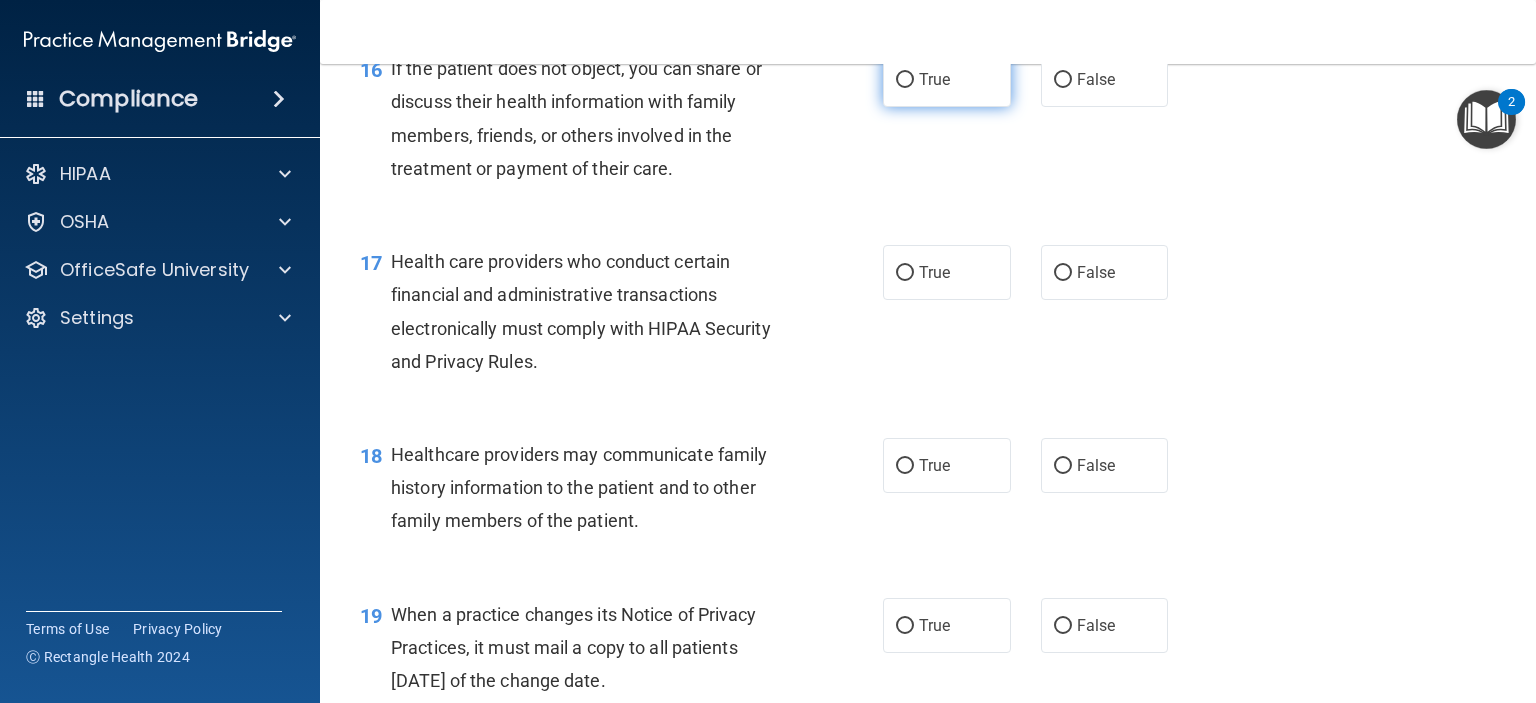 click on "True" at bounding box center [905, 80] 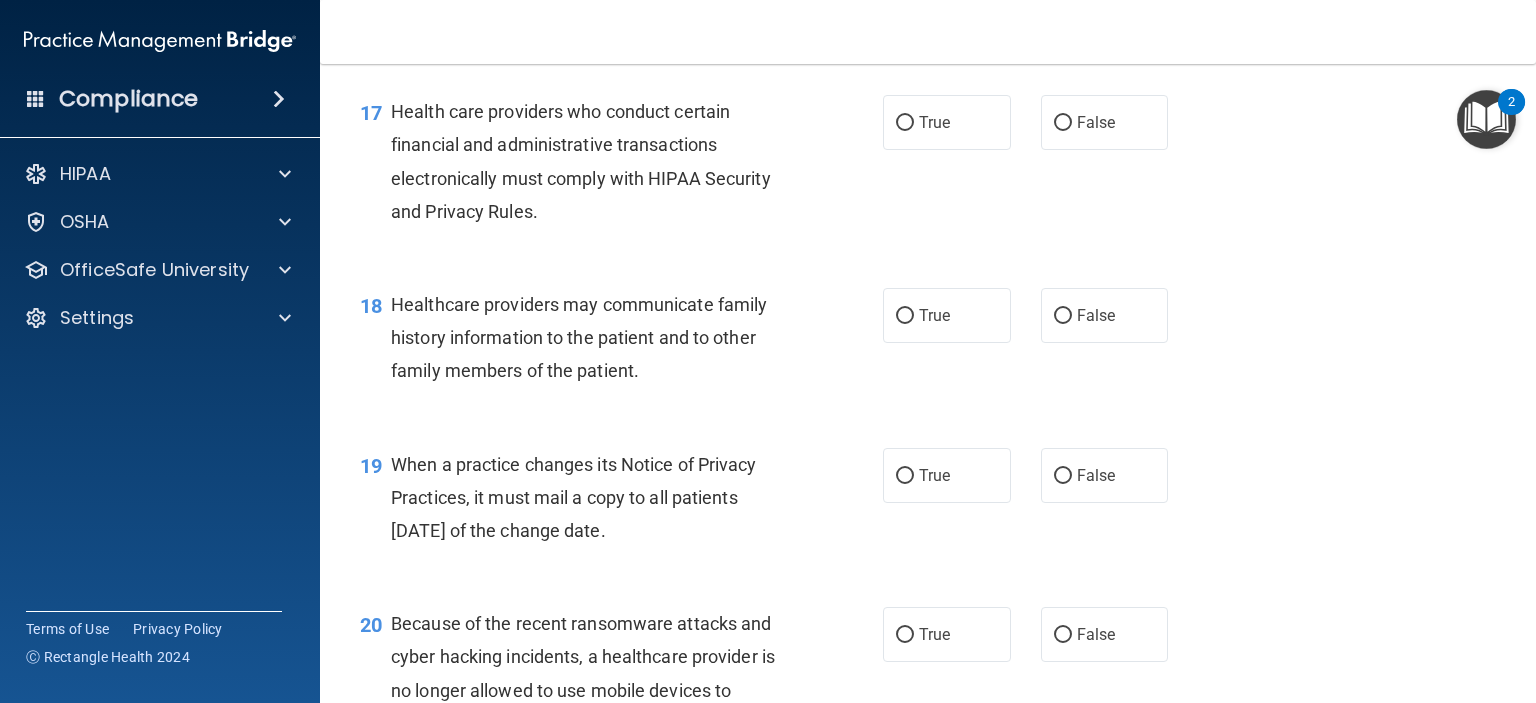 scroll, scrollTop: 3000, scrollLeft: 0, axis: vertical 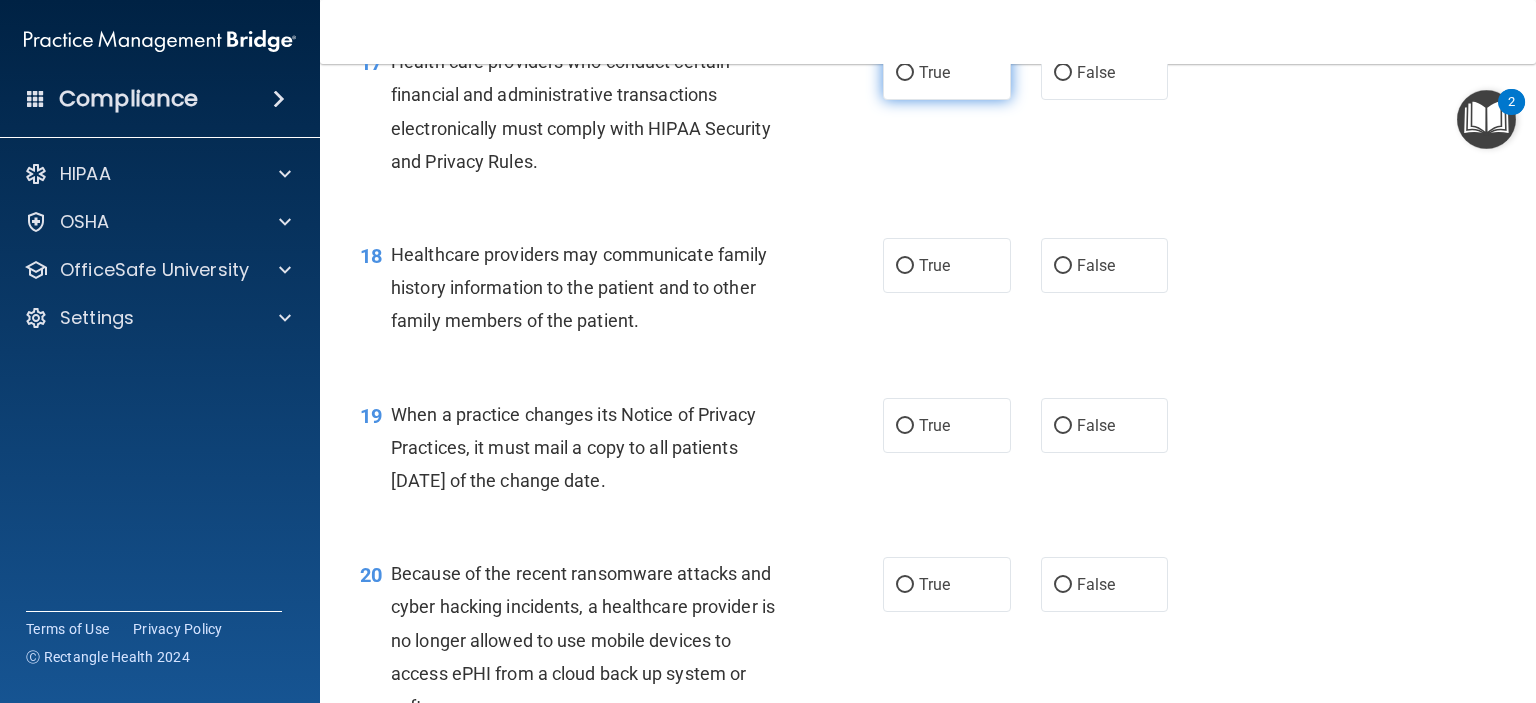 click on "True" at bounding box center (905, 73) 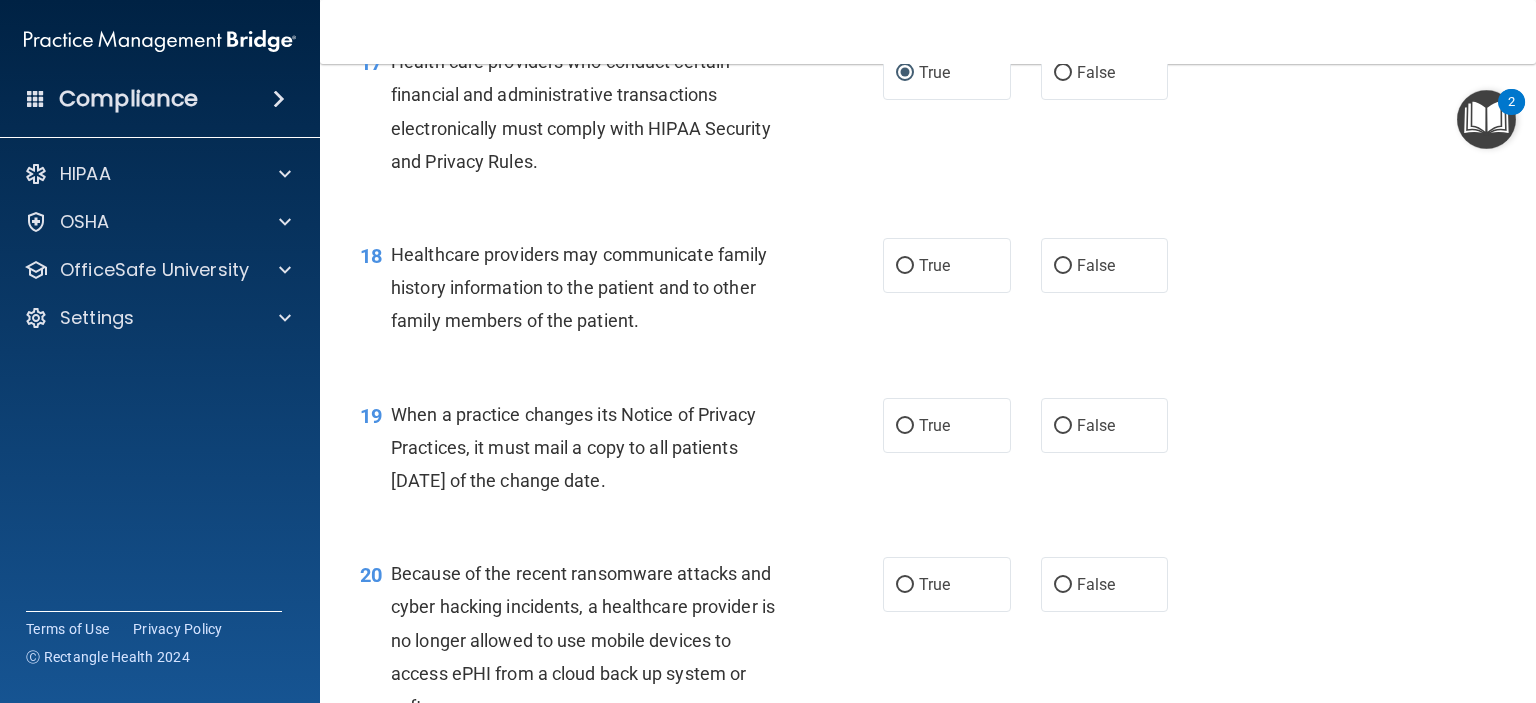 scroll, scrollTop: 3200, scrollLeft: 0, axis: vertical 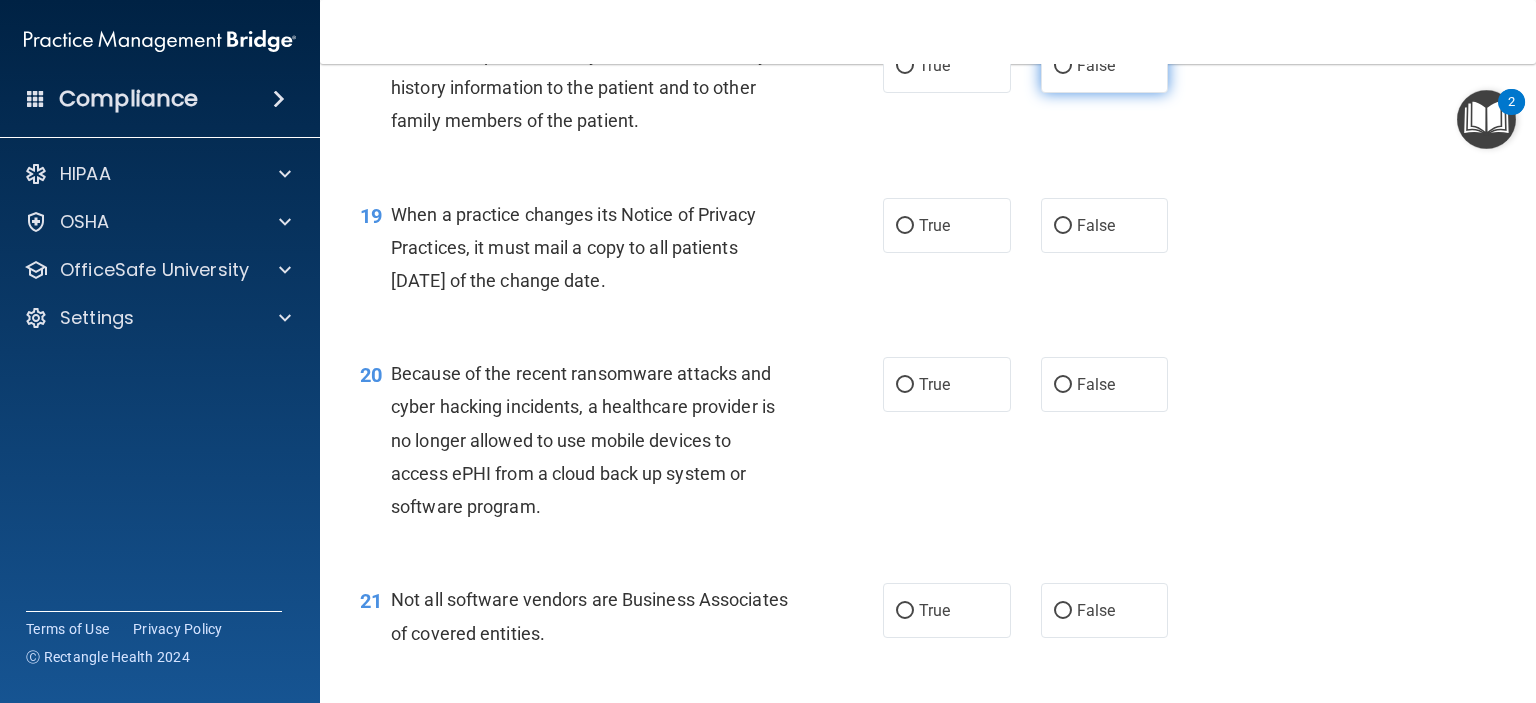 click on "False" at bounding box center (1063, 66) 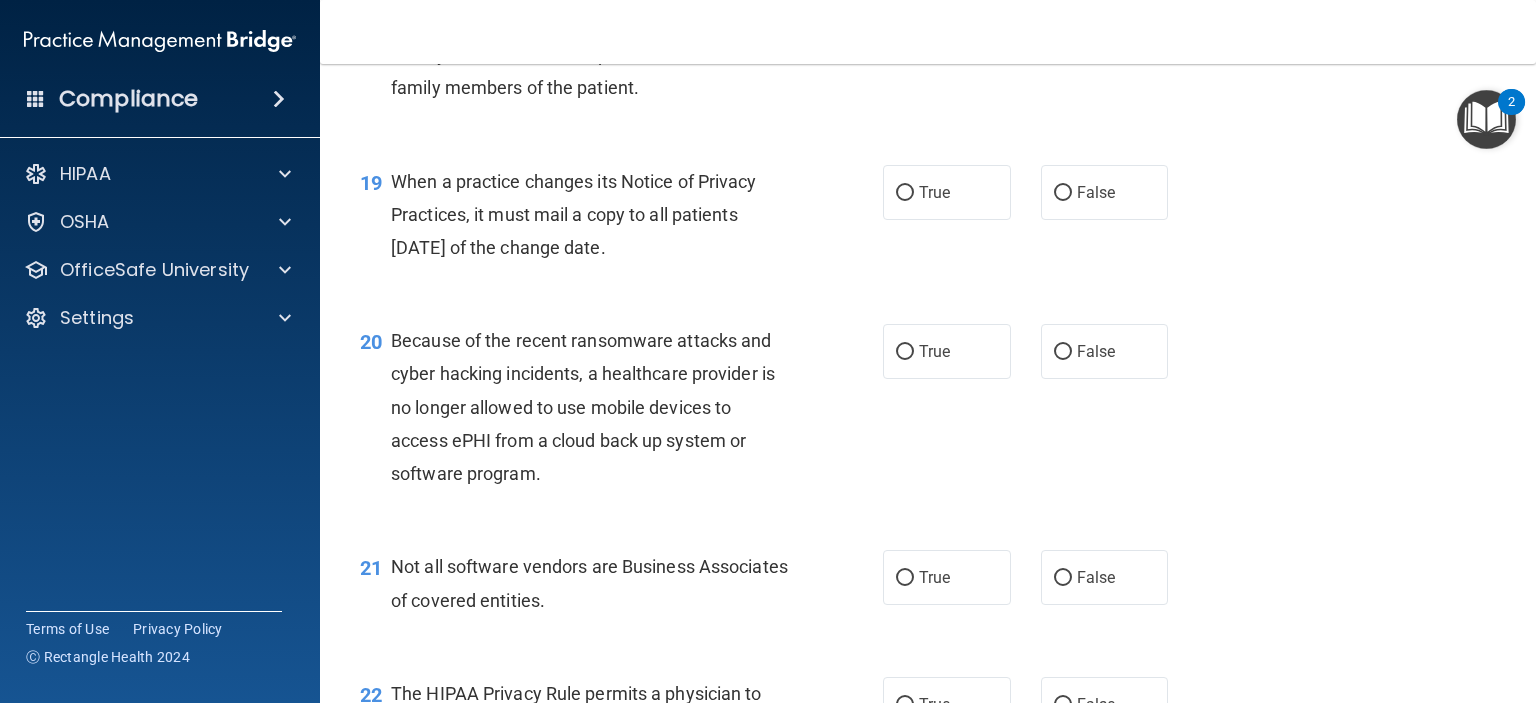 scroll, scrollTop: 3200, scrollLeft: 0, axis: vertical 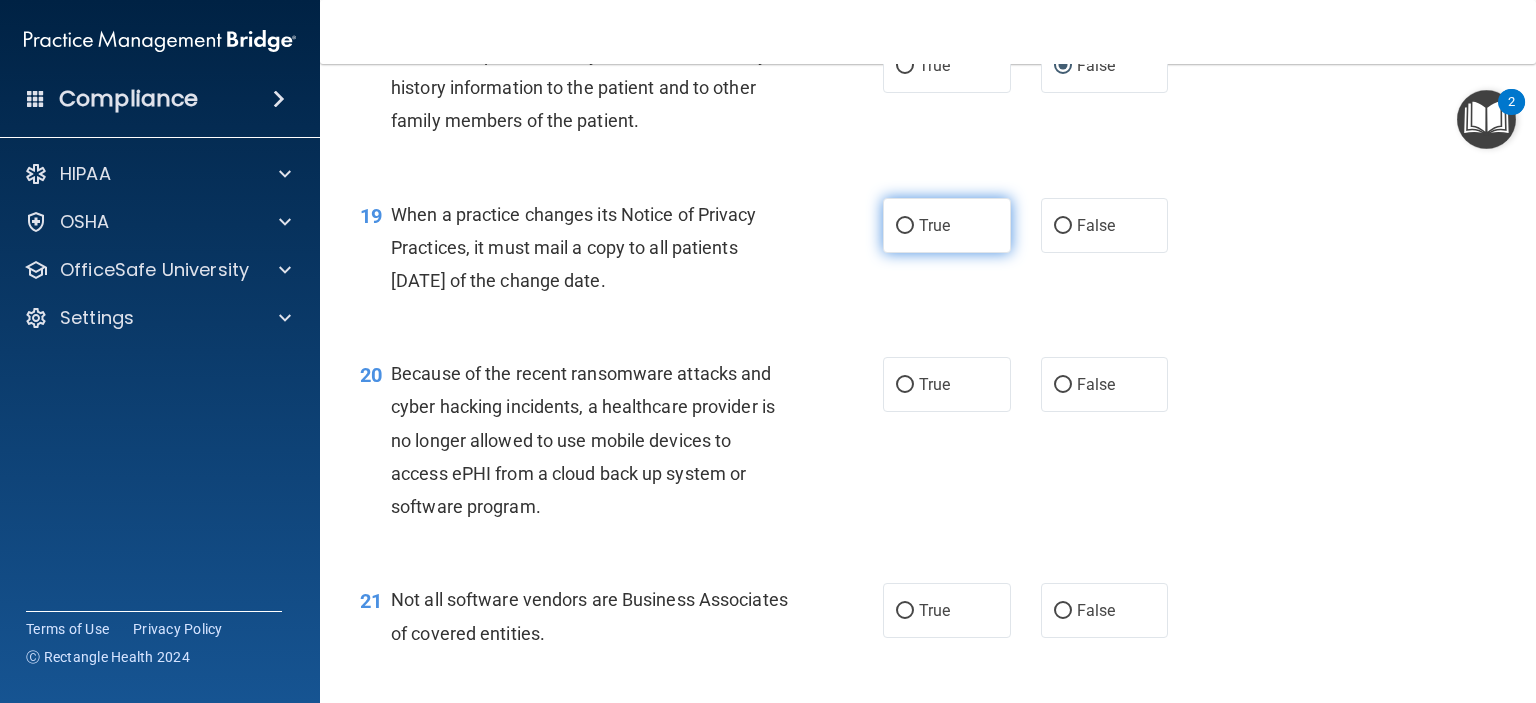 click on "True" at bounding box center (905, 226) 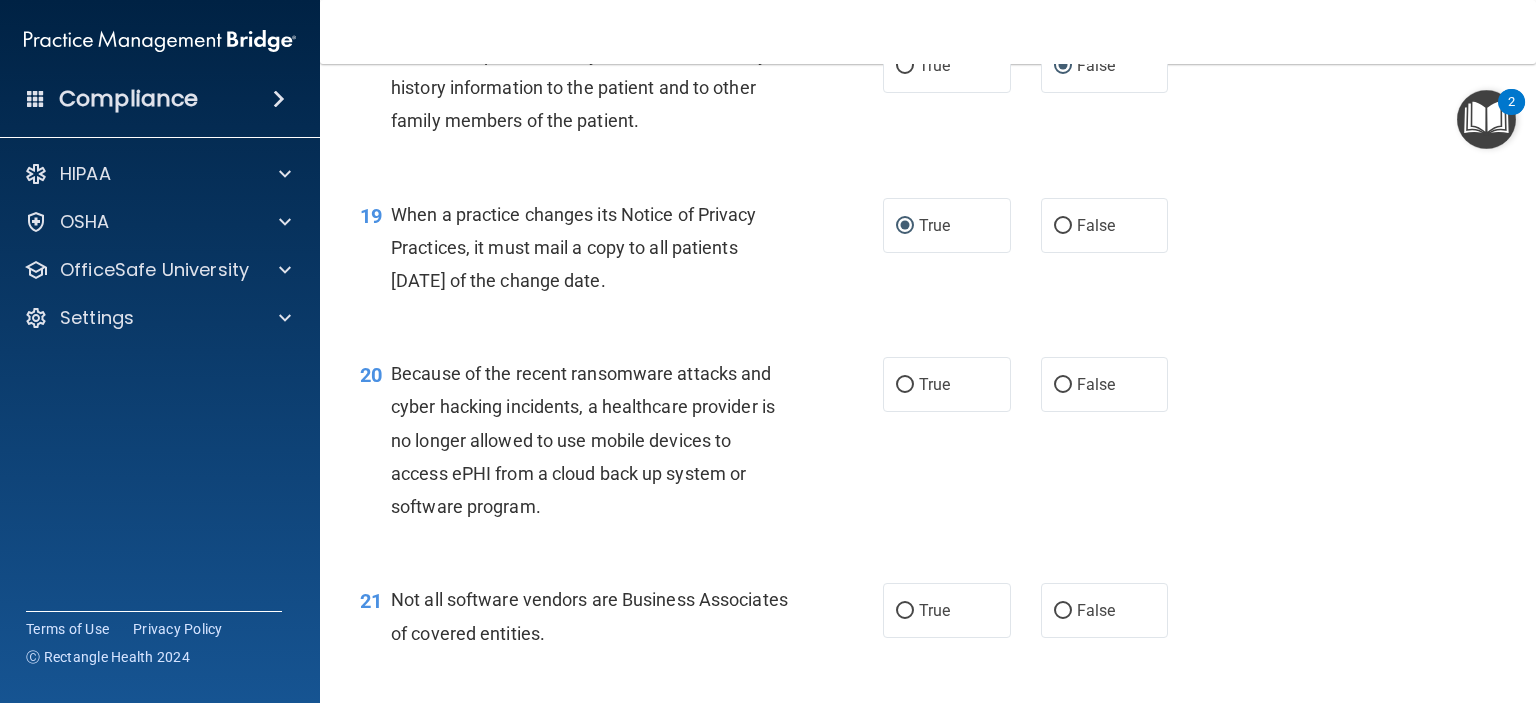 scroll, scrollTop: 3400, scrollLeft: 0, axis: vertical 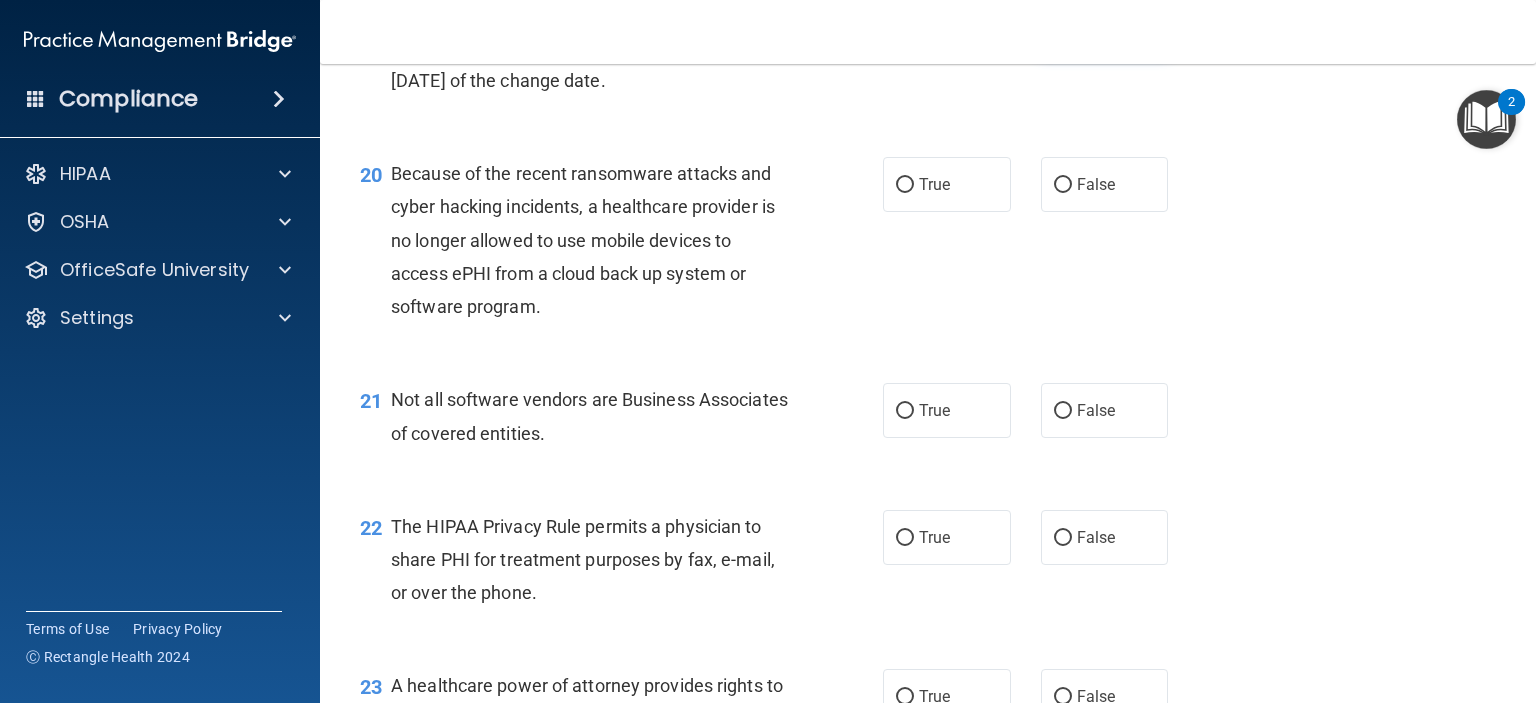drag, startPoint x: 1057, startPoint y: 89, endPoint x: 1049, endPoint y: 103, distance: 16.124516 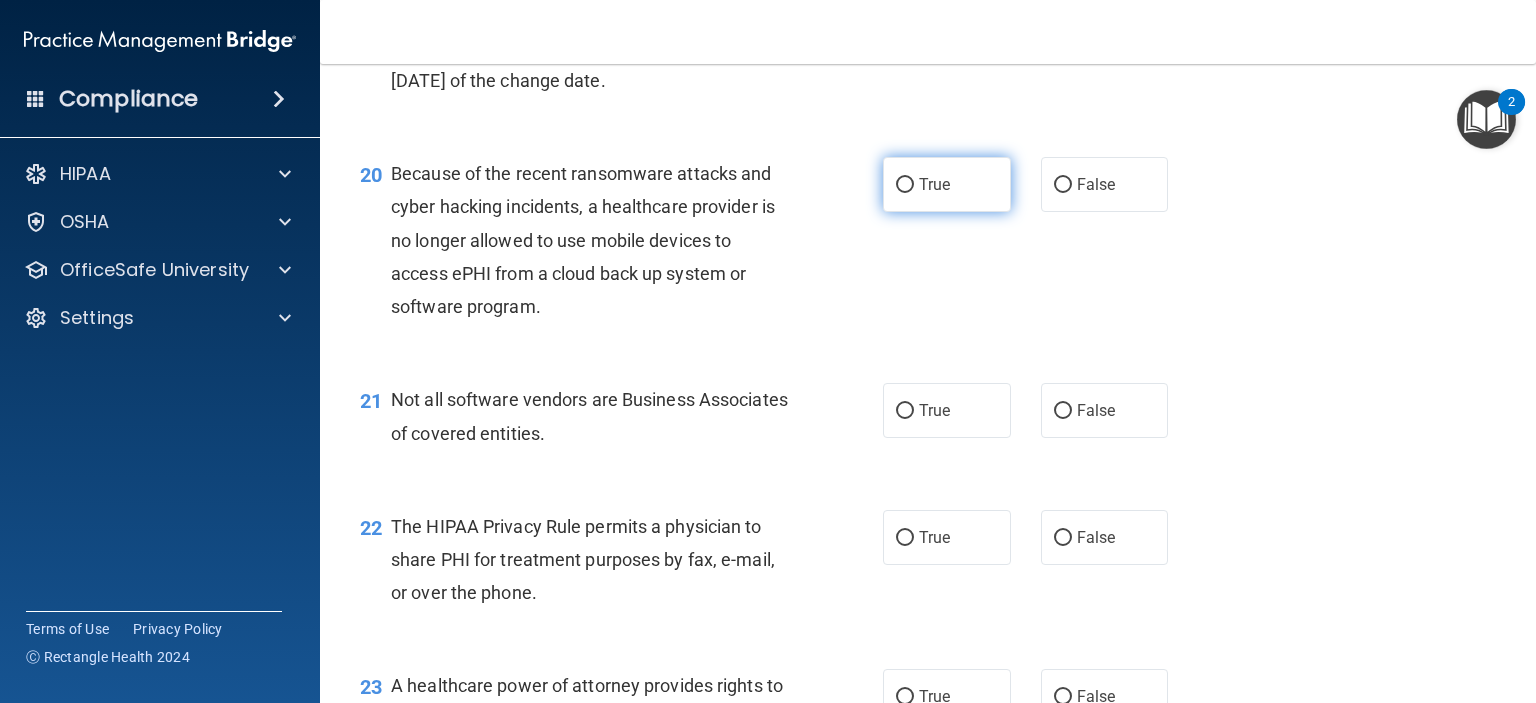 click on "True" at bounding box center [905, 185] 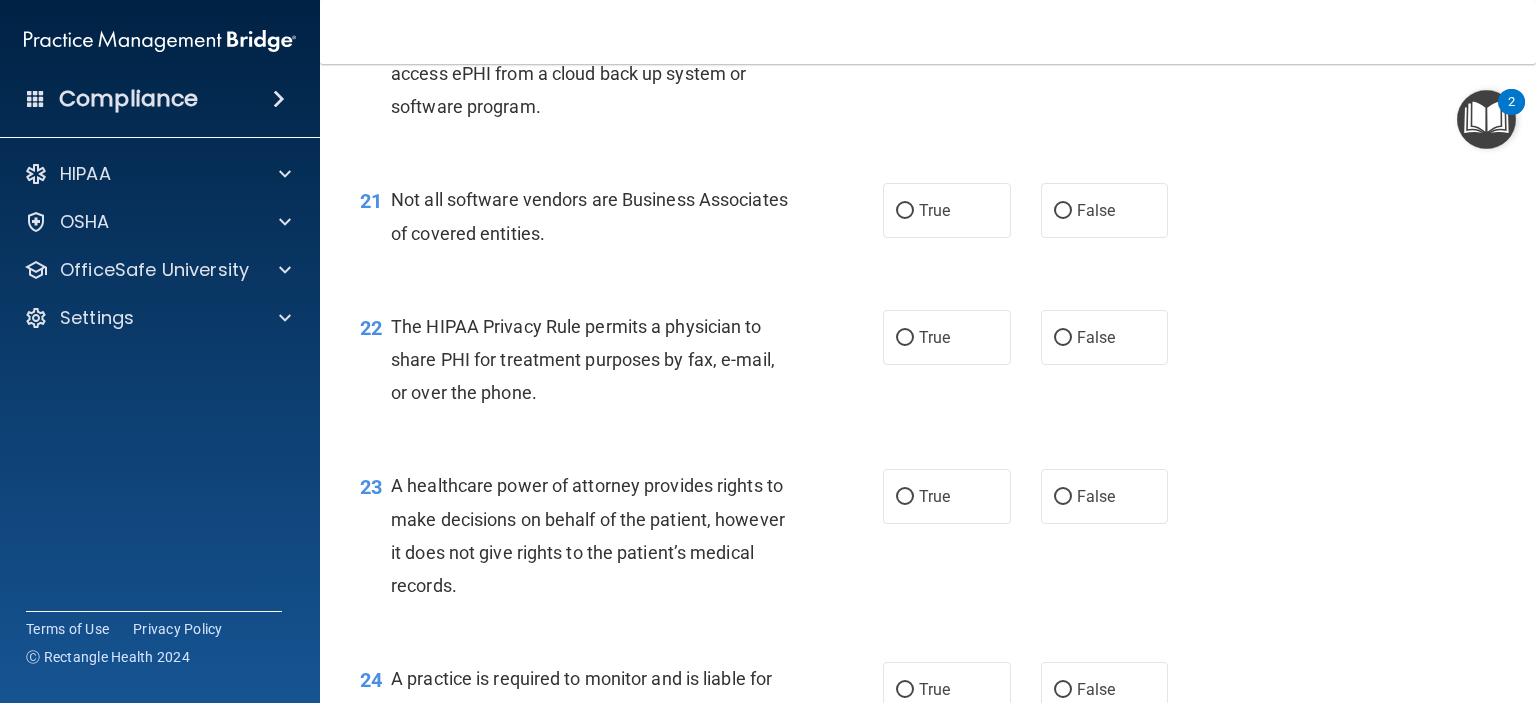 scroll, scrollTop: 3400, scrollLeft: 0, axis: vertical 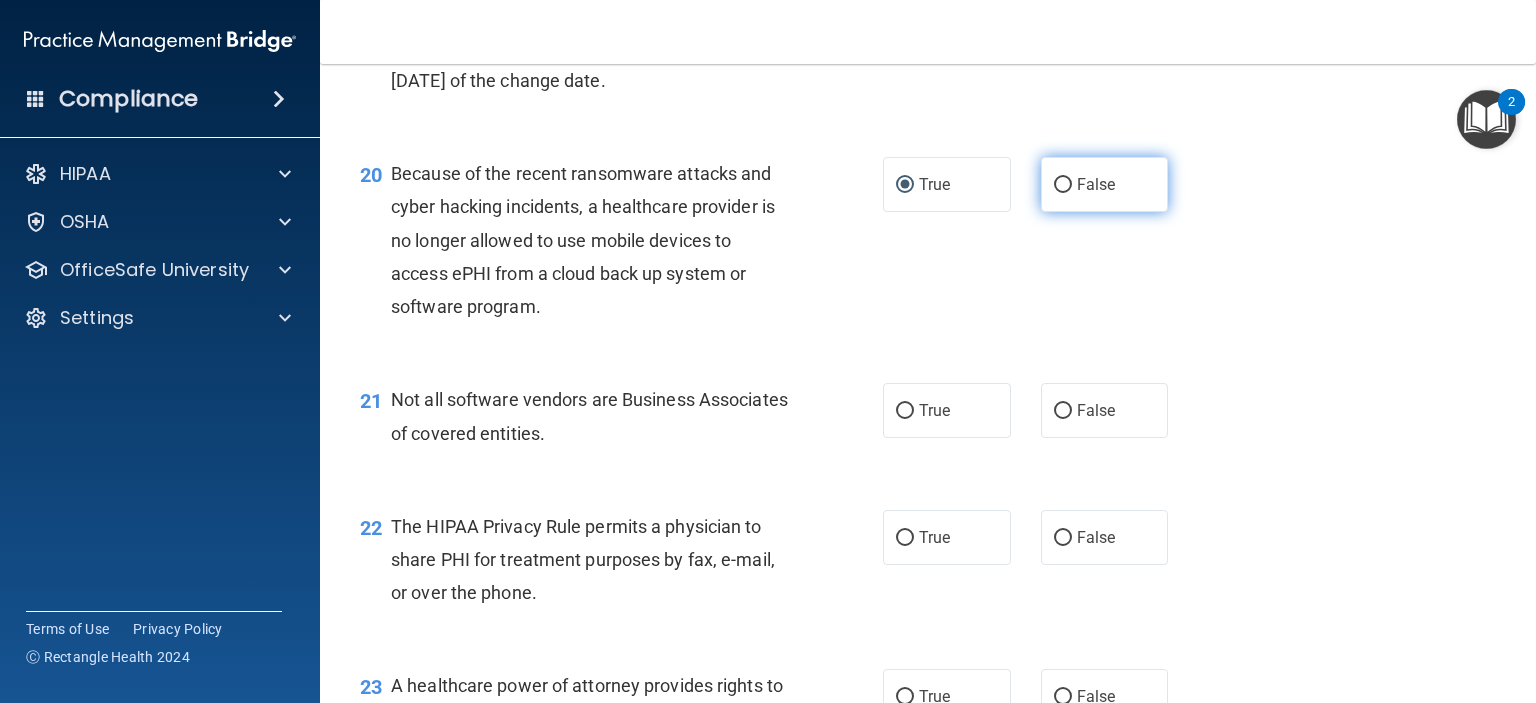 click on "False" at bounding box center (1063, 185) 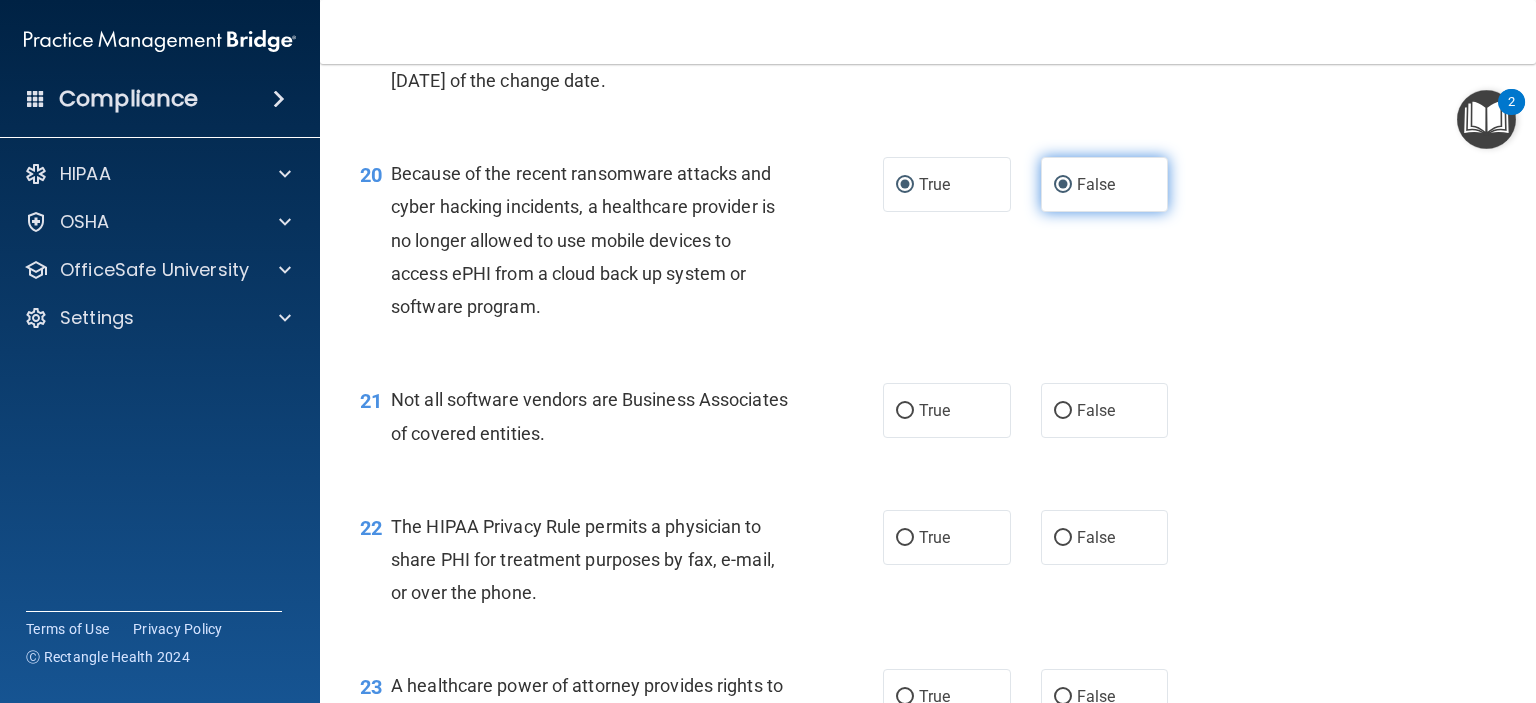 radio on "false" 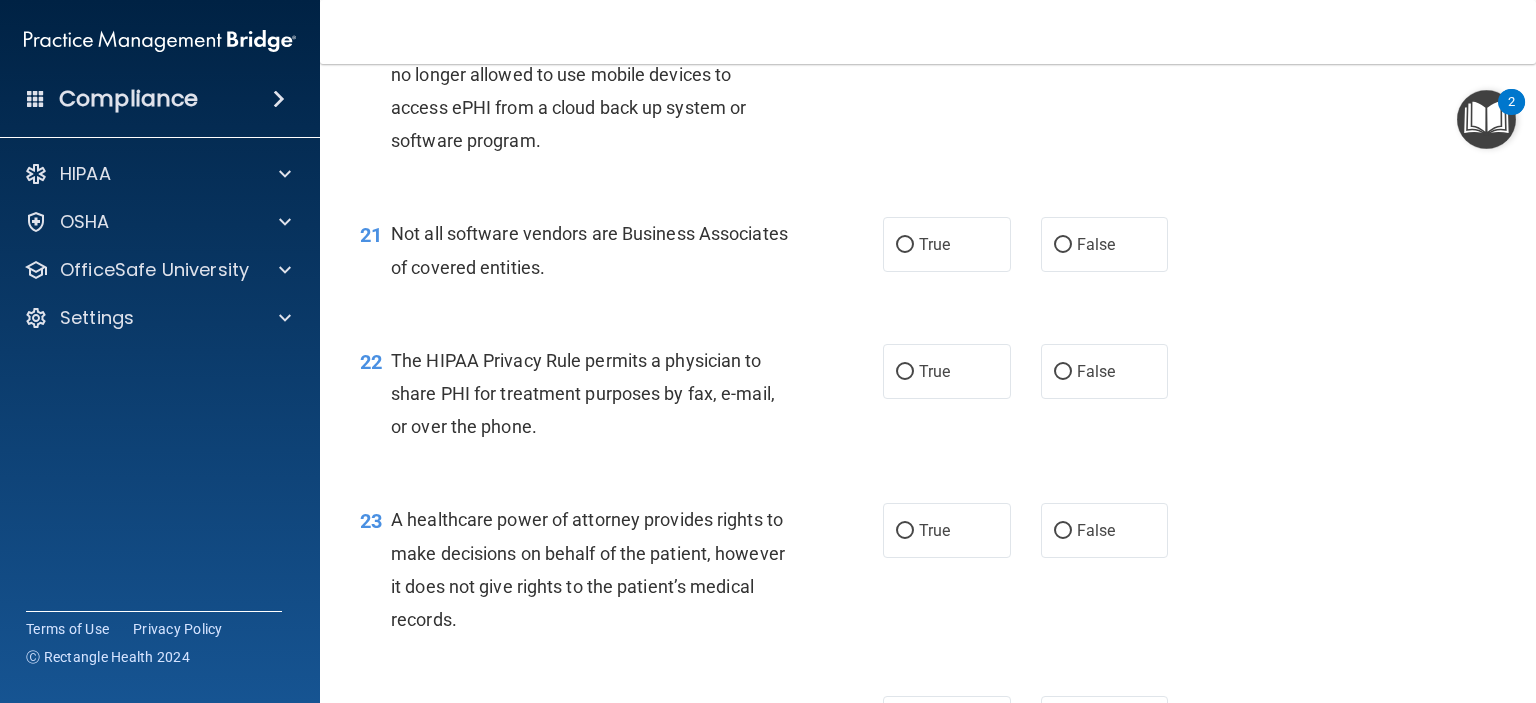 scroll, scrollTop: 3600, scrollLeft: 0, axis: vertical 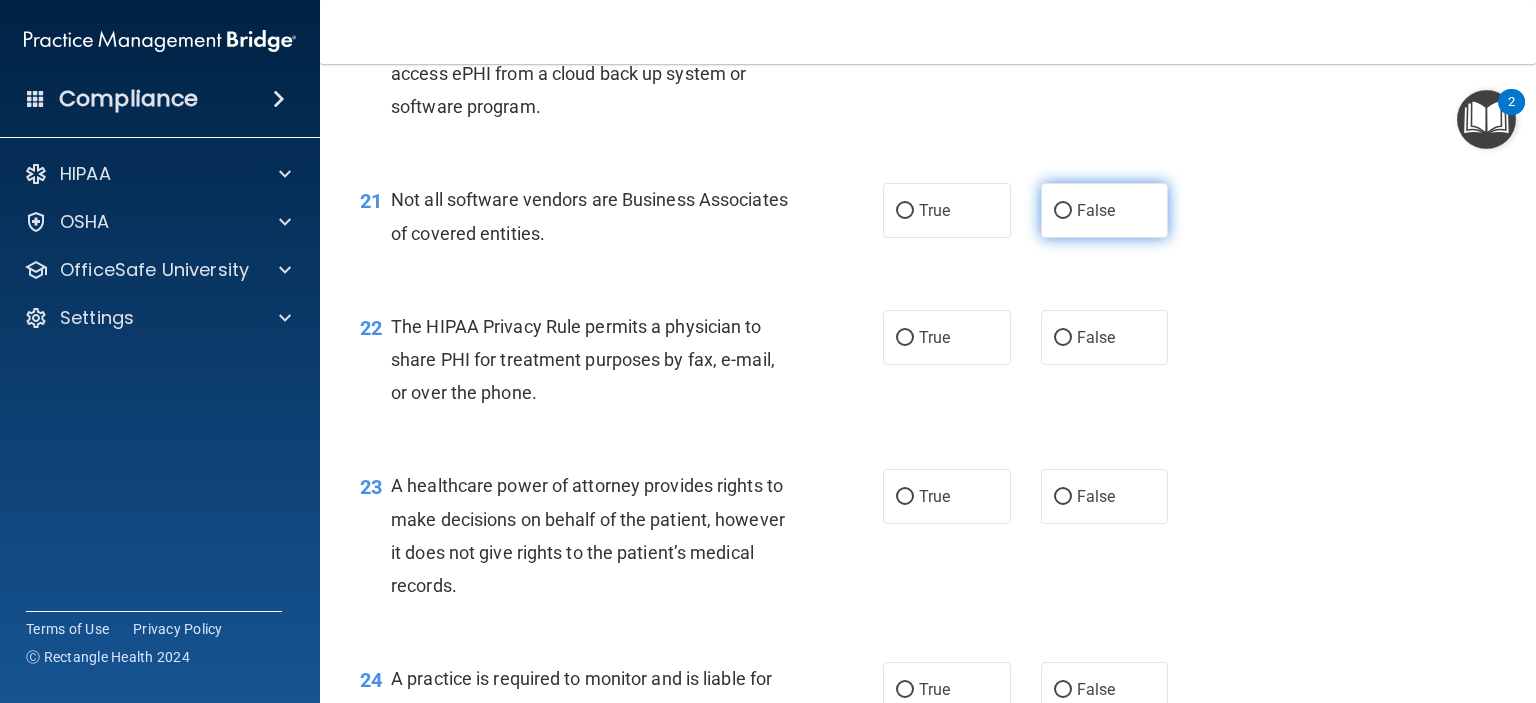 click on "False" at bounding box center [1063, 211] 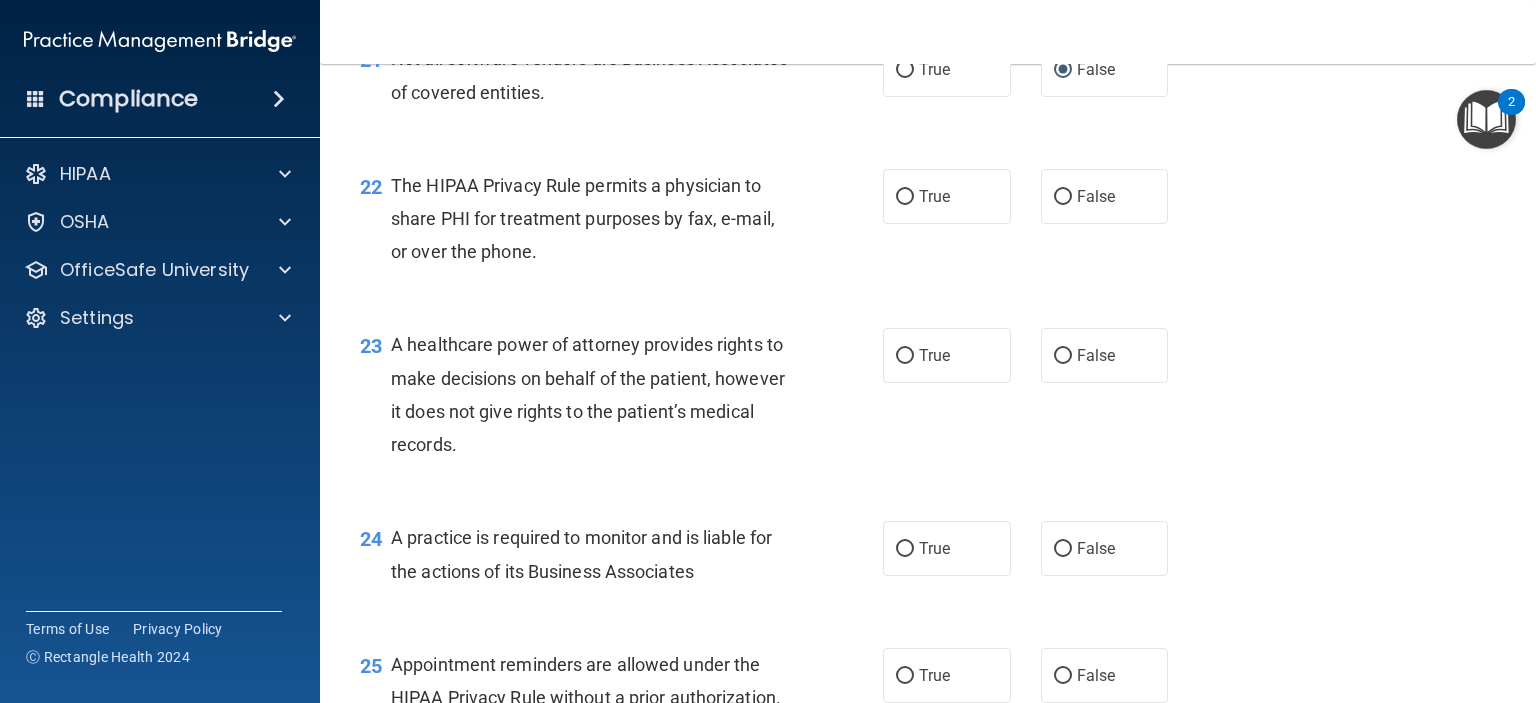 scroll, scrollTop: 3800, scrollLeft: 0, axis: vertical 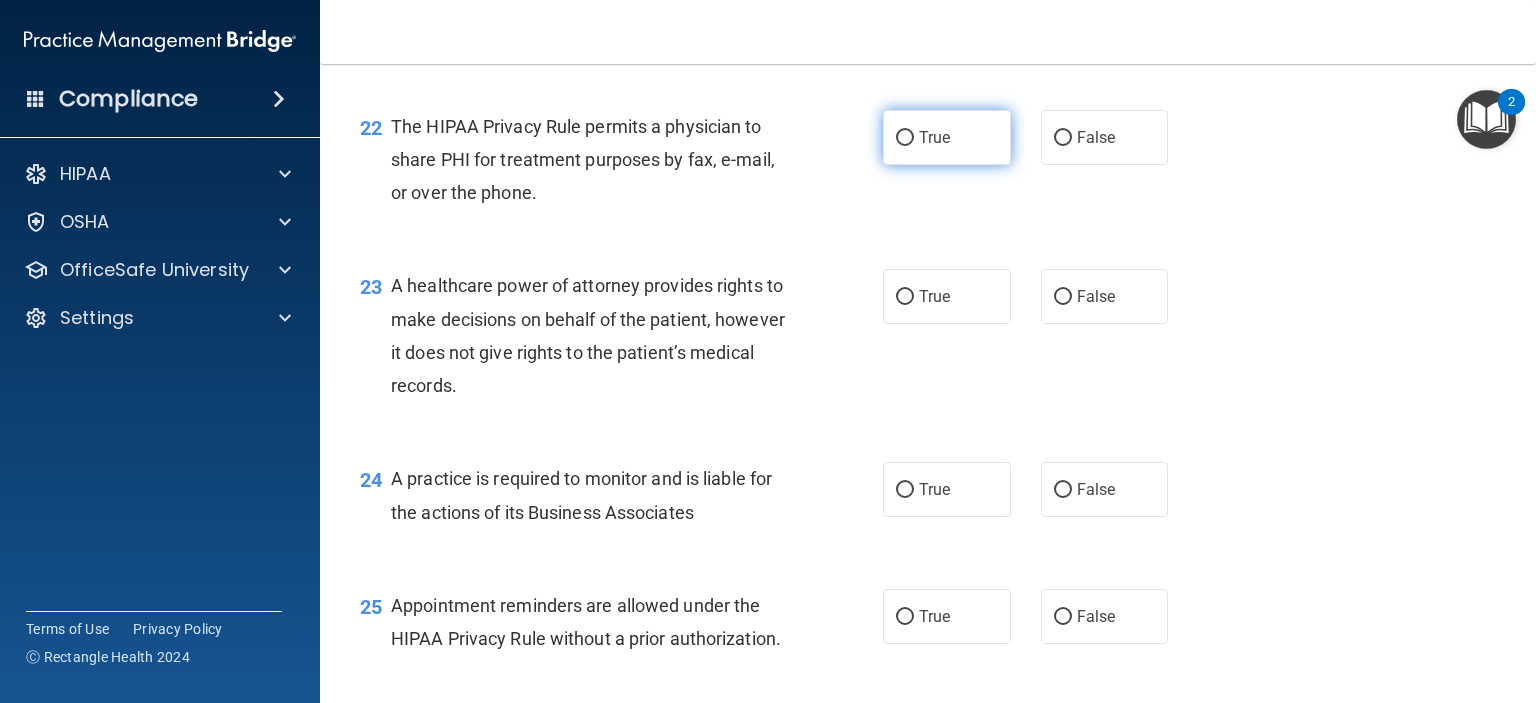 click on "True" at bounding box center [905, 138] 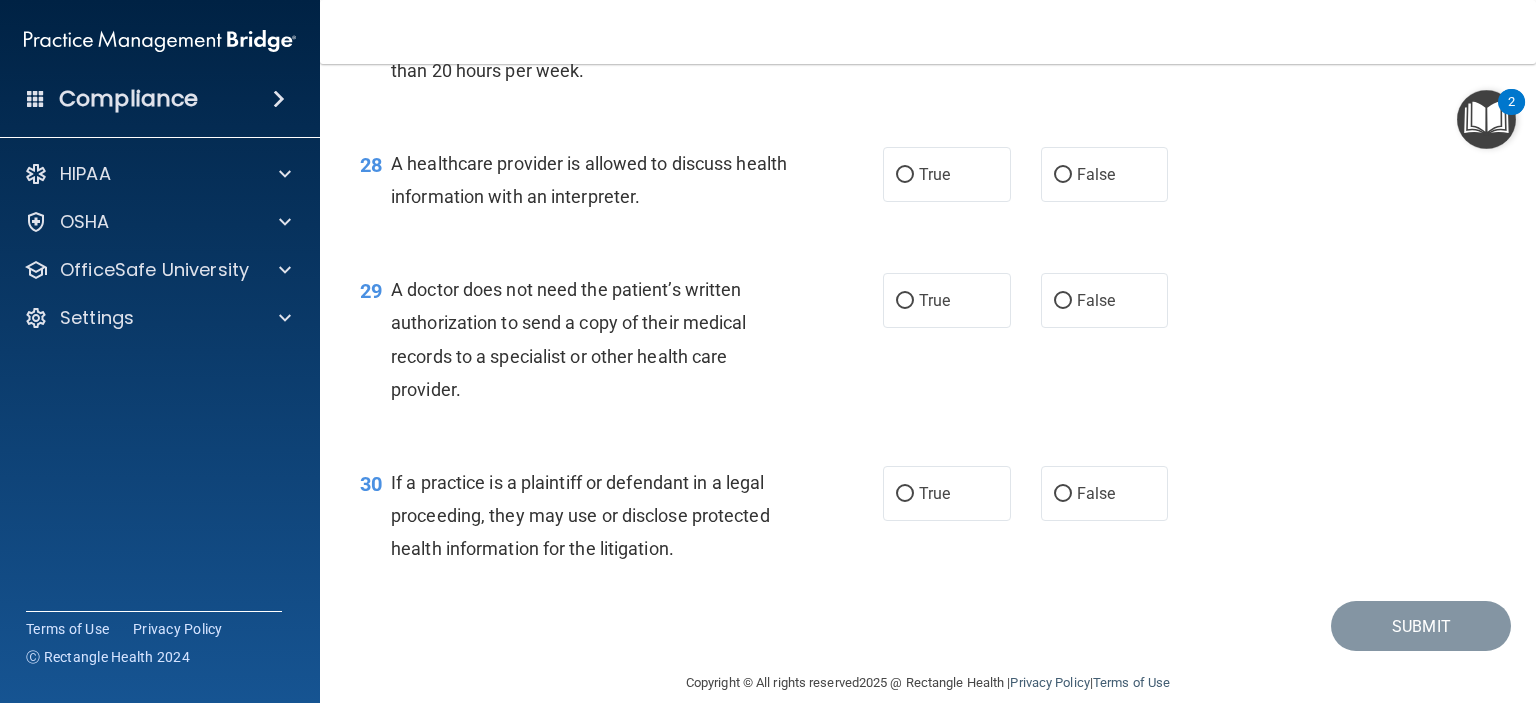 scroll, scrollTop: 4816, scrollLeft: 0, axis: vertical 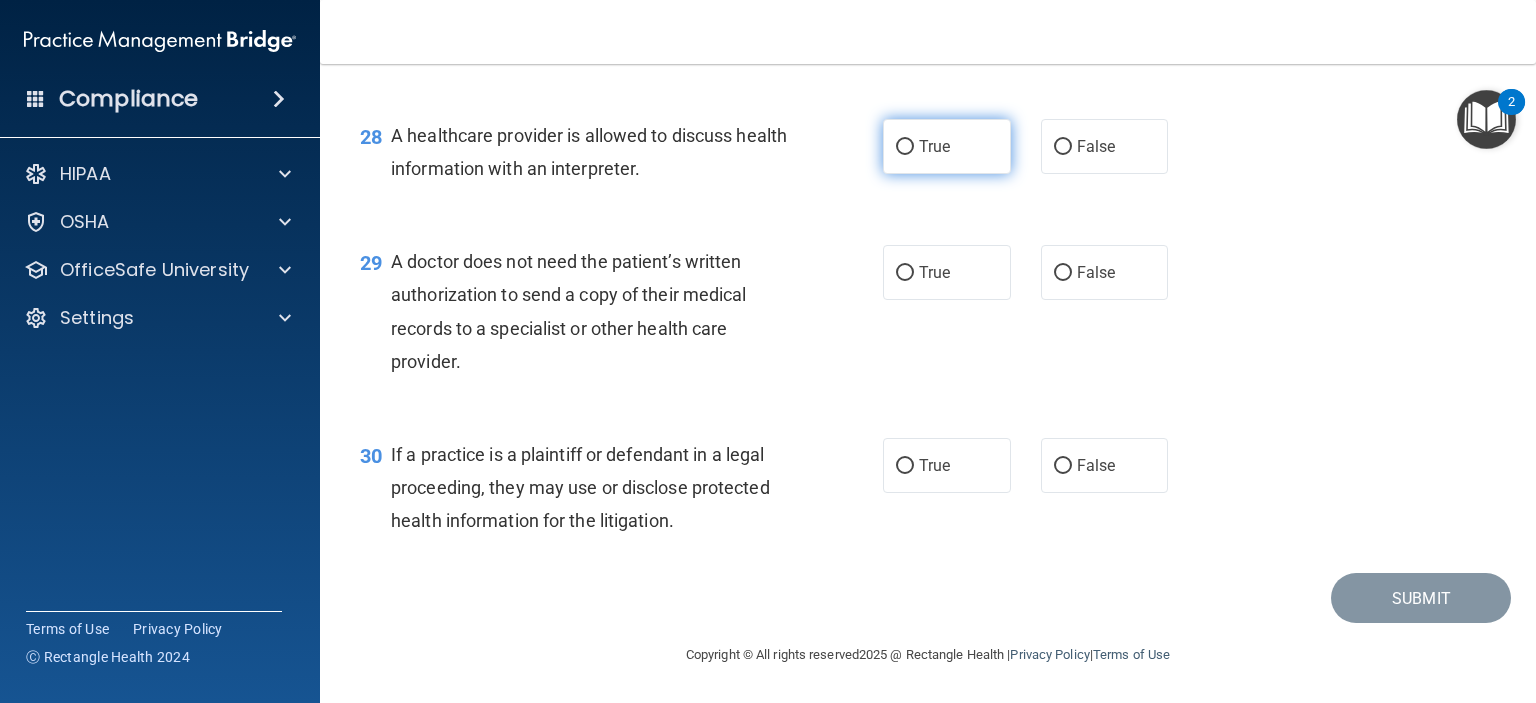 click on "True" at bounding box center (905, 147) 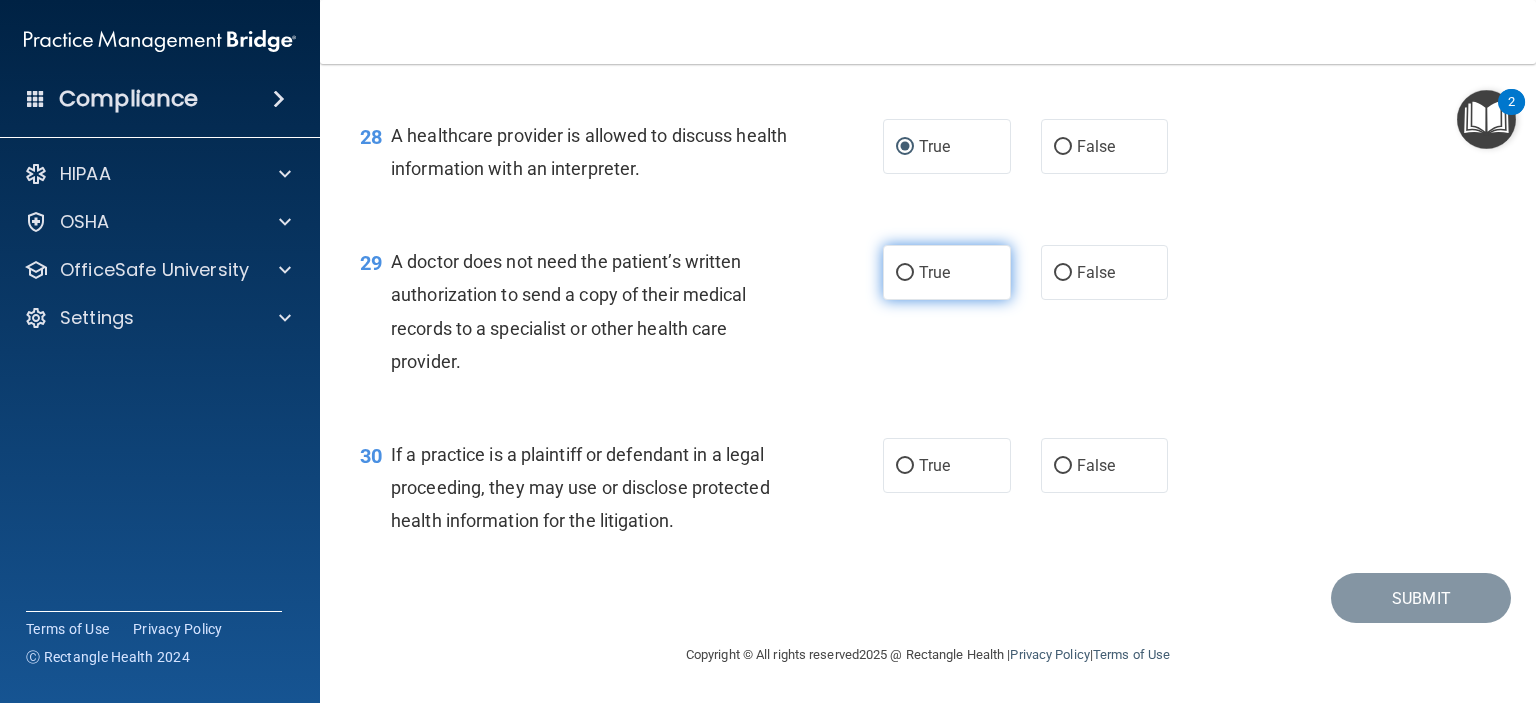 click on "True" at bounding box center [905, 273] 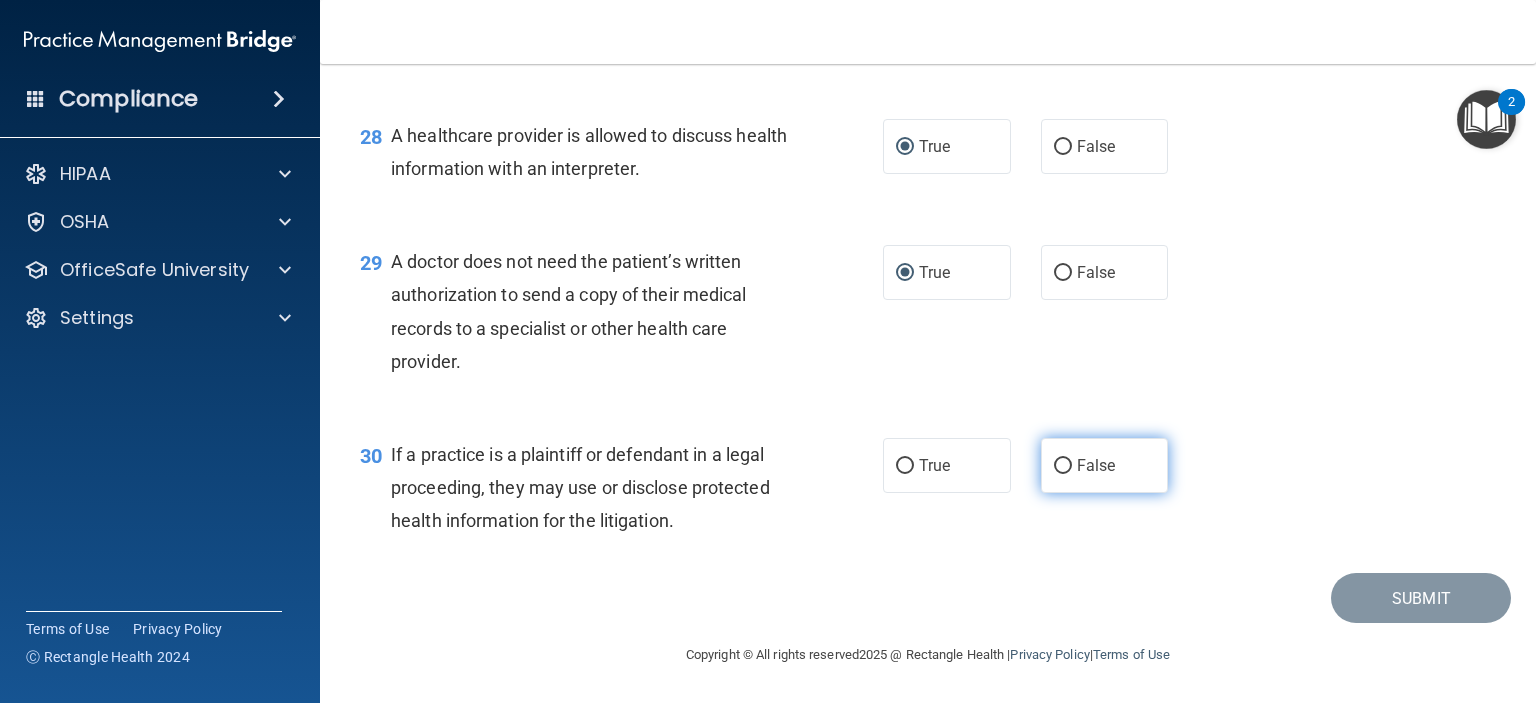 click on "False" at bounding box center [1063, 466] 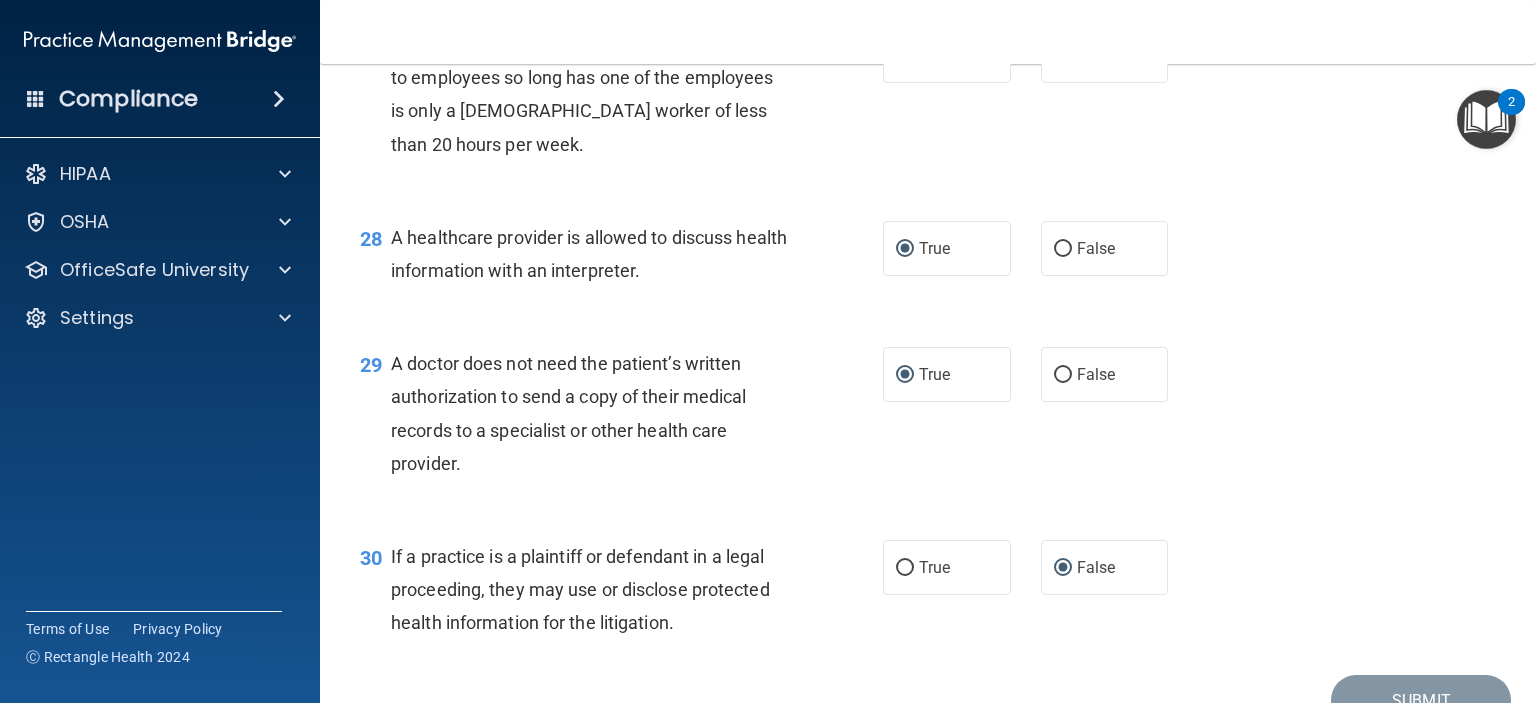 scroll, scrollTop: 4616, scrollLeft: 0, axis: vertical 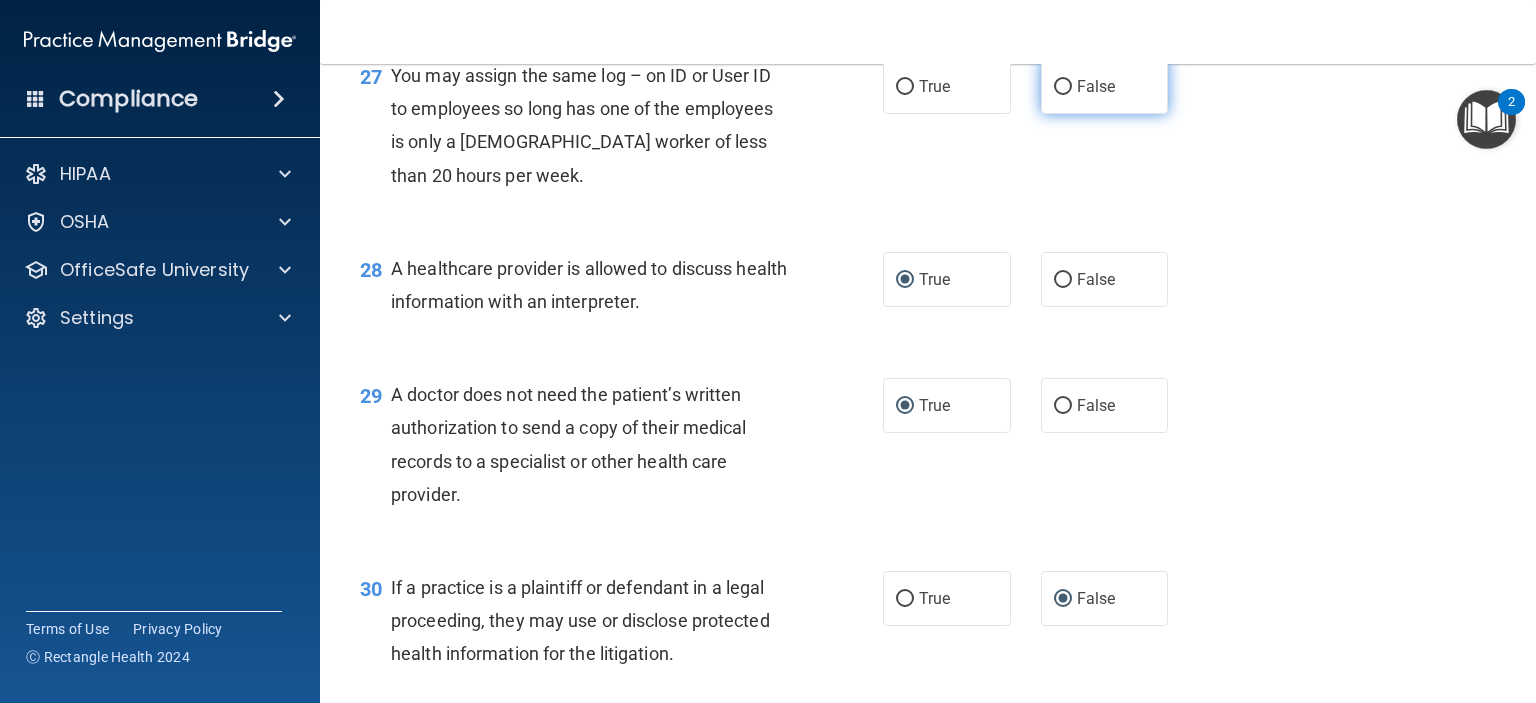 click on "False" at bounding box center [1063, 87] 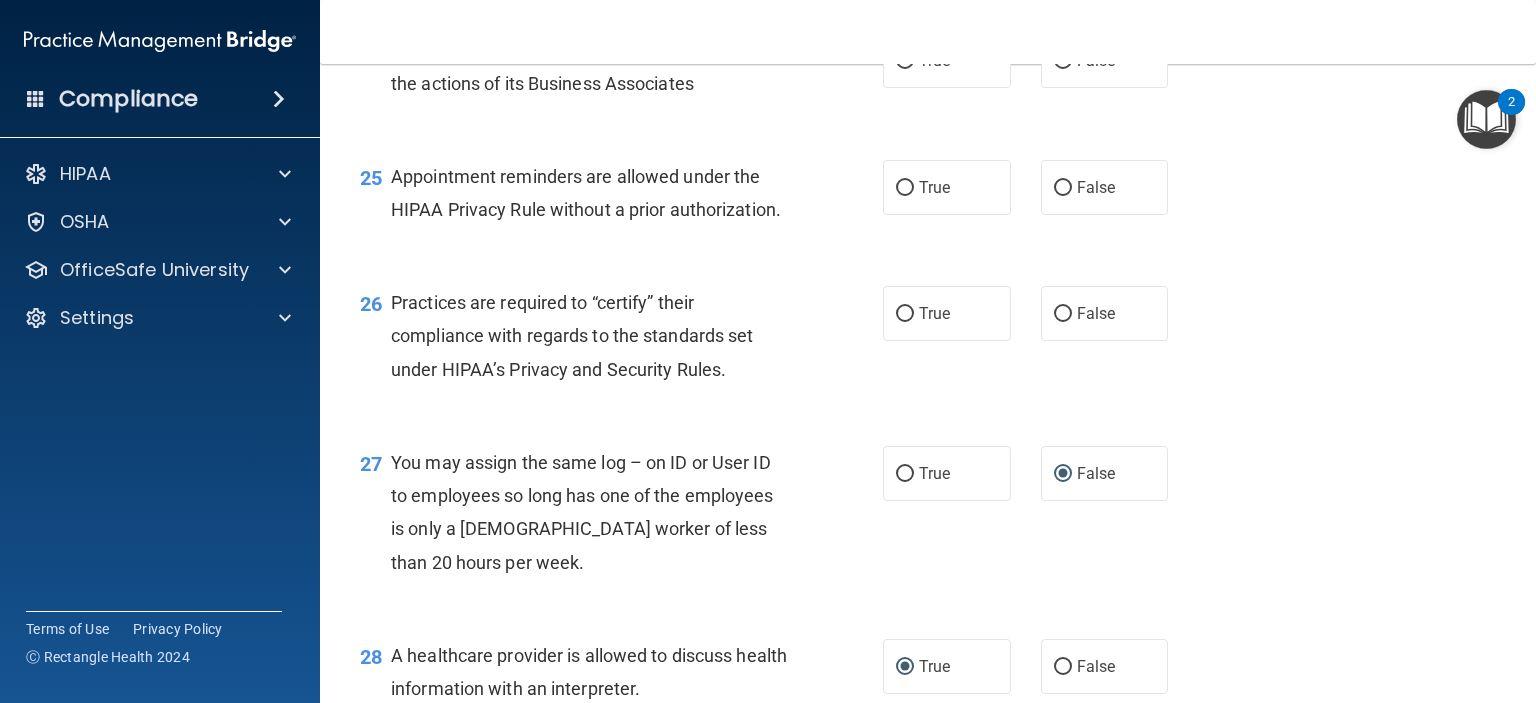 scroll, scrollTop: 4216, scrollLeft: 0, axis: vertical 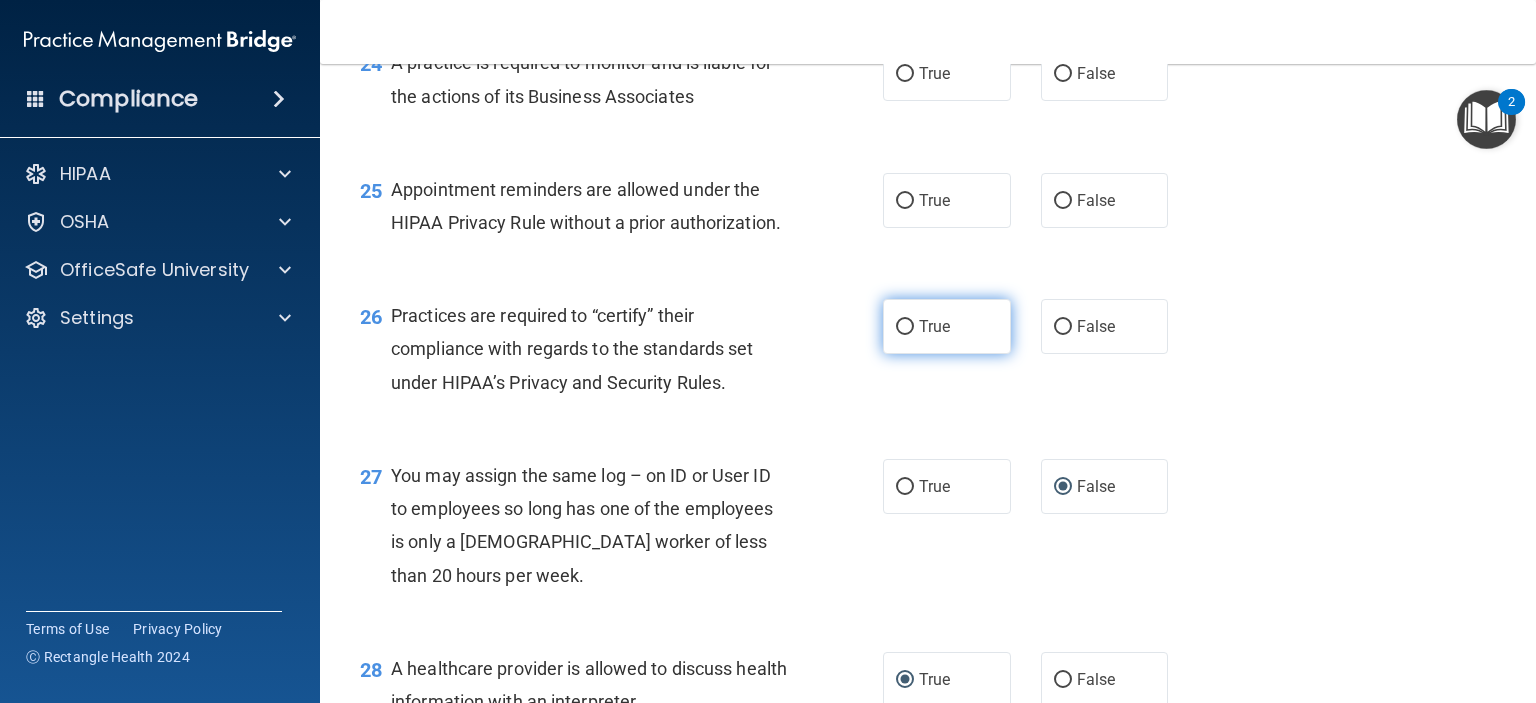 click on "True" at bounding box center [905, 327] 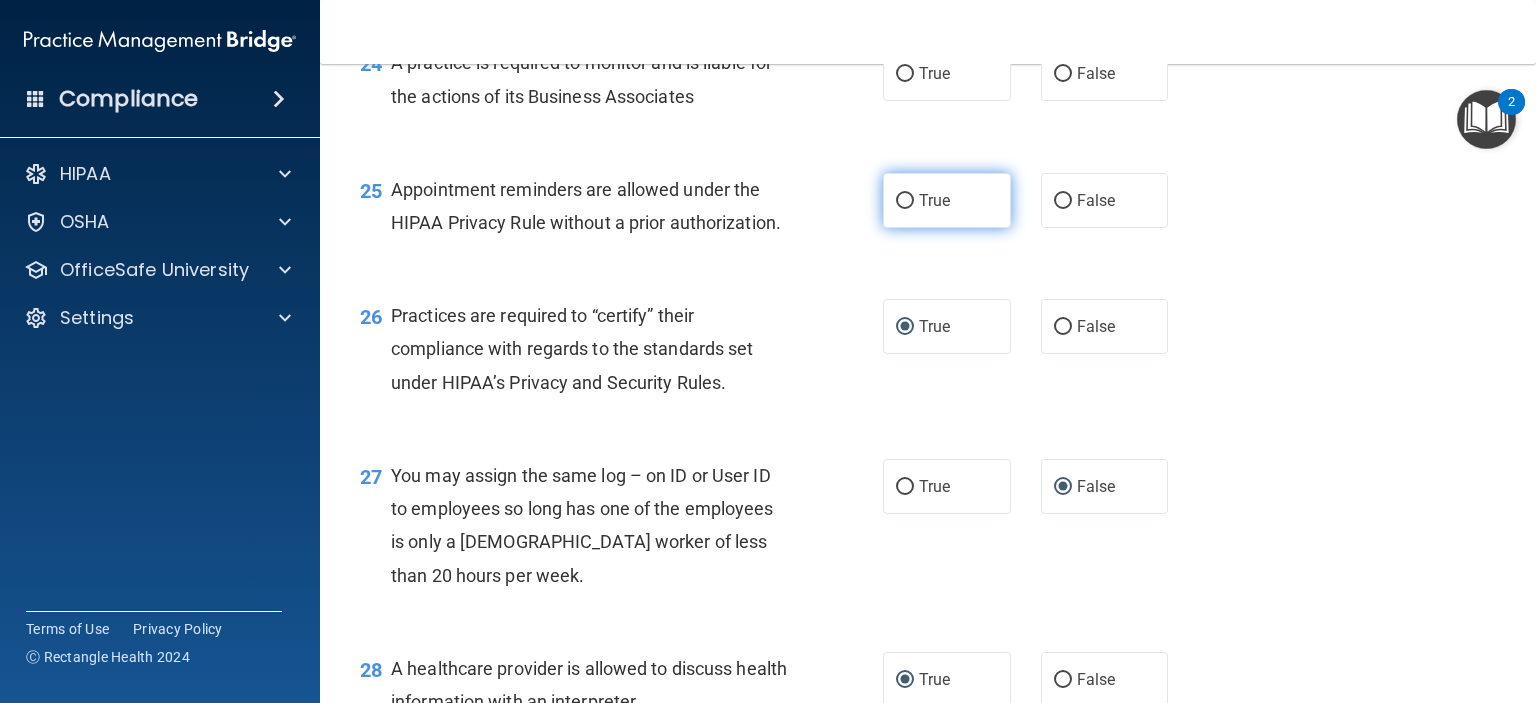 click on "True" at bounding box center [905, 201] 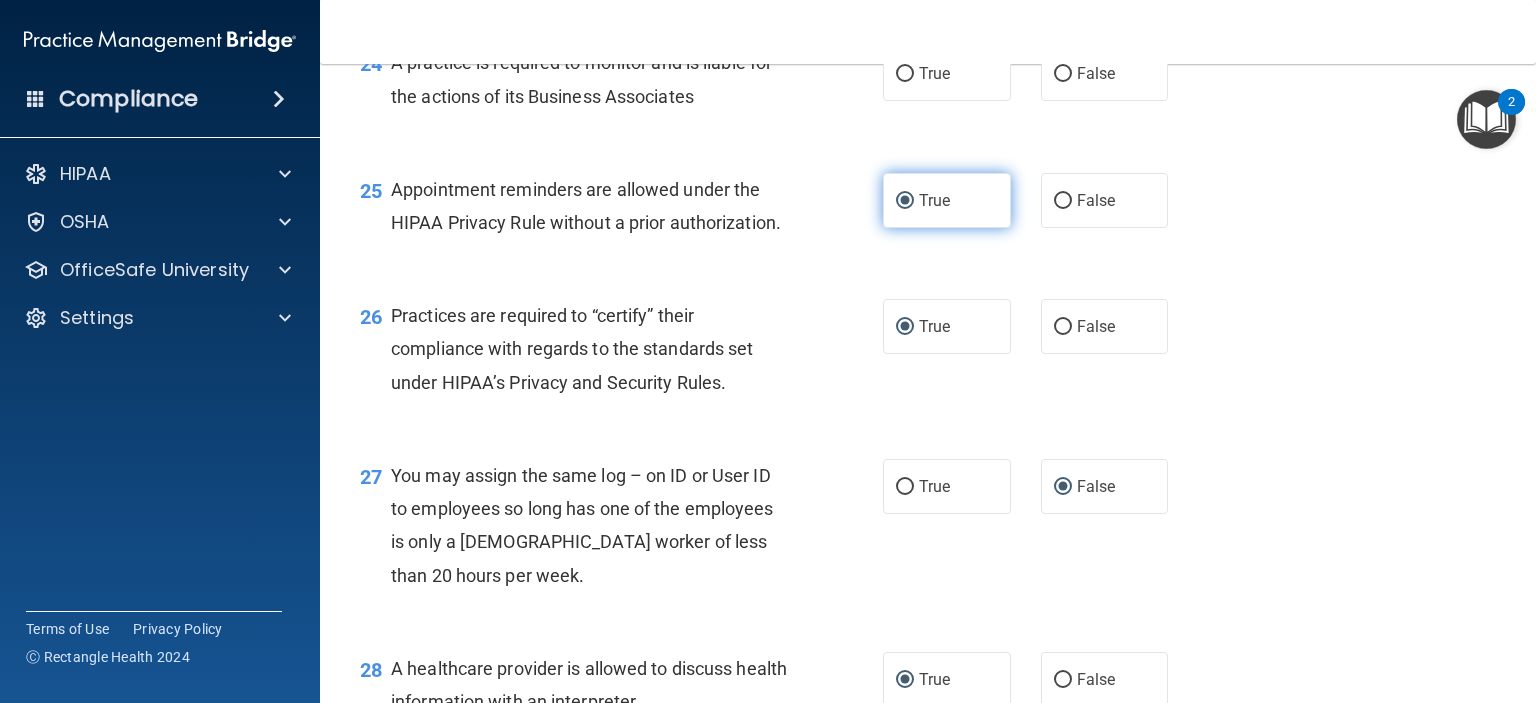 scroll, scrollTop: 4016, scrollLeft: 0, axis: vertical 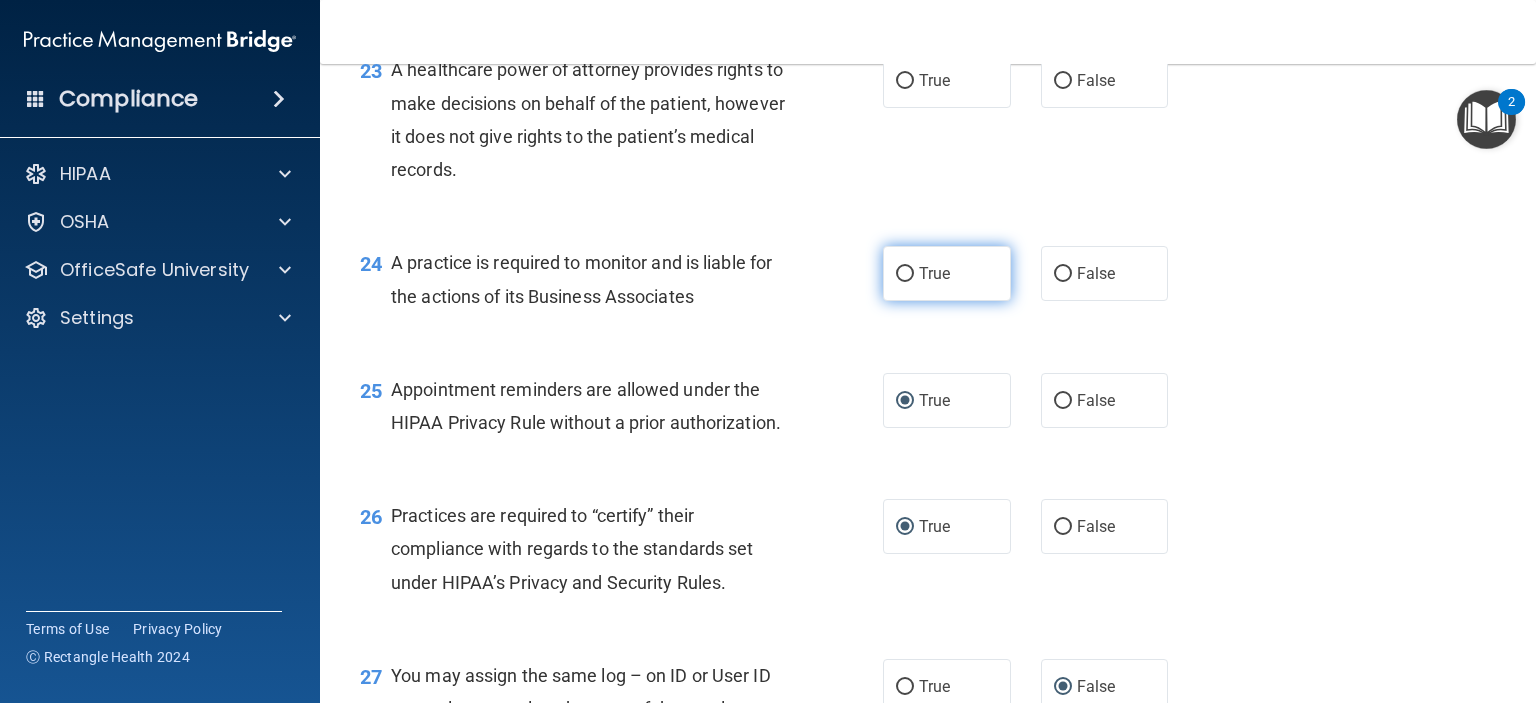 click on "True" at bounding box center [905, 274] 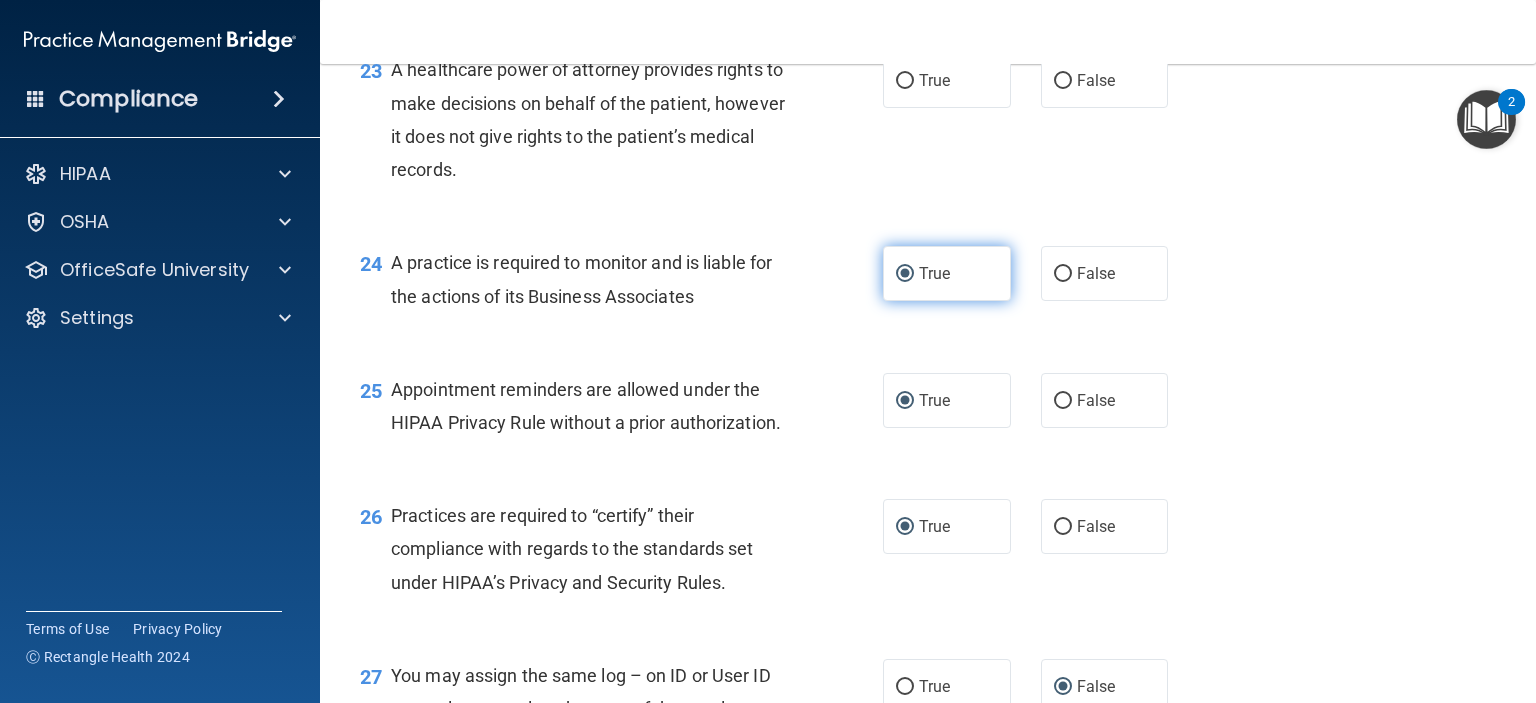 scroll, scrollTop: 3816, scrollLeft: 0, axis: vertical 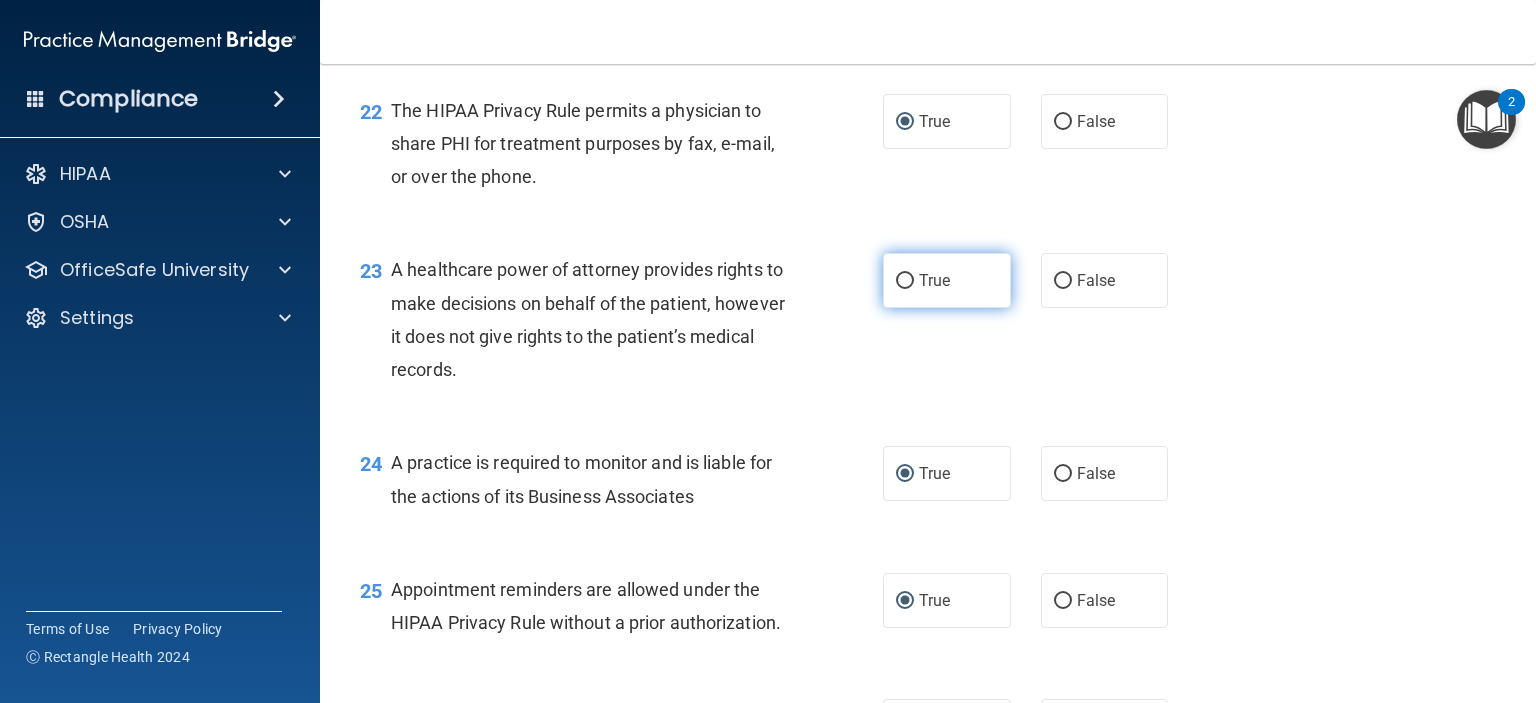 click on "True" at bounding box center (905, 281) 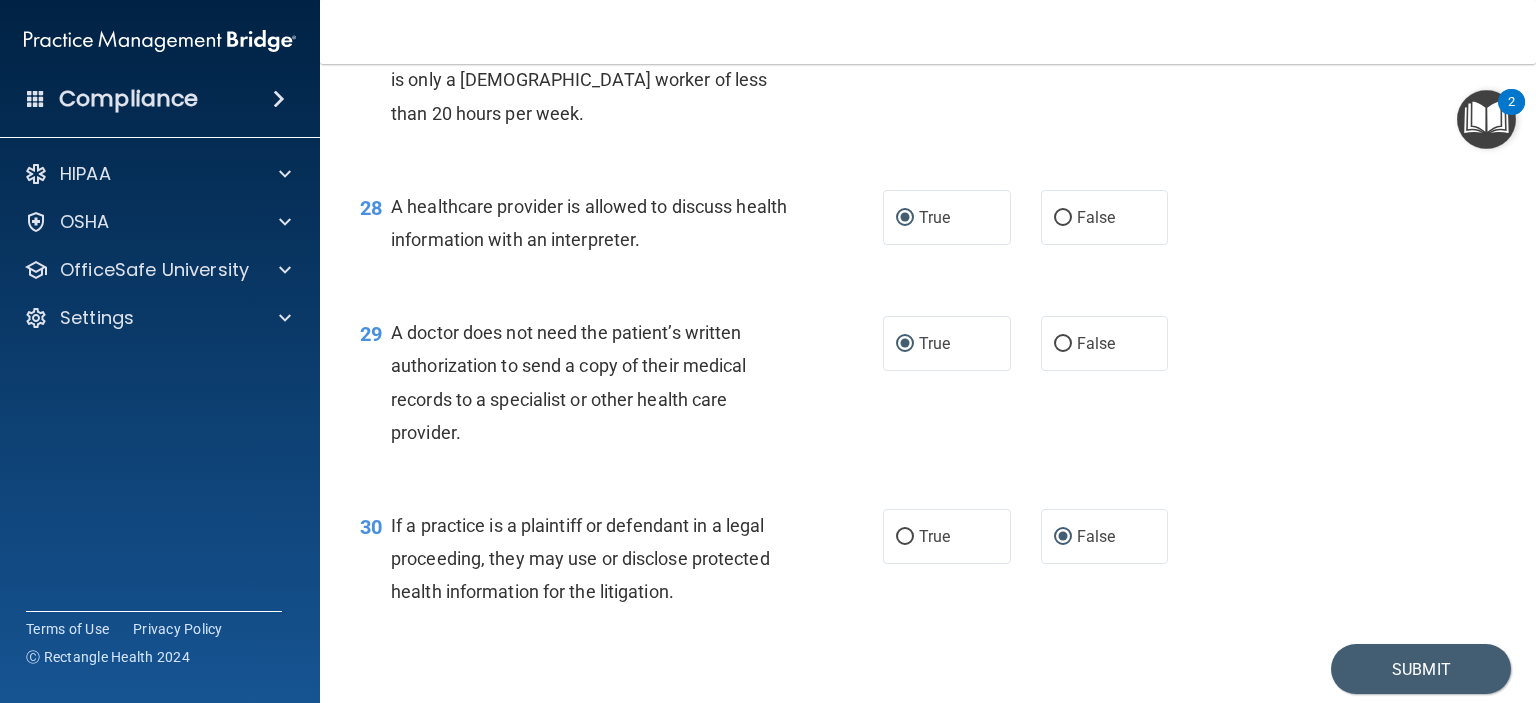 scroll, scrollTop: 4800, scrollLeft: 0, axis: vertical 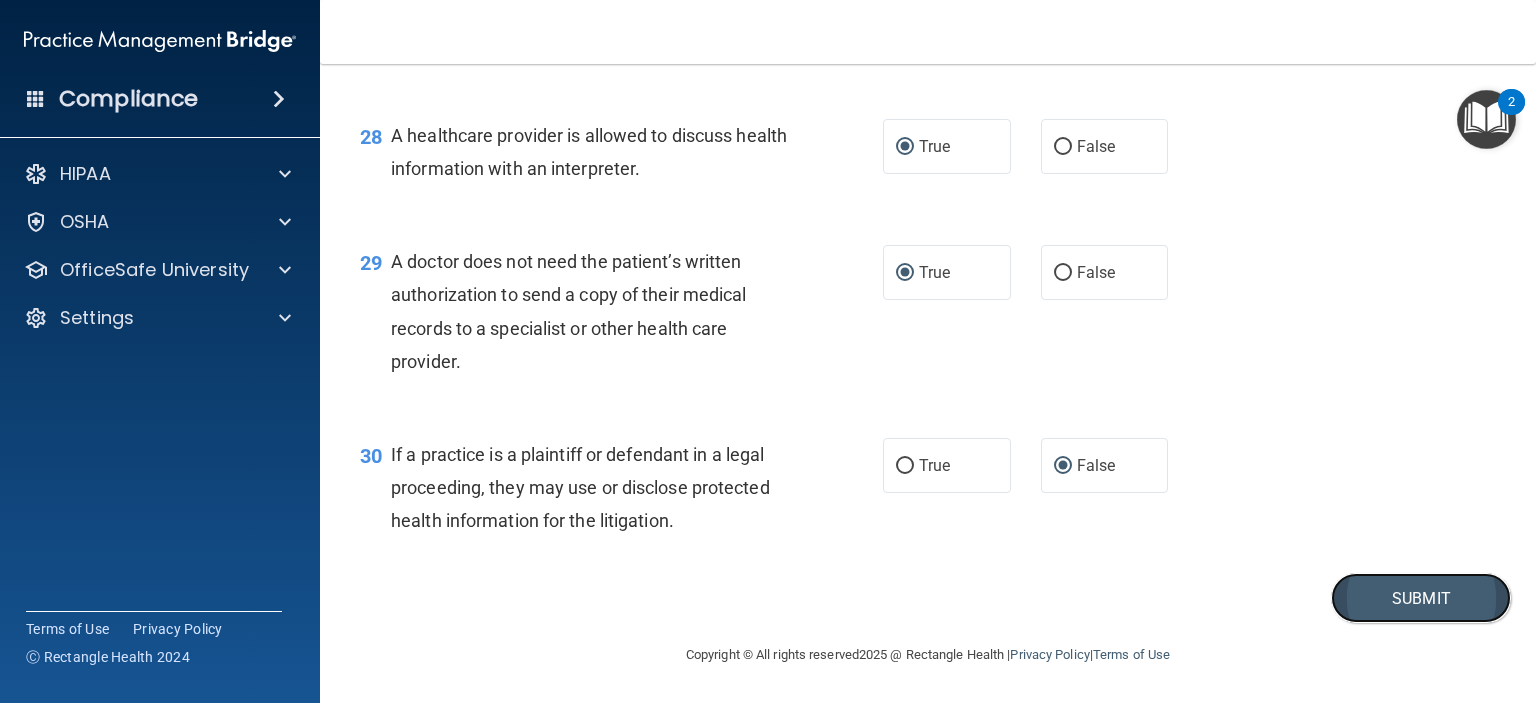 click on "Submit" at bounding box center (1421, 598) 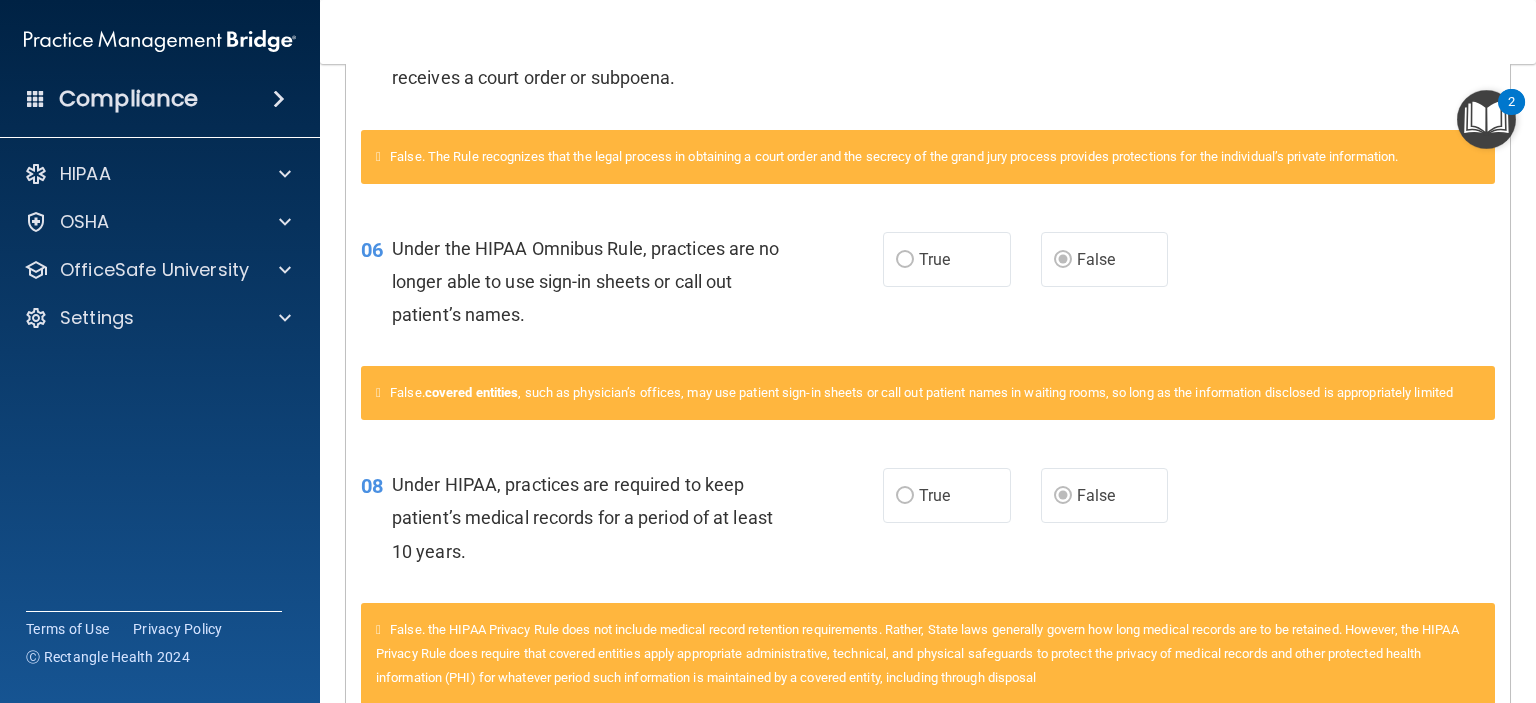 scroll, scrollTop: 0, scrollLeft: 0, axis: both 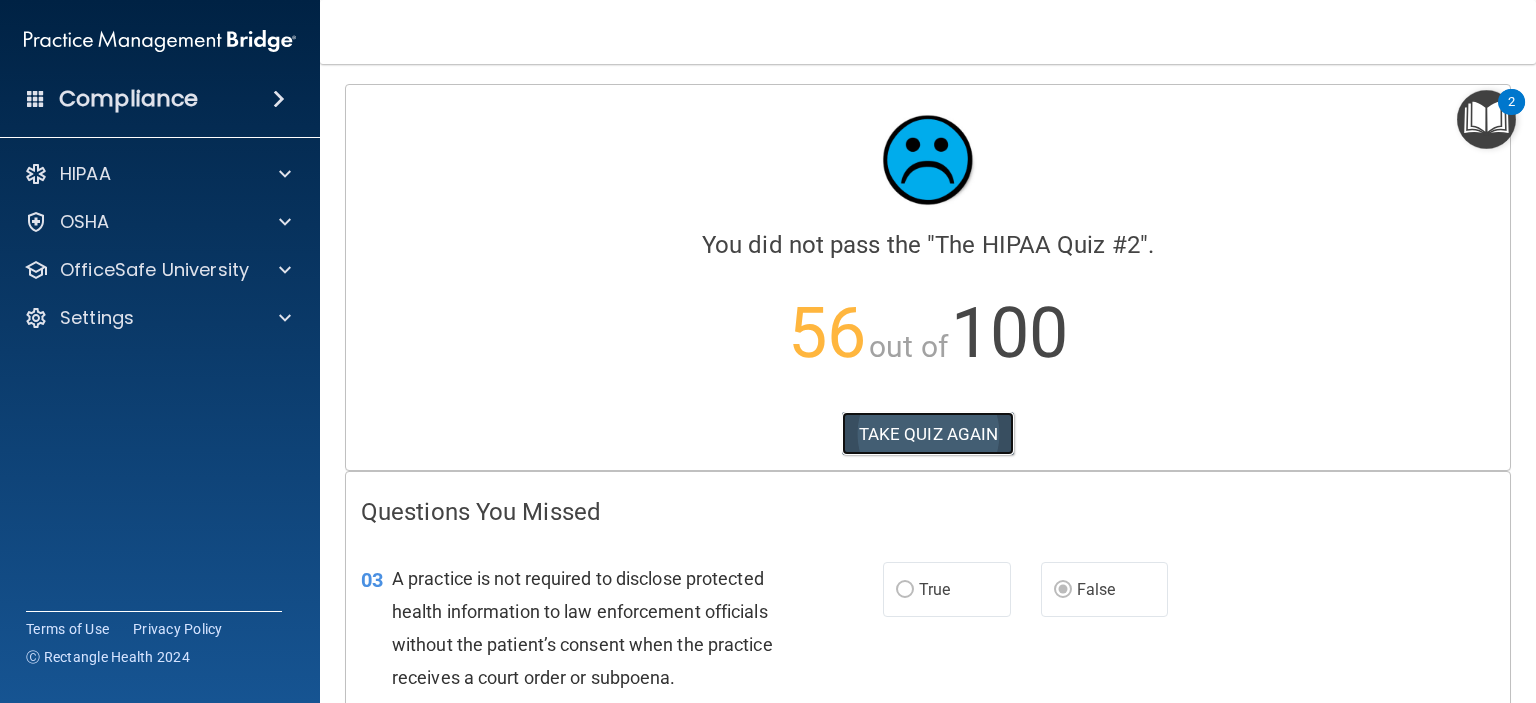 click on "TAKE QUIZ AGAIN" at bounding box center (928, 434) 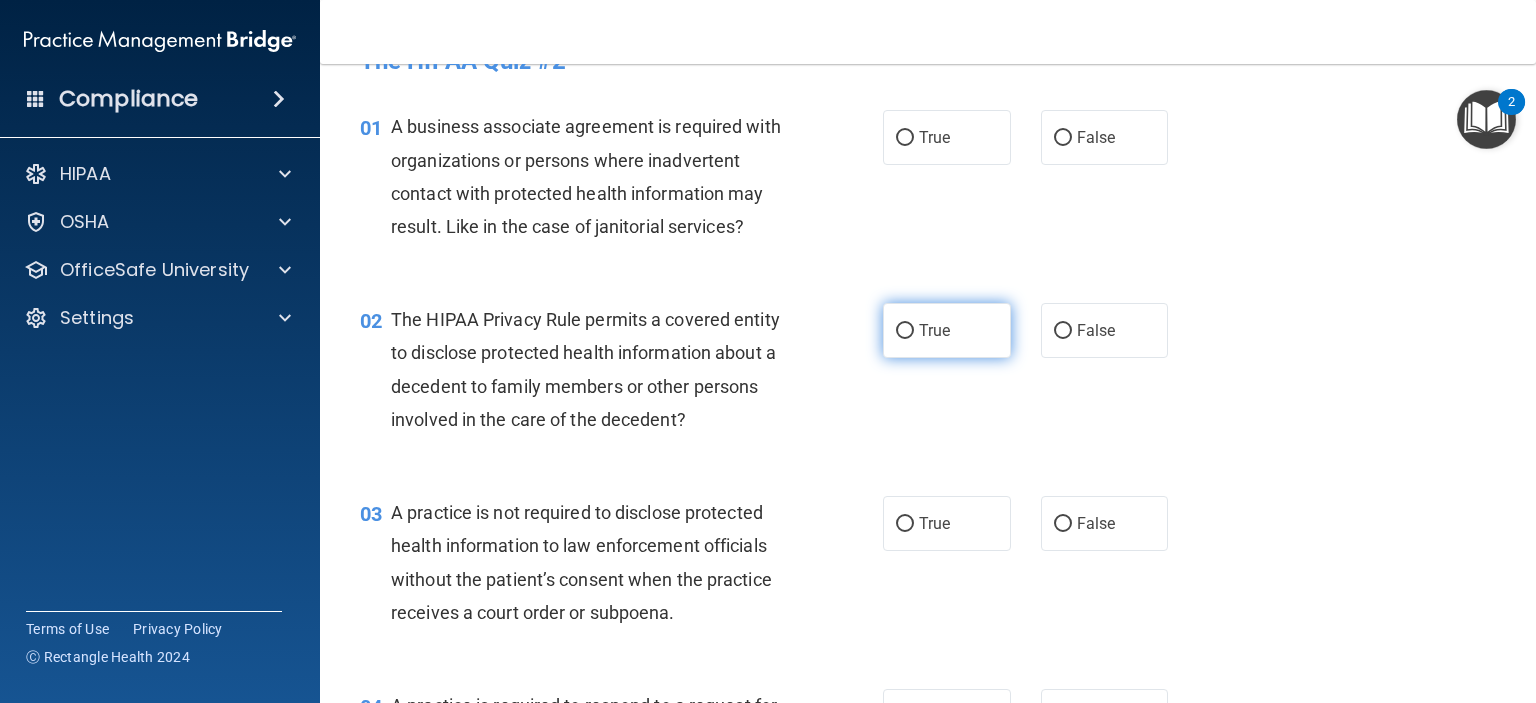 scroll, scrollTop: 0, scrollLeft: 0, axis: both 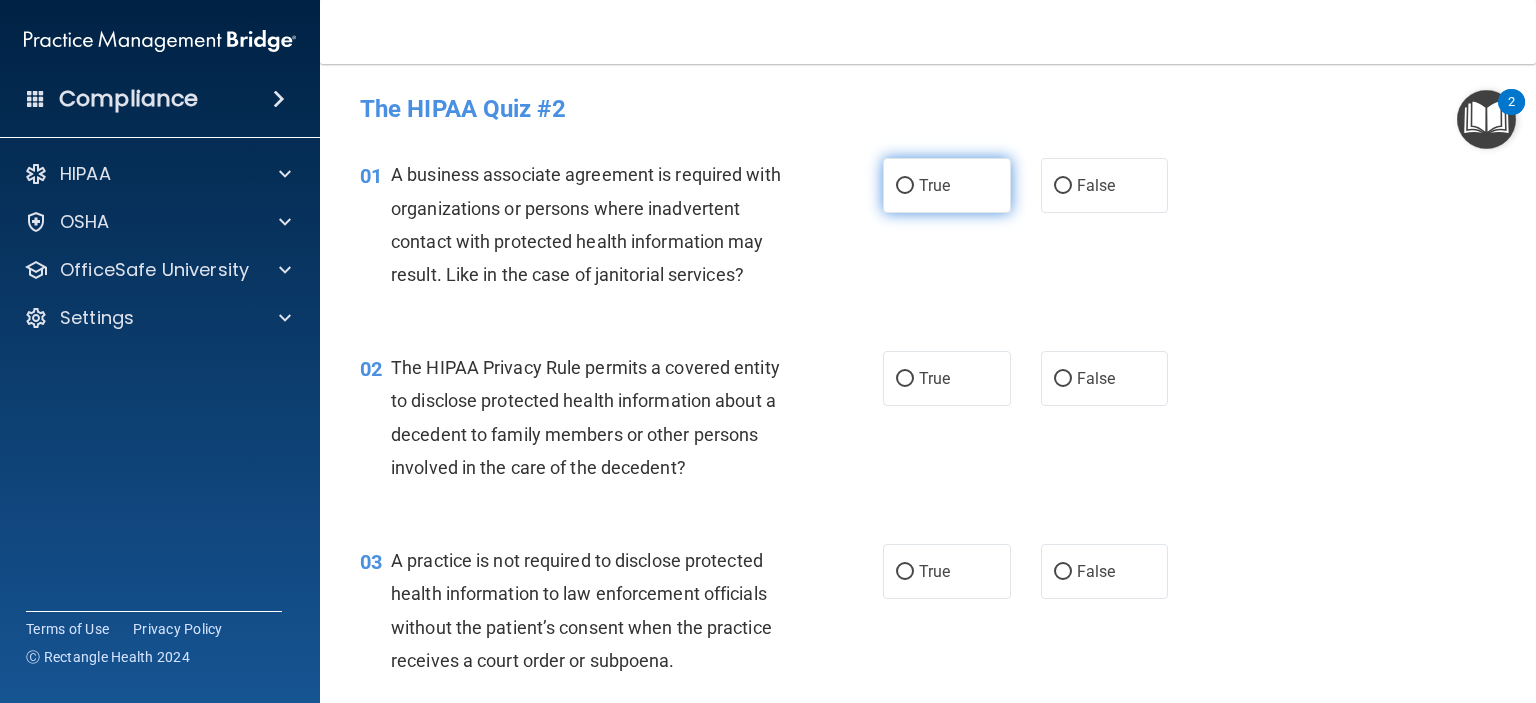 click on "True" at bounding box center (905, 186) 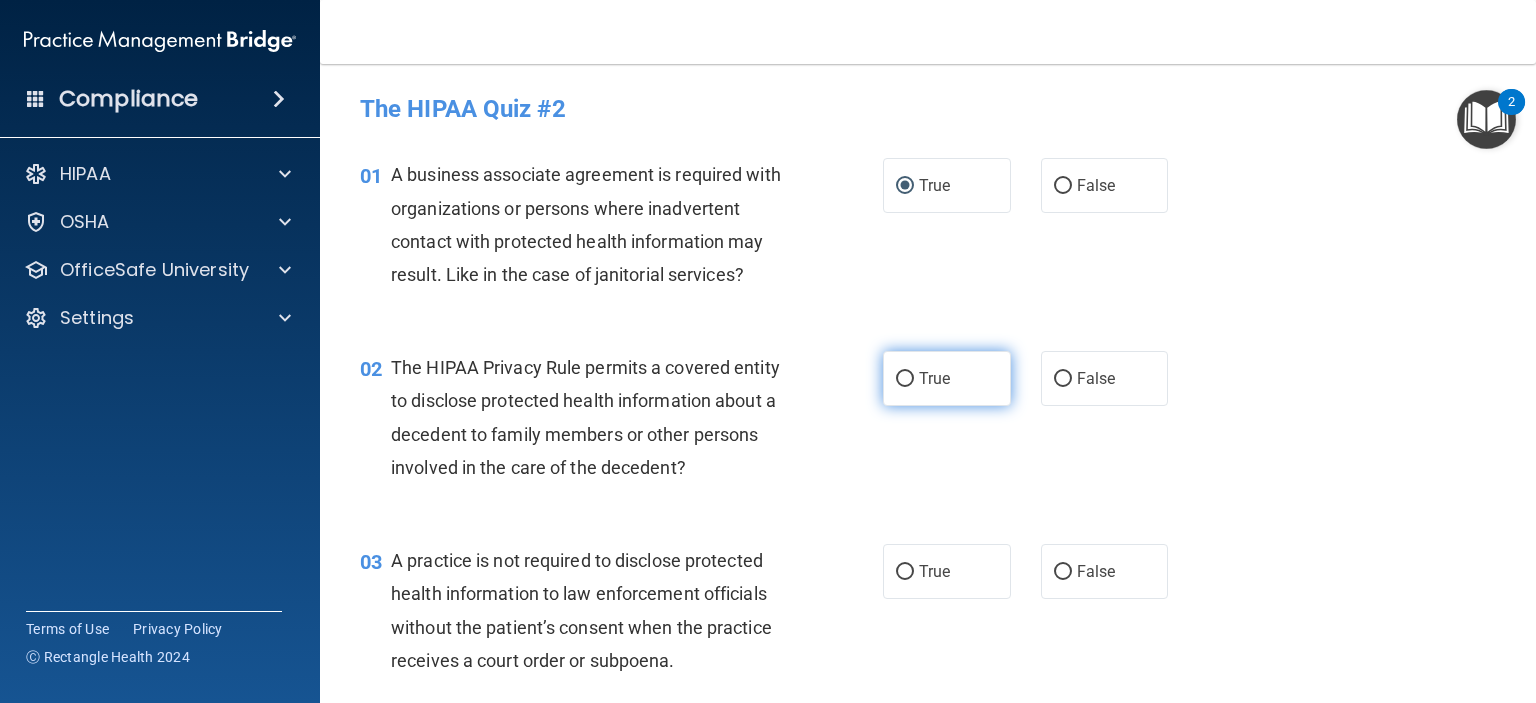 click on "True" at bounding box center (905, 379) 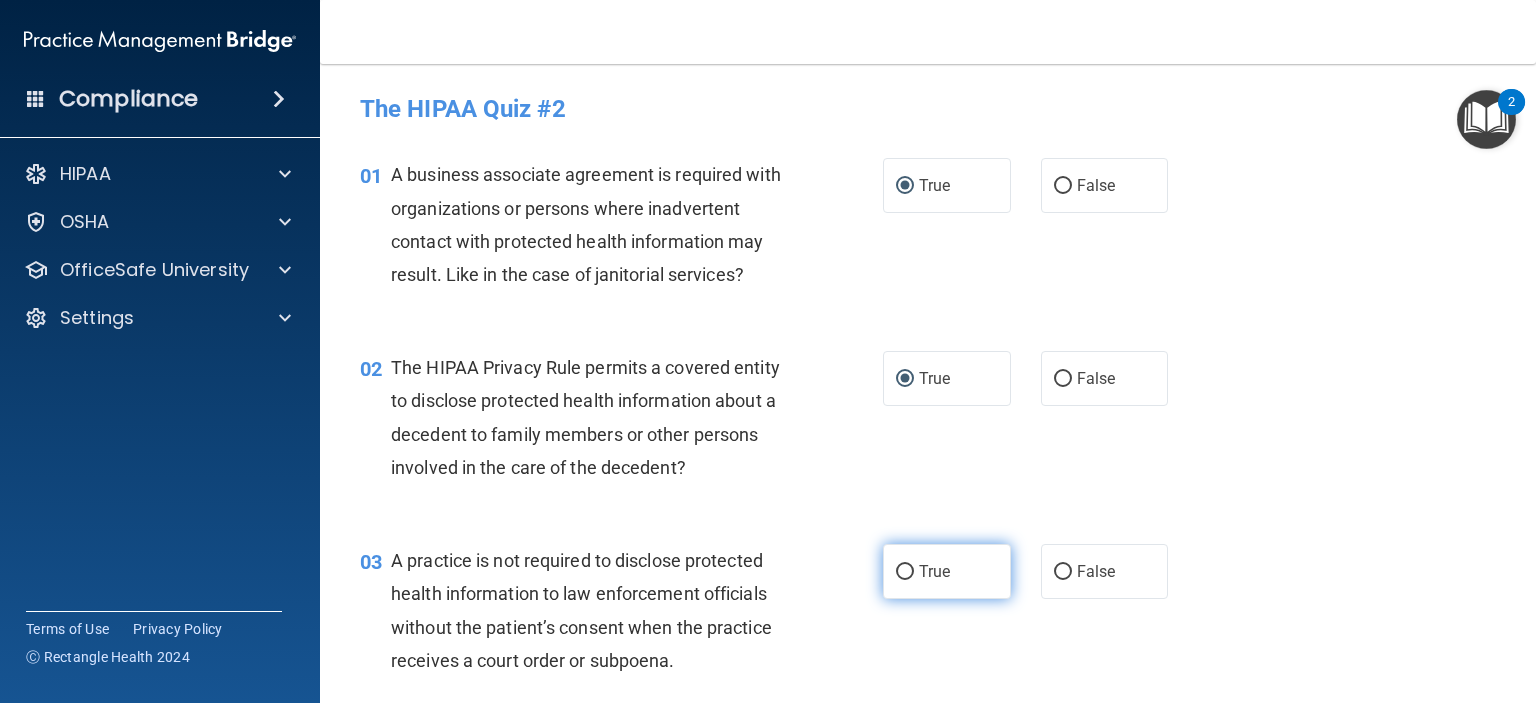 click on "True" at bounding box center (905, 572) 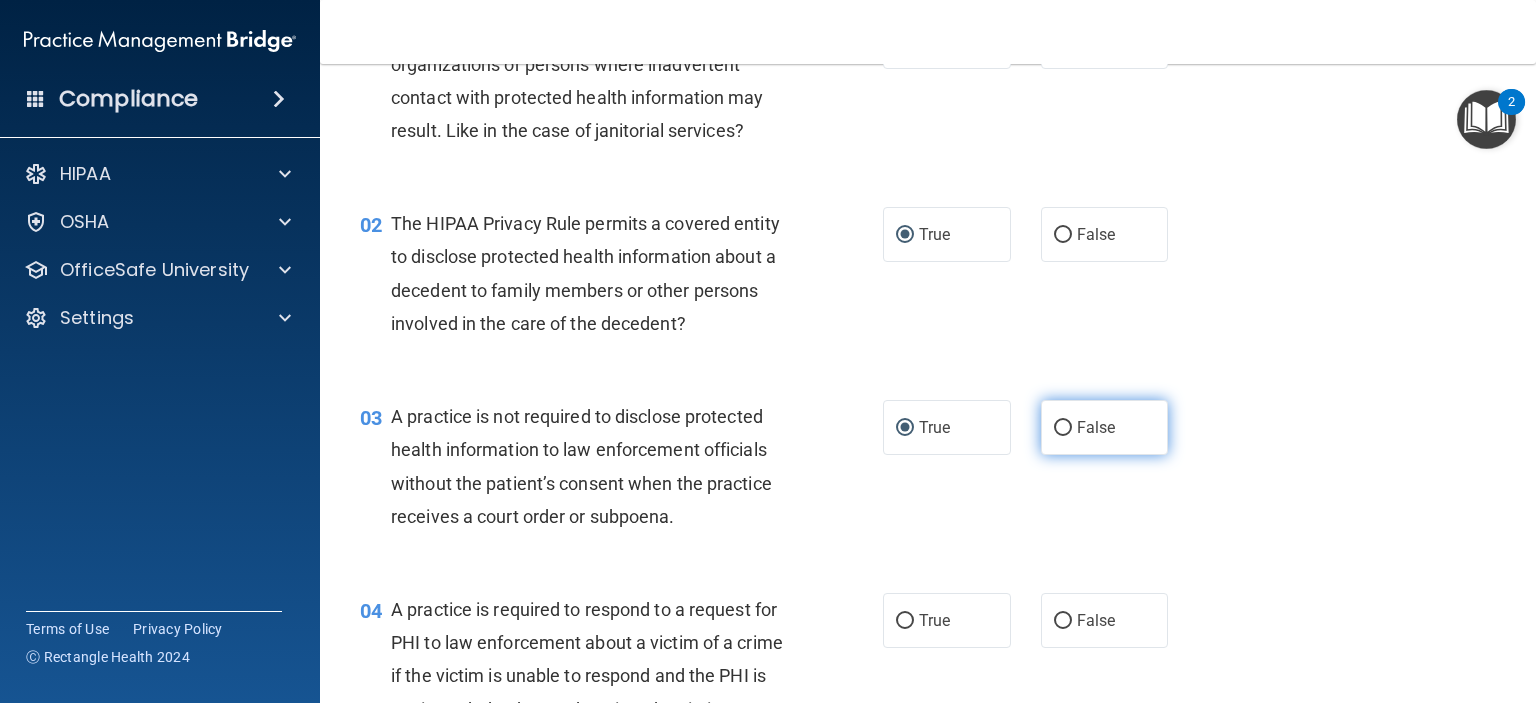 scroll, scrollTop: 400, scrollLeft: 0, axis: vertical 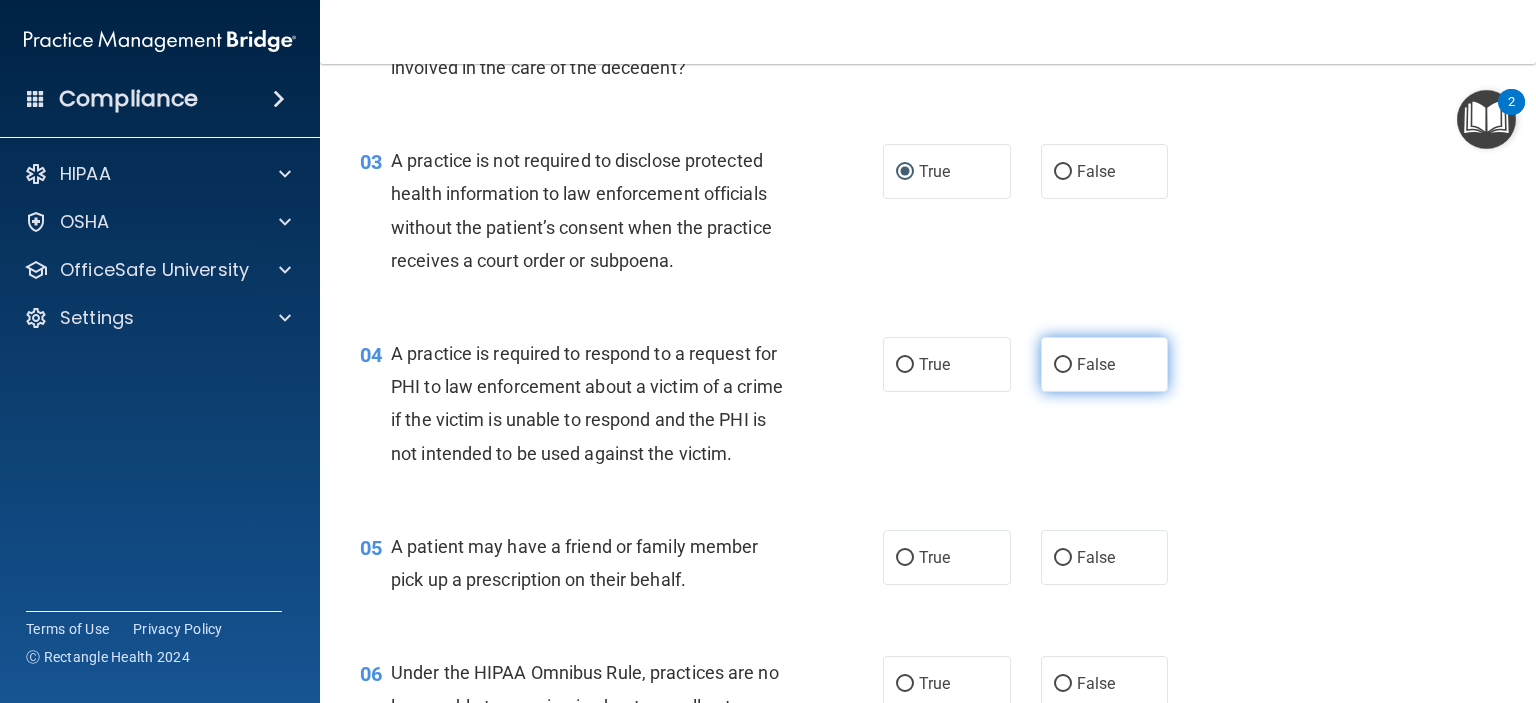 click on "False" at bounding box center (1063, 365) 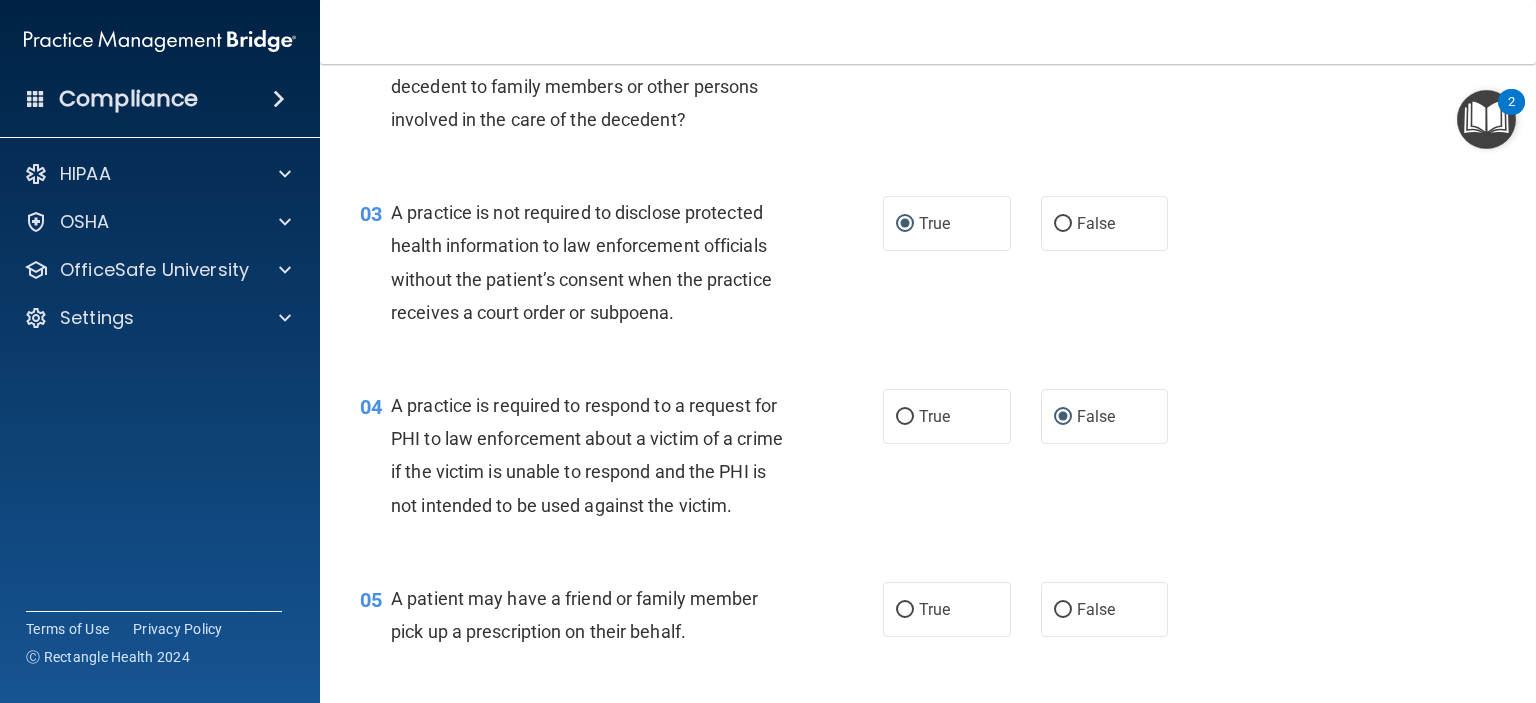 scroll, scrollTop: 400, scrollLeft: 0, axis: vertical 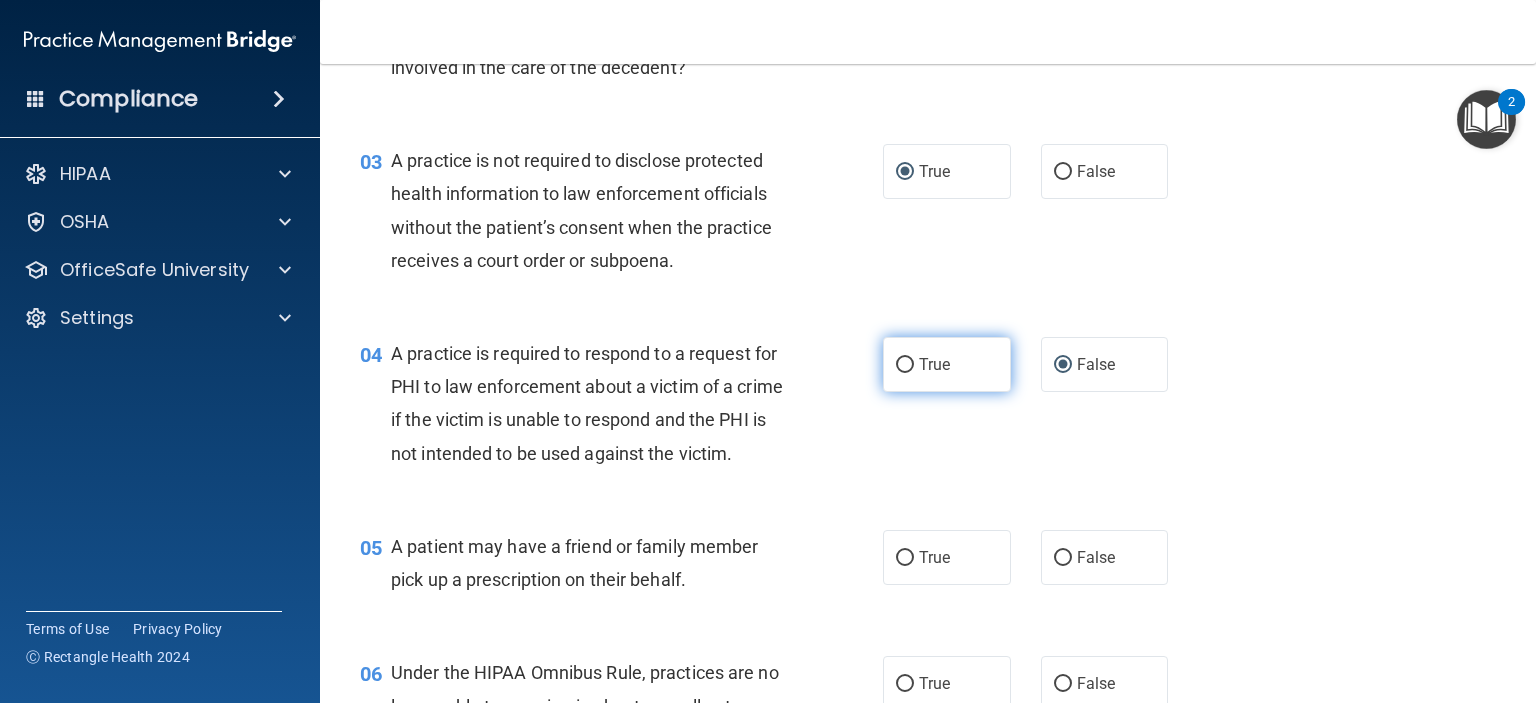 click on "True" at bounding box center [905, 365] 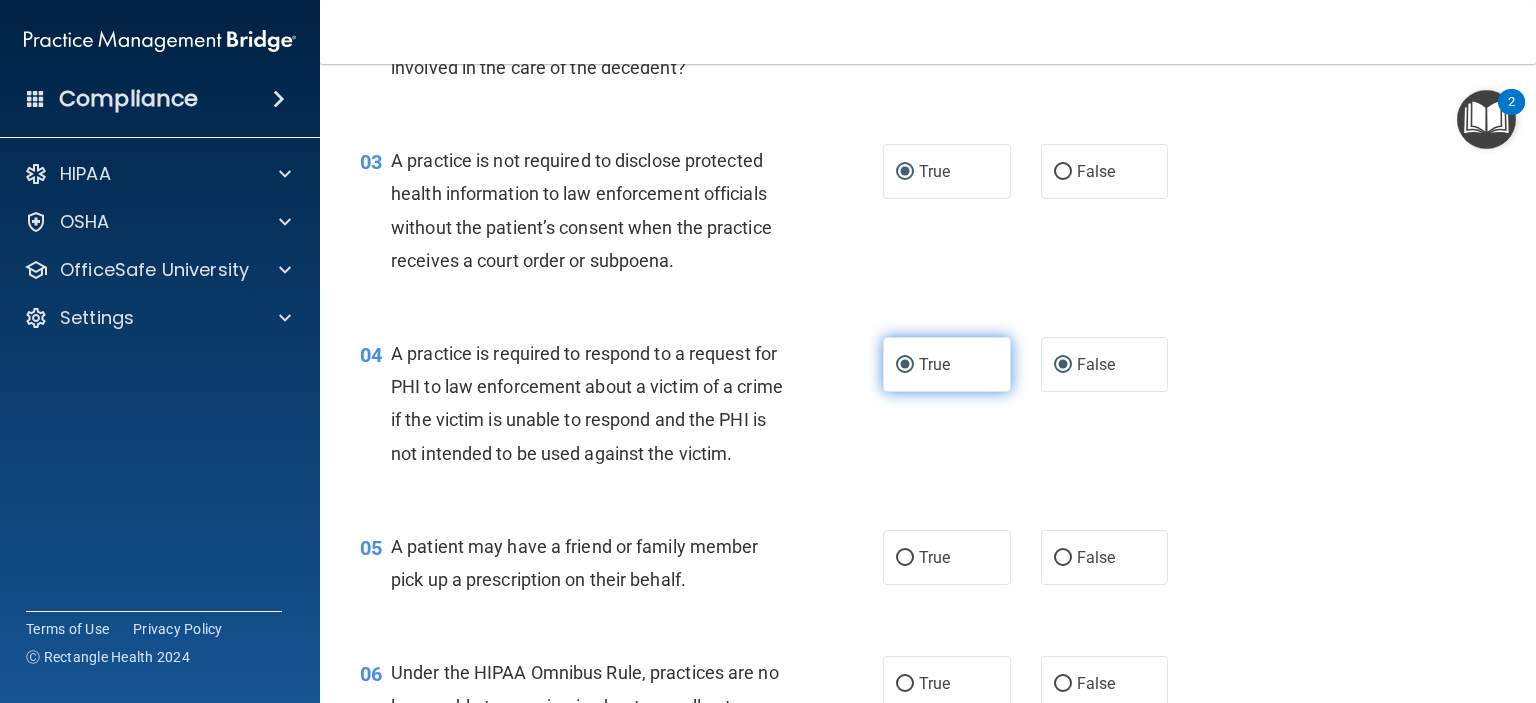 radio on "false" 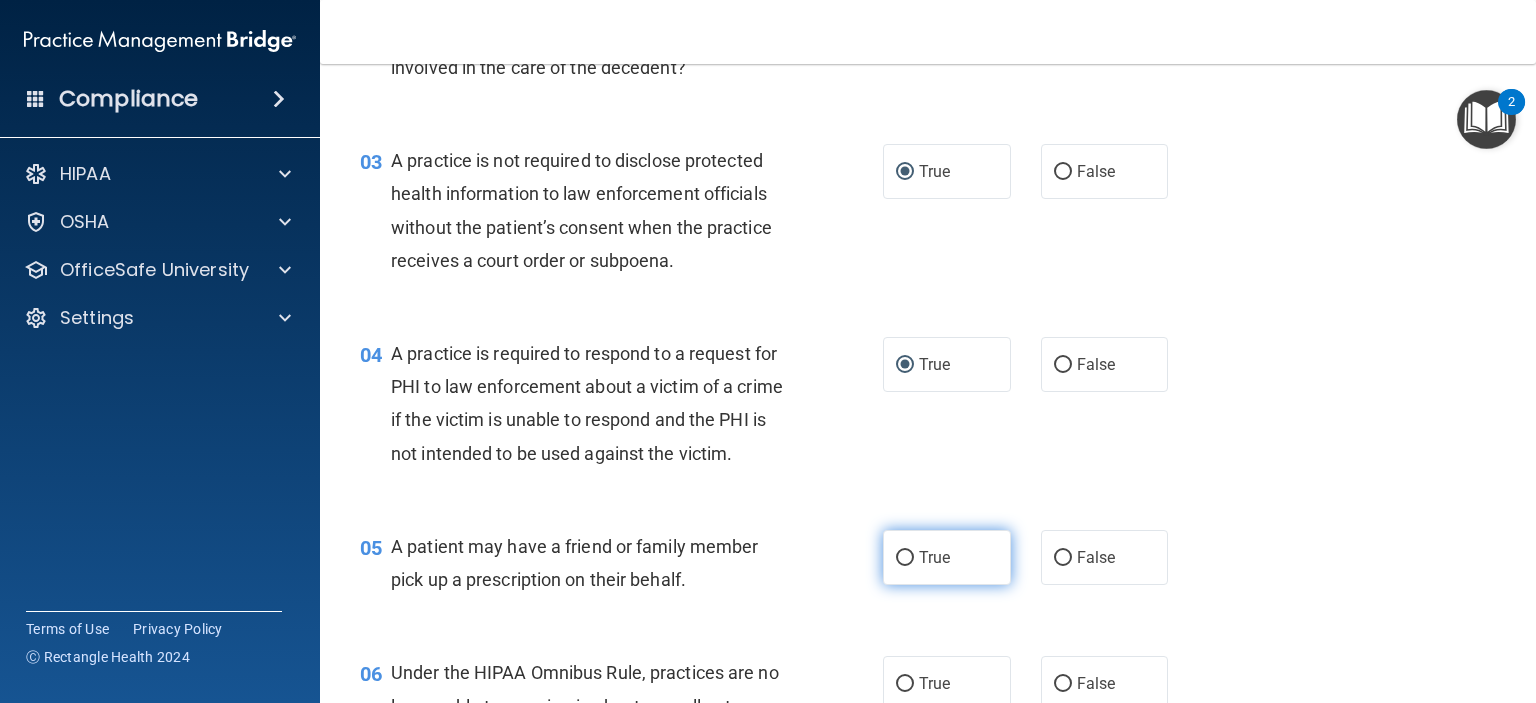 click on "True" at bounding box center [905, 558] 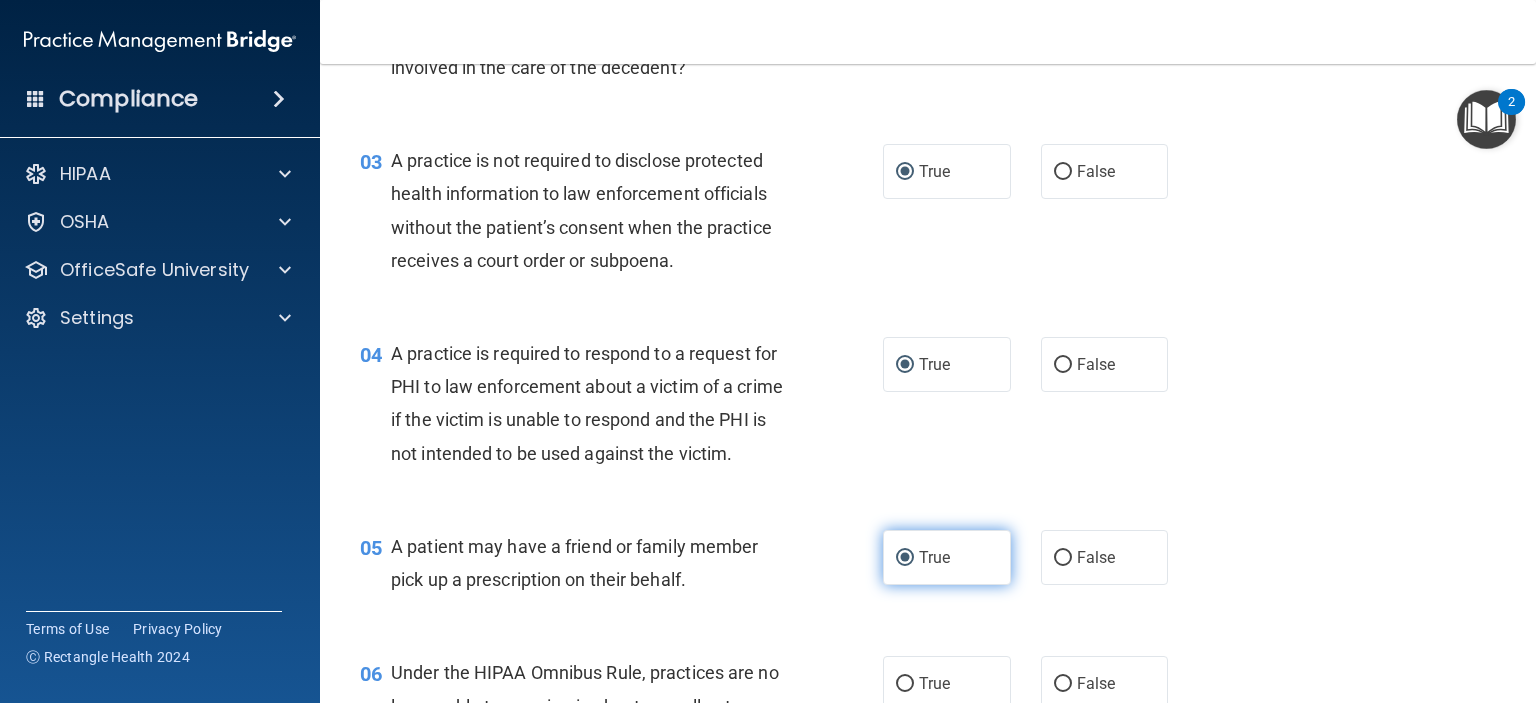 scroll, scrollTop: 800, scrollLeft: 0, axis: vertical 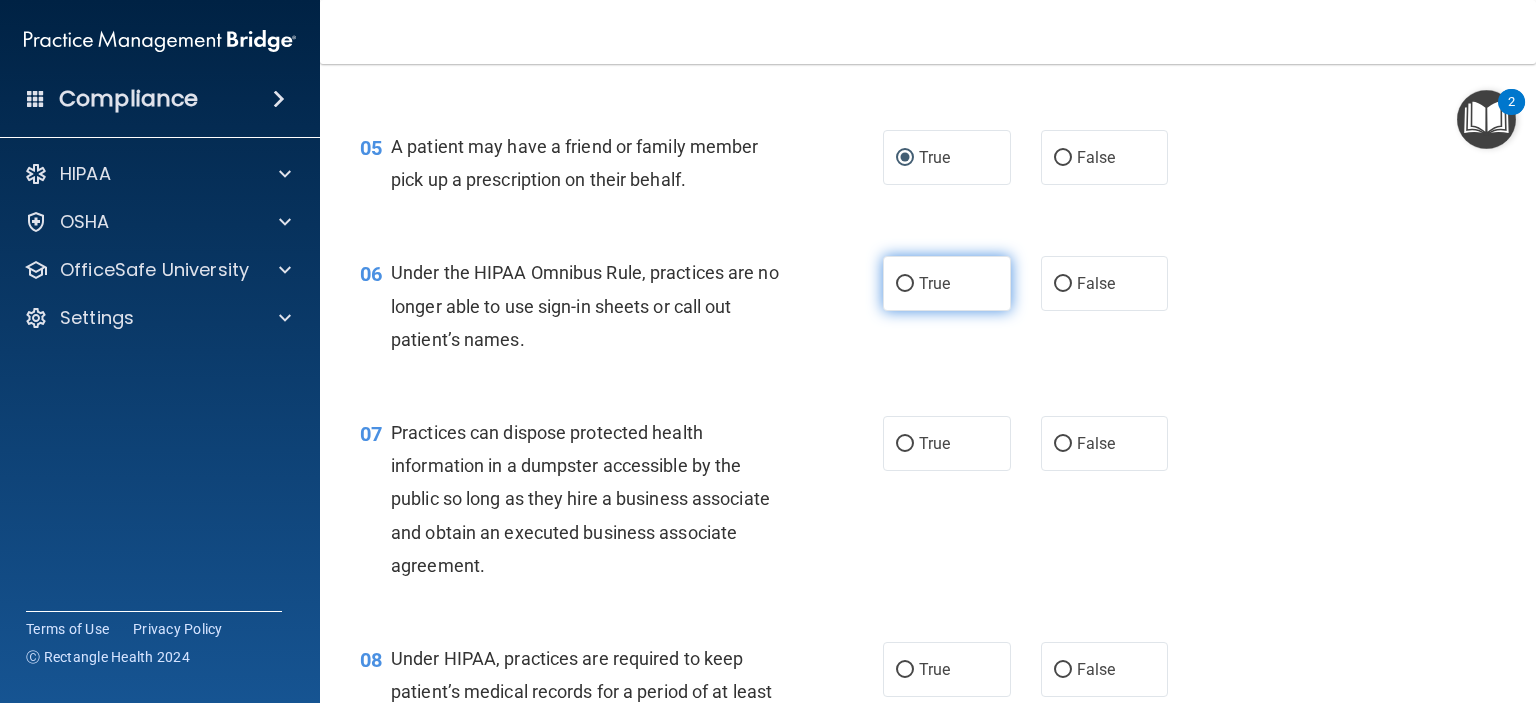 click on "True" at bounding box center (905, 284) 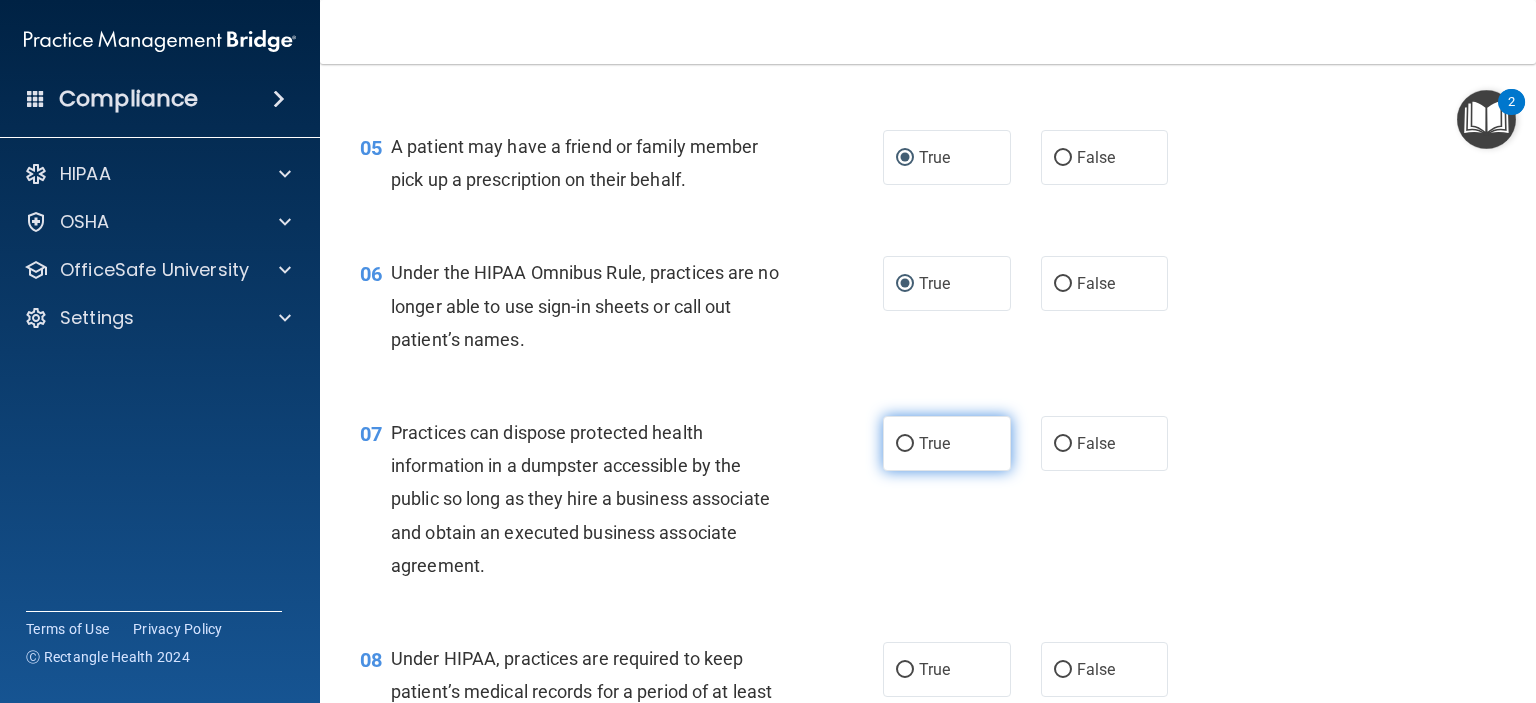 click on "True" at bounding box center (905, 444) 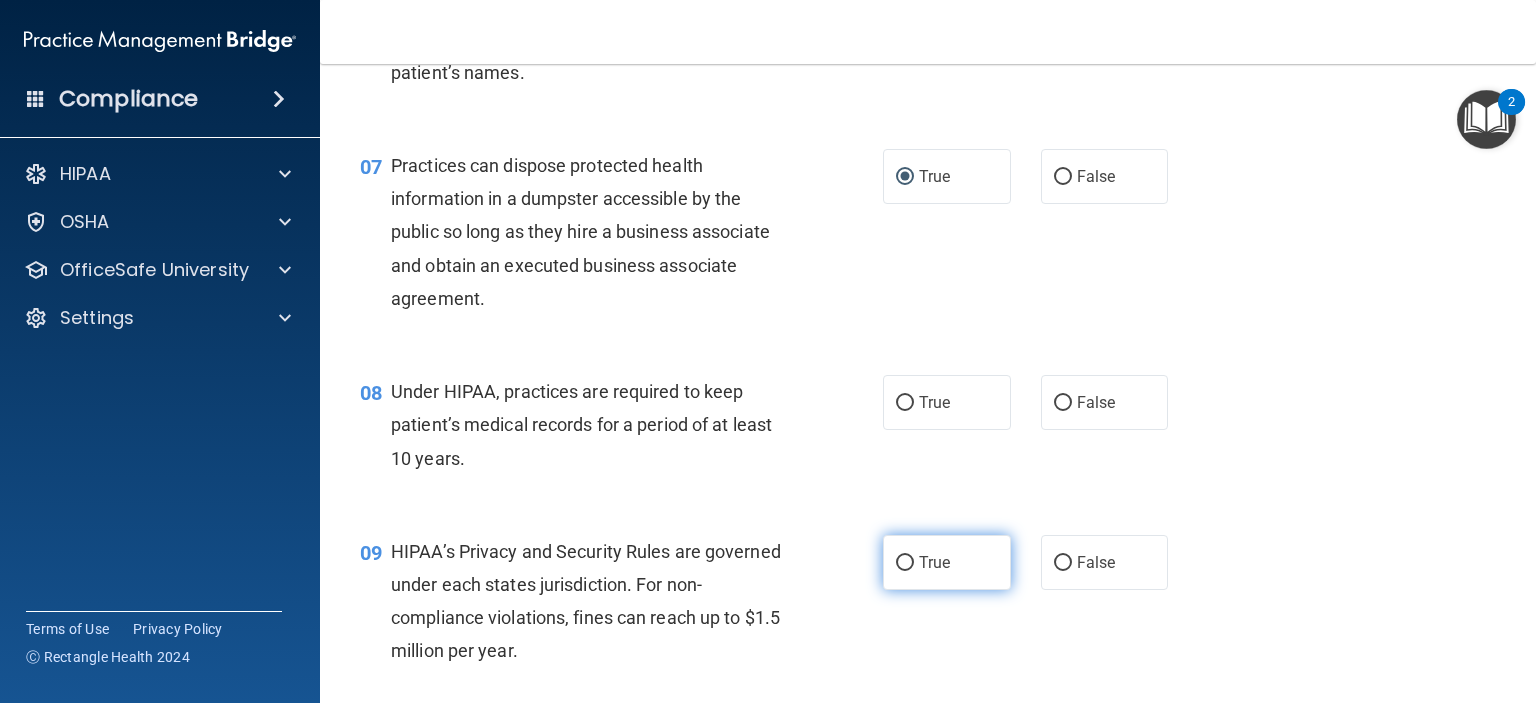scroll, scrollTop: 1200, scrollLeft: 0, axis: vertical 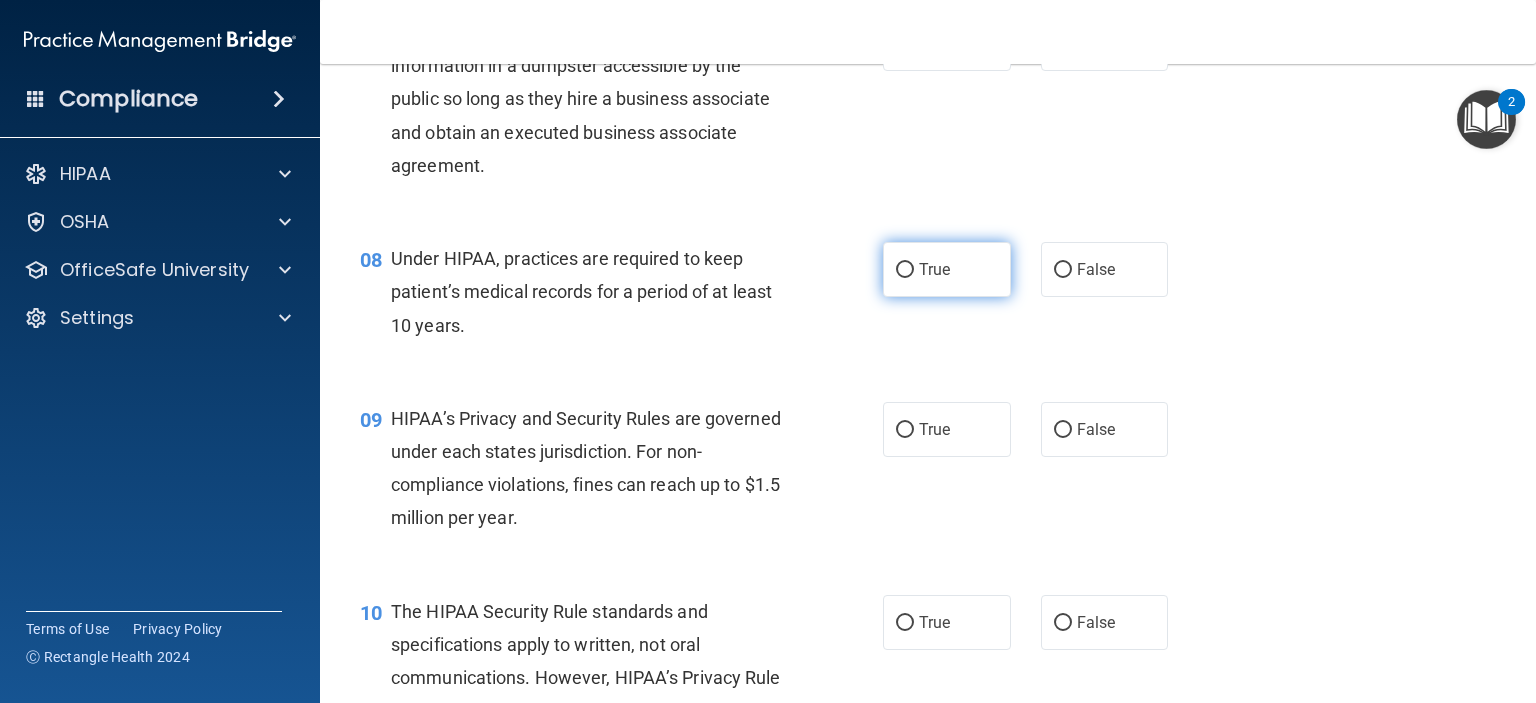click on "True" at bounding box center (905, 270) 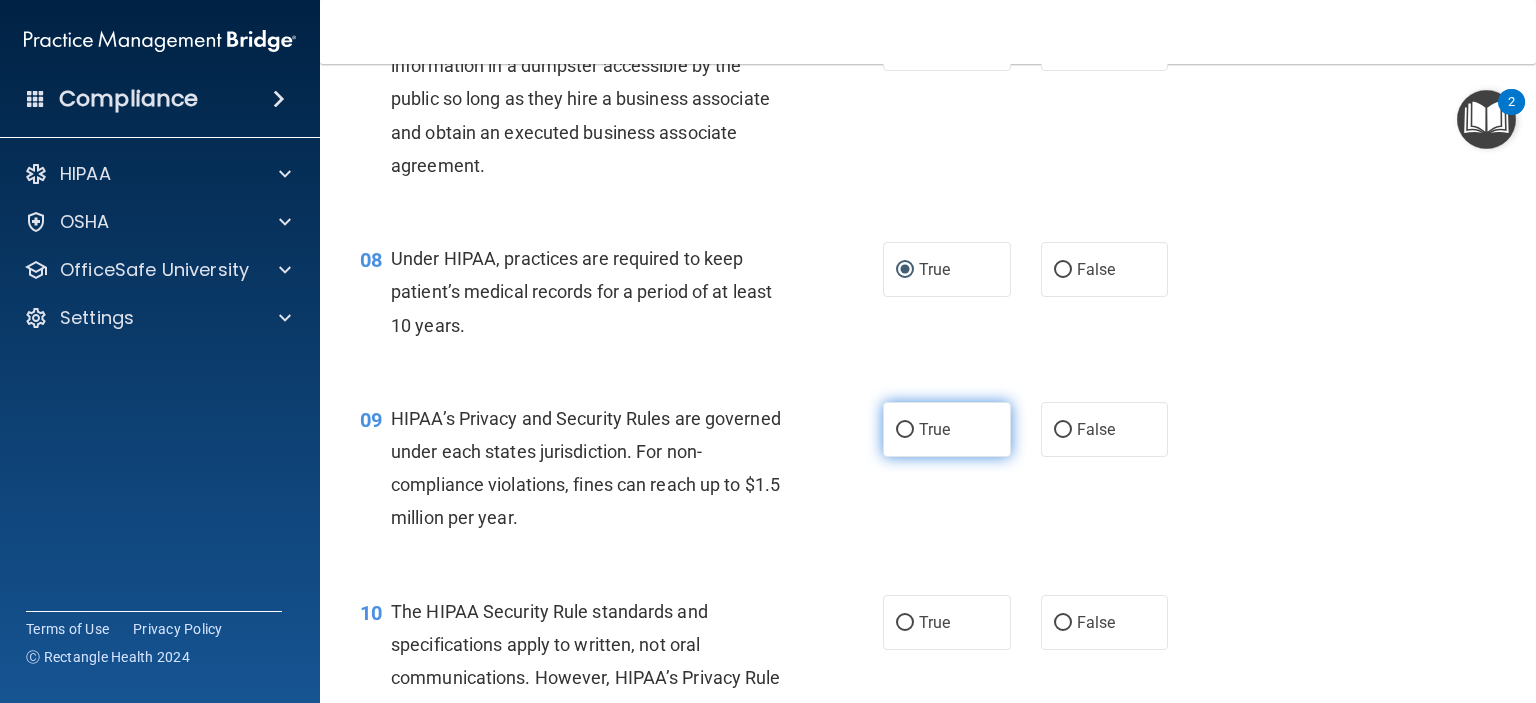 click on "True" at bounding box center (905, 430) 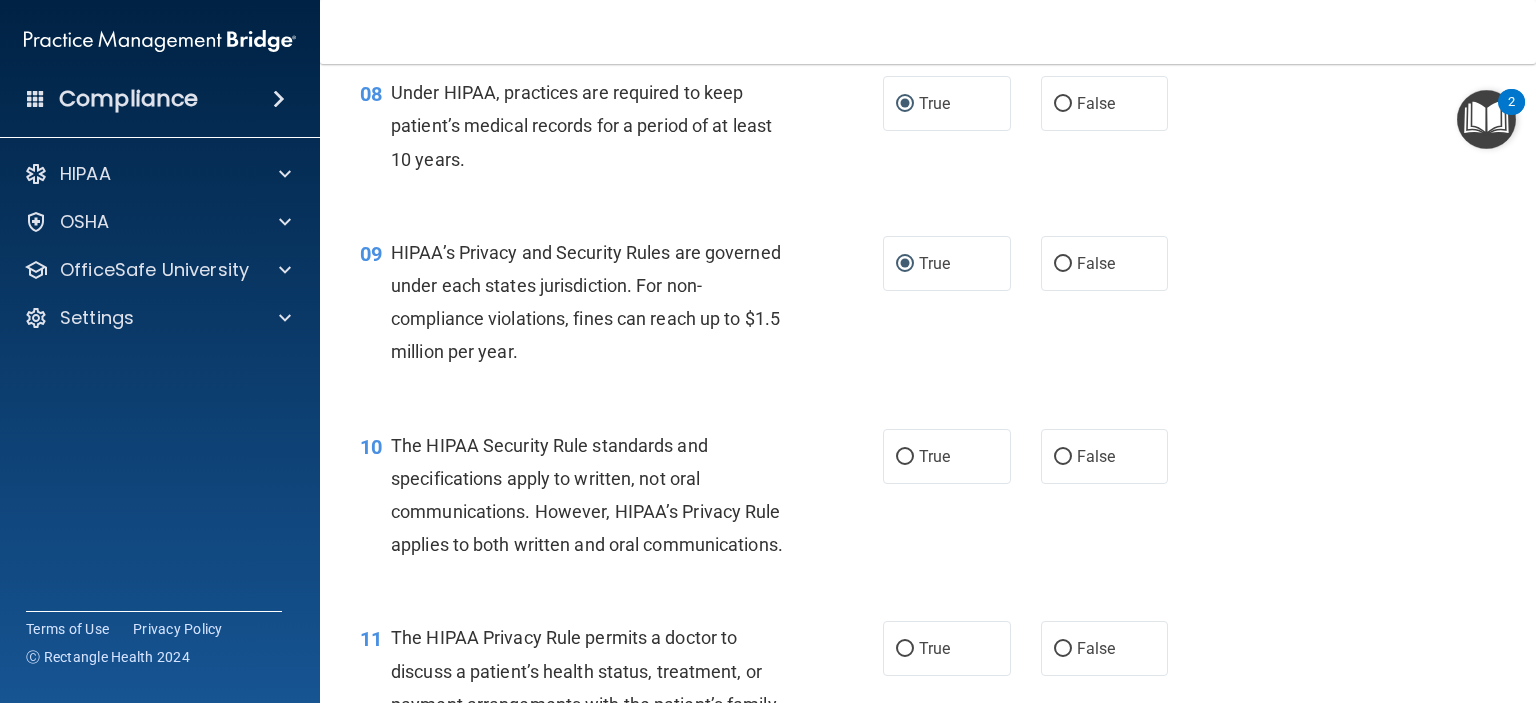 scroll, scrollTop: 1400, scrollLeft: 0, axis: vertical 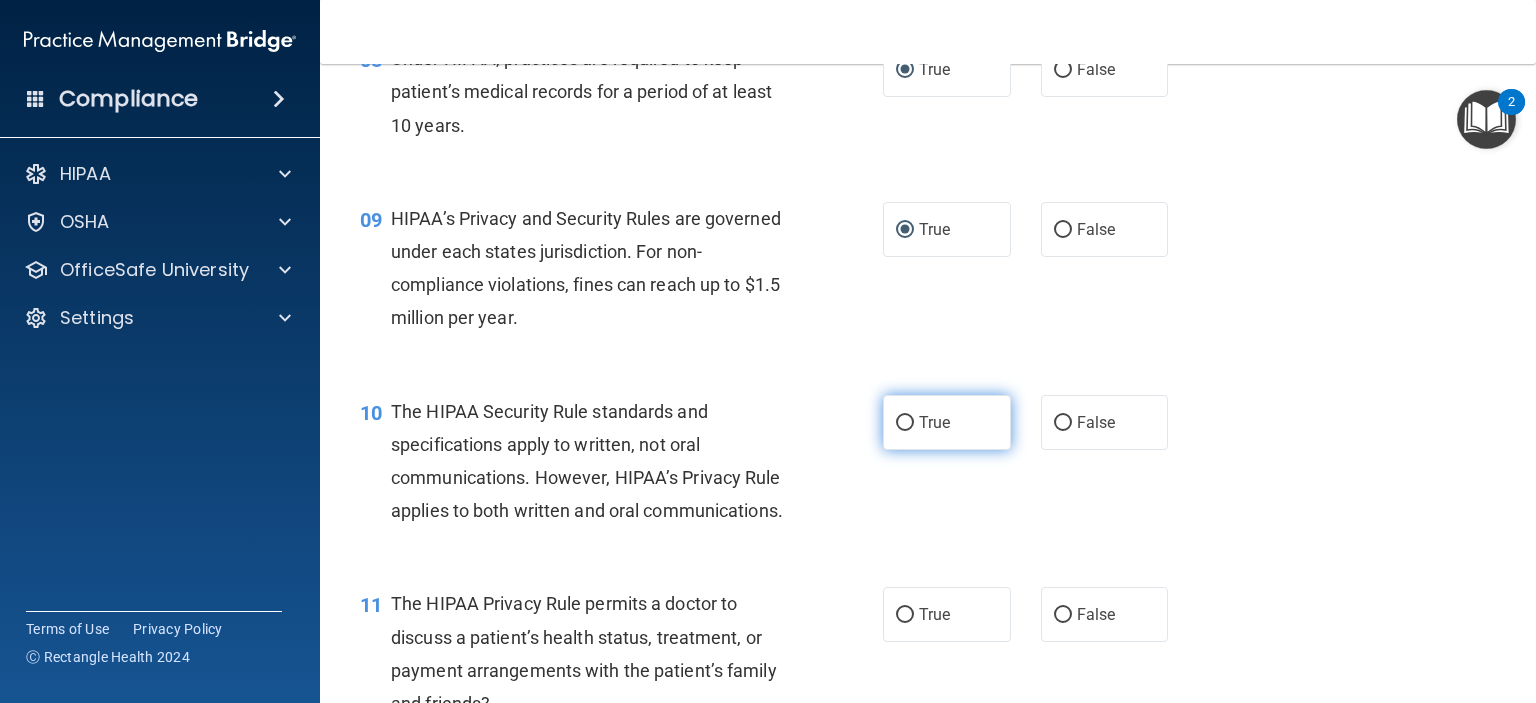 click on "True" at bounding box center [905, 423] 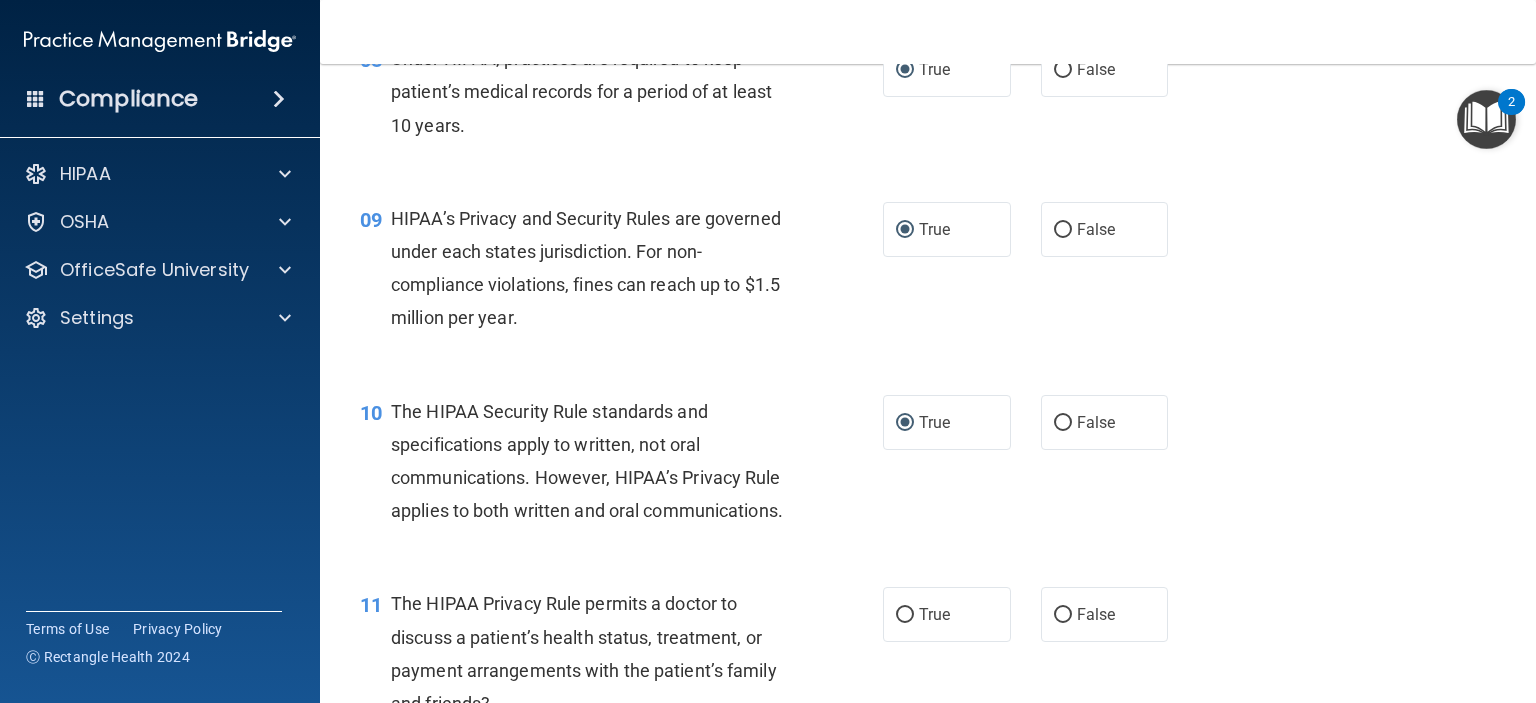 scroll, scrollTop: 1600, scrollLeft: 0, axis: vertical 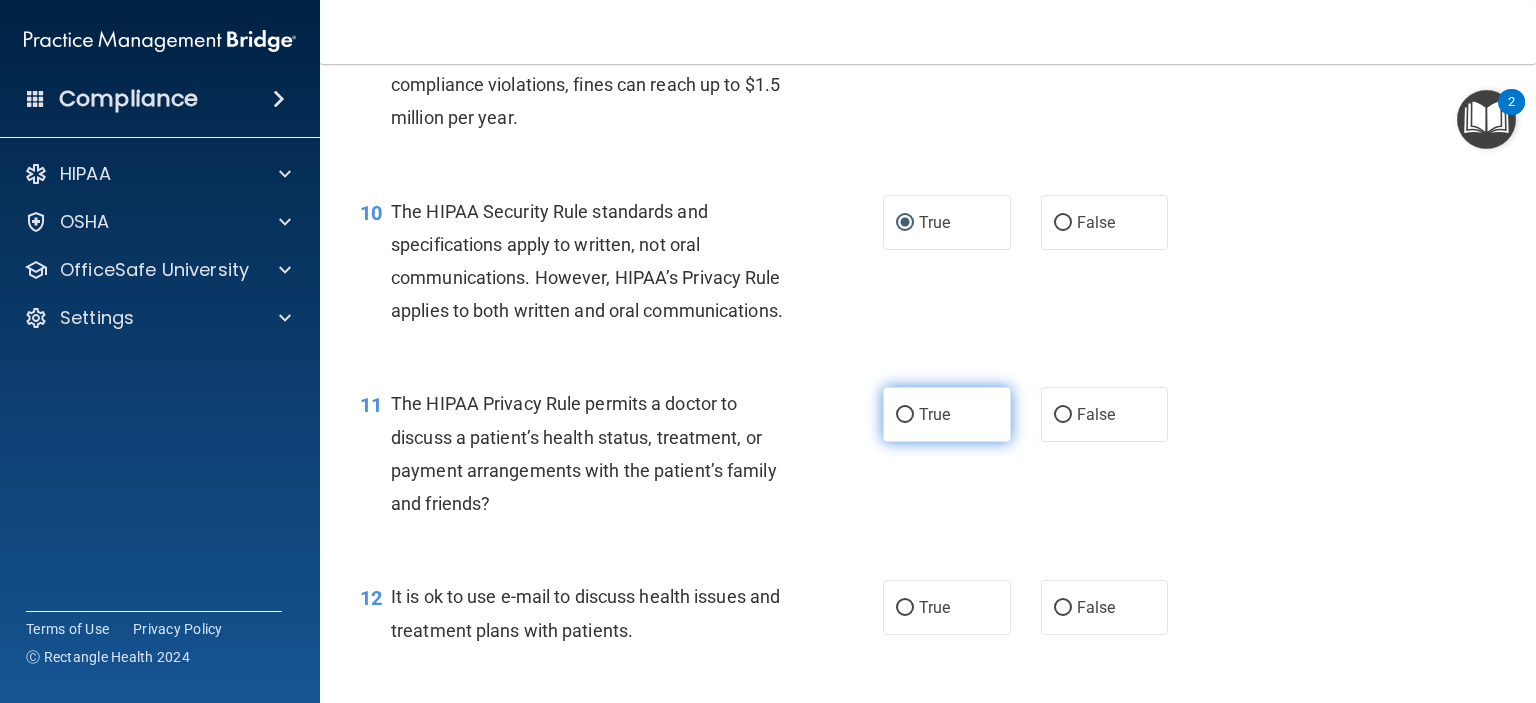 click on "True" at bounding box center (905, 415) 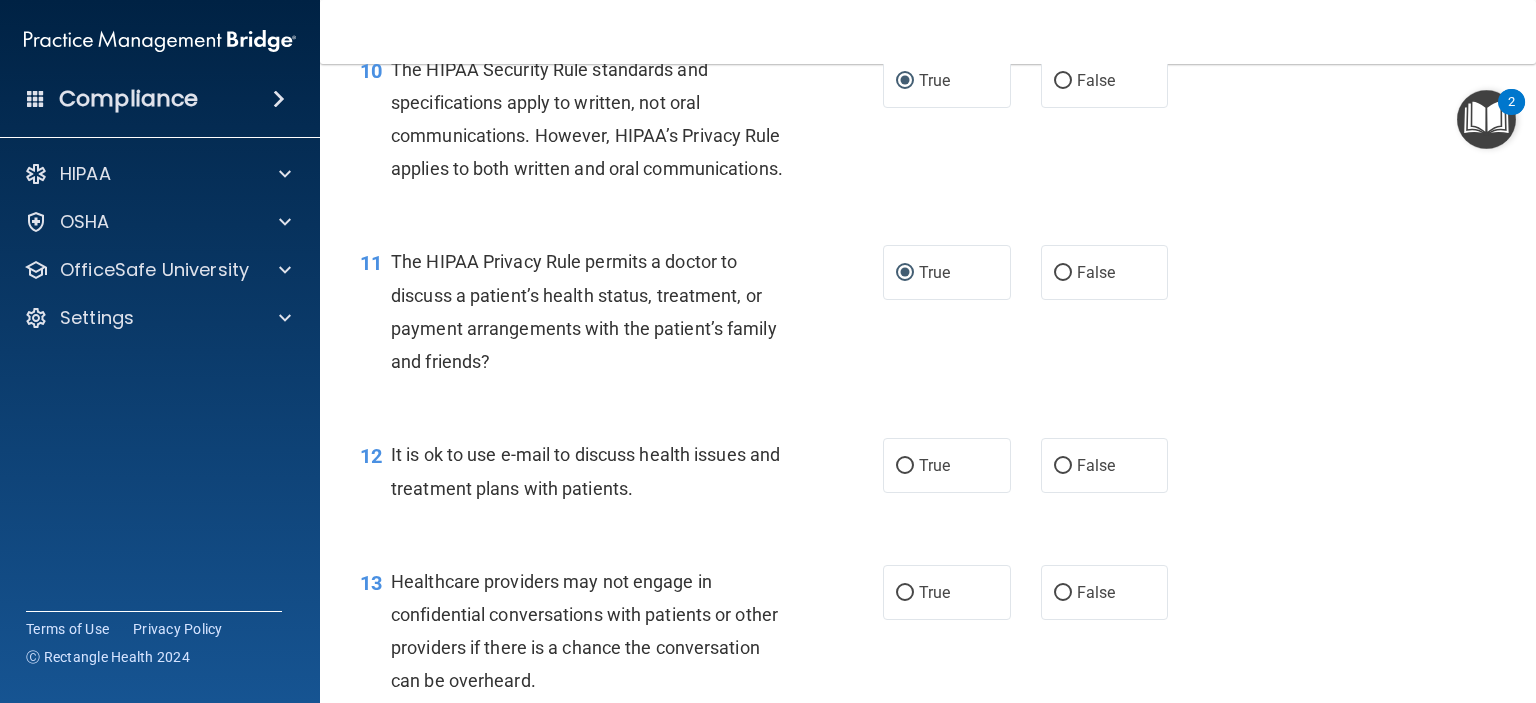 scroll, scrollTop: 1800, scrollLeft: 0, axis: vertical 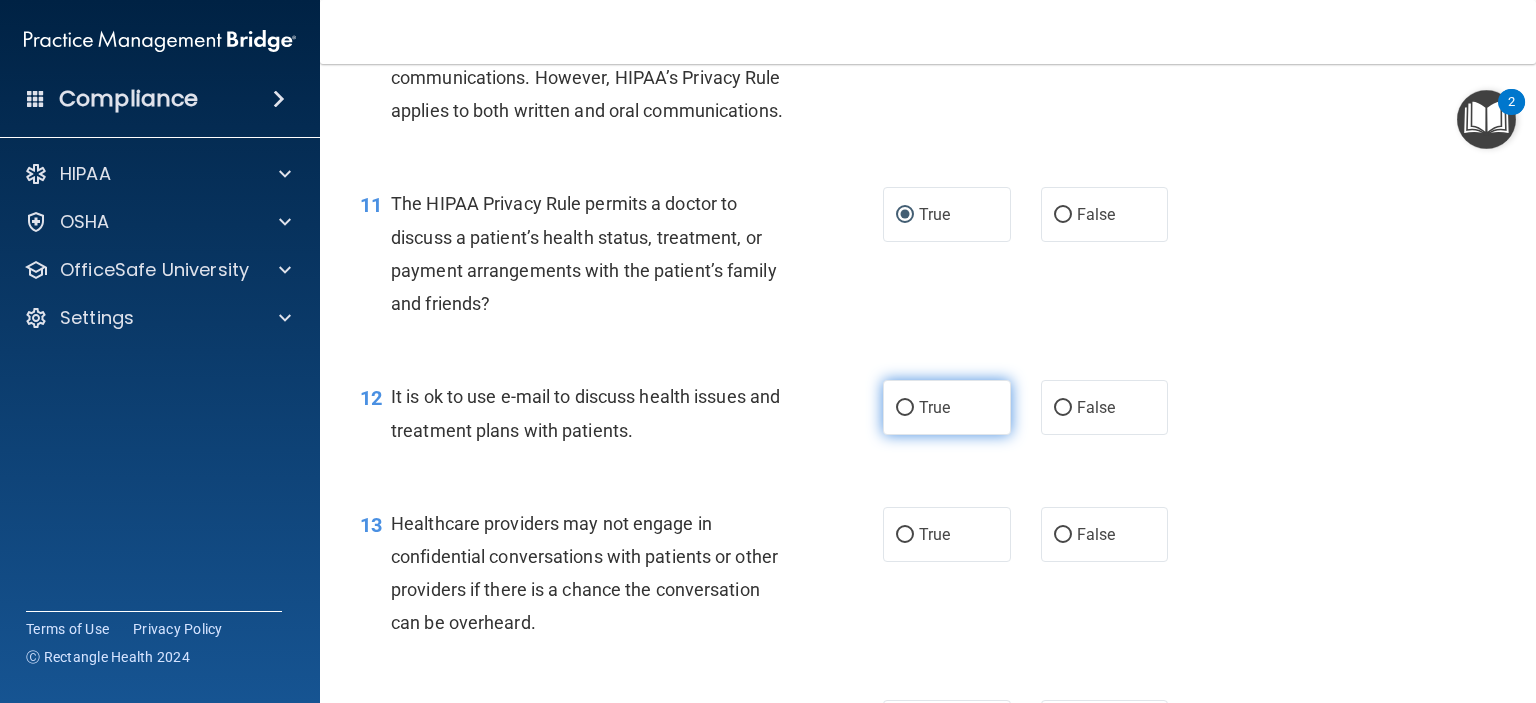click on "True" at bounding box center [905, 408] 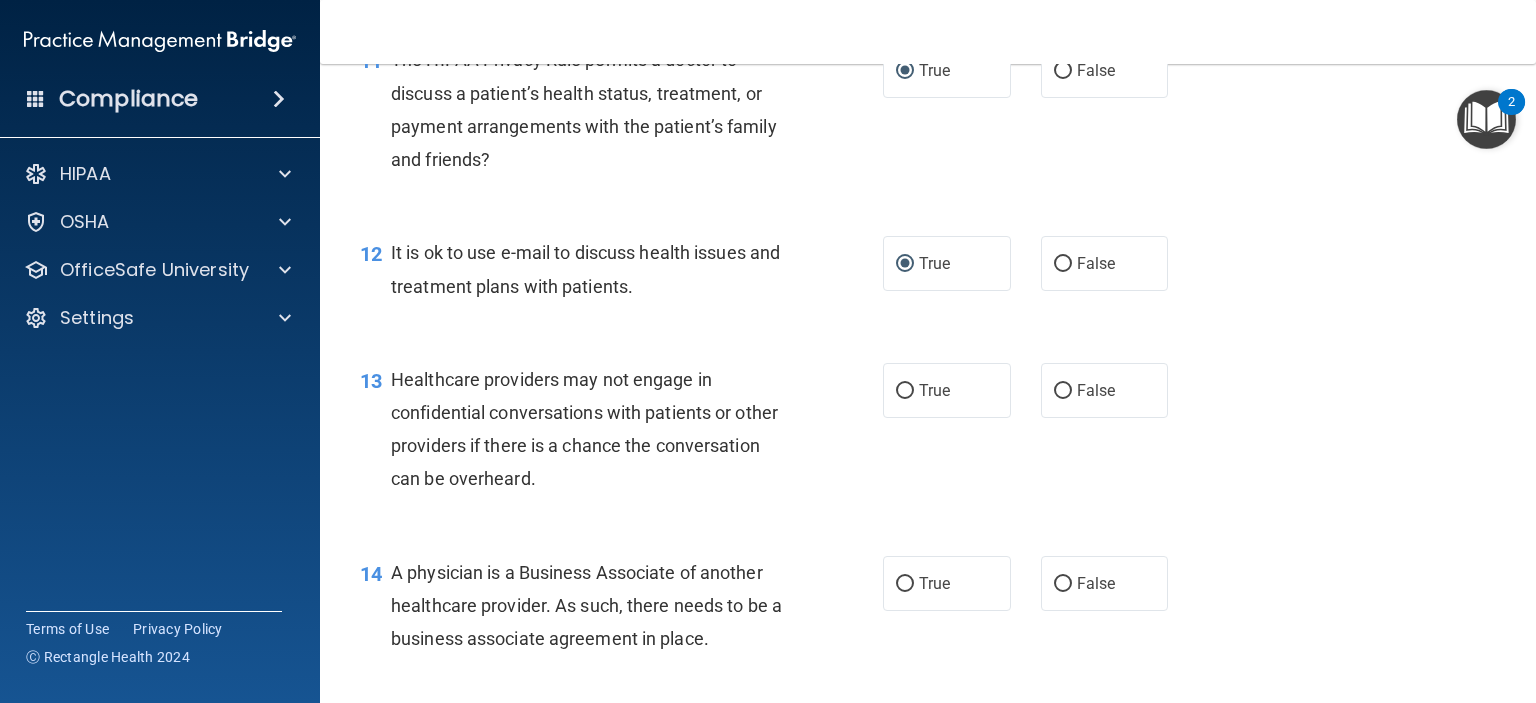 scroll, scrollTop: 2000, scrollLeft: 0, axis: vertical 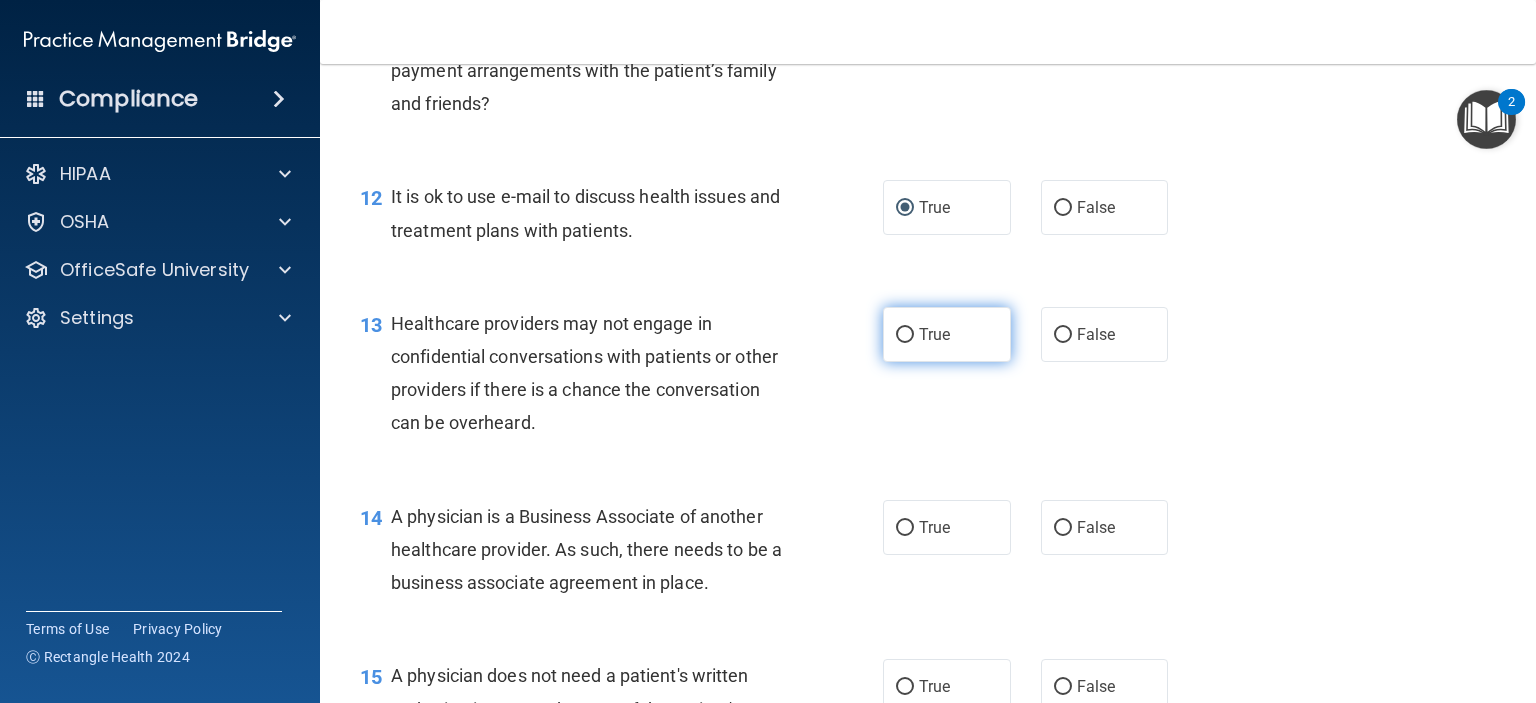 click on "True" at bounding box center (905, 335) 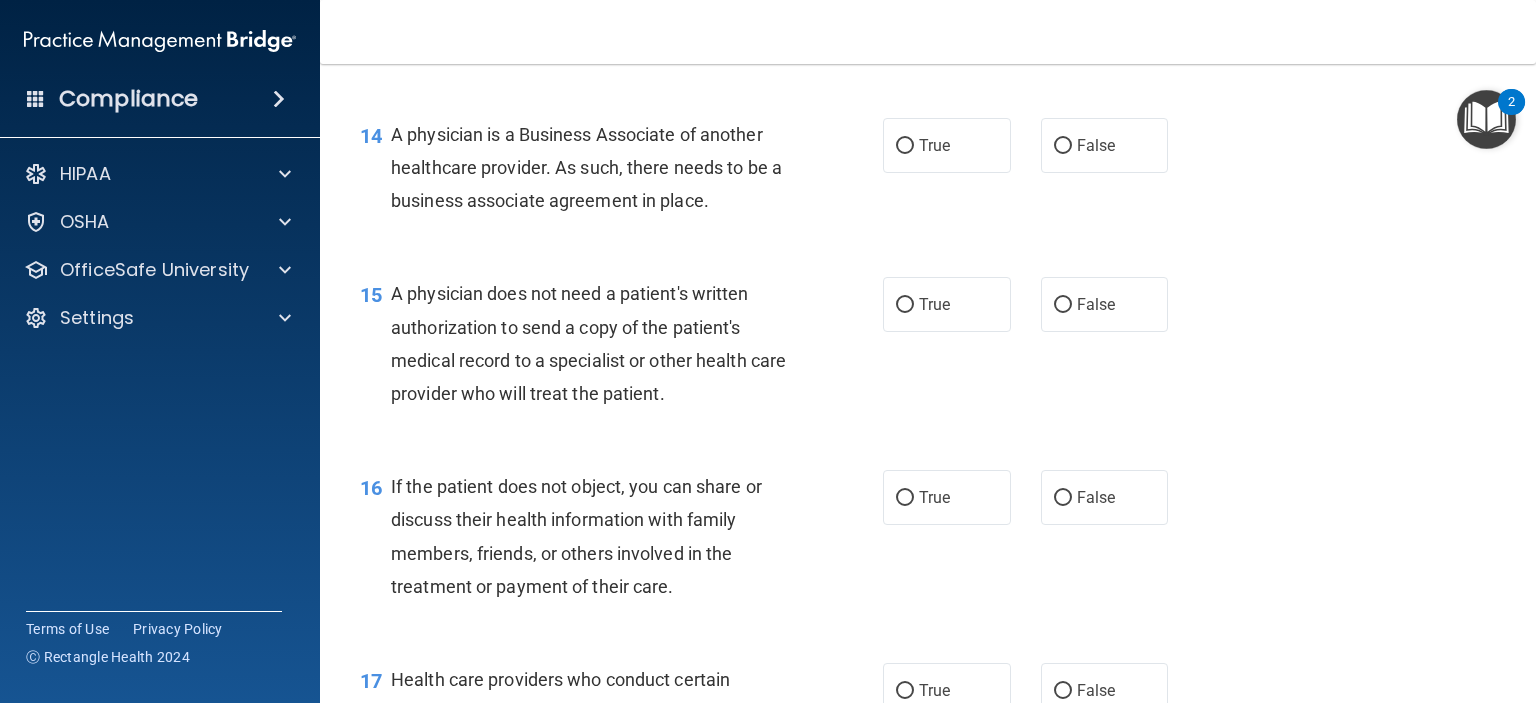 scroll, scrollTop: 2400, scrollLeft: 0, axis: vertical 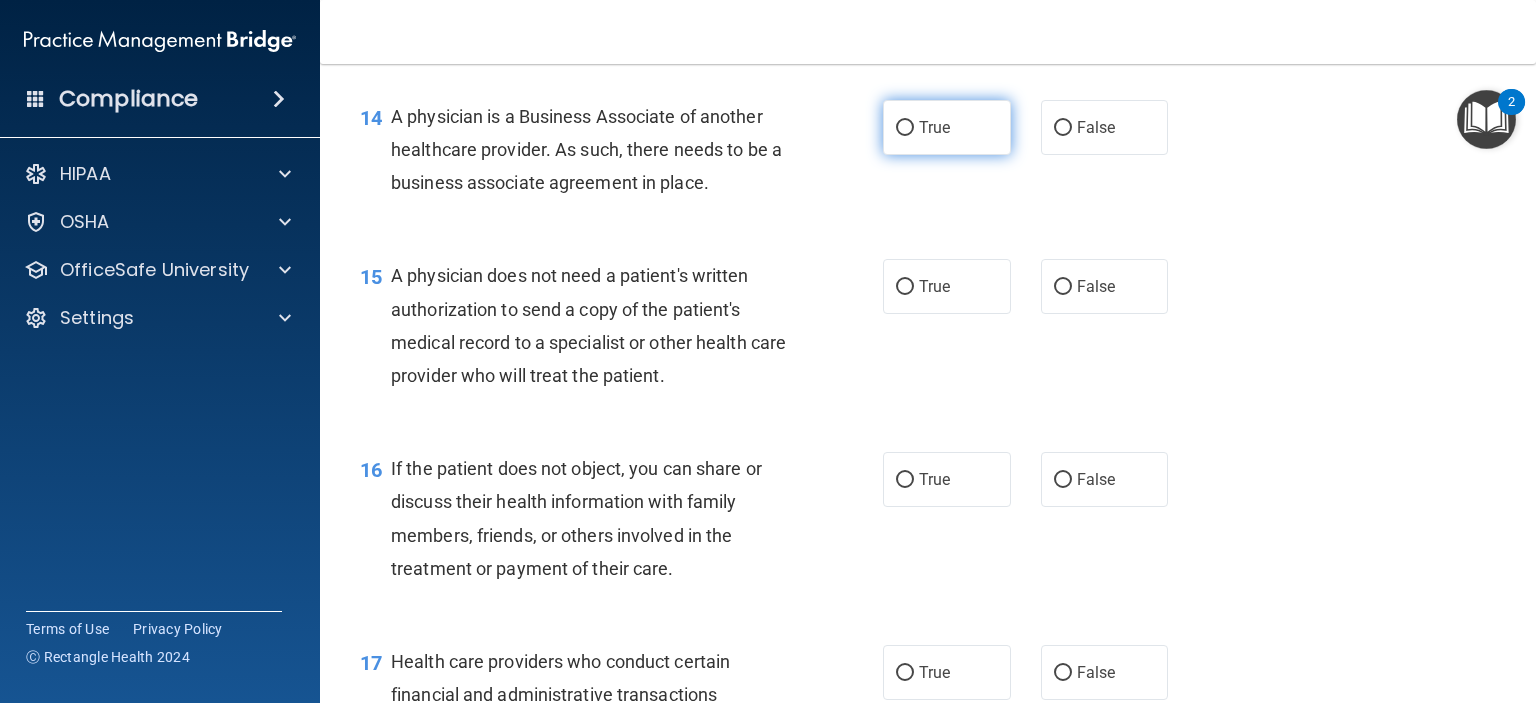 click on "True" at bounding box center [905, 128] 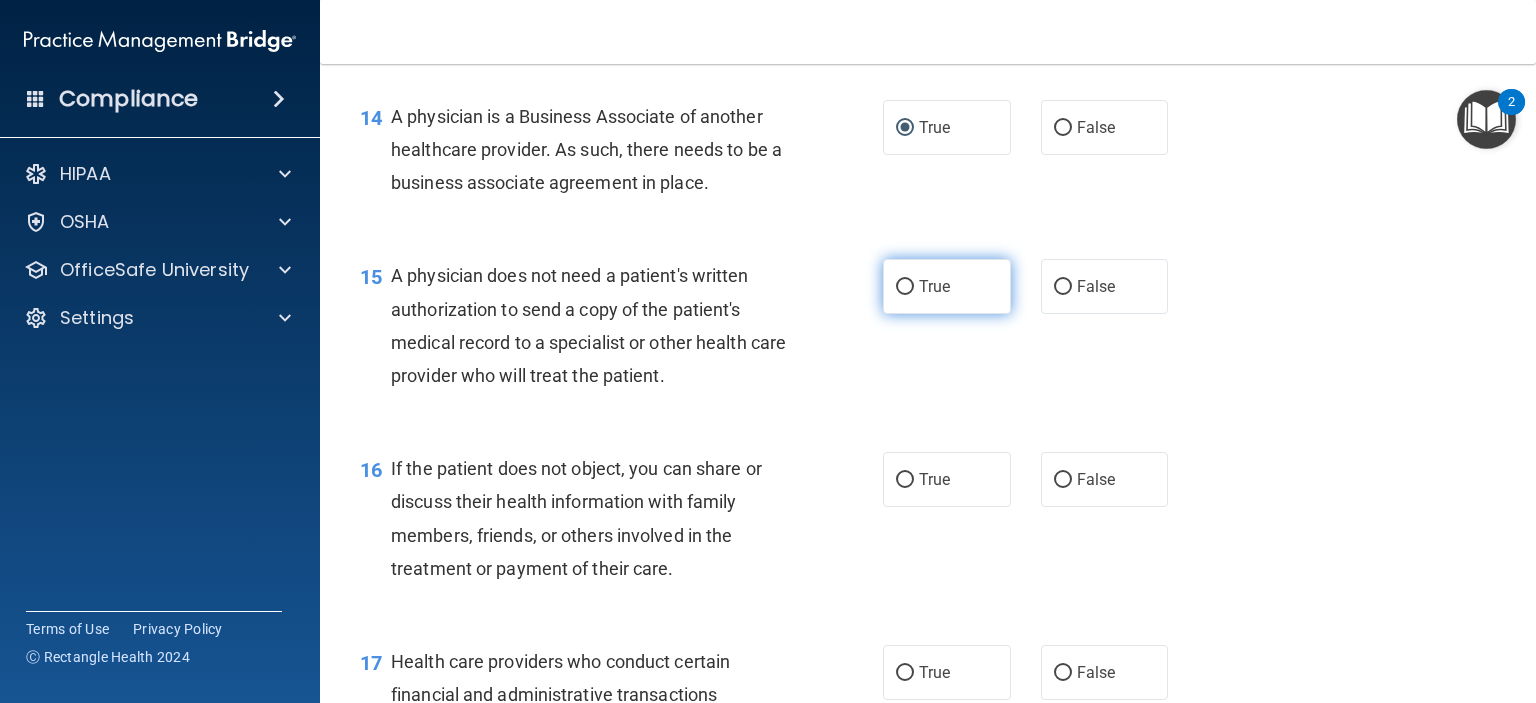click on "True" at bounding box center (947, 286) 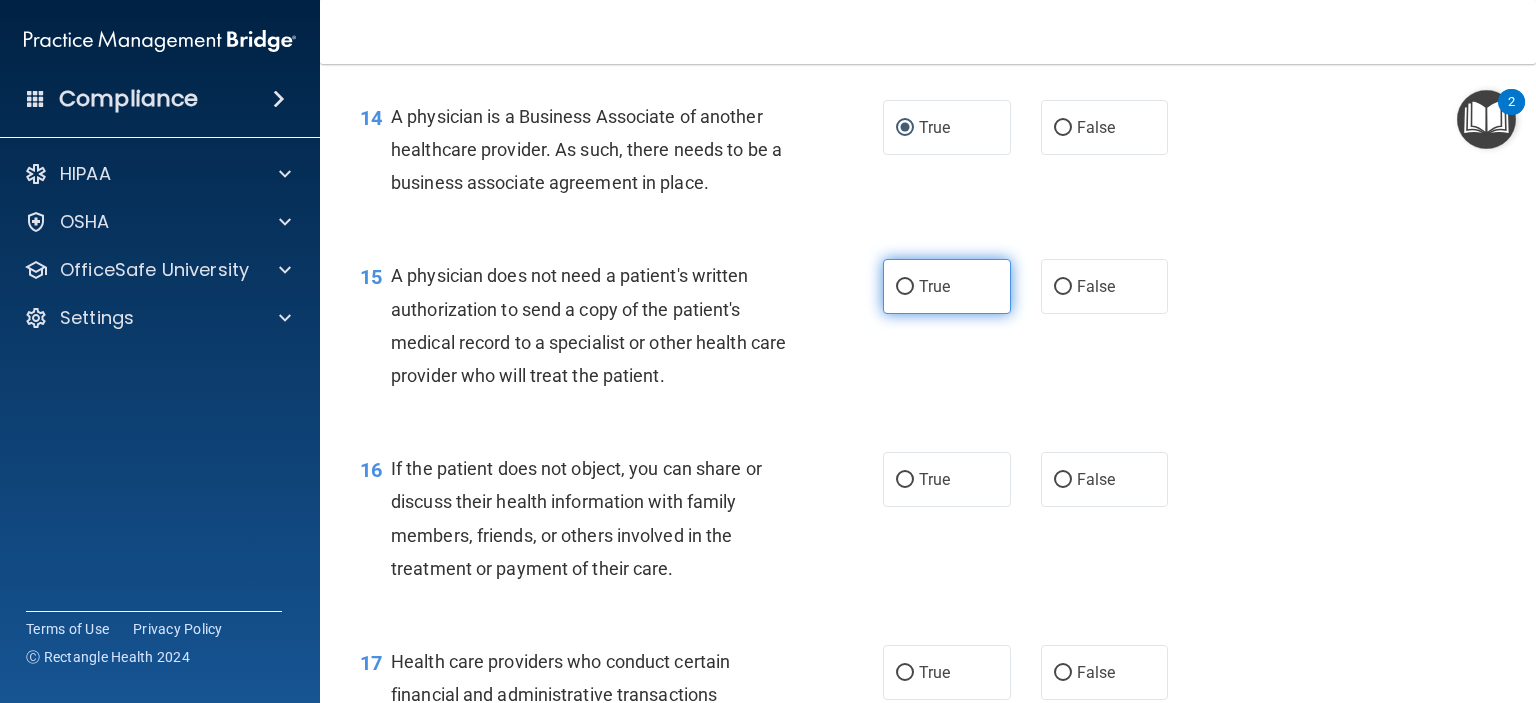 click on "True" at bounding box center (905, 287) 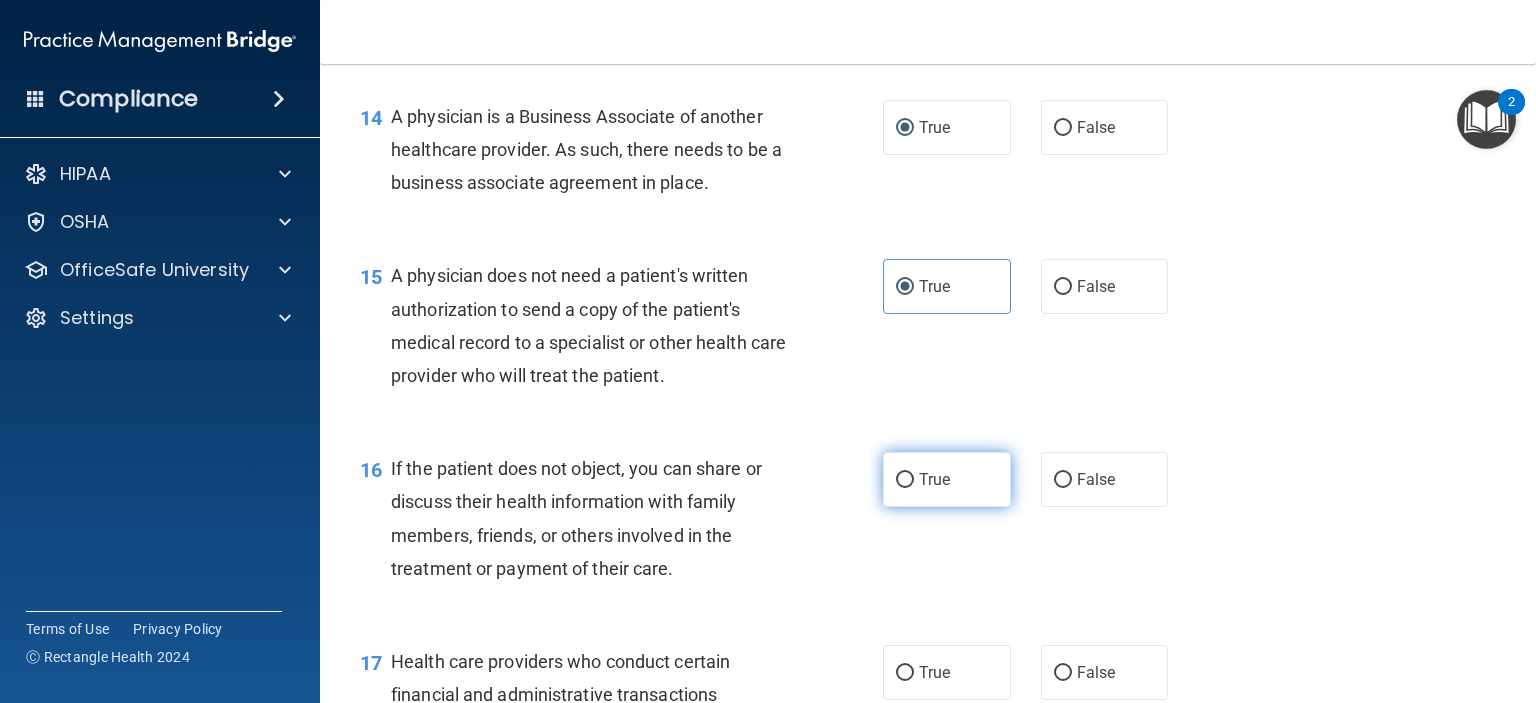 click on "True" at bounding box center (947, 479) 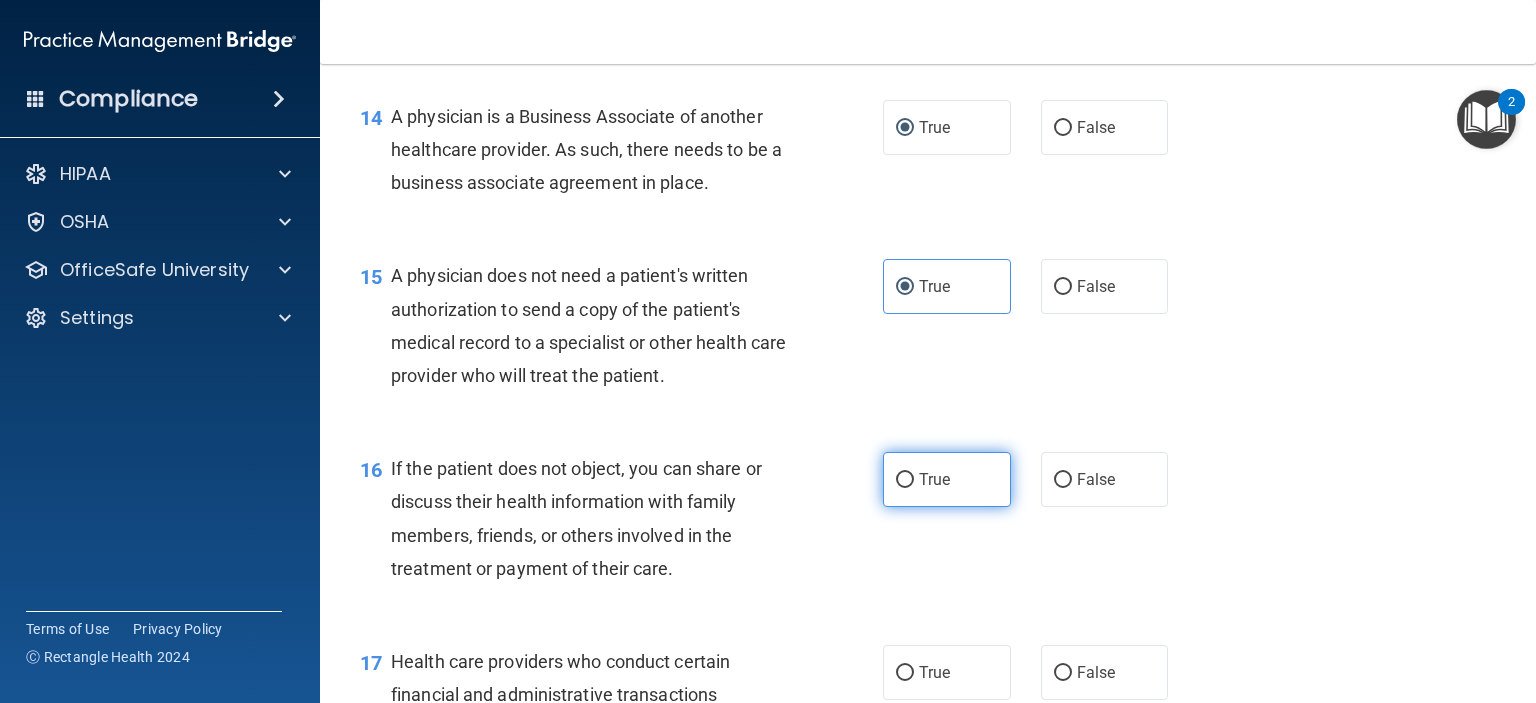 click on "True" at bounding box center [905, 480] 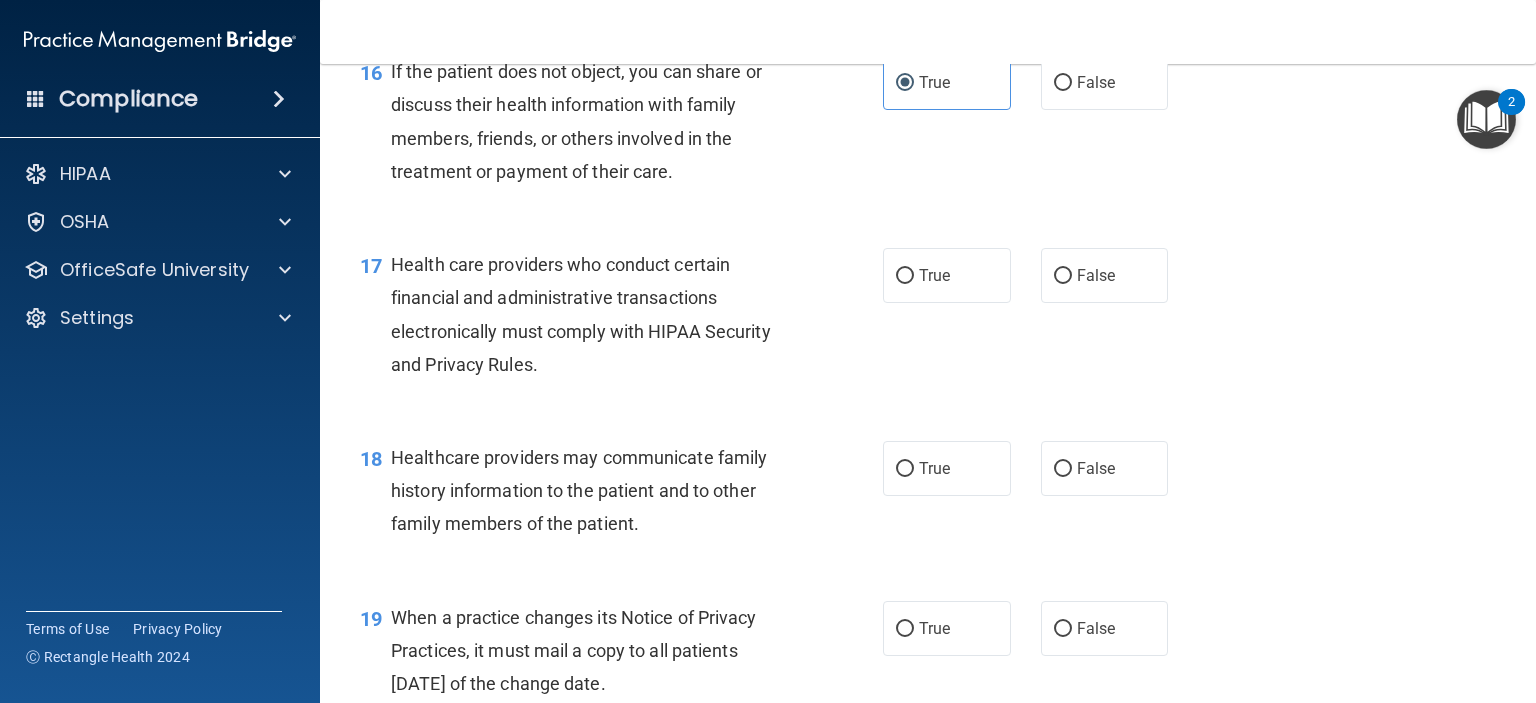 scroll, scrollTop: 2800, scrollLeft: 0, axis: vertical 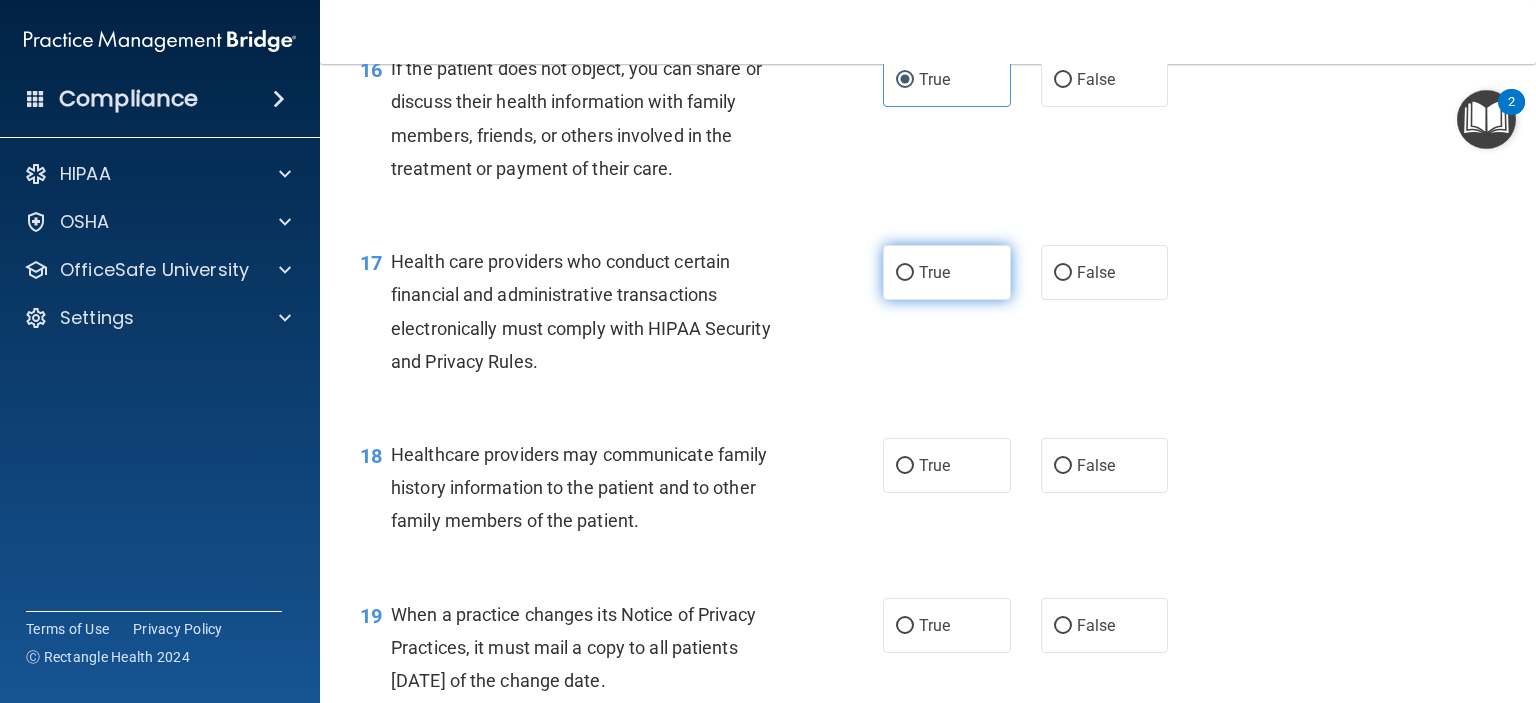 click on "True" at bounding box center [905, 273] 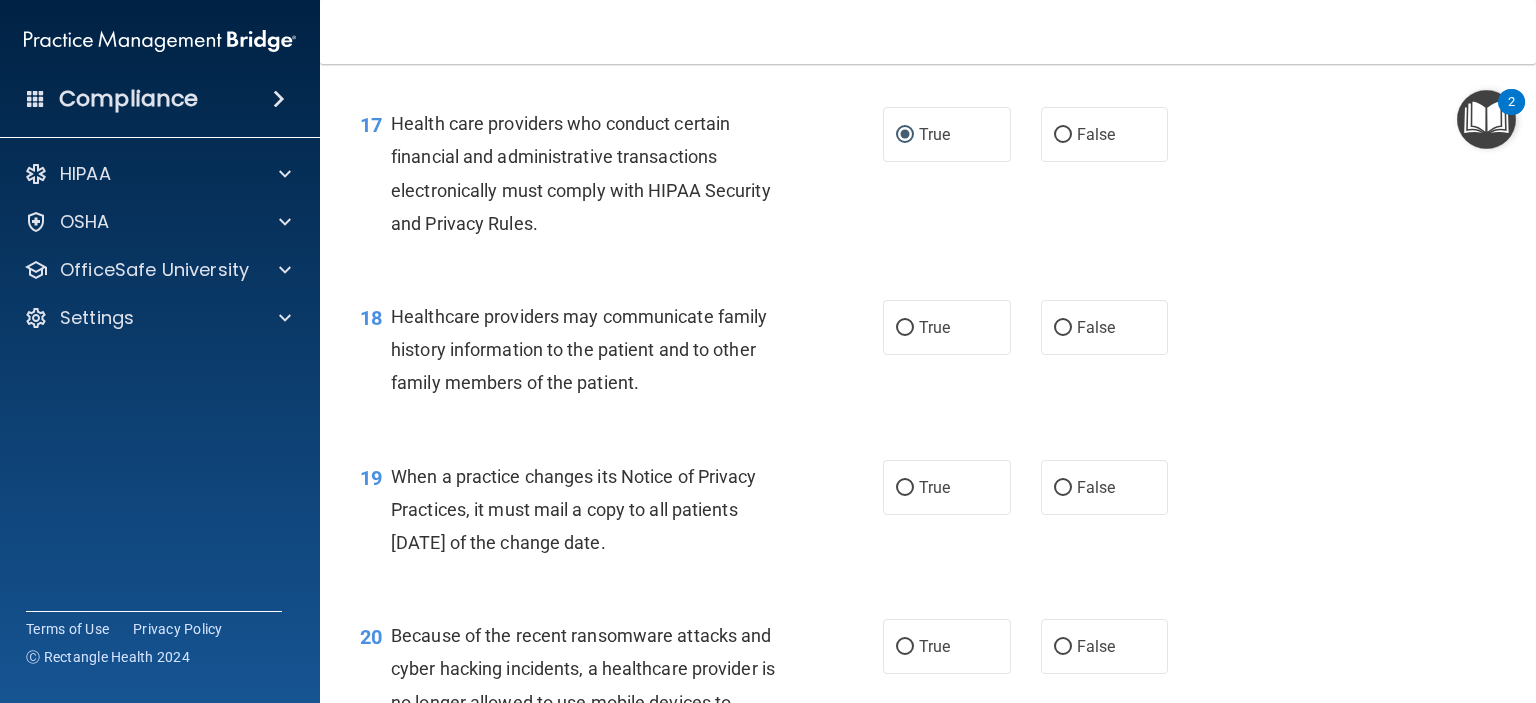 scroll, scrollTop: 3000, scrollLeft: 0, axis: vertical 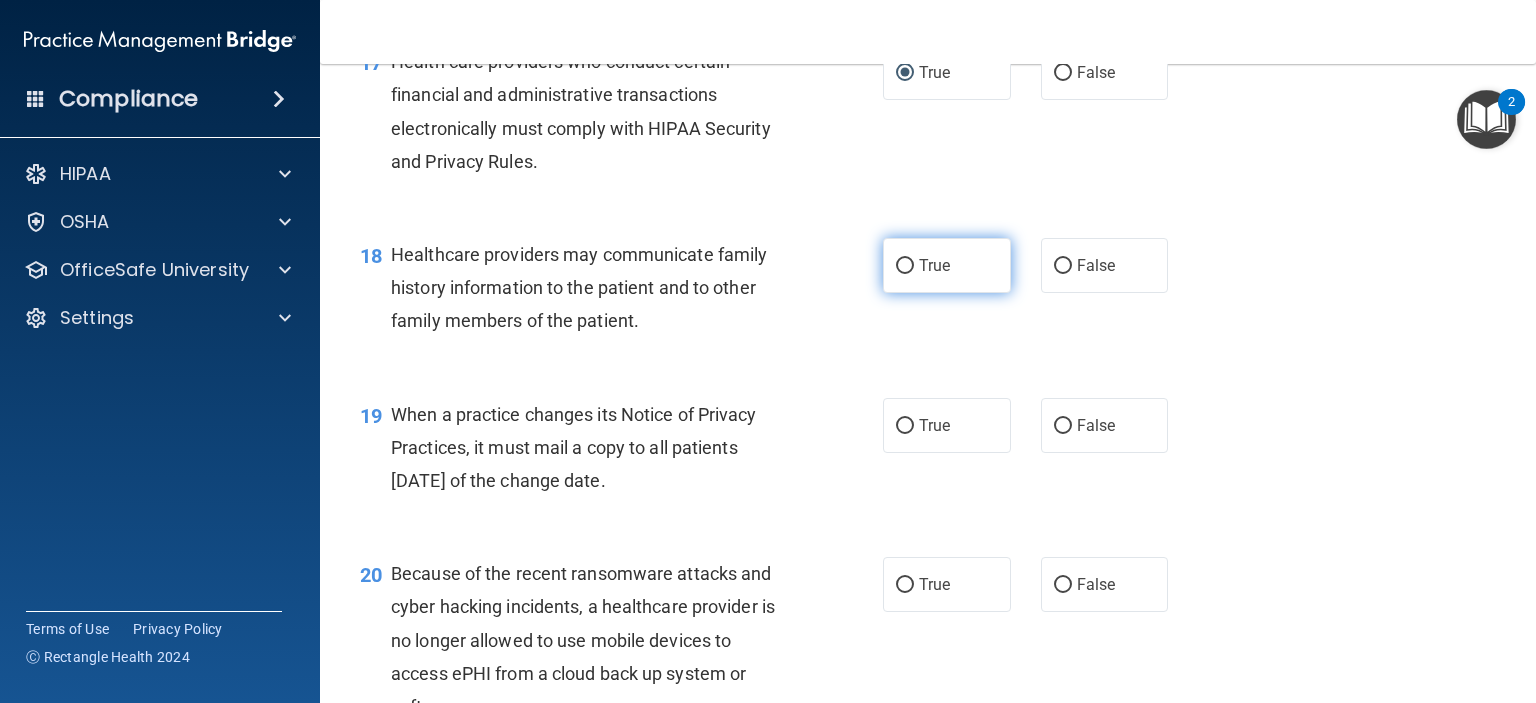 click on "True" at bounding box center [905, 266] 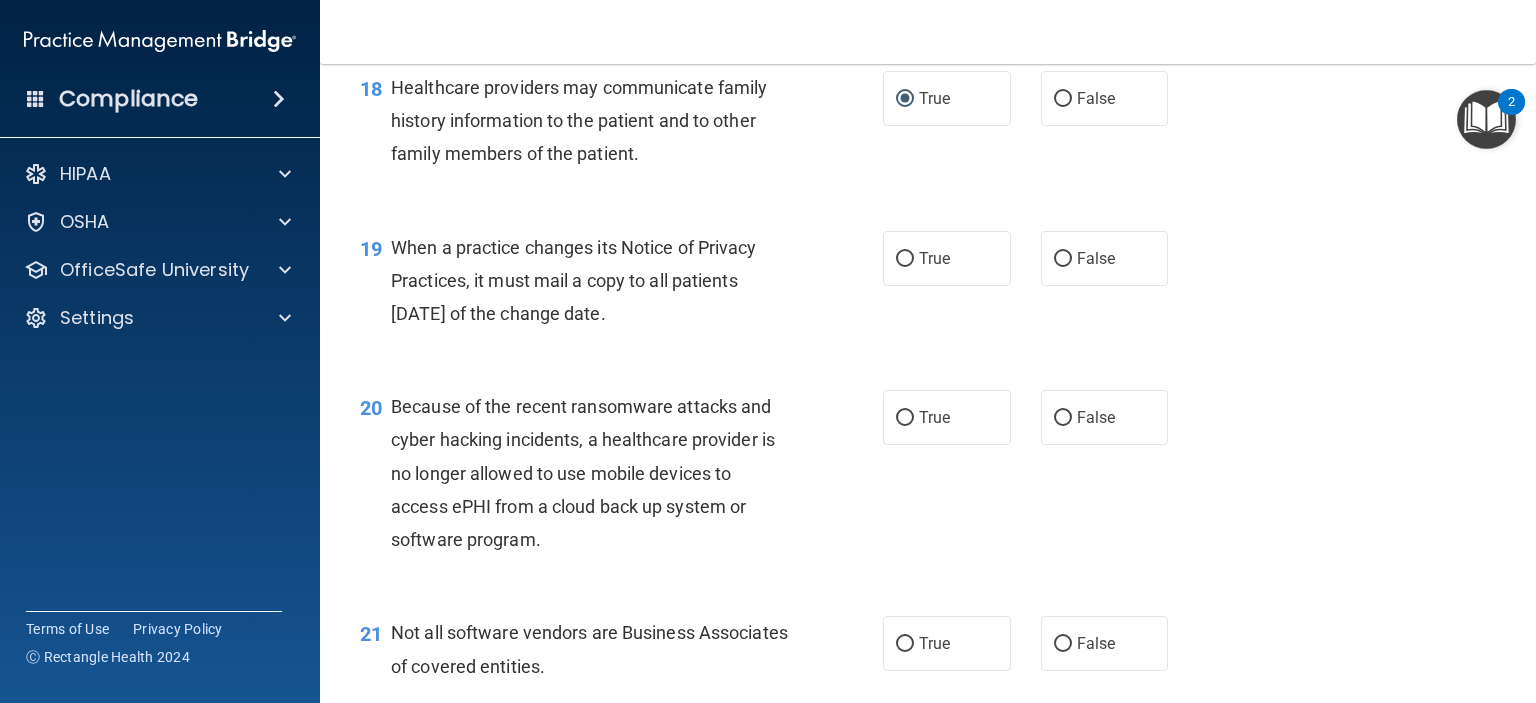 scroll, scrollTop: 3200, scrollLeft: 0, axis: vertical 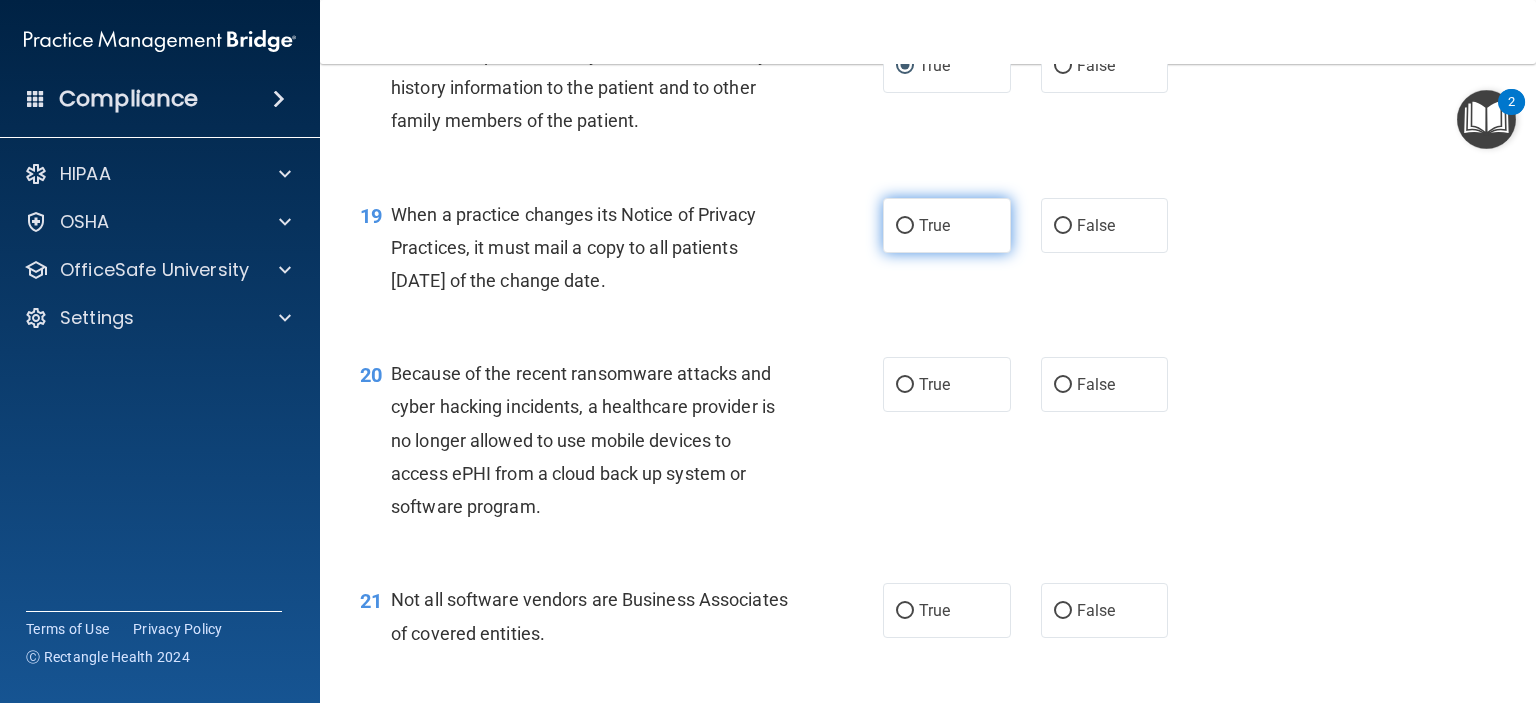 click on "True" at bounding box center [905, 226] 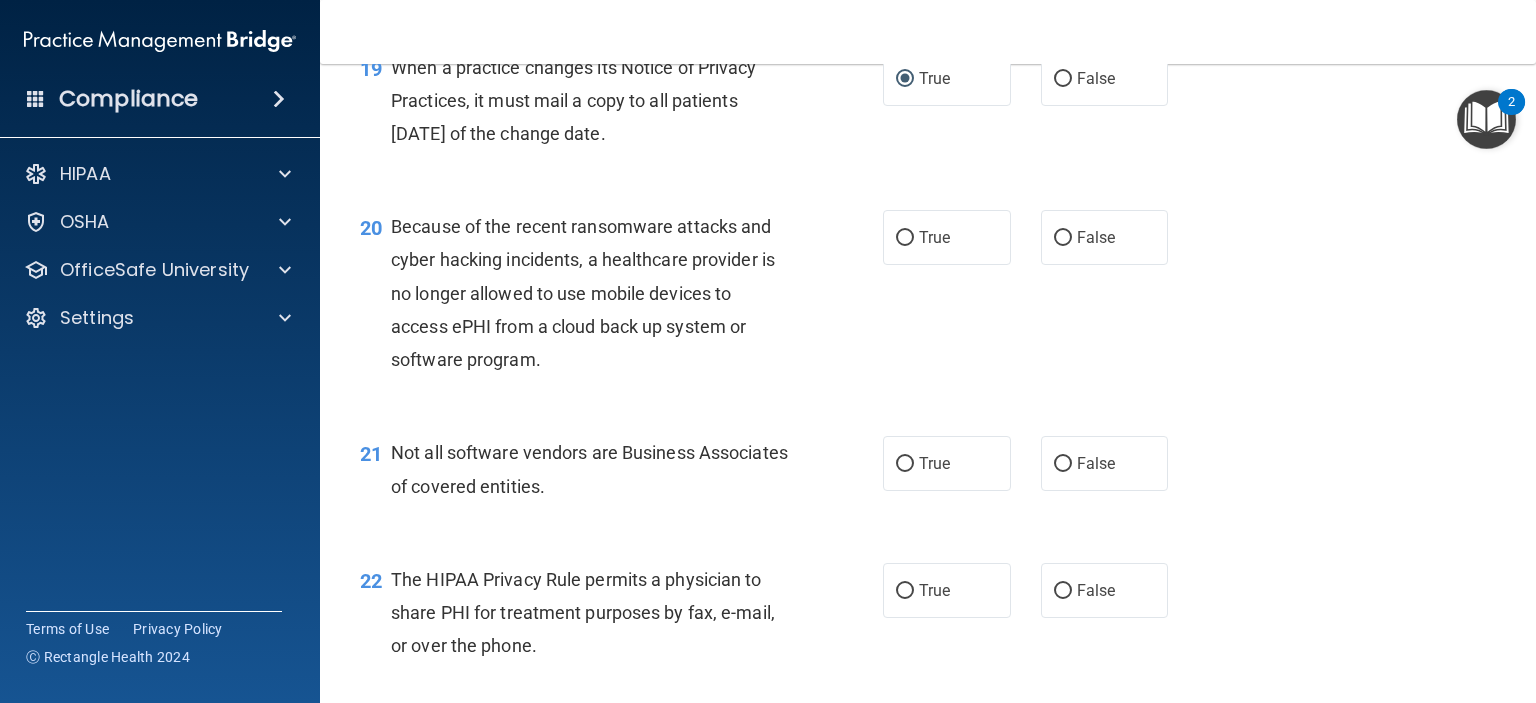 scroll, scrollTop: 3400, scrollLeft: 0, axis: vertical 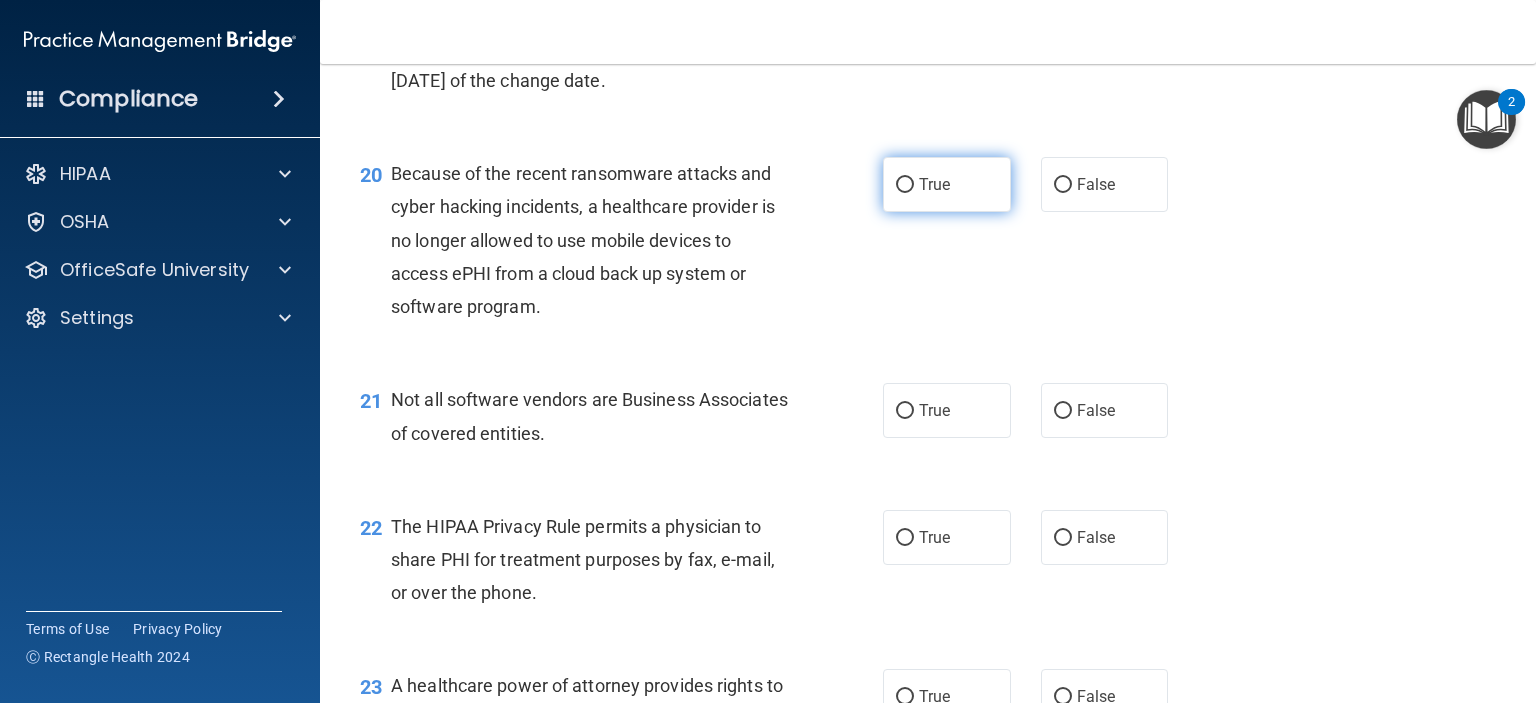 click on "True" at bounding box center (905, 185) 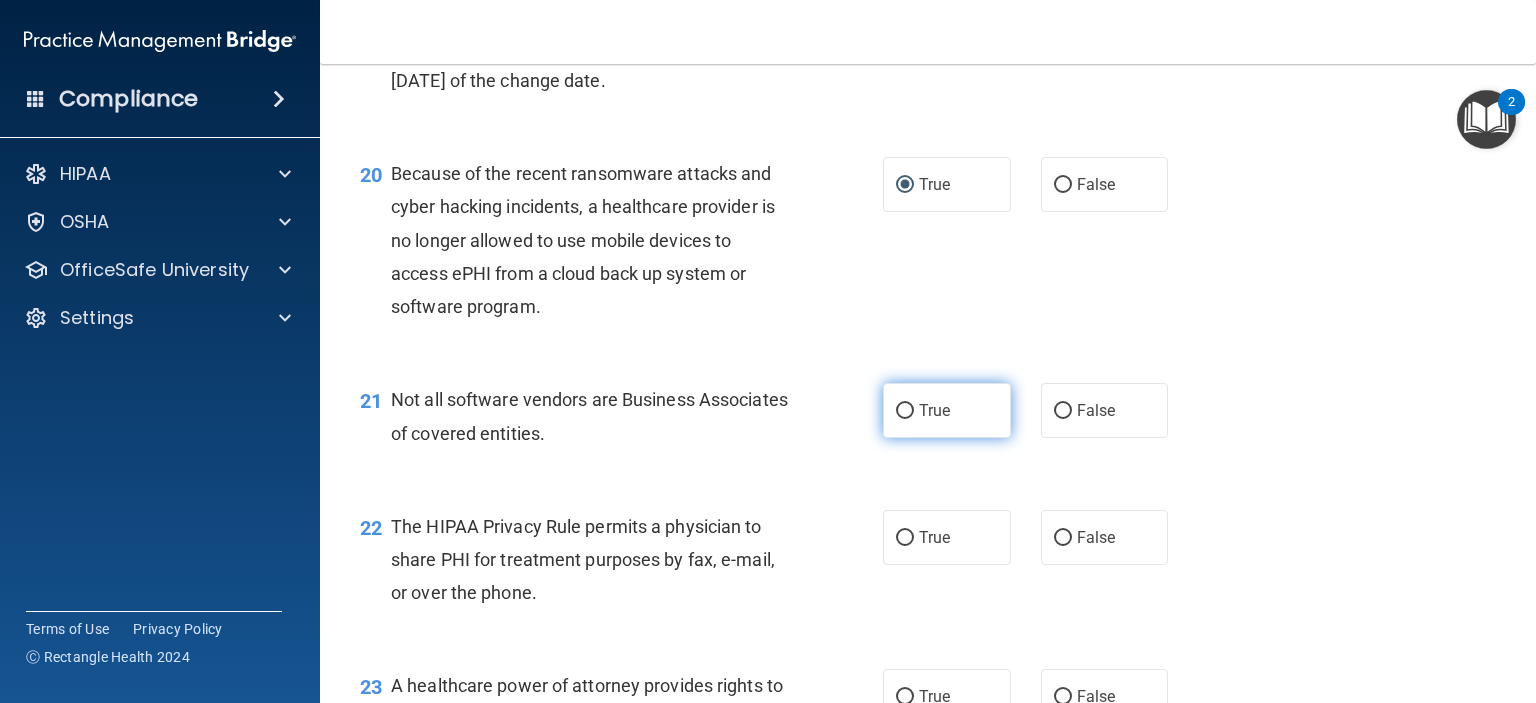 click on "True" at bounding box center [905, 411] 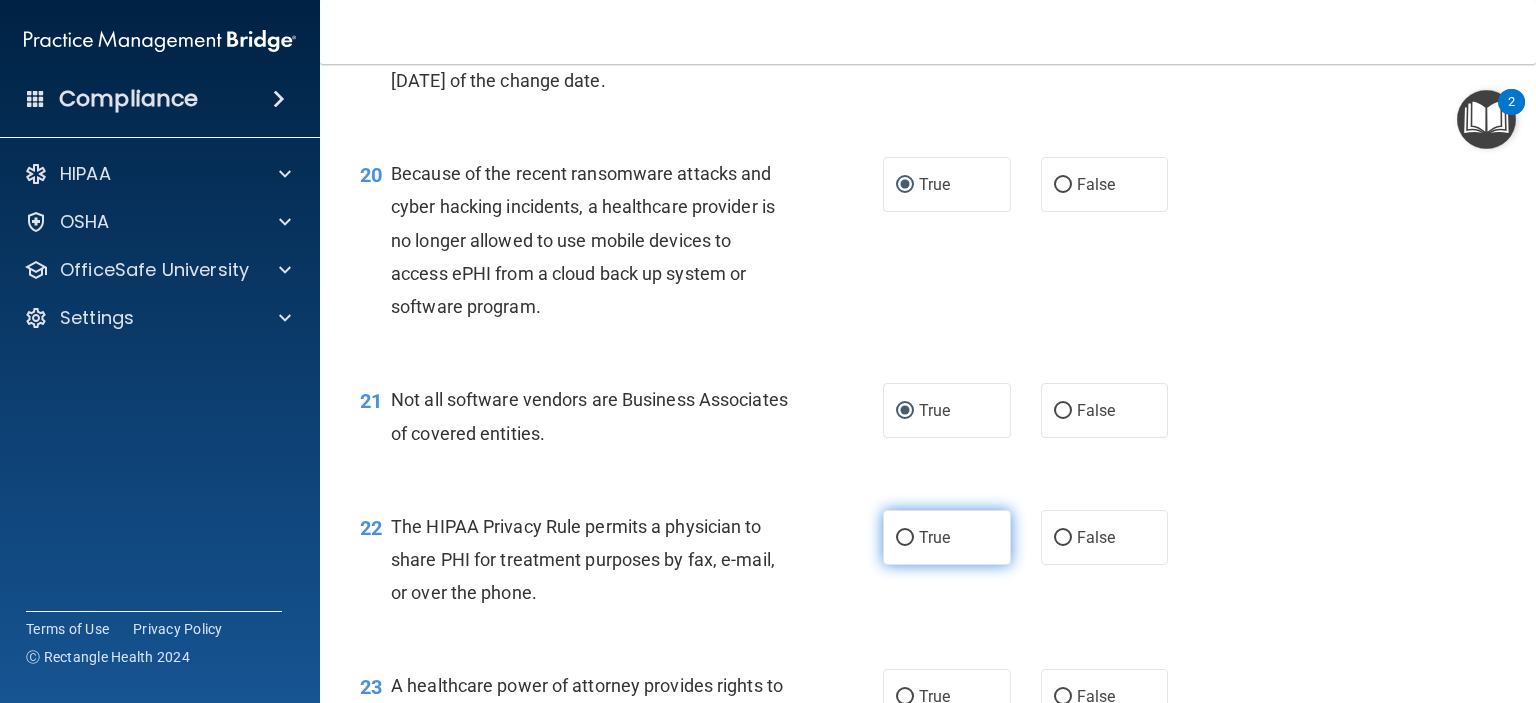 click on "True" at bounding box center [905, 538] 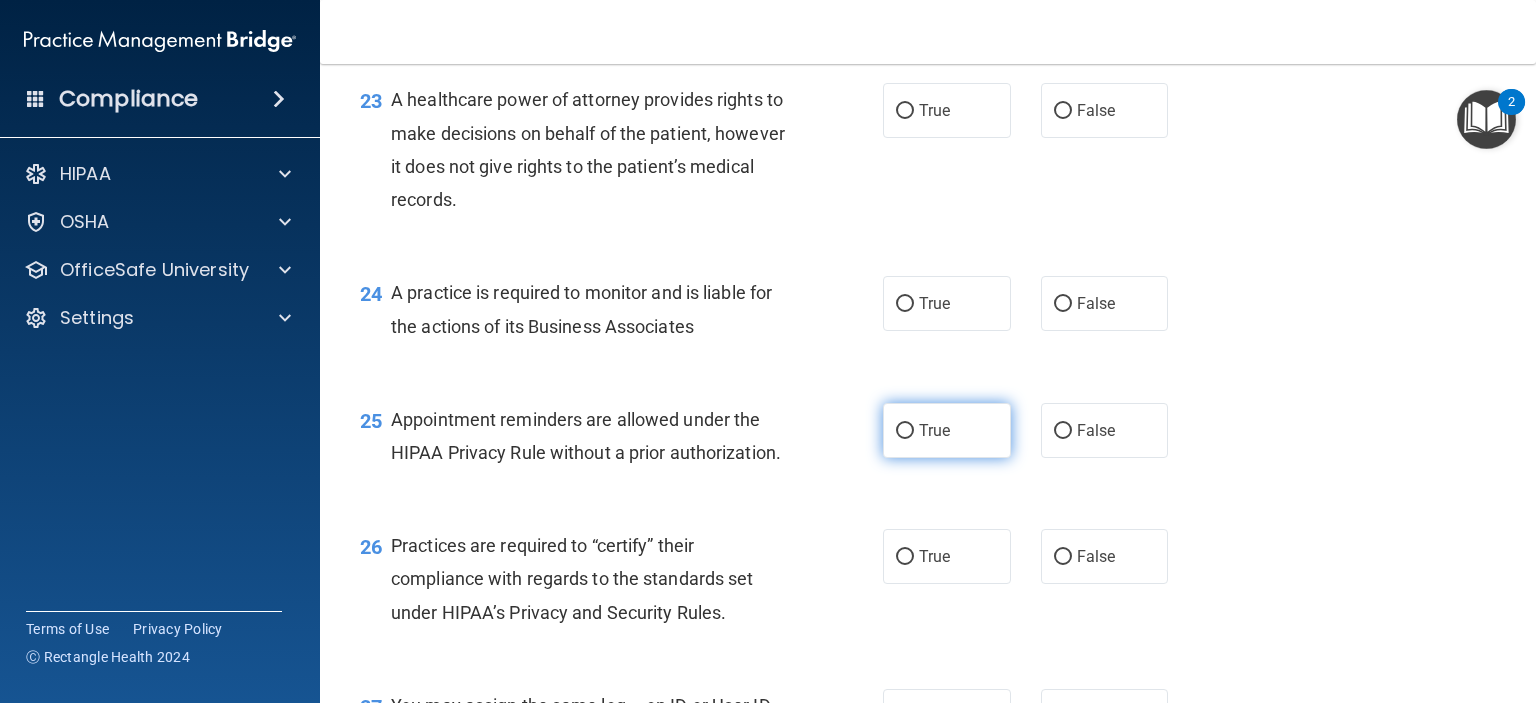 scroll, scrollTop: 4000, scrollLeft: 0, axis: vertical 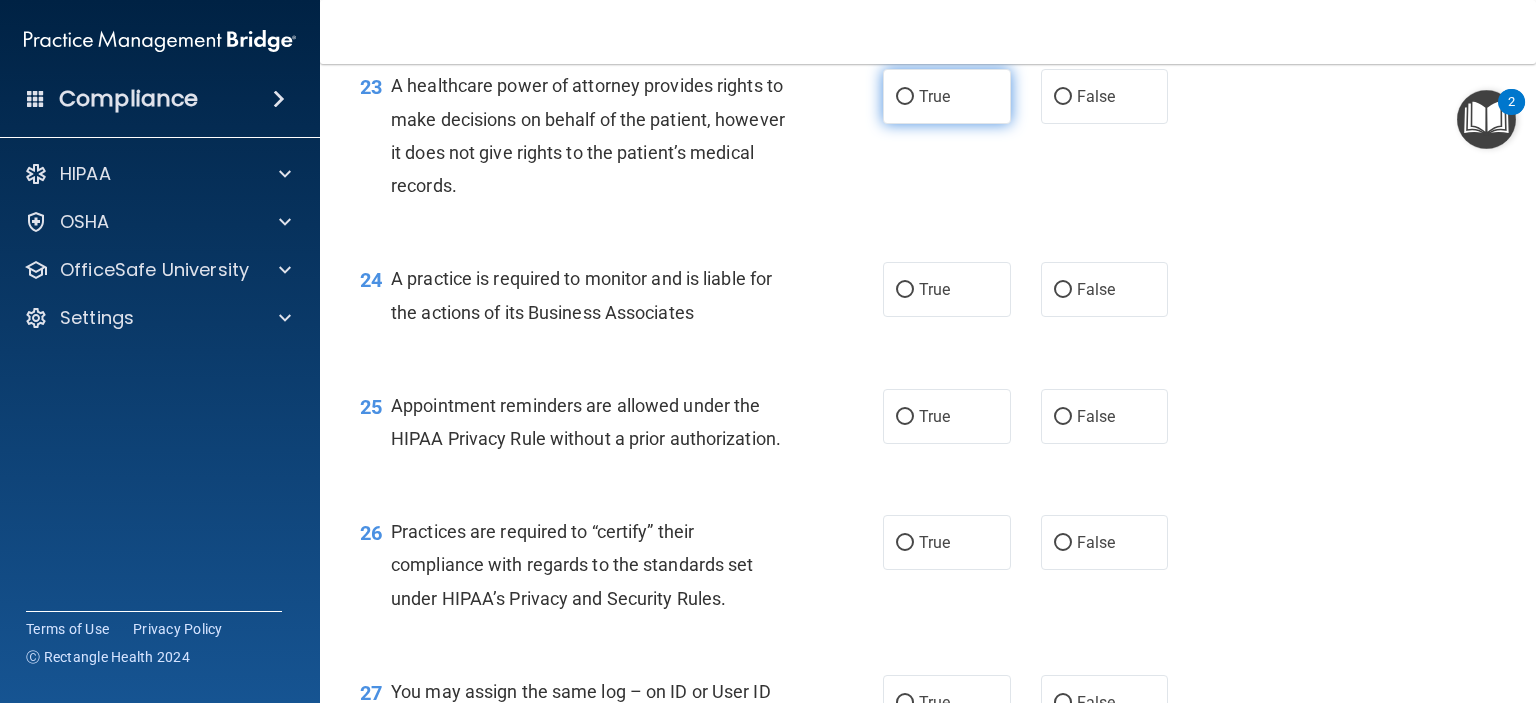 click on "True" at bounding box center [905, 97] 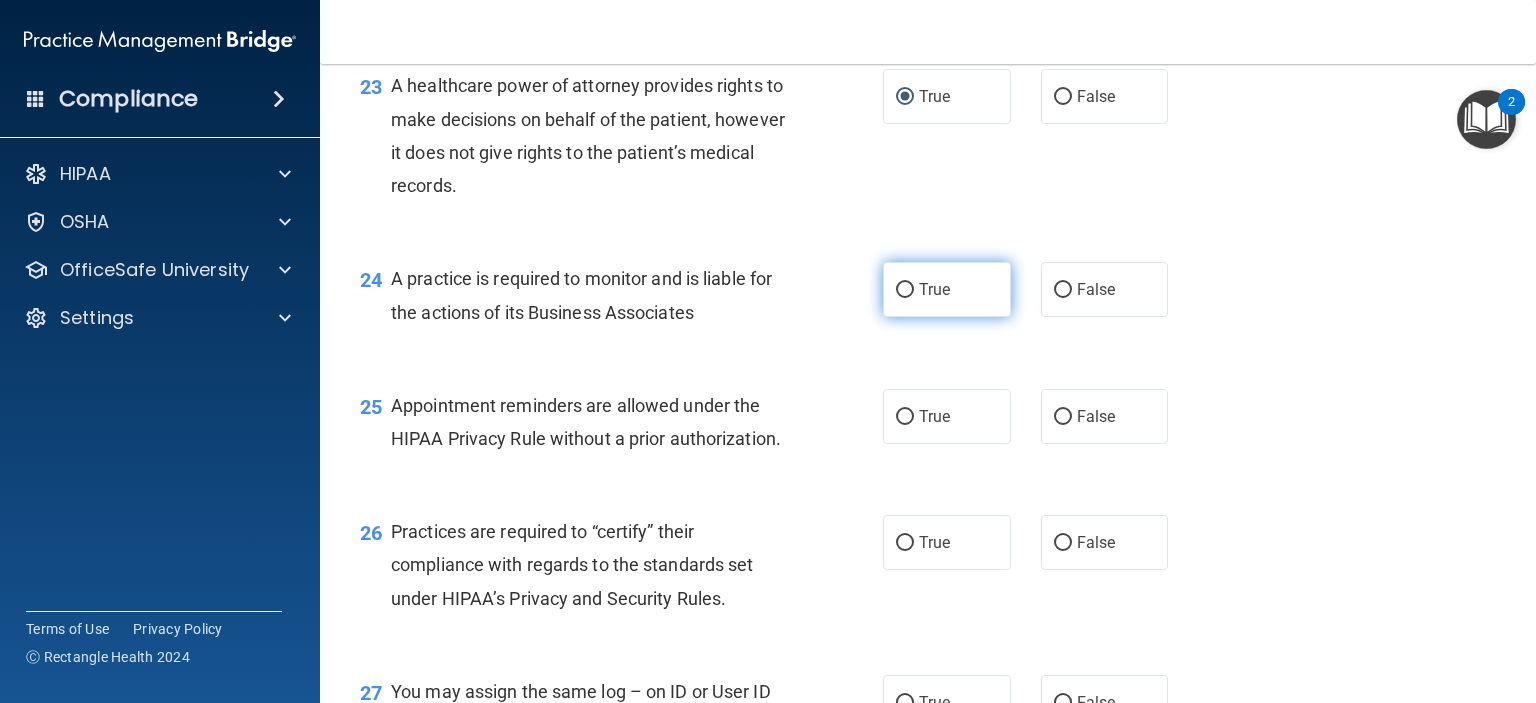 click on "True" at bounding box center [905, 290] 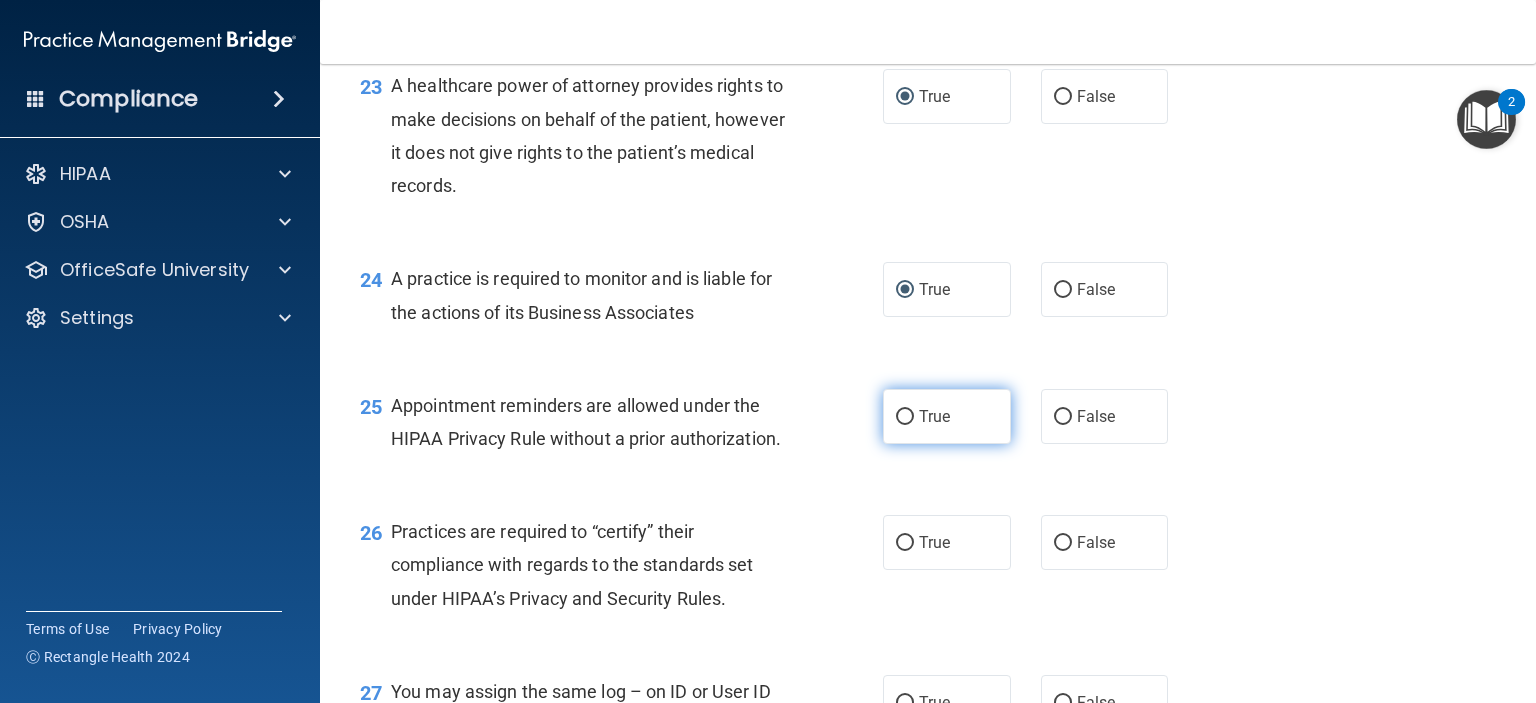 click on "True" at bounding box center (905, 417) 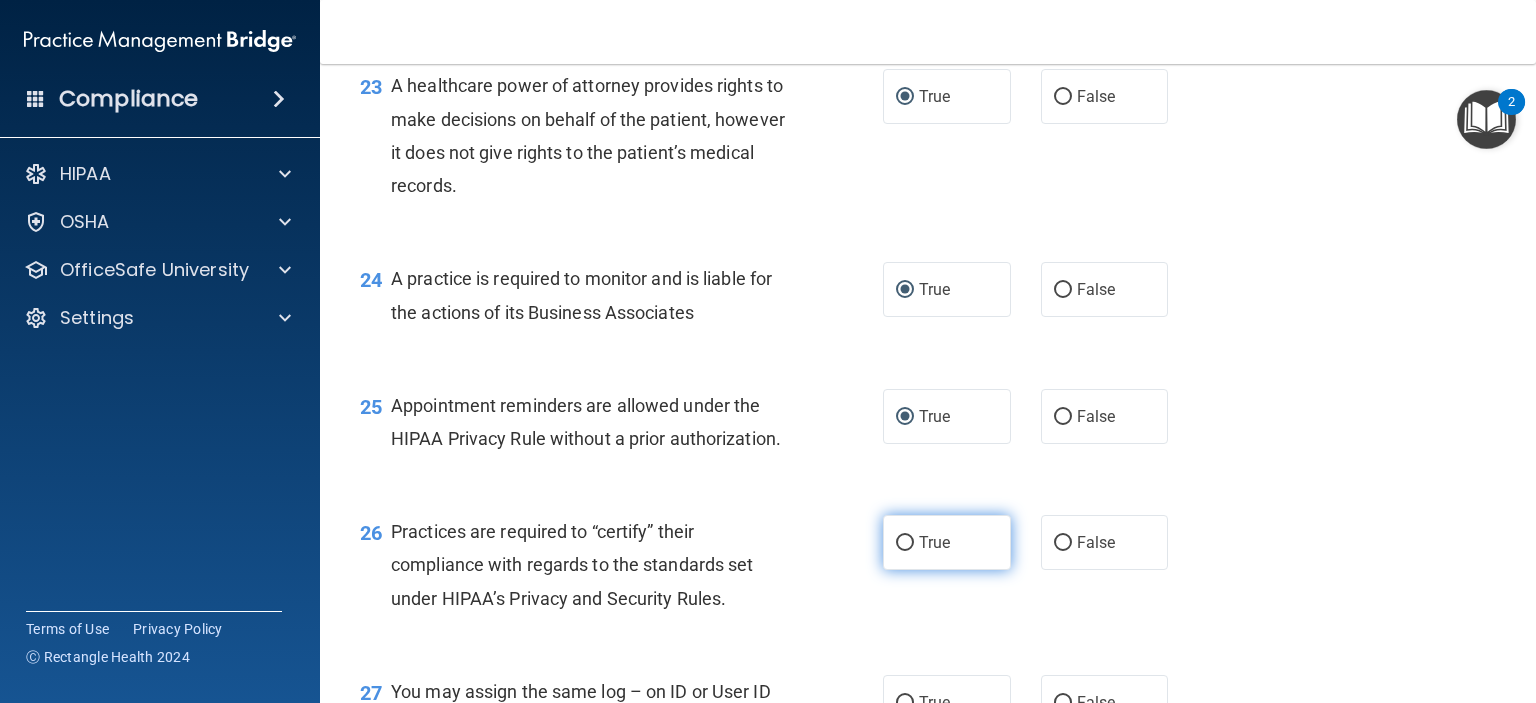 click on "True" at bounding box center (905, 543) 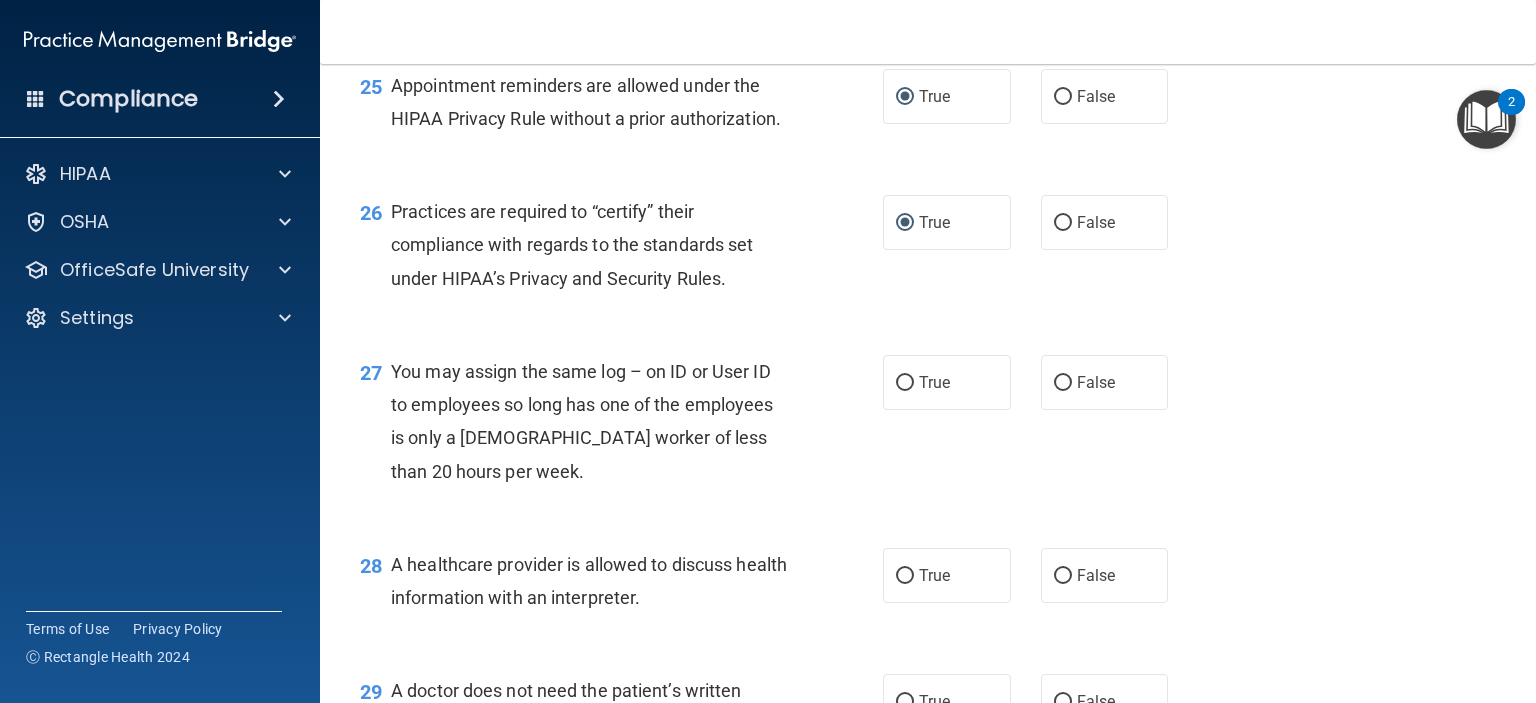 scroll, scrollTop: 4400, scrollLeft: 0, axis: vertical 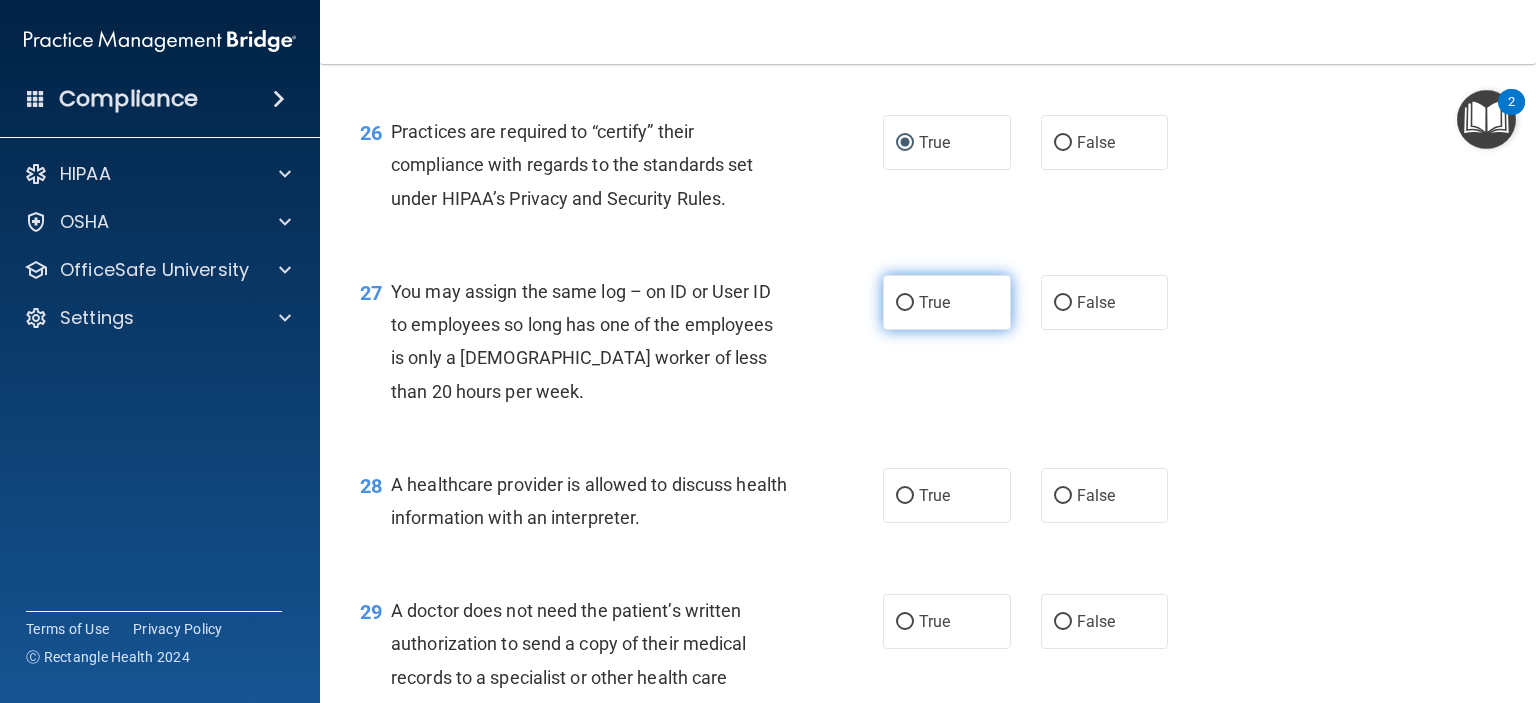 click on "True" at bounding box center (905, 303) 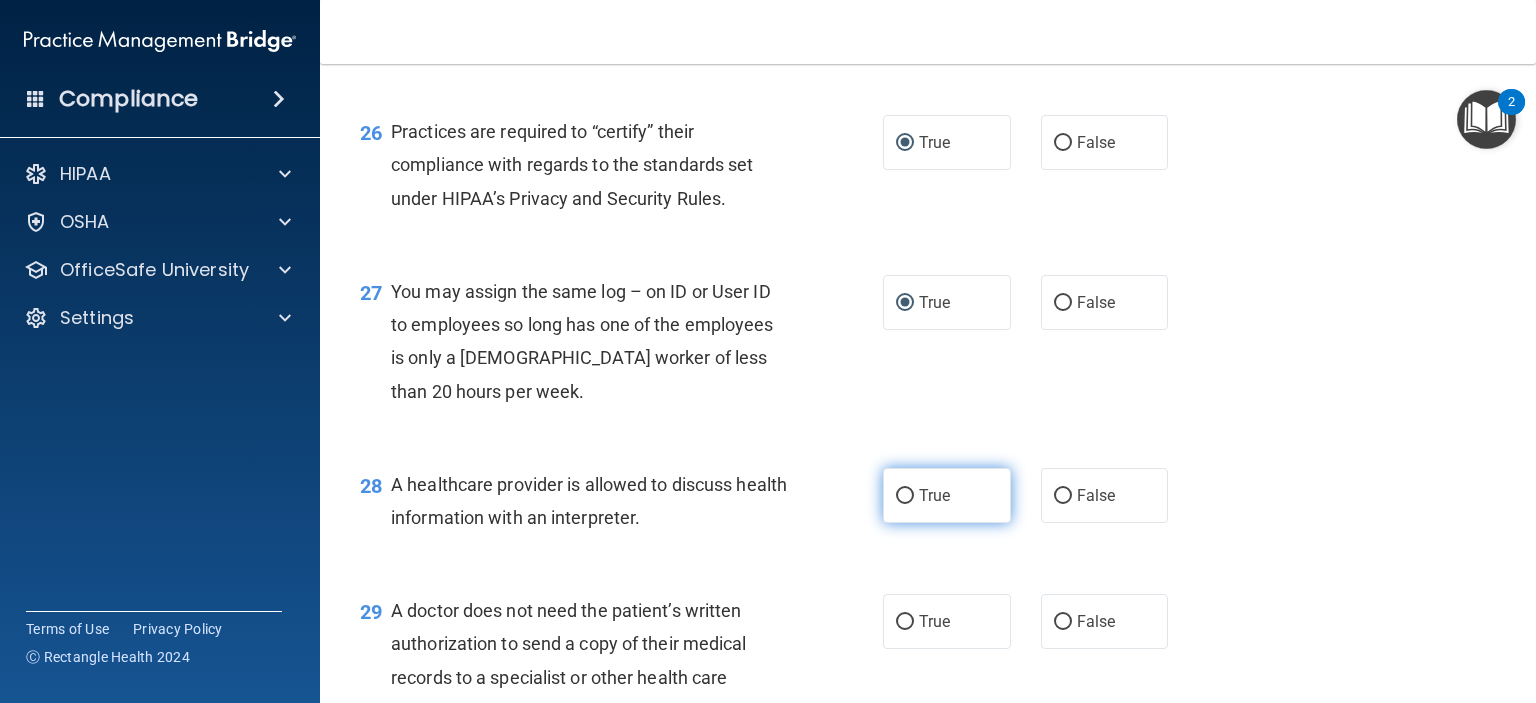 click on "True" at bounding box center (905, 496) 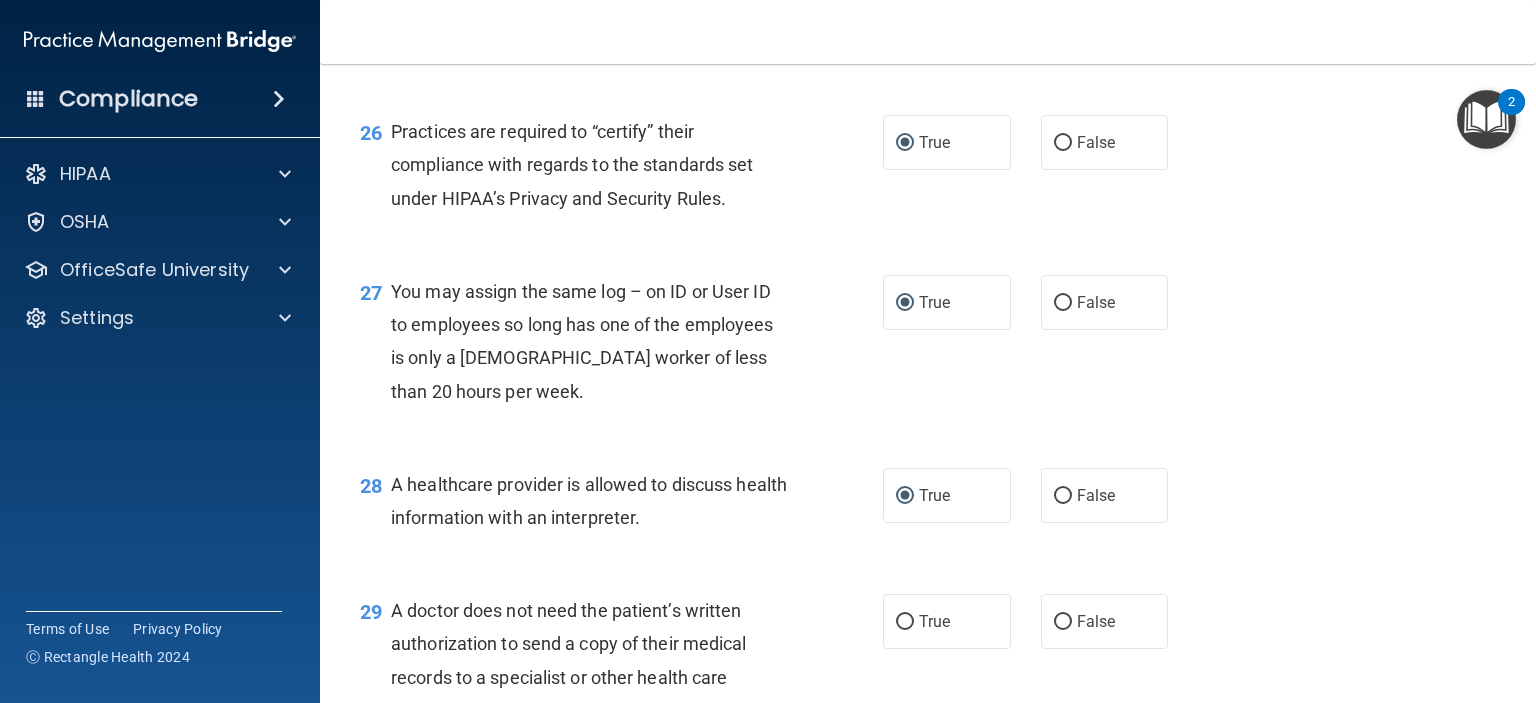 scroll, scrollTop: 4800, scrollLeft: 0, axis: vertical 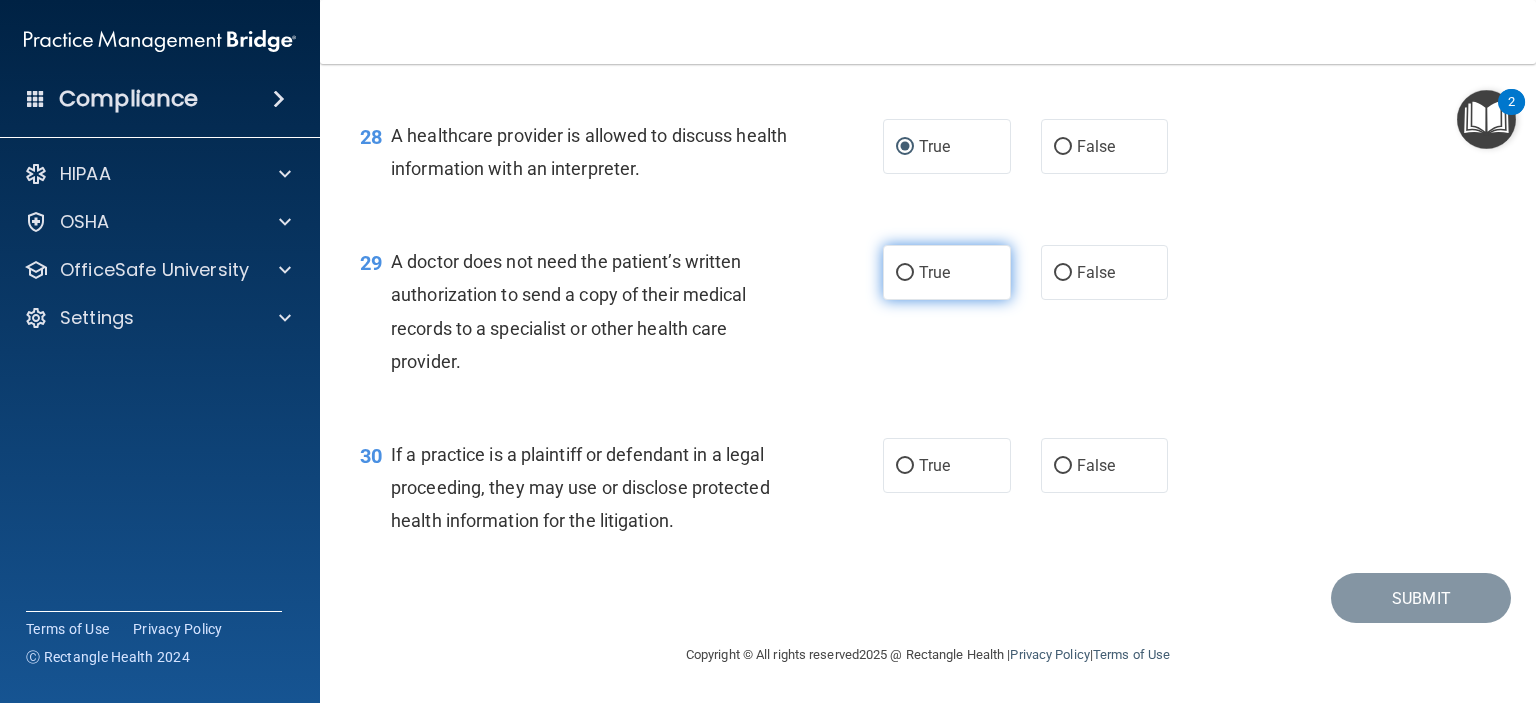 click on "True" at bounding box center (905, 273) 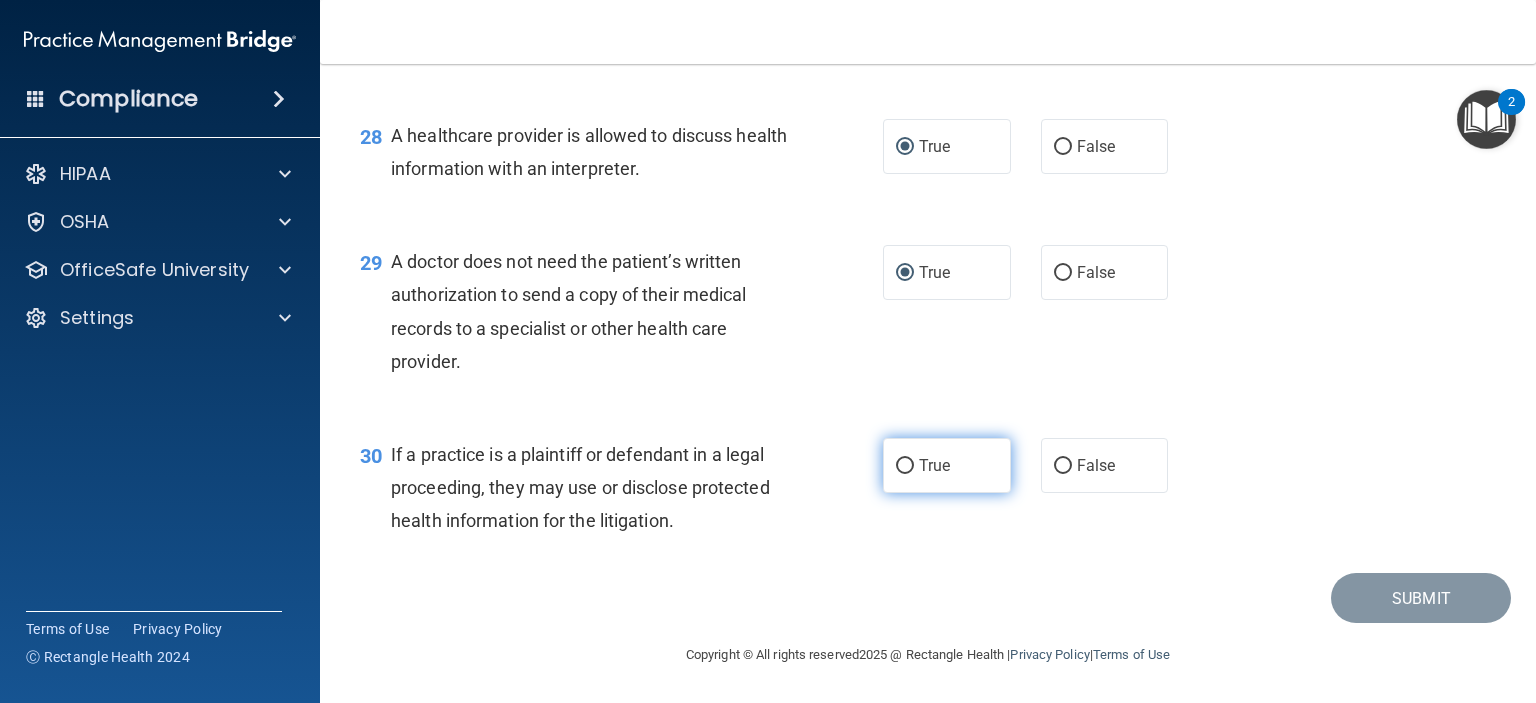 click on "True" at bounding box center (905, 466) 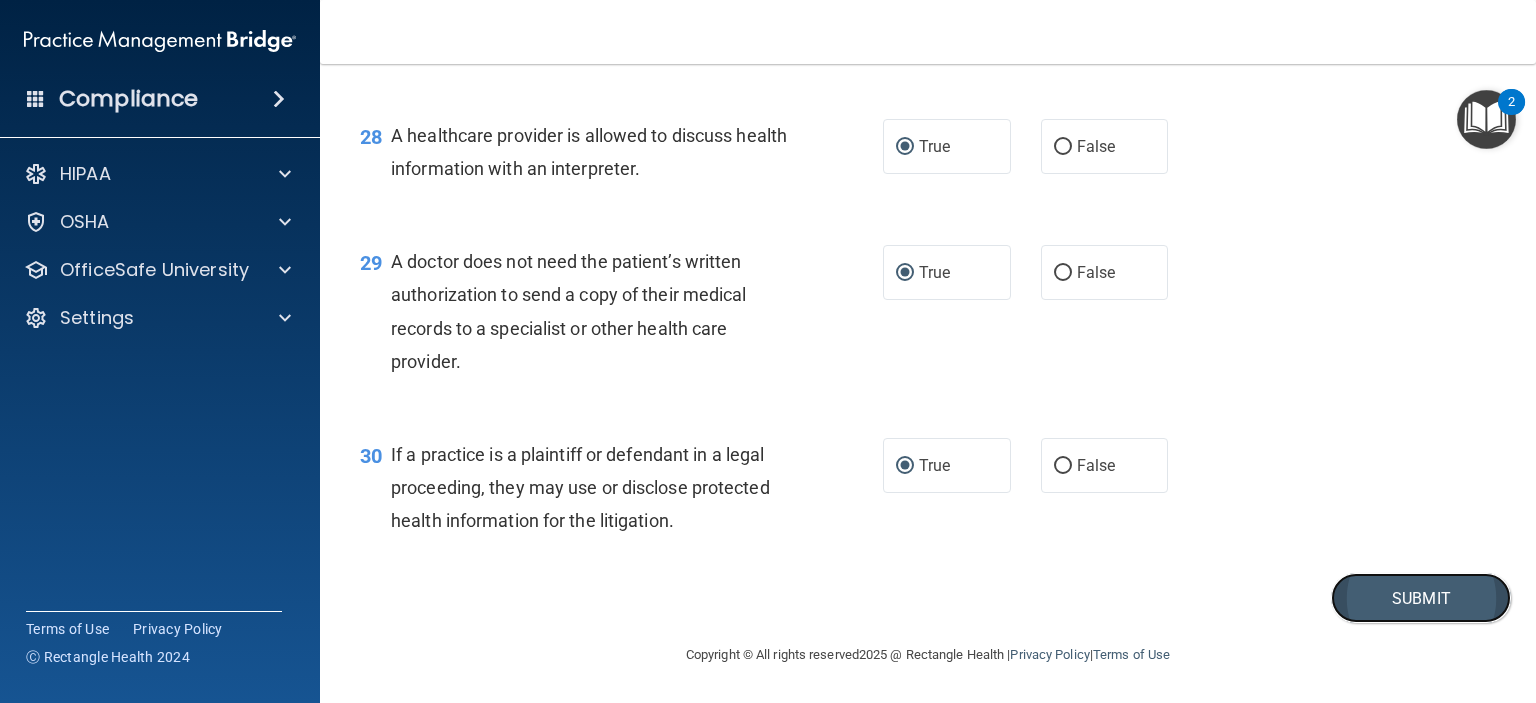click on "Submit" at bounding box center [1421, 598] 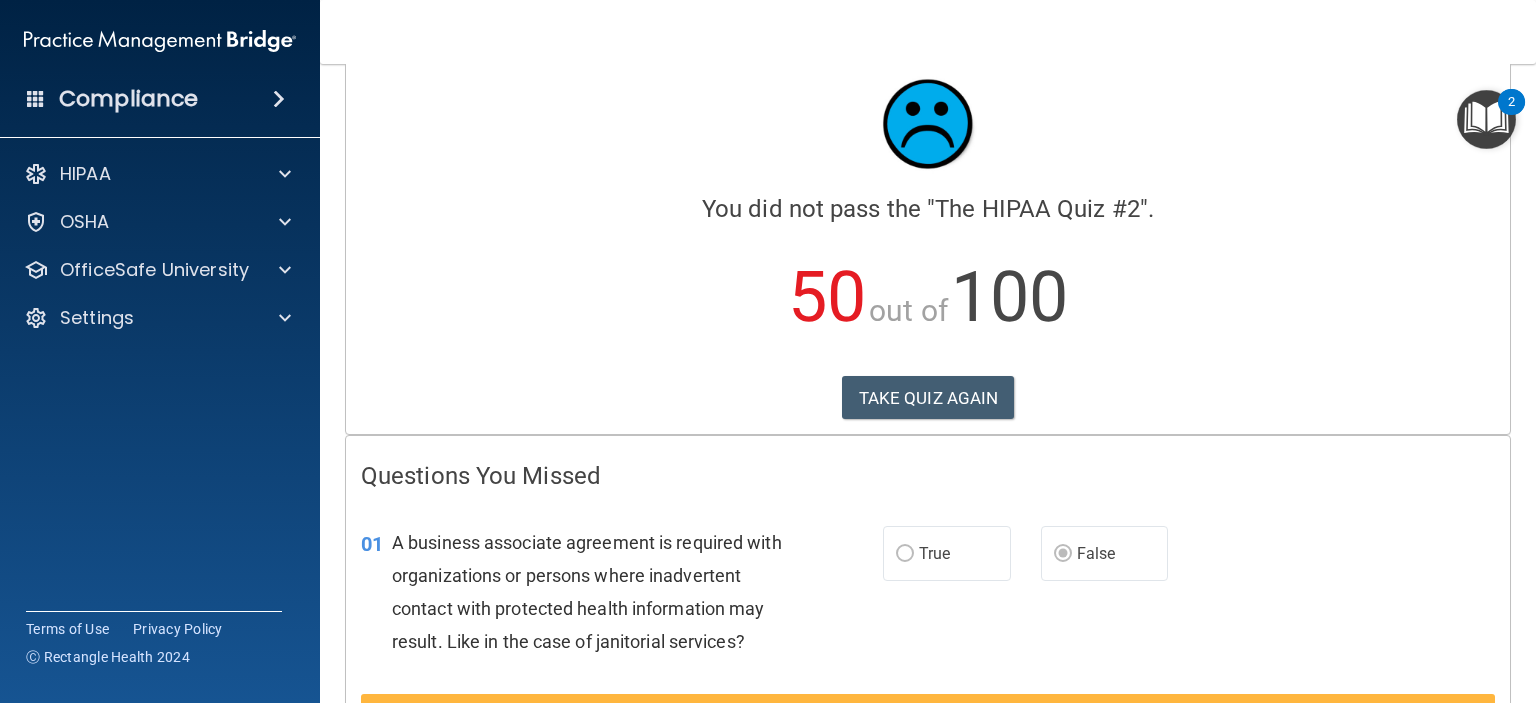 scroll, scrollTop: 0, scrollLeft: 0, axis: both 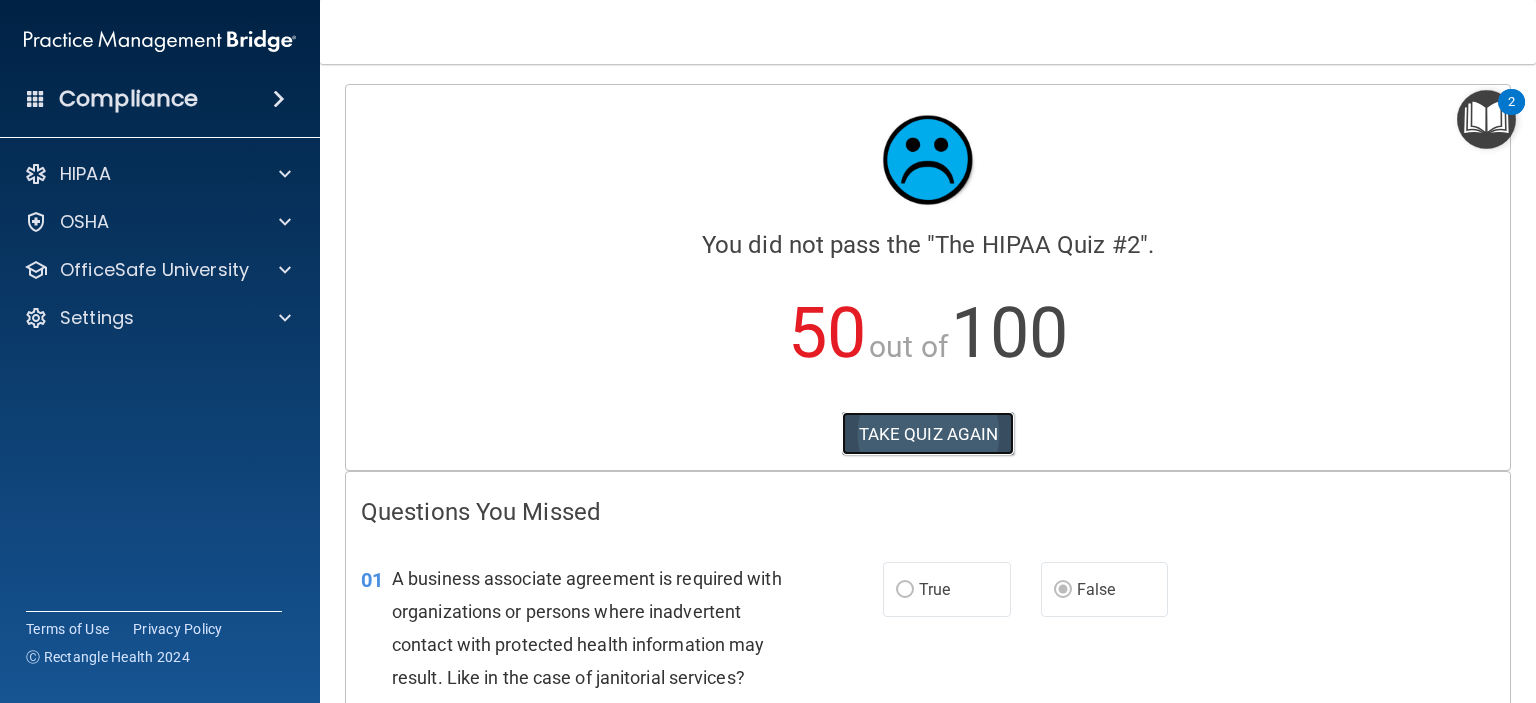 click on "TAKE QUIZ AGAIN" at bounding box center (928, 434) 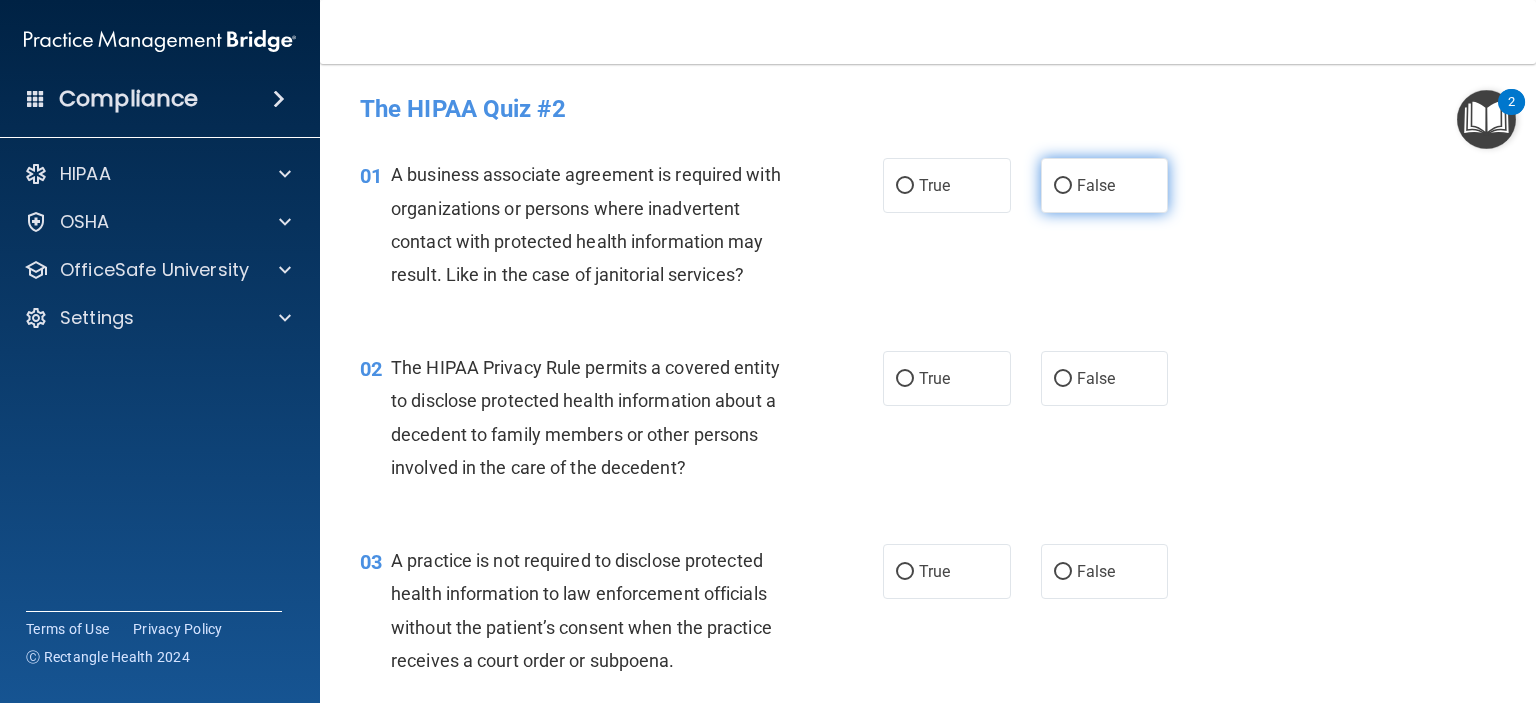 click on "False" at bounding box center (1063, 186) 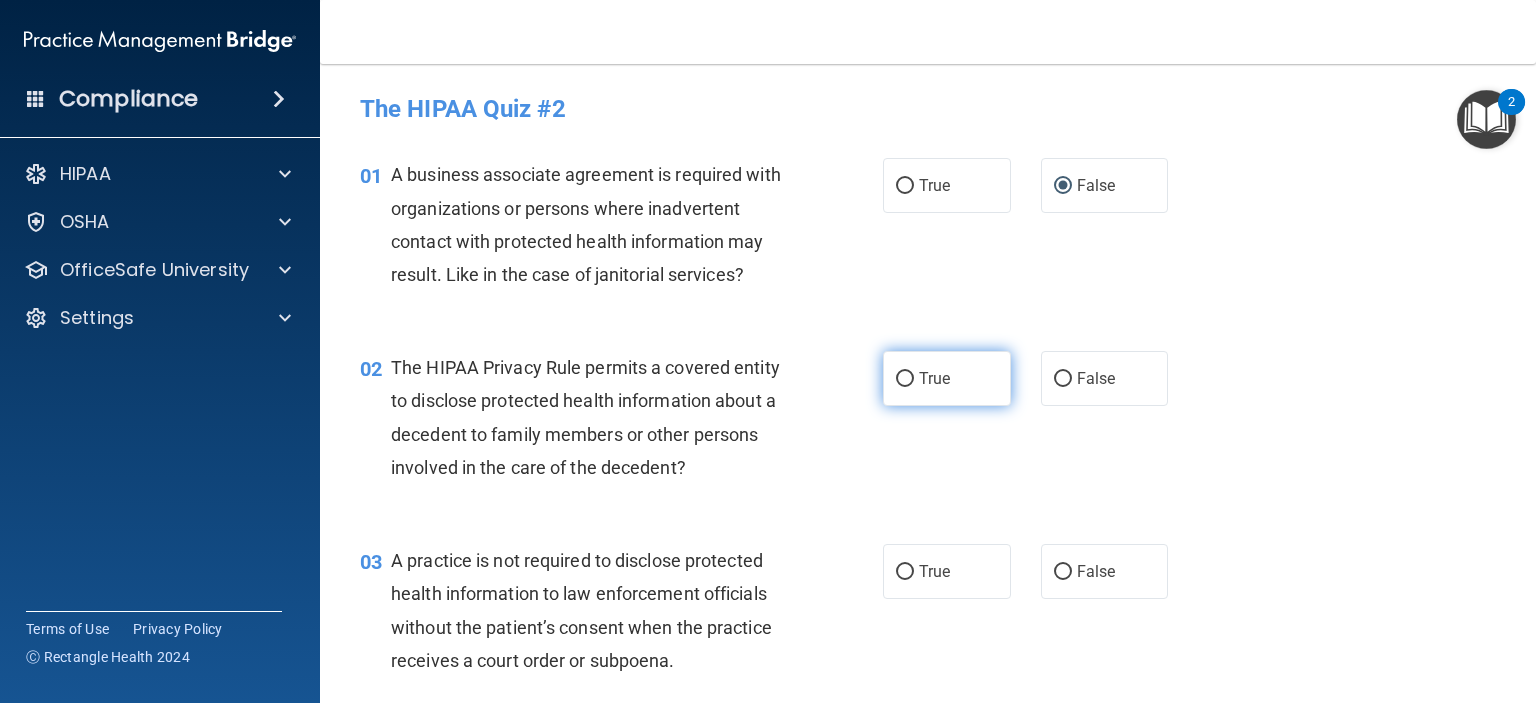 click on "True" at bounding box center (905, 379) 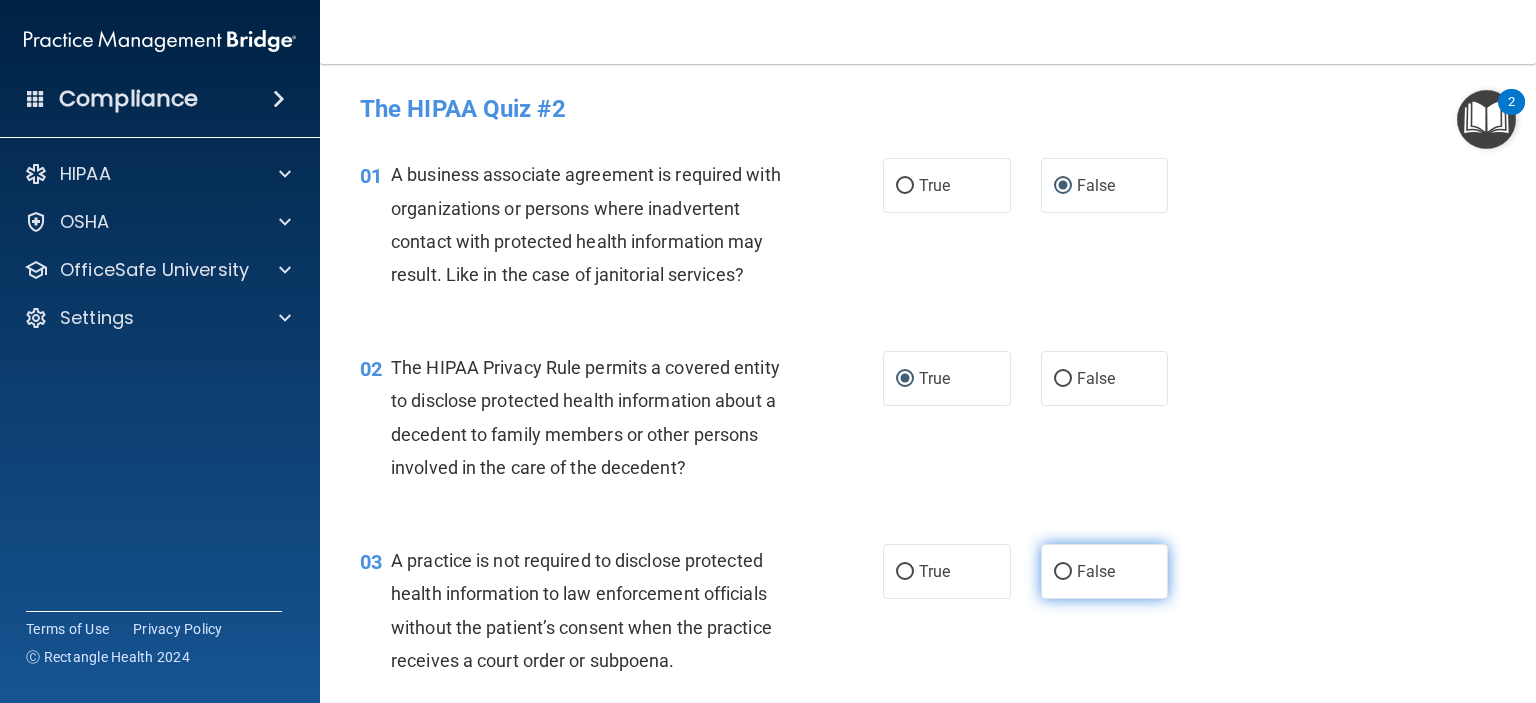 click on "False" at bounding box center (1063, 572) 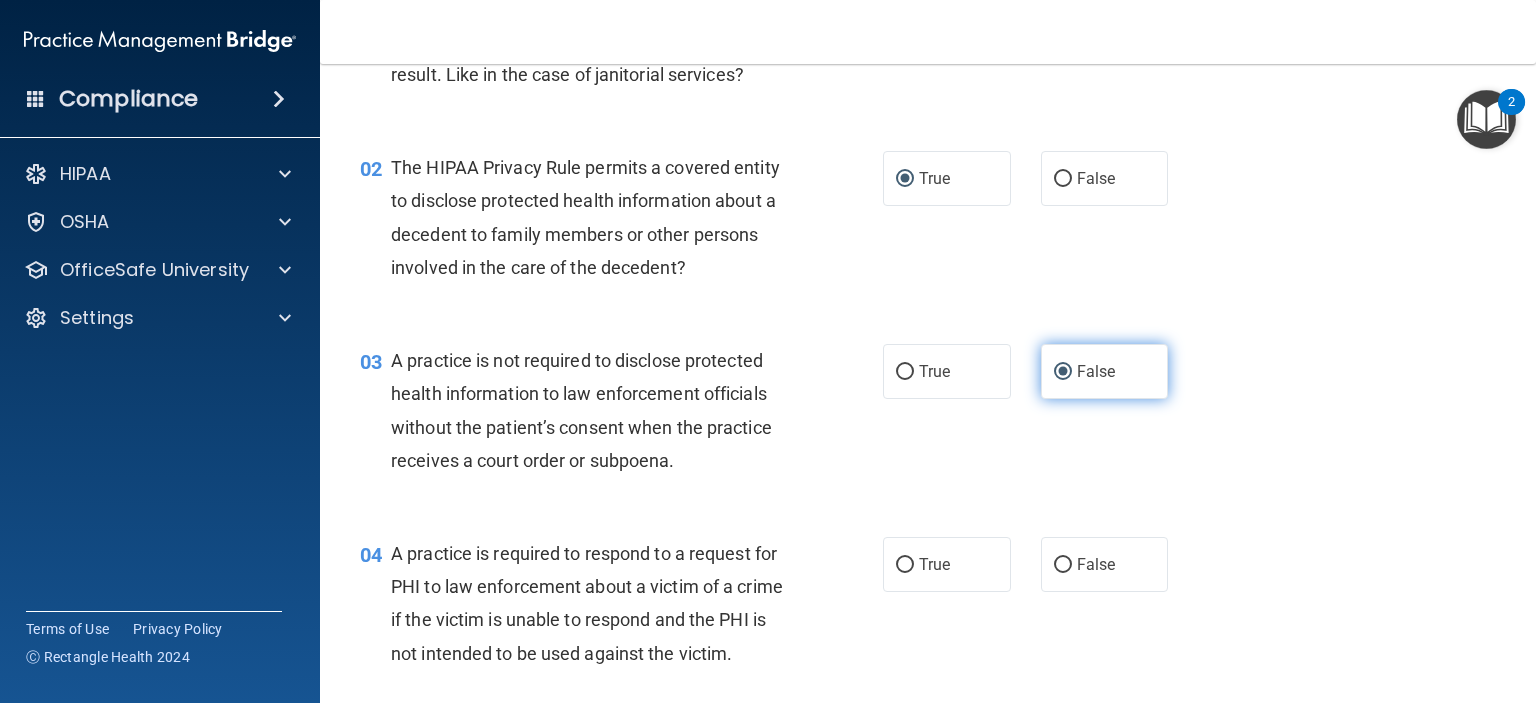 scroll, scrollTop: 400, scrollLeft: 0, axis: vertical 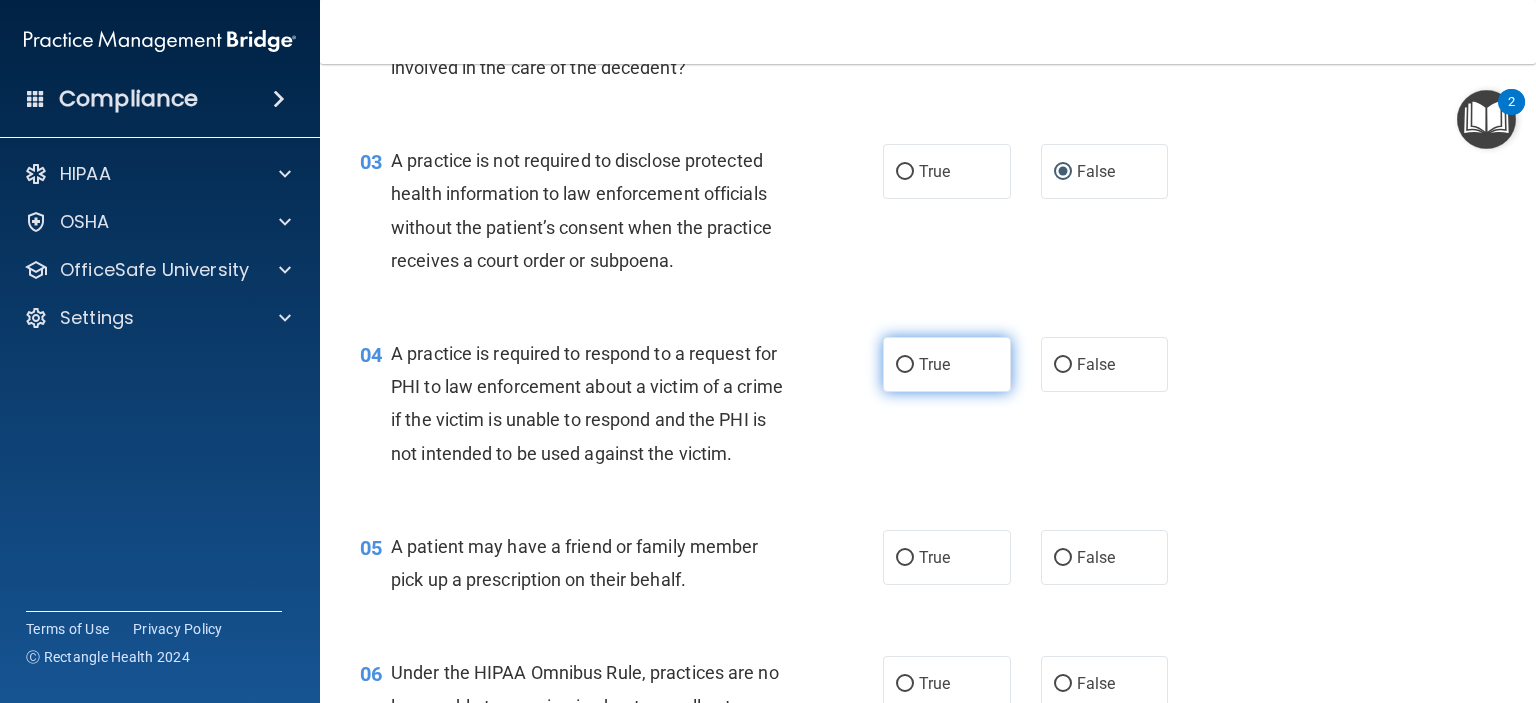 click on "True" at bounding box center (905, 365) 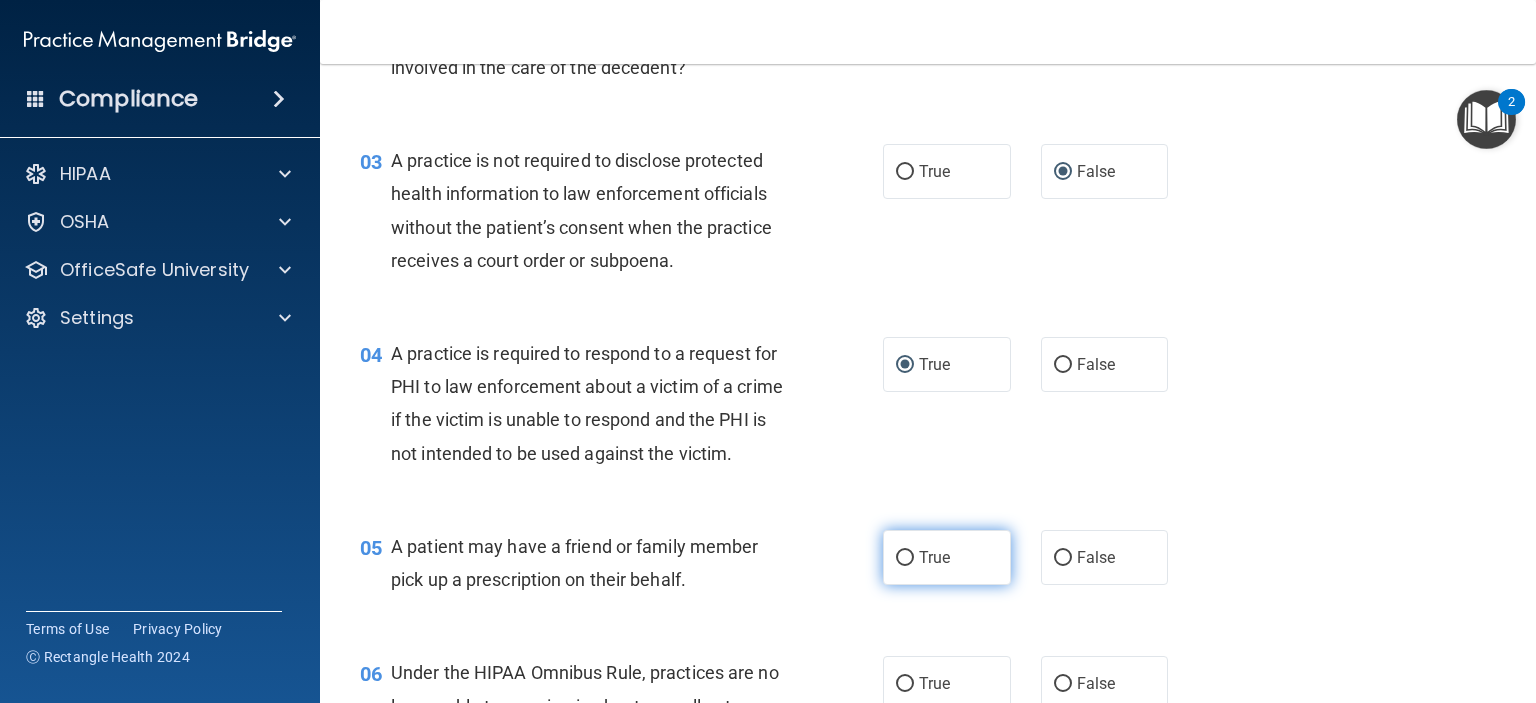 click on "True" at bounding box center [905, 558] 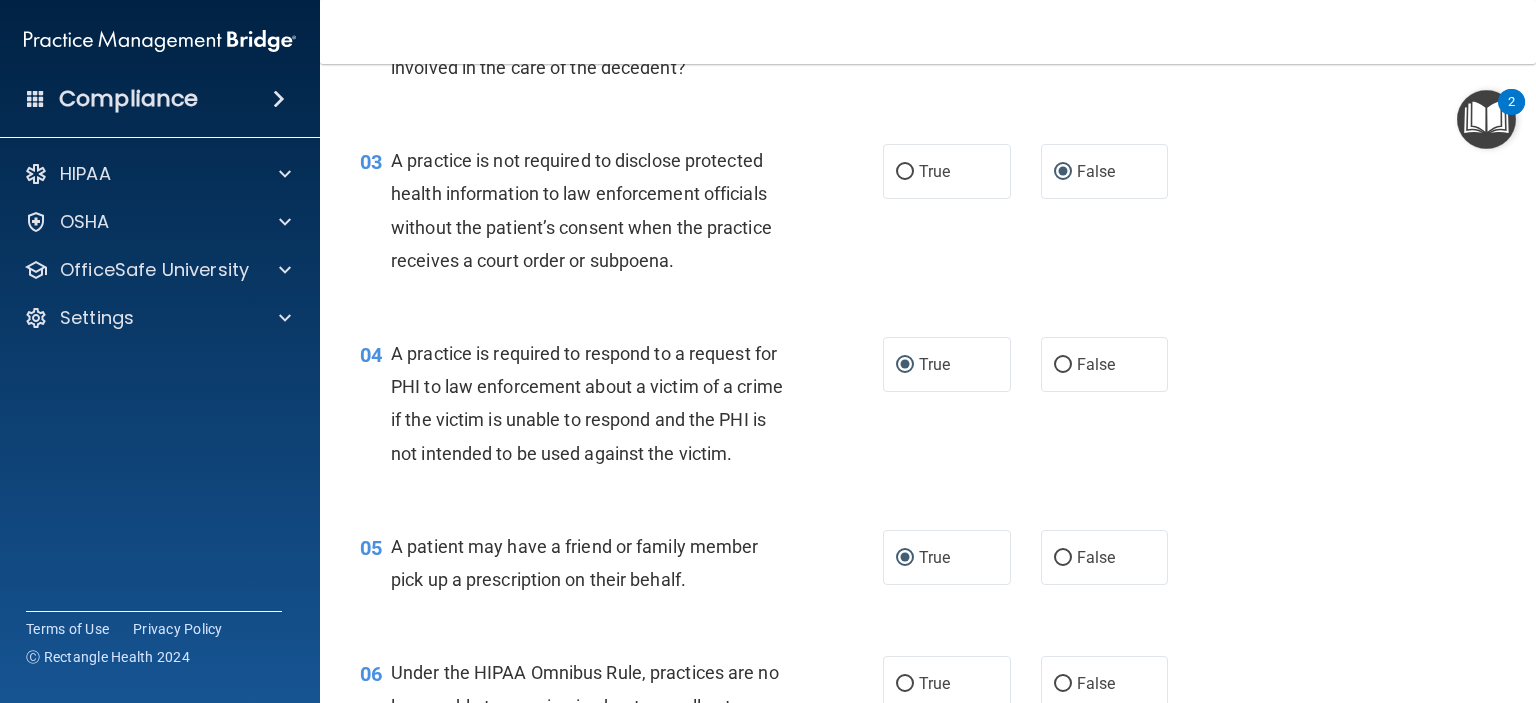 scroll, scrollTop: 600, scrollLeft: 0, axis: vertical 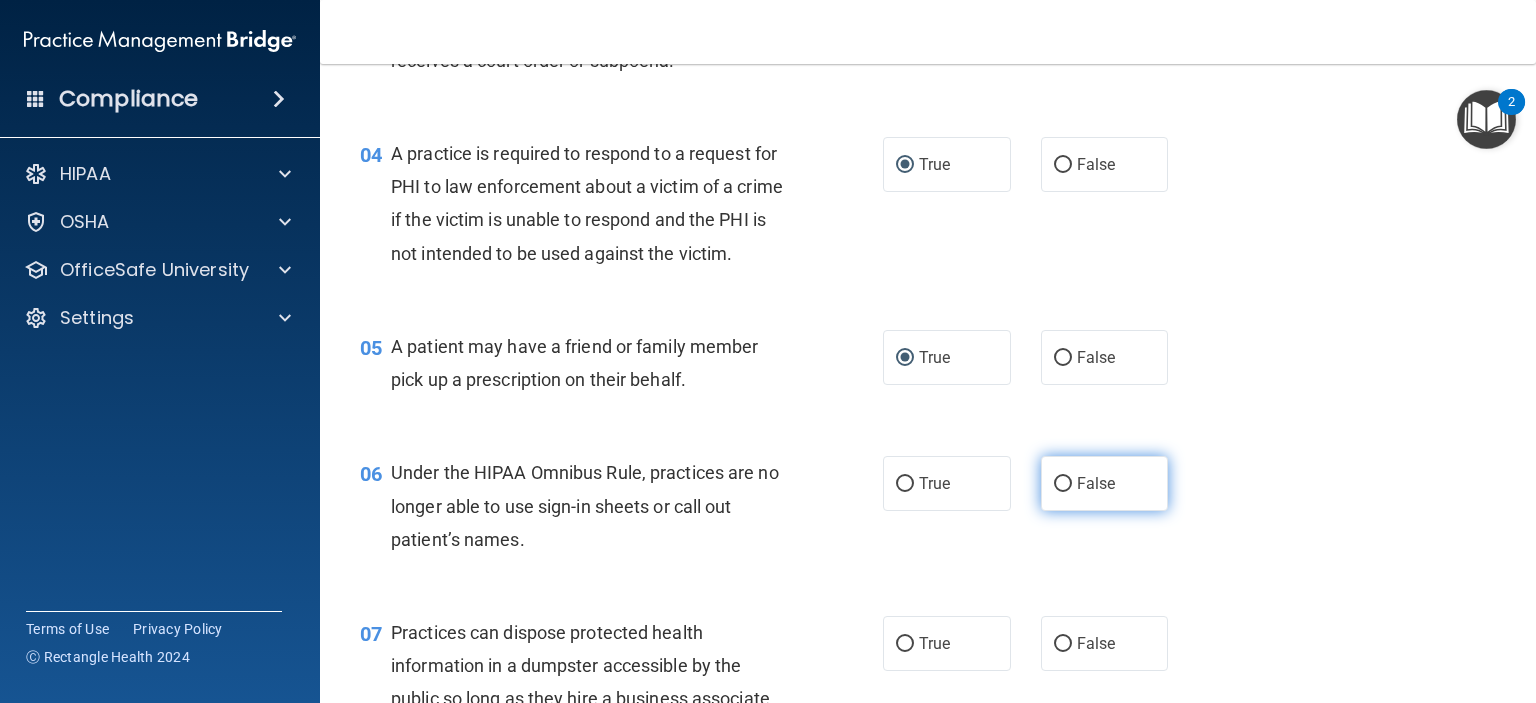 click on "False" at bounding box center (1063, 484) 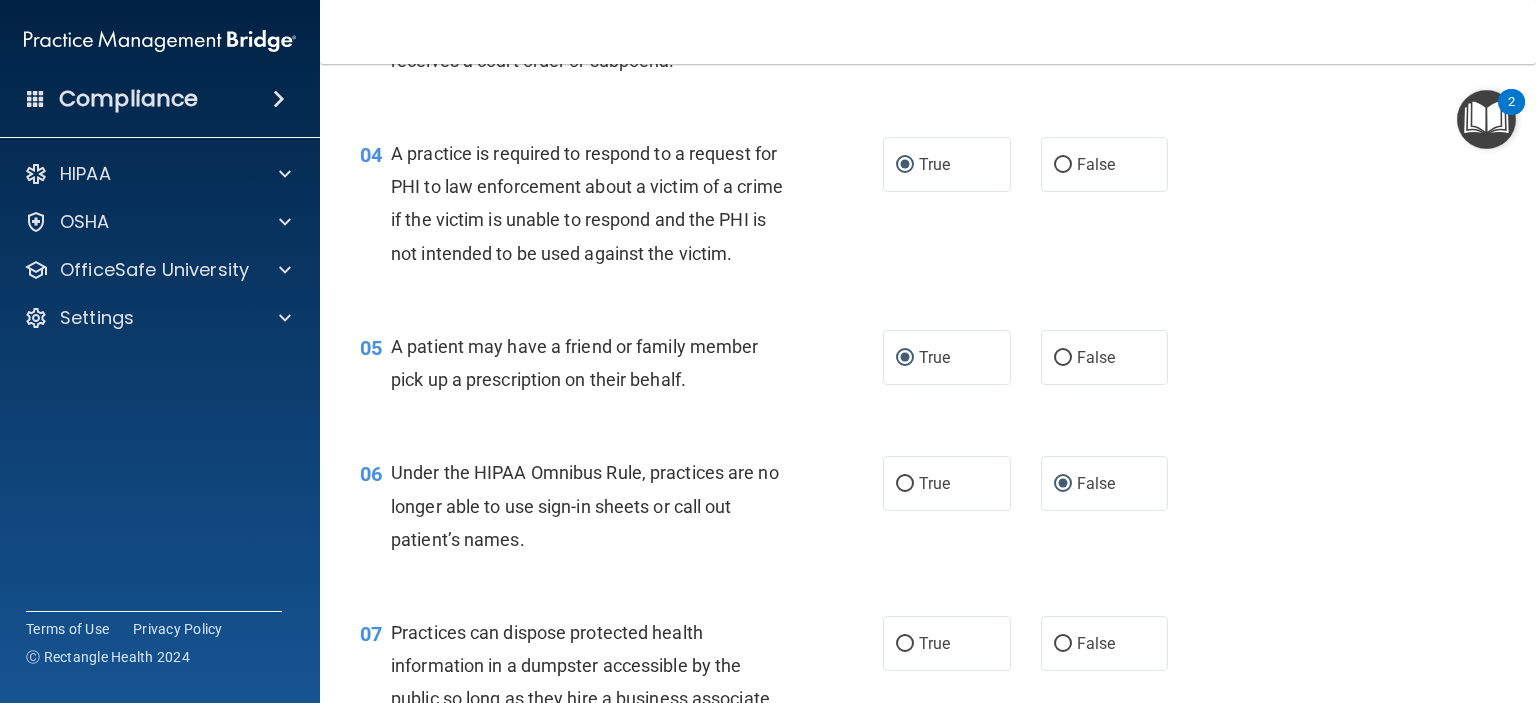 scroll, scrollTop: 800, scrollLeft: 0, axis: vertical 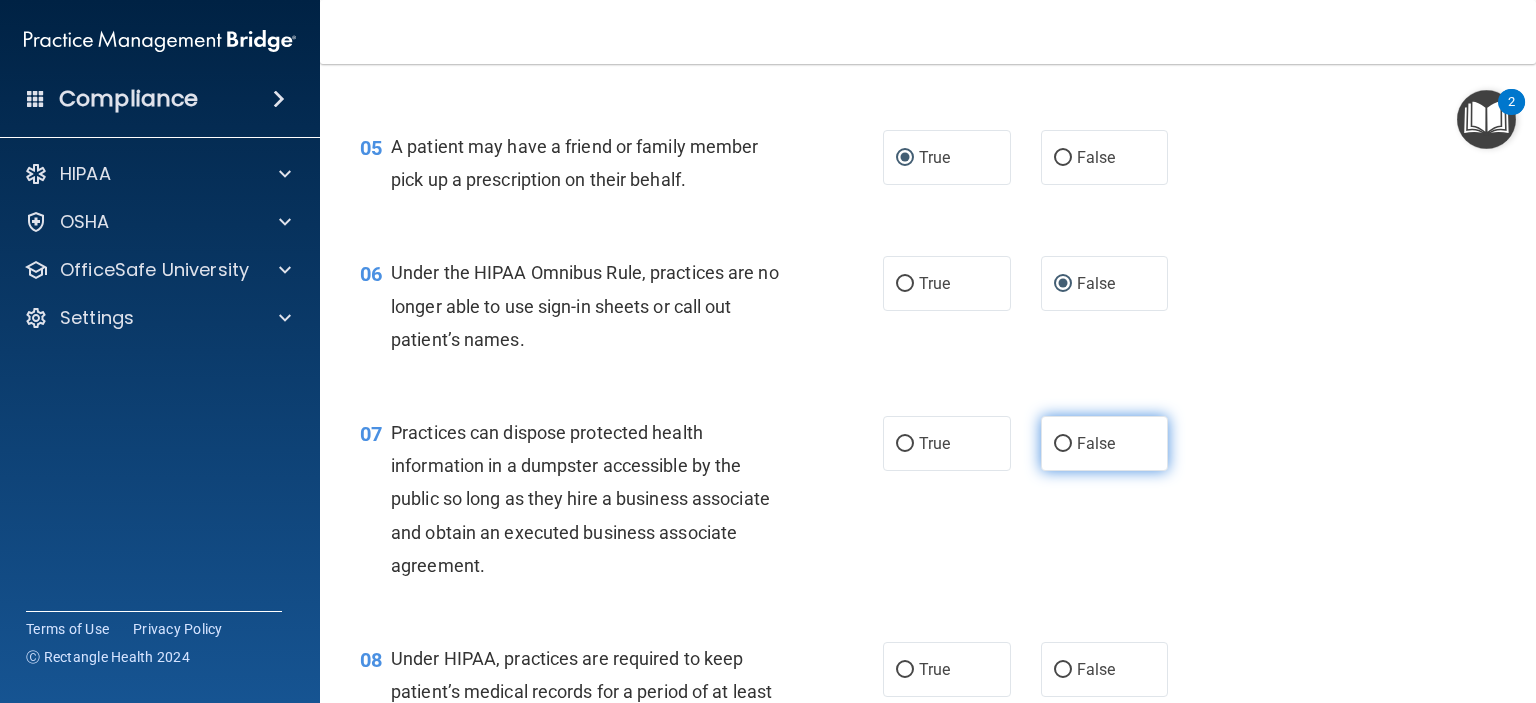 click on "False" at bounding box center (1063, 444) 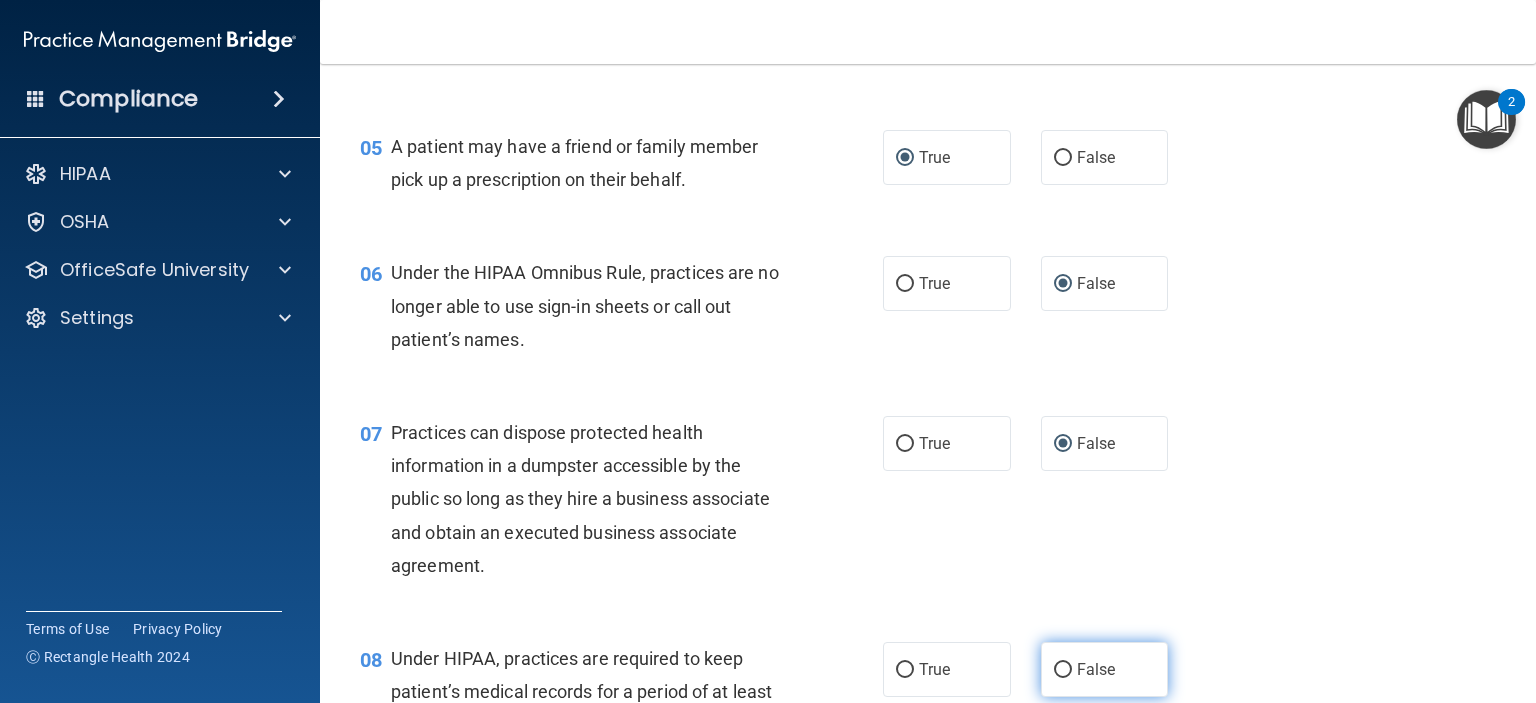 scroll, scrollTop: 1000, scrollLeft: 0, axis: vertical 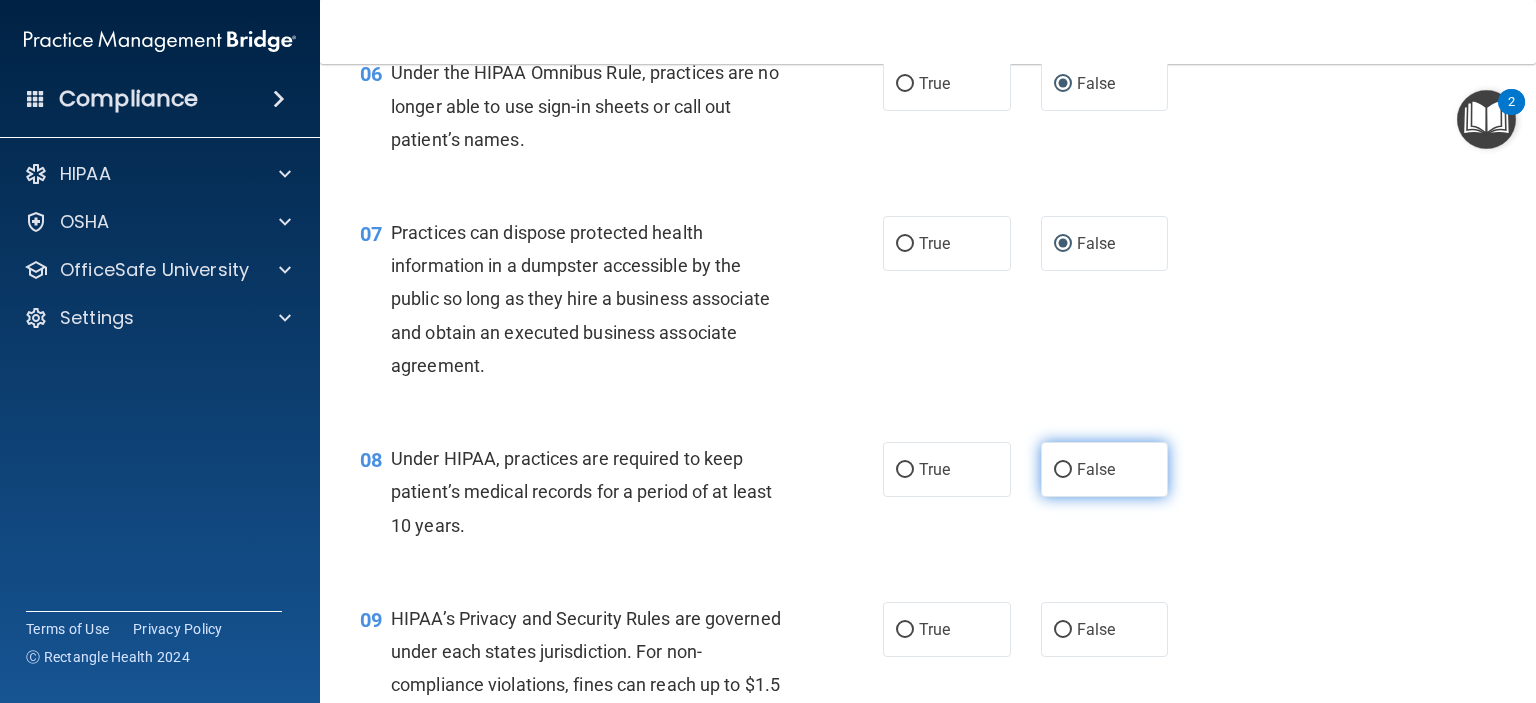 click on "False" at bounding box center [1063, 470] 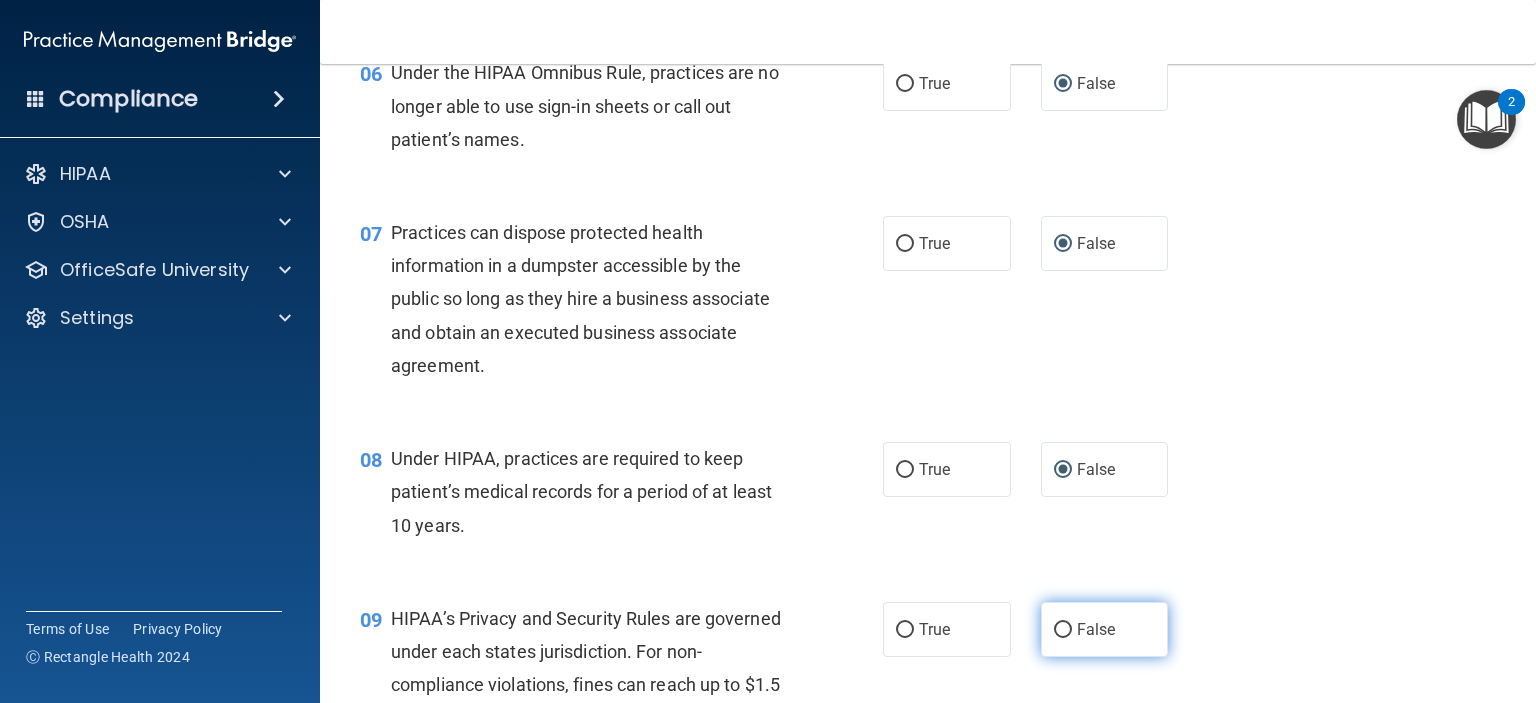 scroll, scrollTop: 1200, scrollLeft: 0, axis: vertical 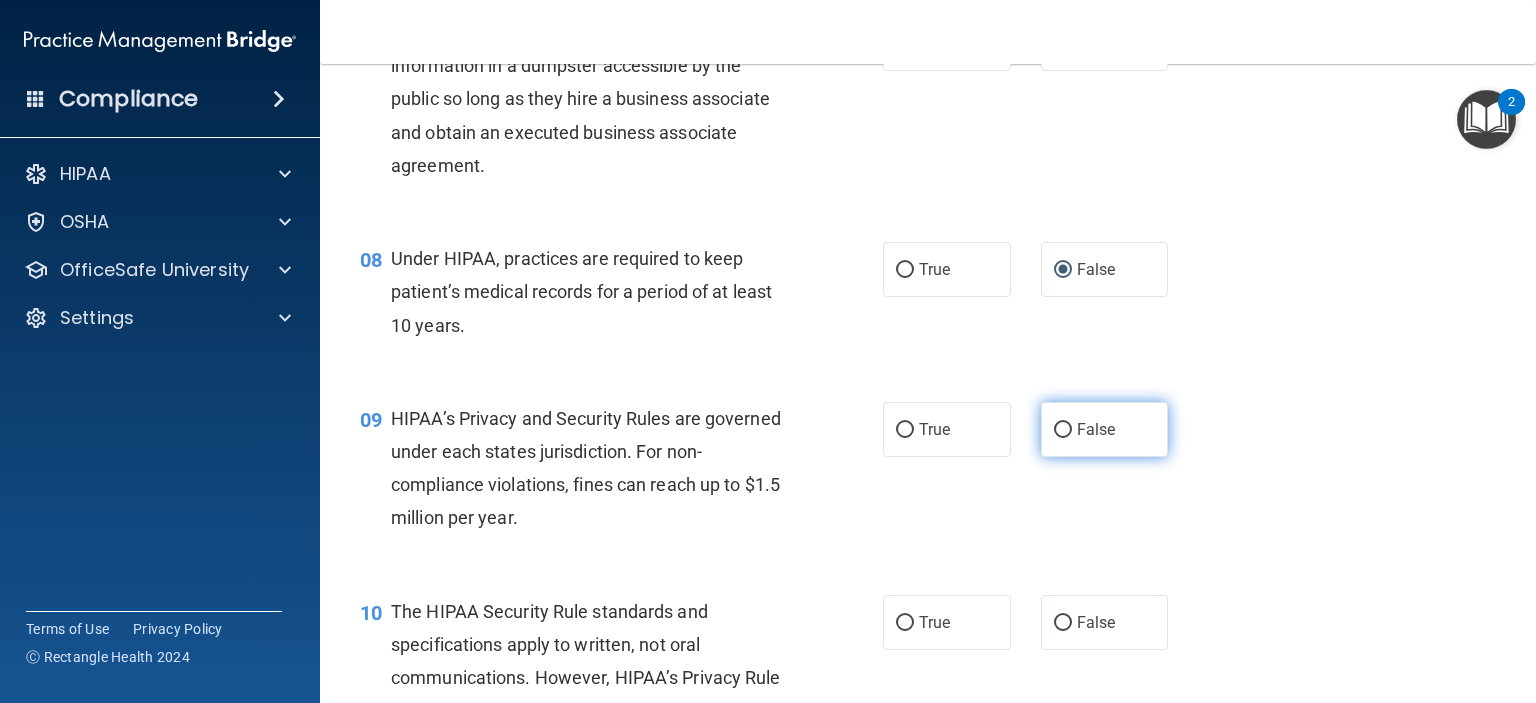 click on "False" at bounding box center (1063, 430) 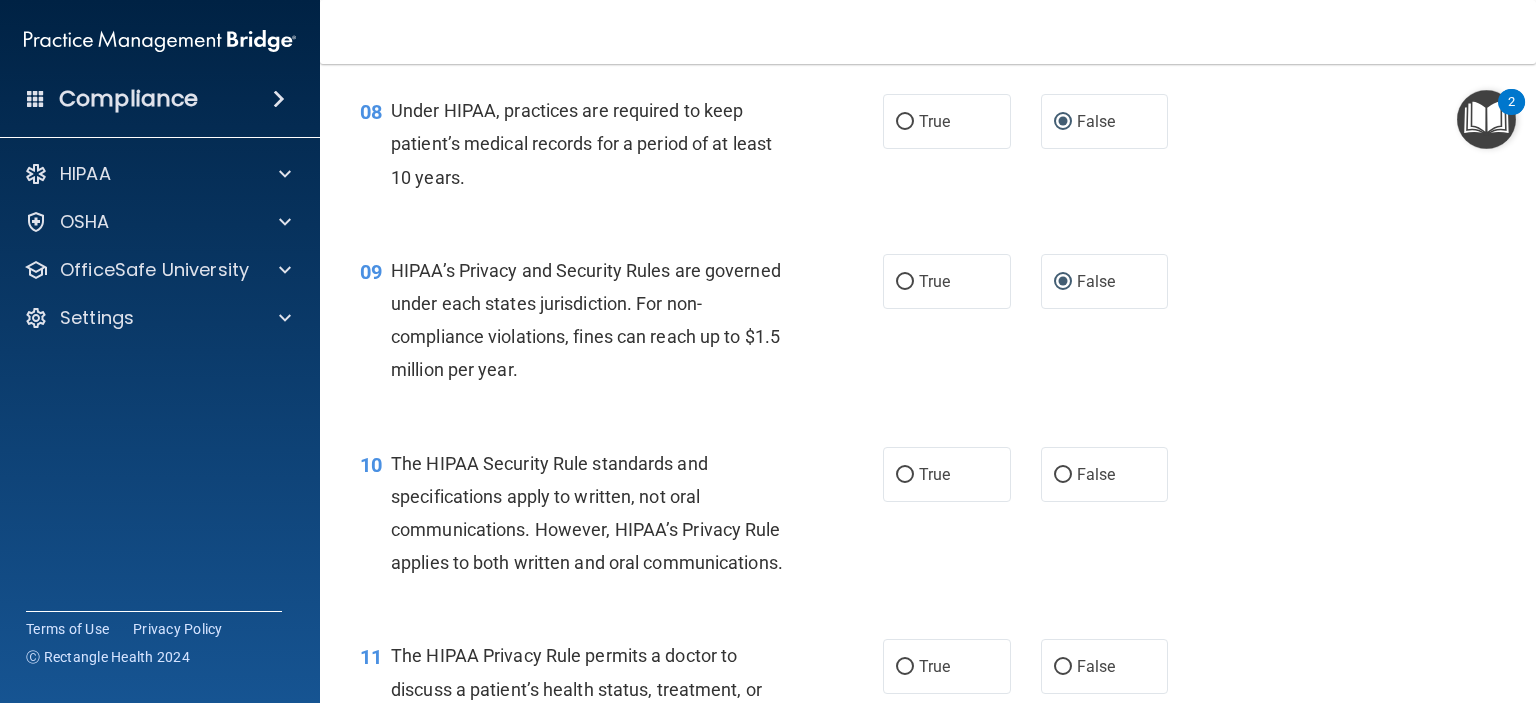 scroll, scrollTop: 1600, scrollLeft: 0, axis: vertical 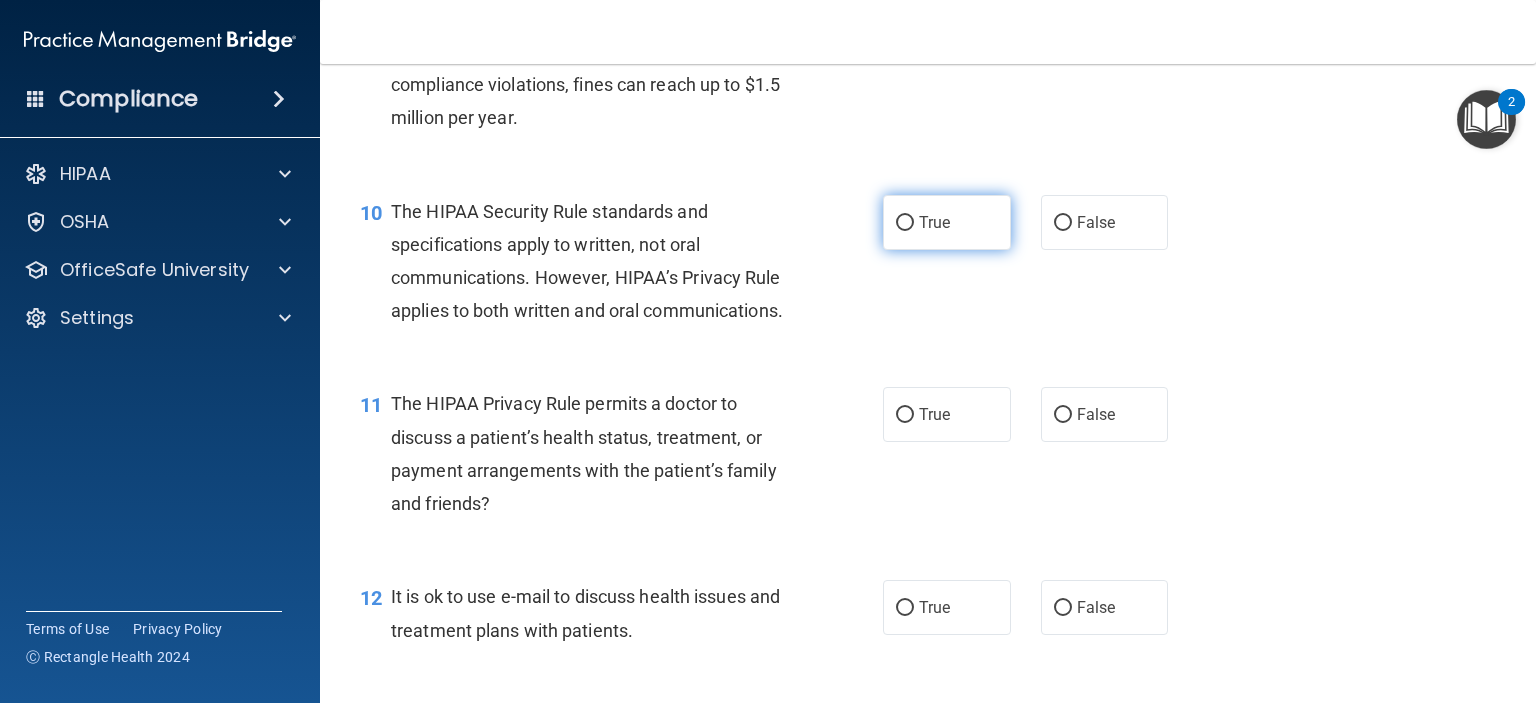 click on "True" at bounding box center [905, 223] 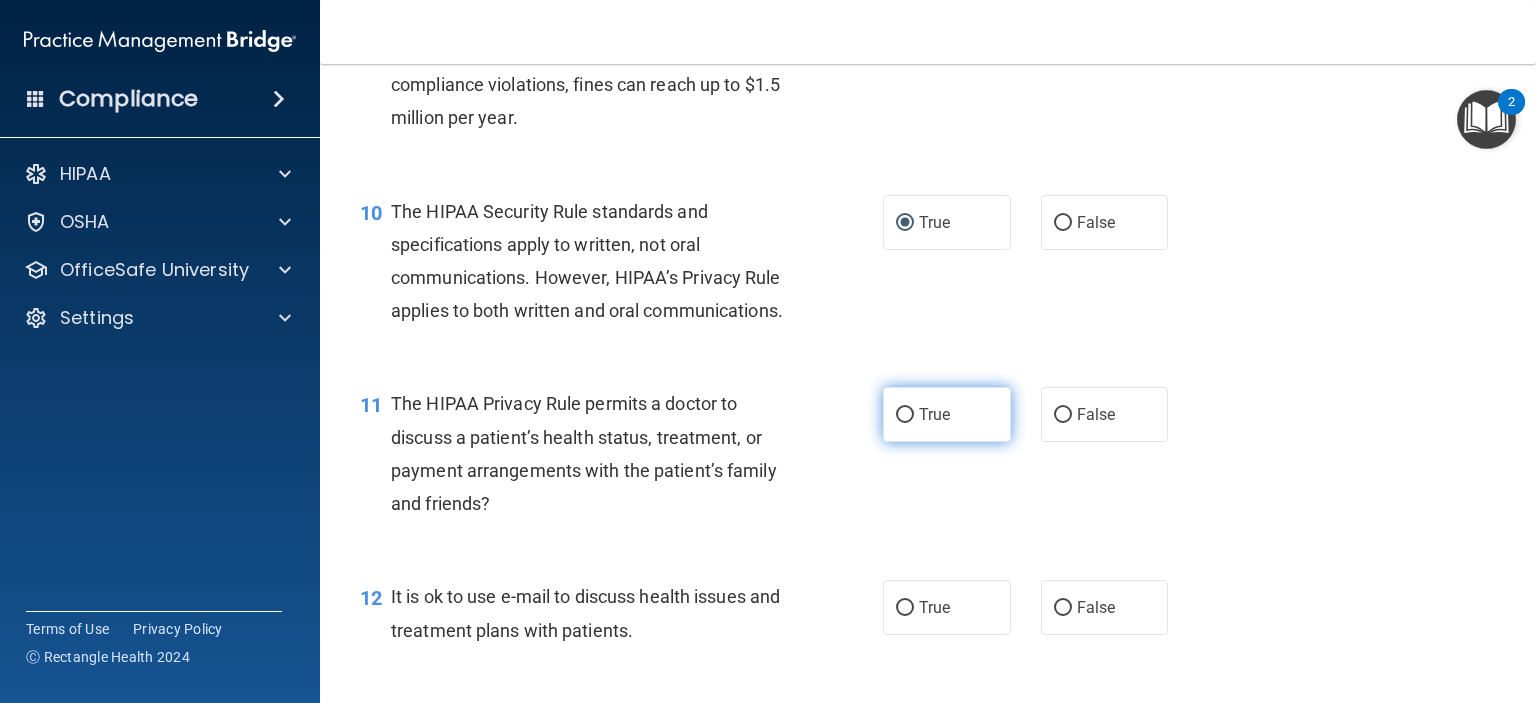click on "True" at bounding box center [905, 415] 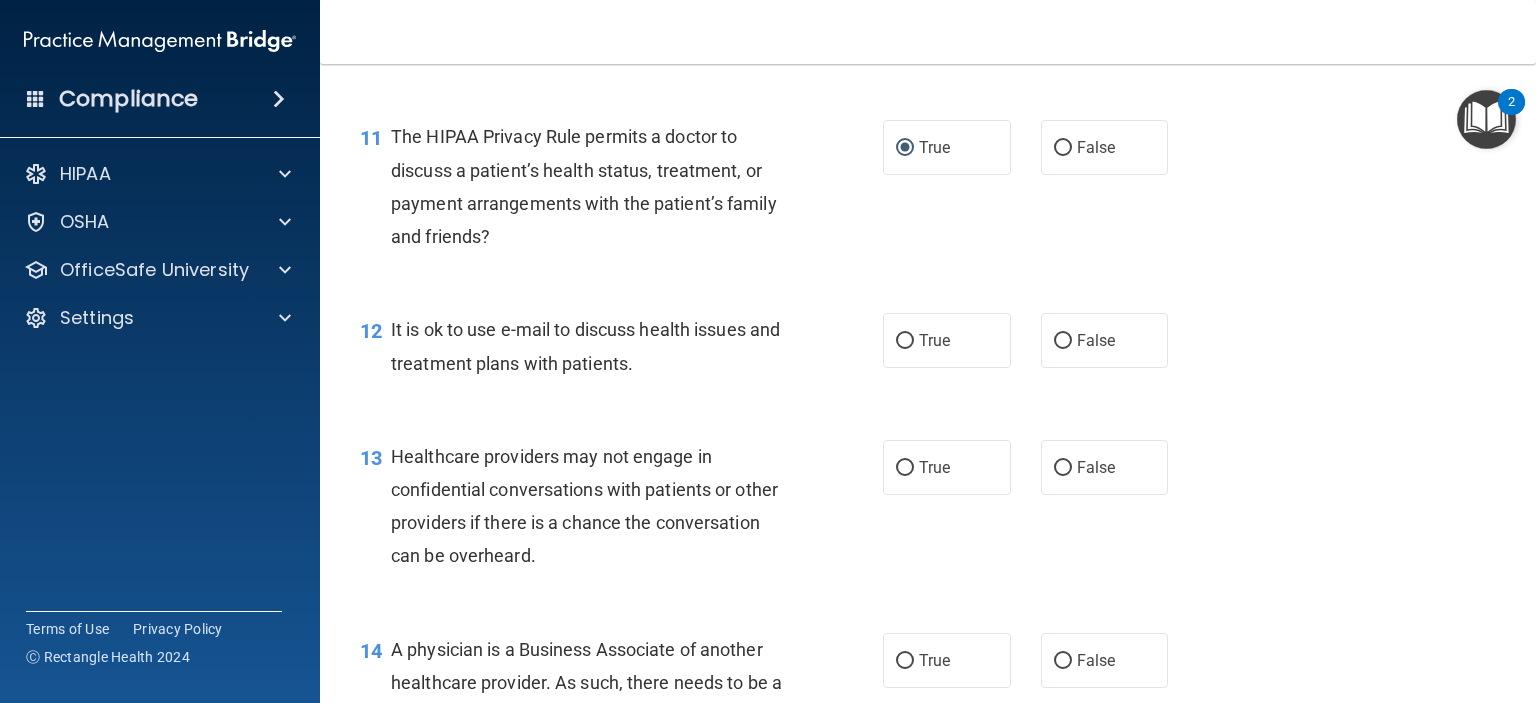 scroll, scrollTop: 2000, scrollLeft: 0, axis: vertical 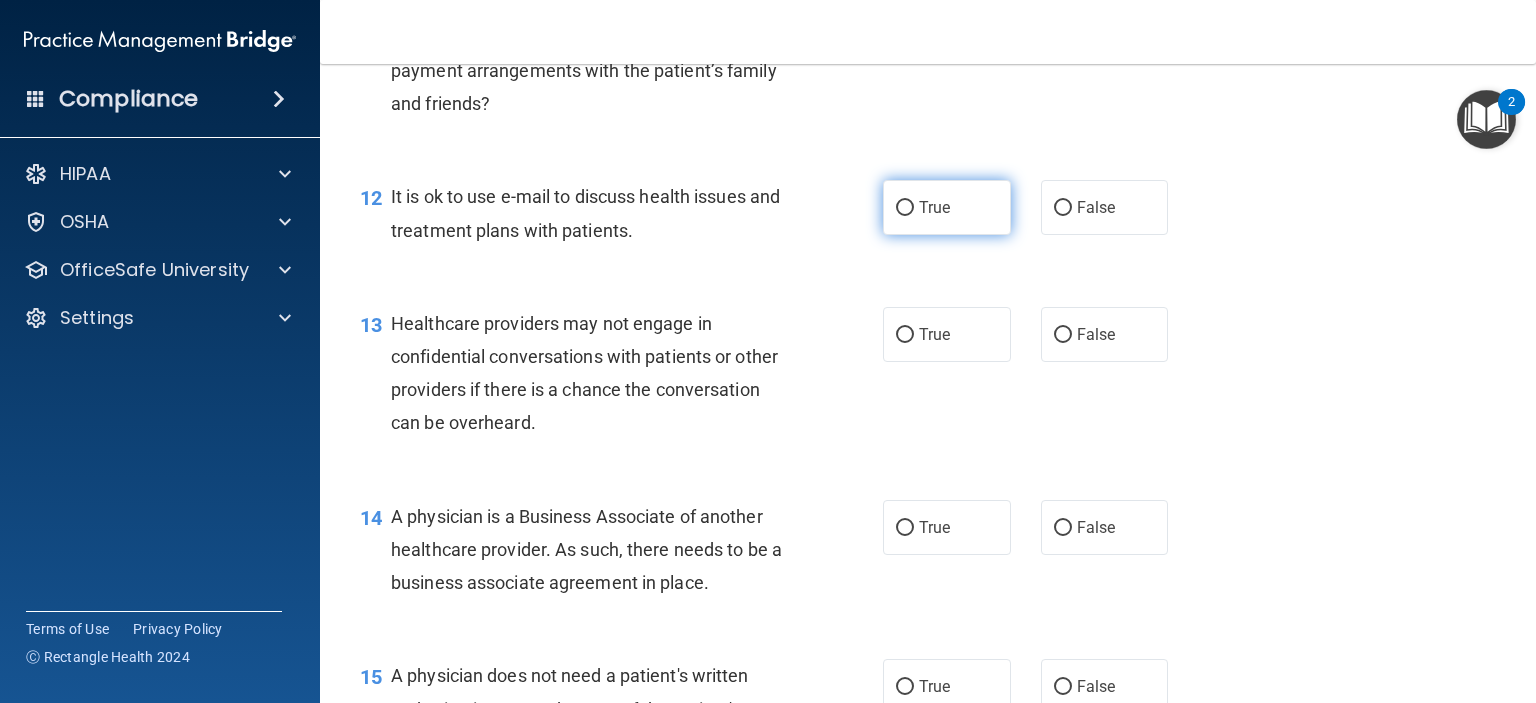 click on "True" at bounding box center [947, 207] 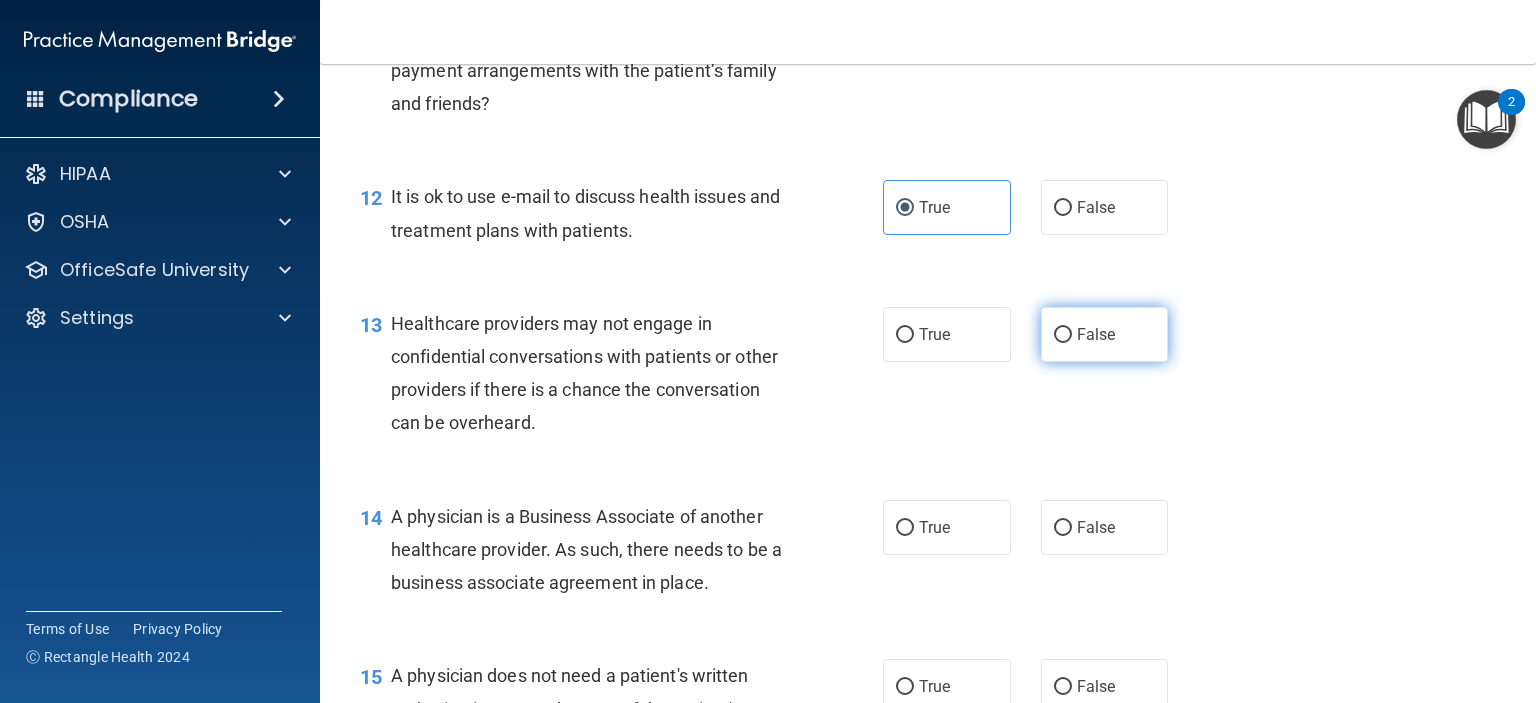 click on "False" at bounding box center [1063, 335] 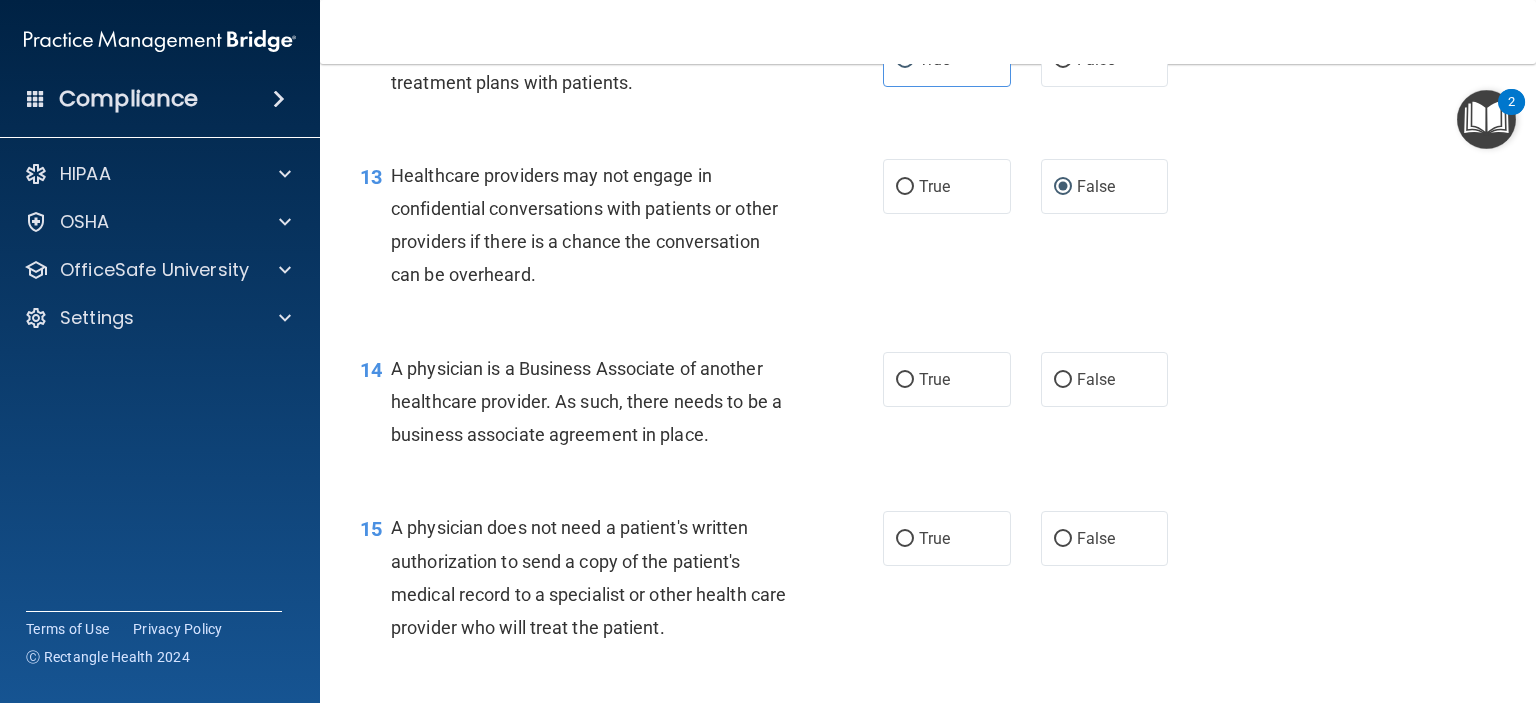 scroll, scrollTop: 2200, scrollLeft: 0, axis: vertical 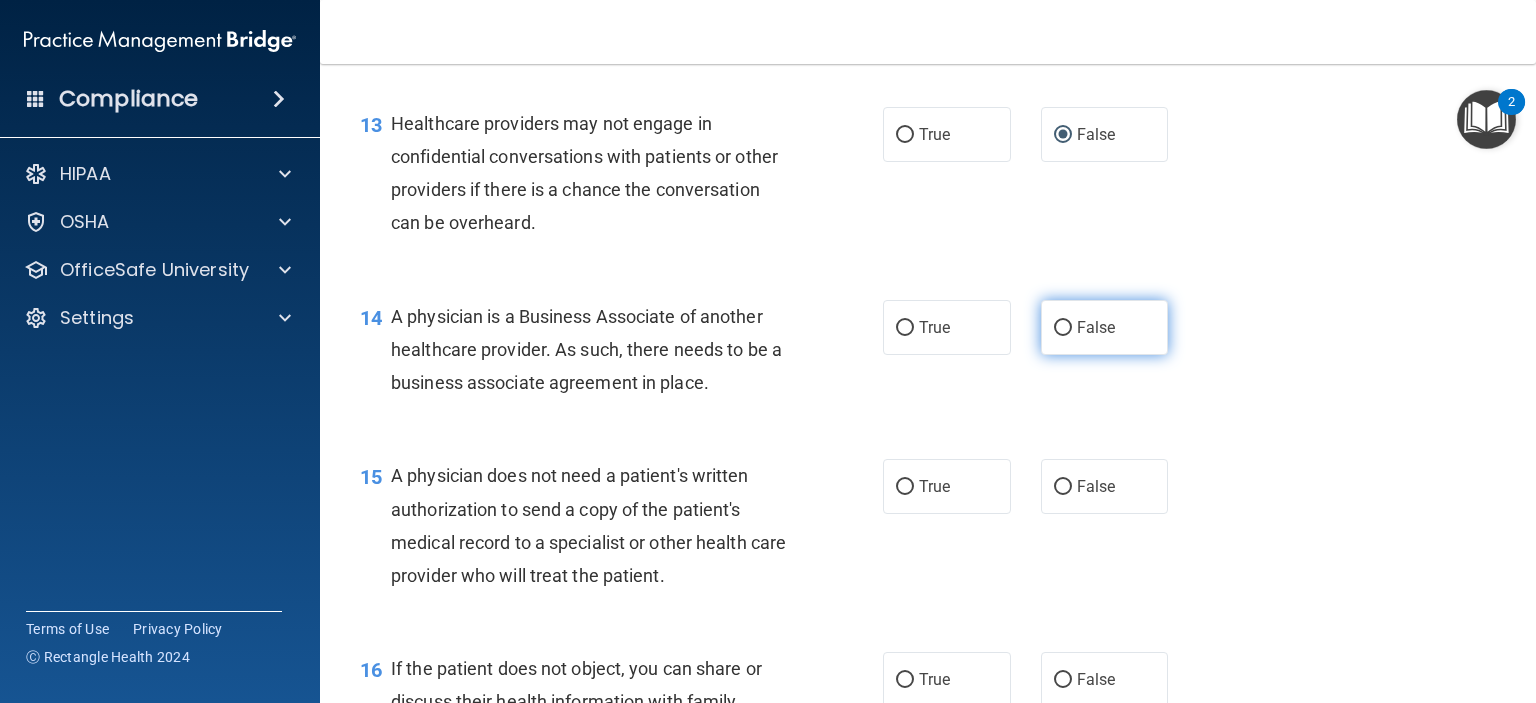 click on "False" at bounding box center (1063, 328) 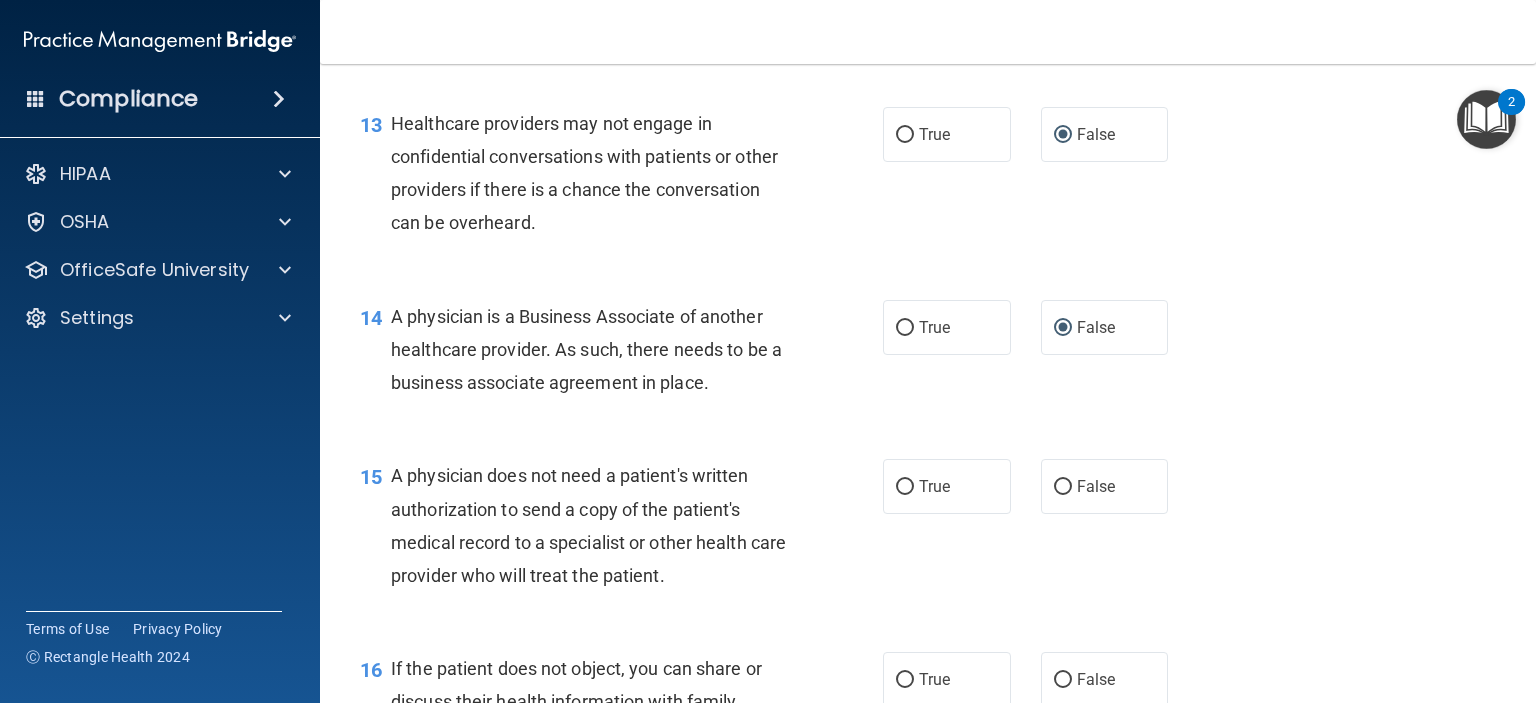 scroll, scrollTop: 2400, scrollLeft: 0, axis: vertical 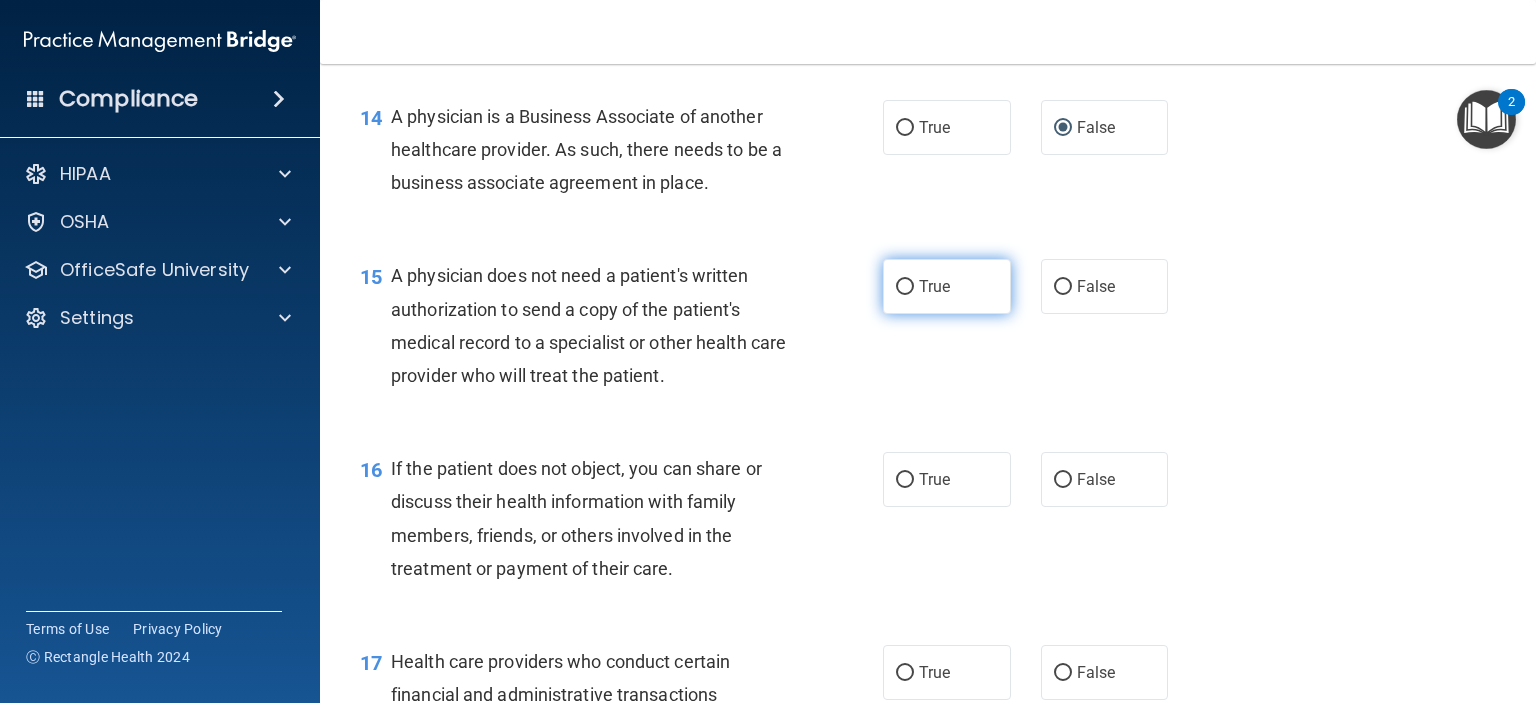 click on "True" at bounding box center [947, 286] 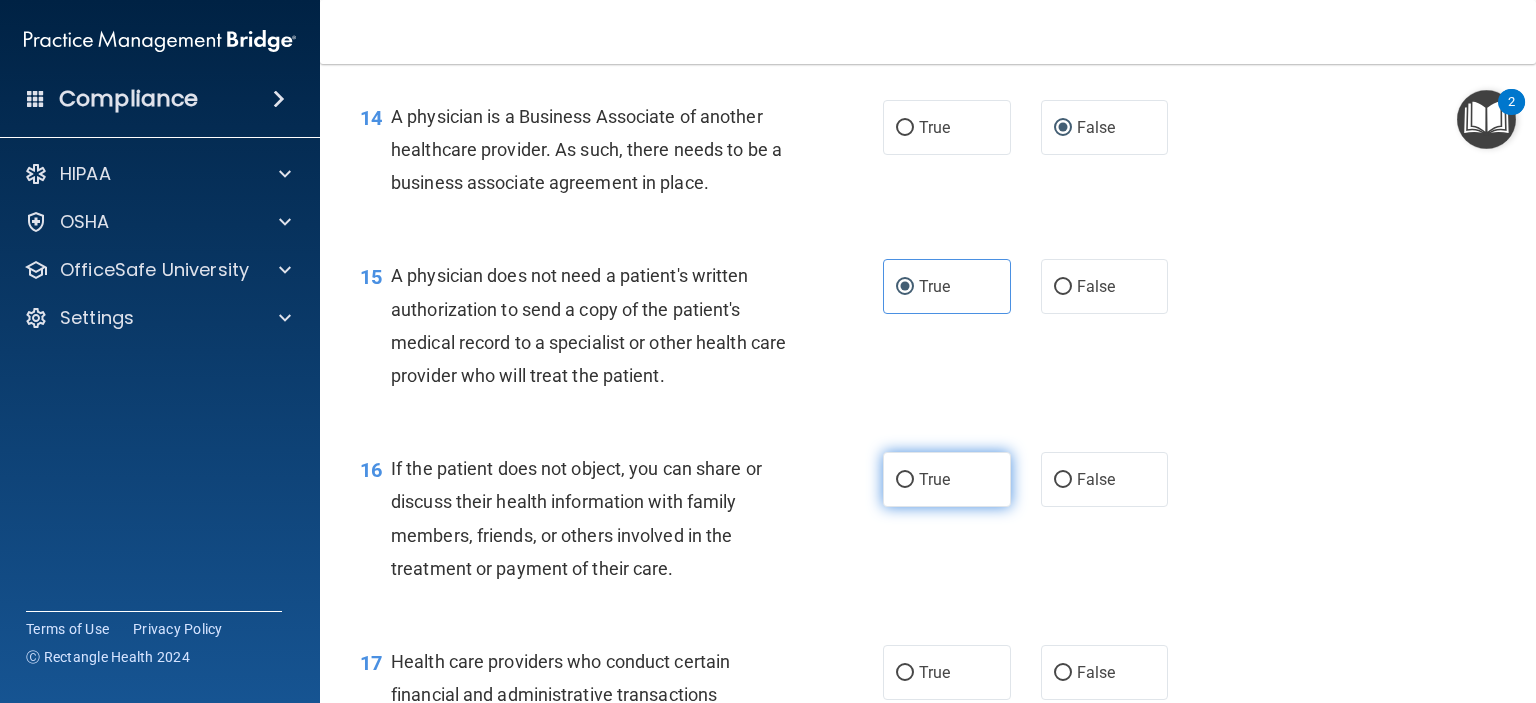 click on "True" at bounding box center [947, 479] 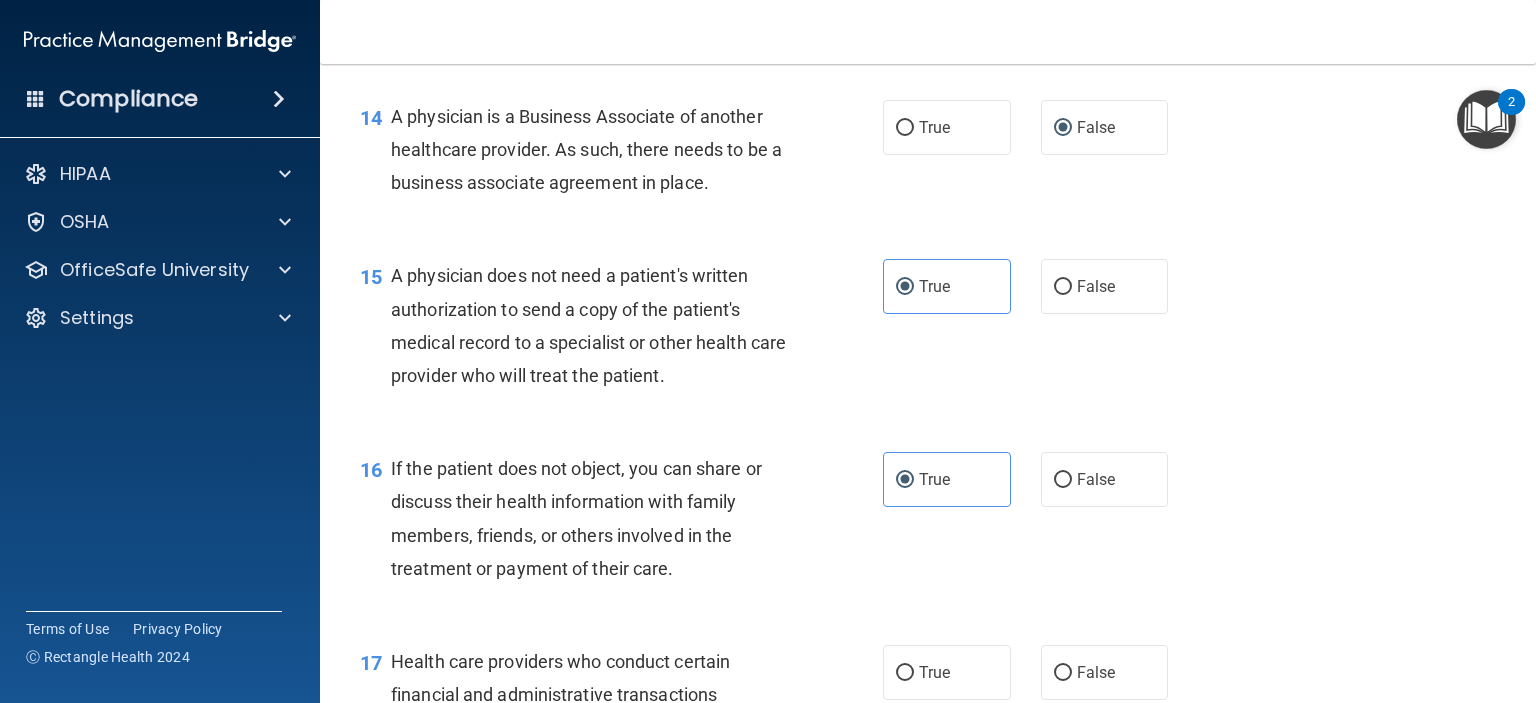 scroll, scrollTop: 2800, scrollLeft: 0, axis: vertical 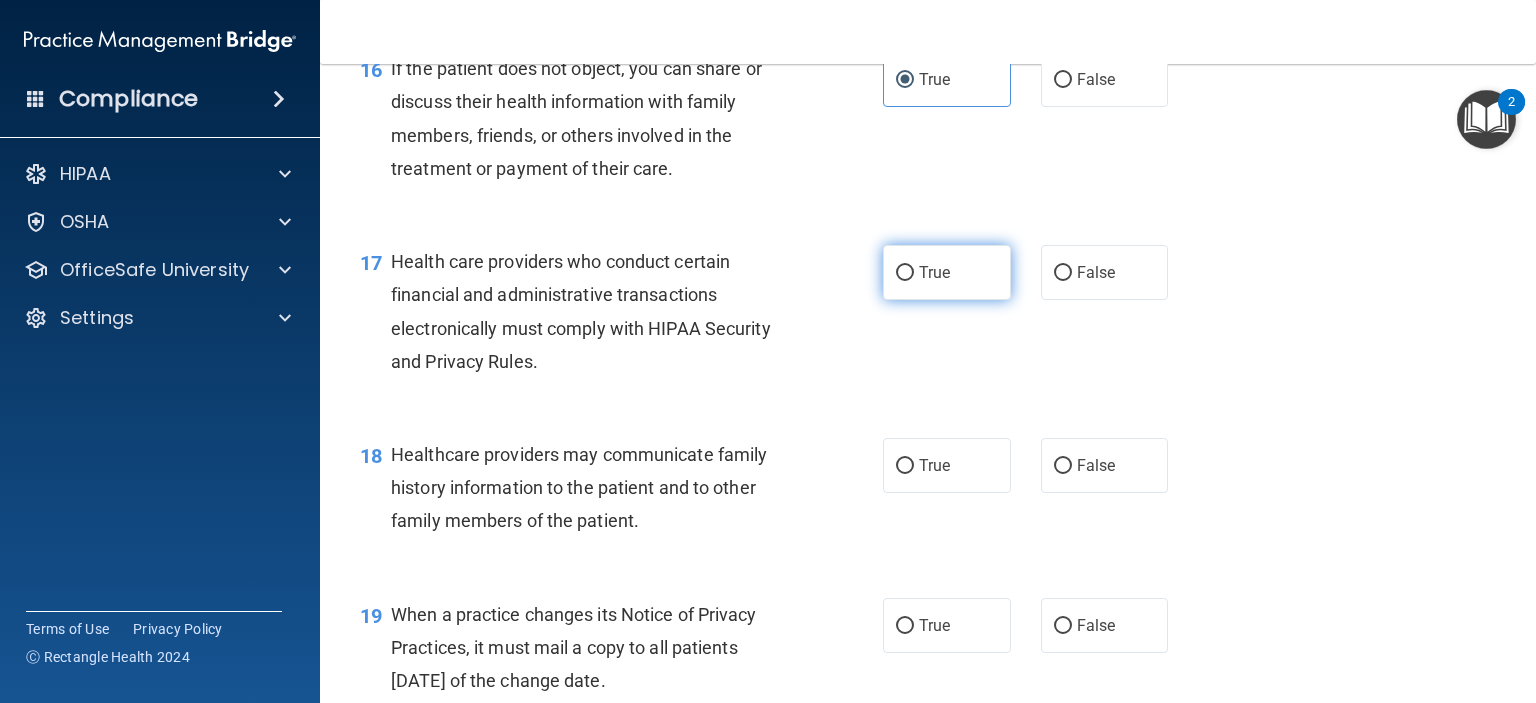 click on "True" at bounding box center (905, 273) 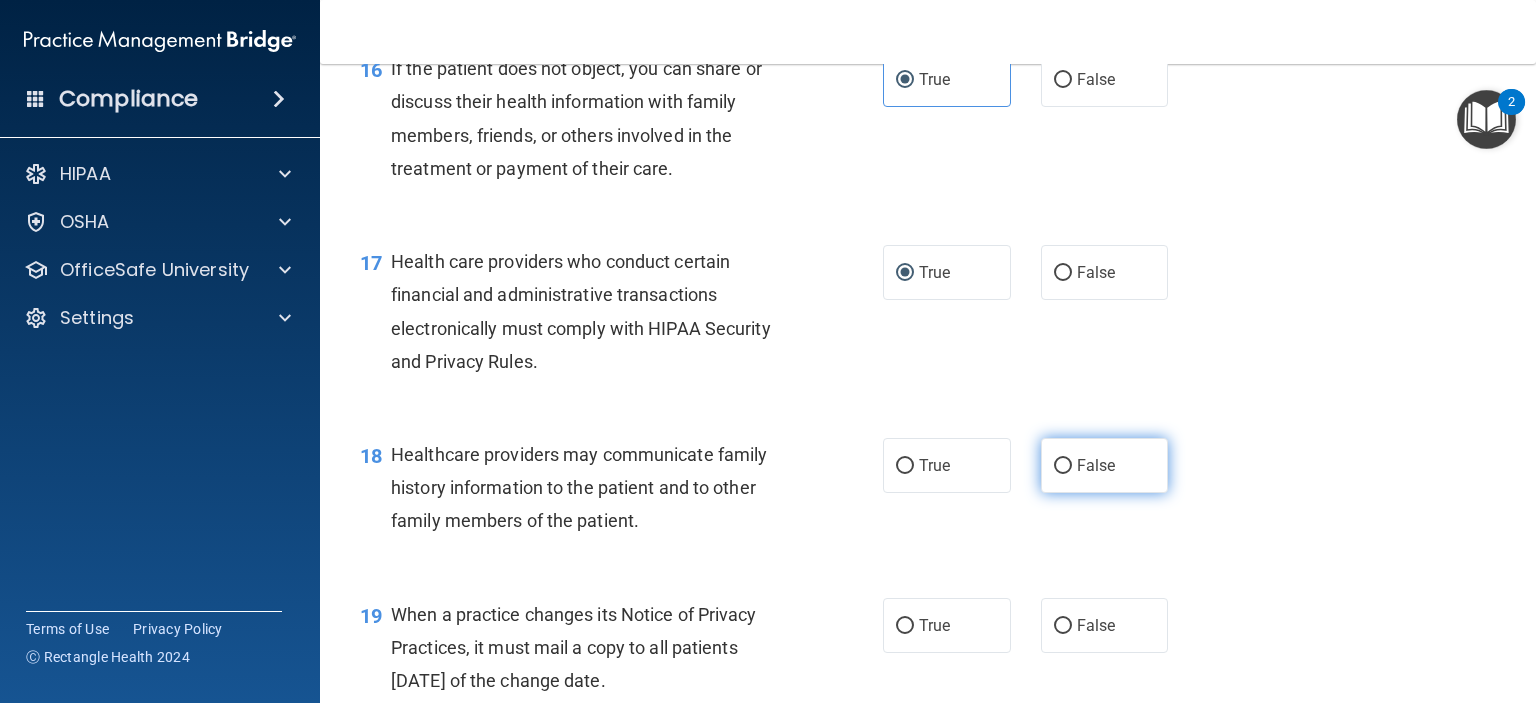 click on "False" at bounding box center [1063, 466] 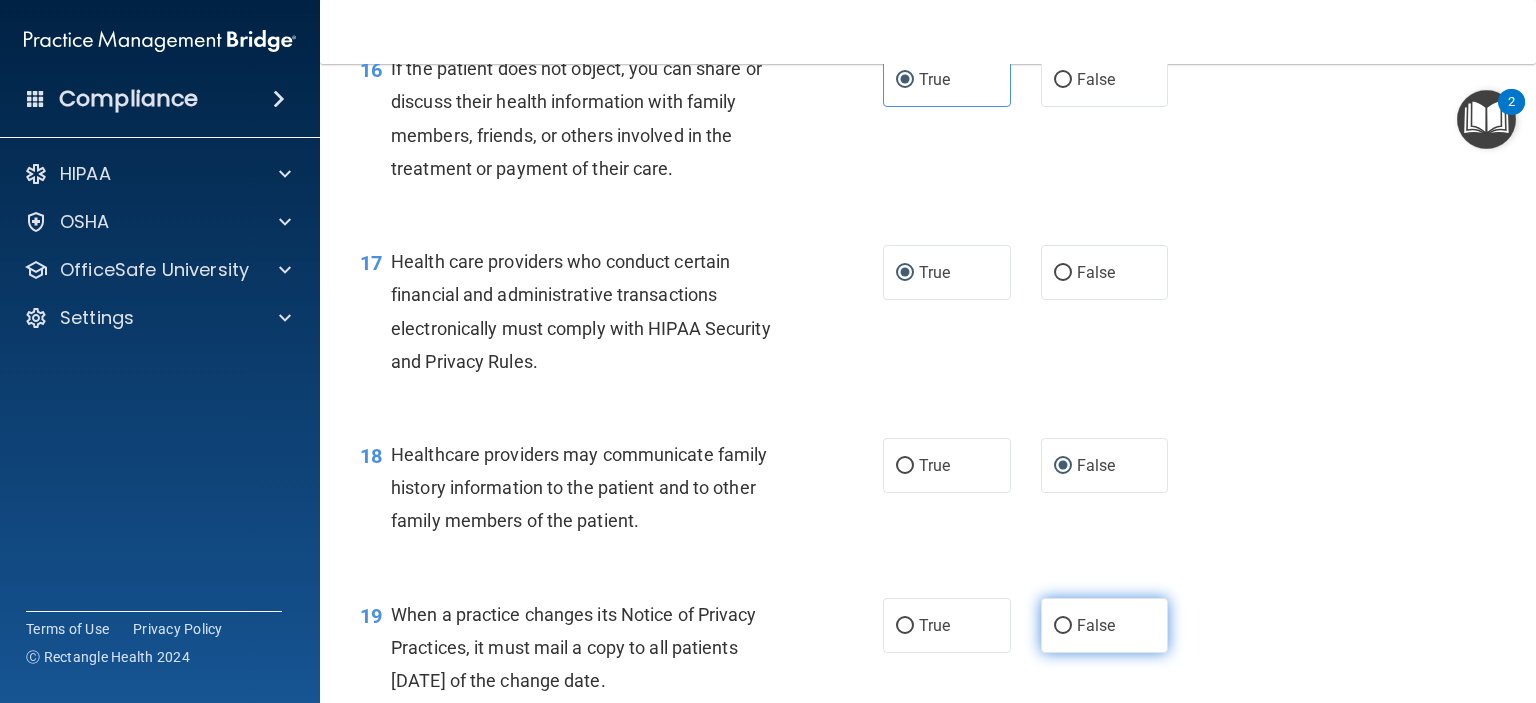 click on "False" at bounding box center [1063, 626] 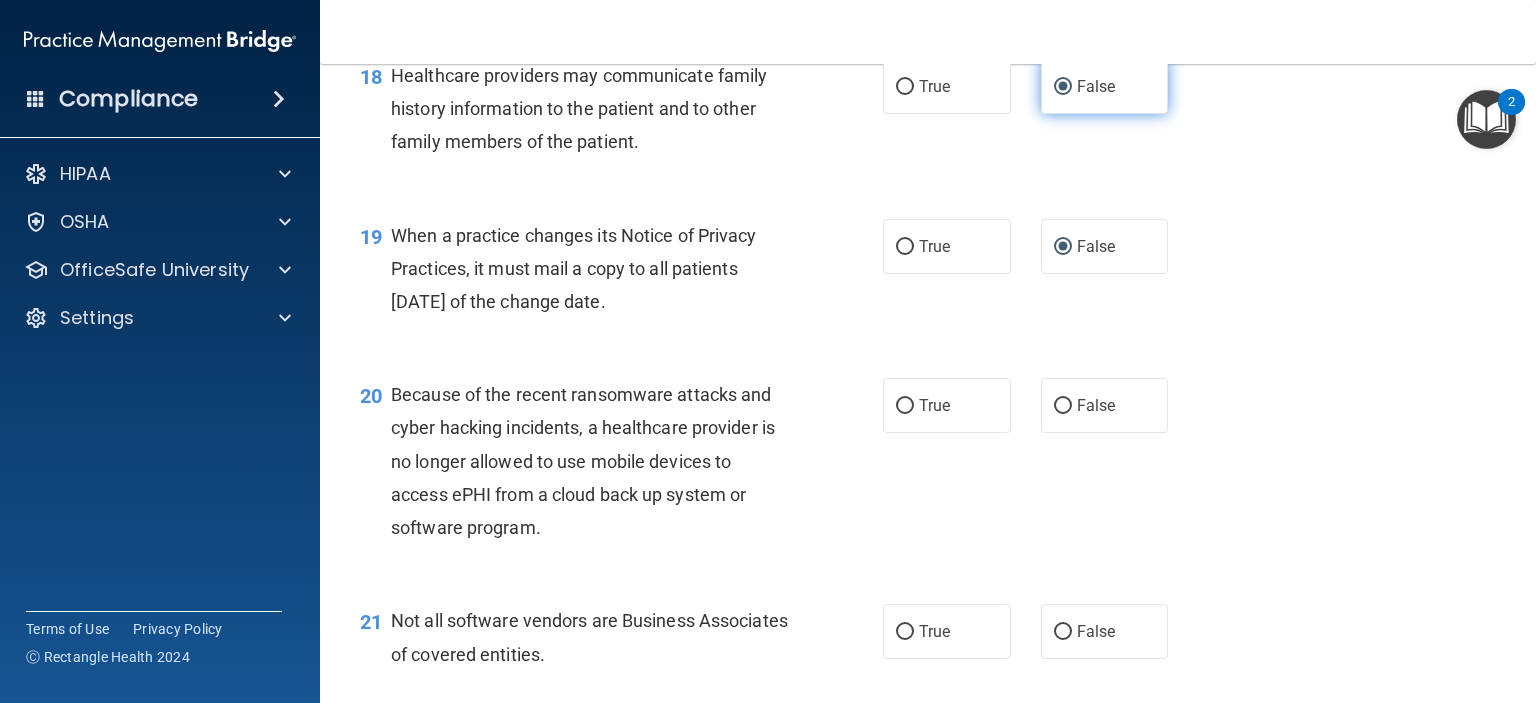 scroll, scrollTop: 3200, scrollLeft: 0, axis: vertical 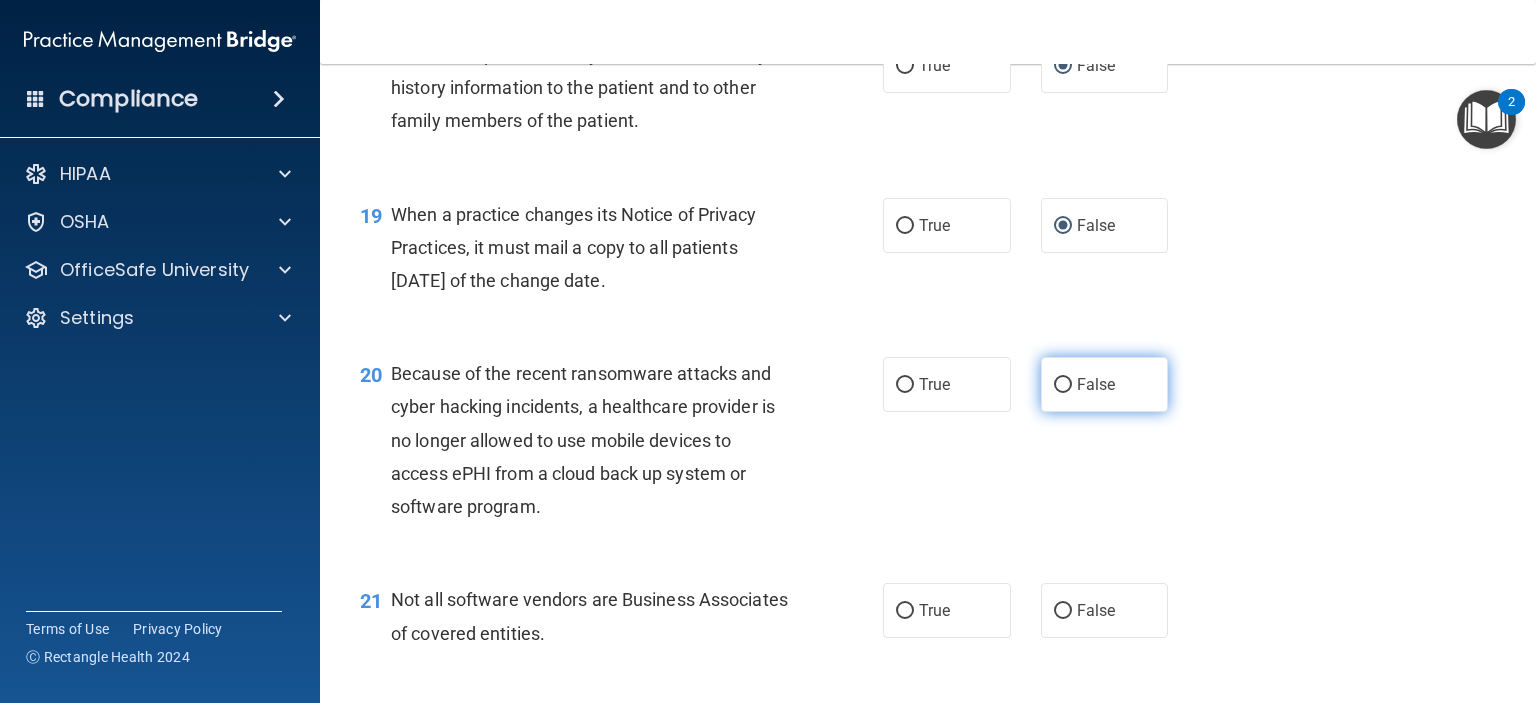 click on "False" at bounding box center [1063, 385] 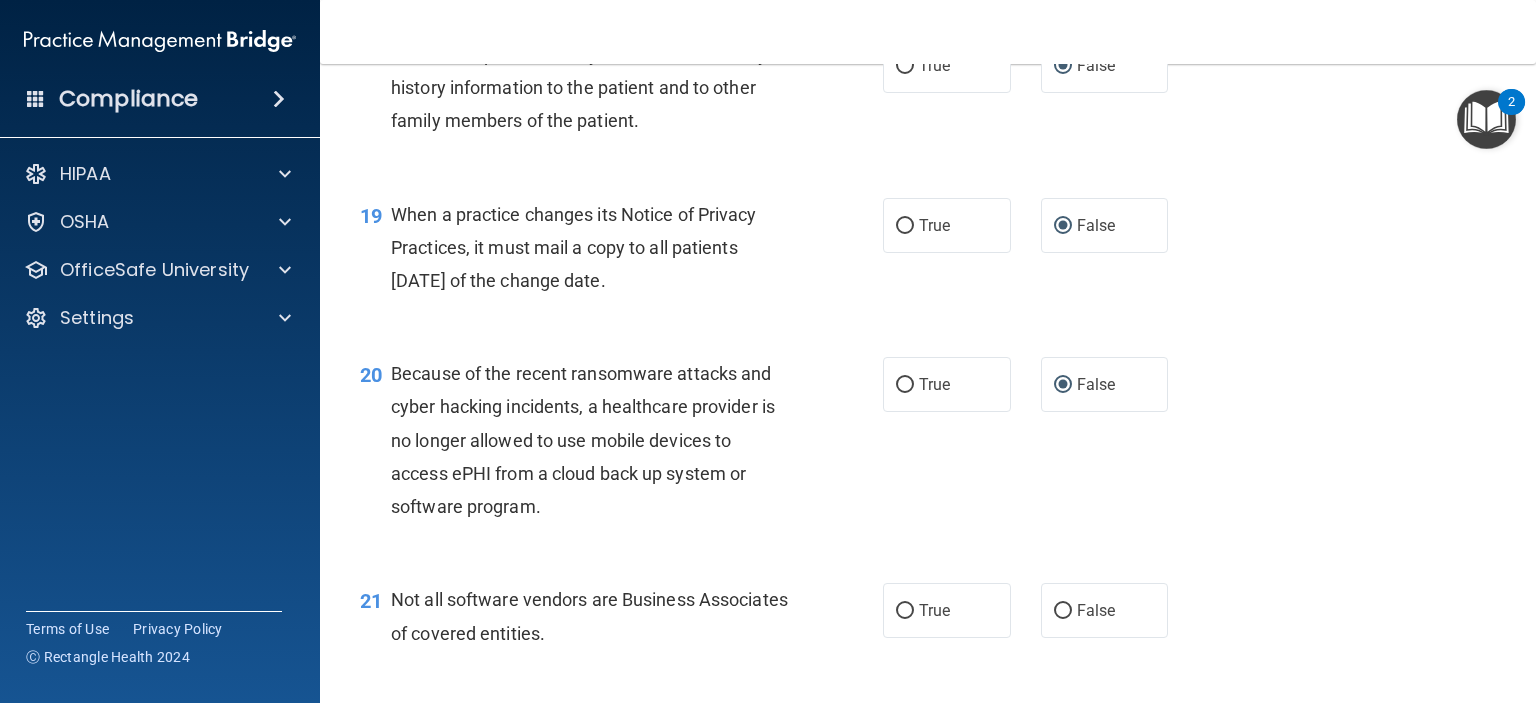 scroll, scrollTop: 3400, scrollLeft: 0, axis: vertical 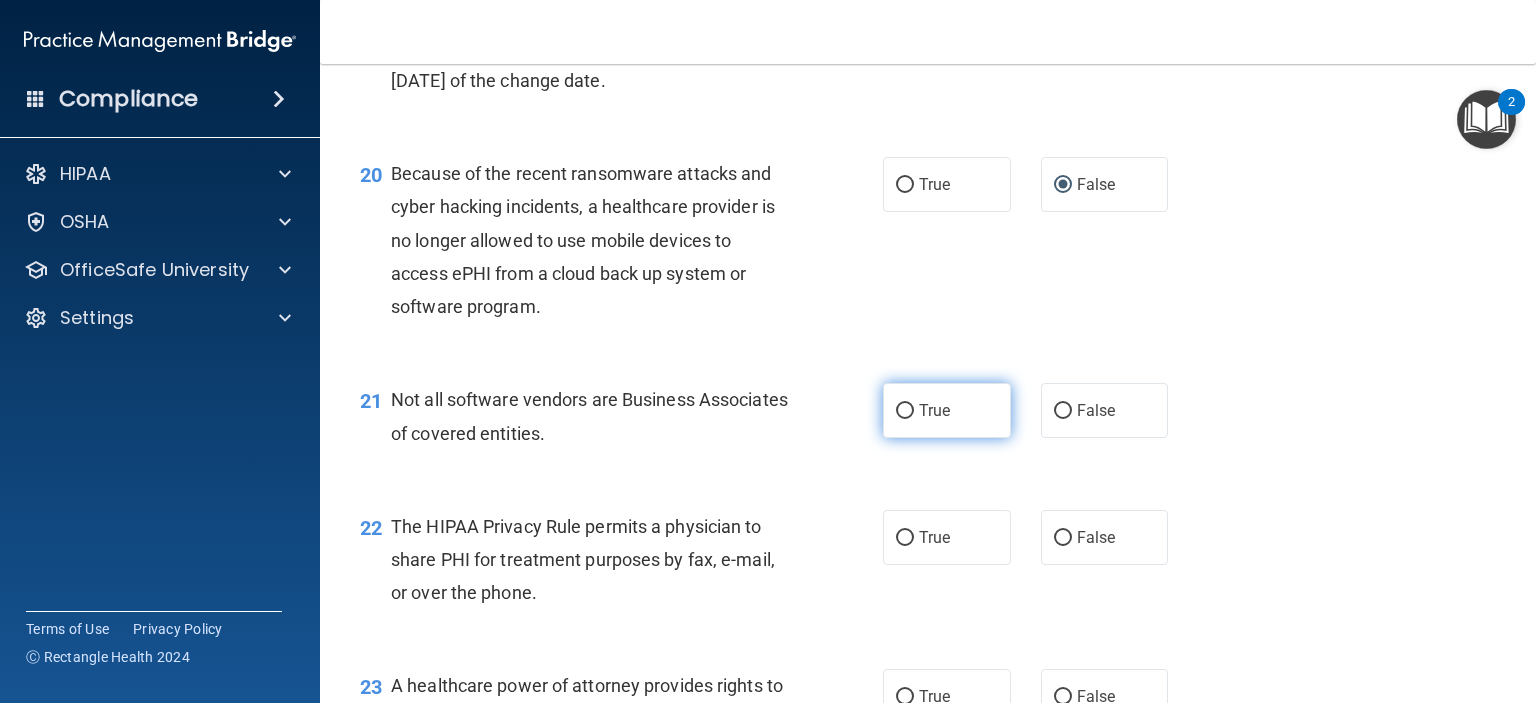 click on "True" at bounding box center [905, 411] 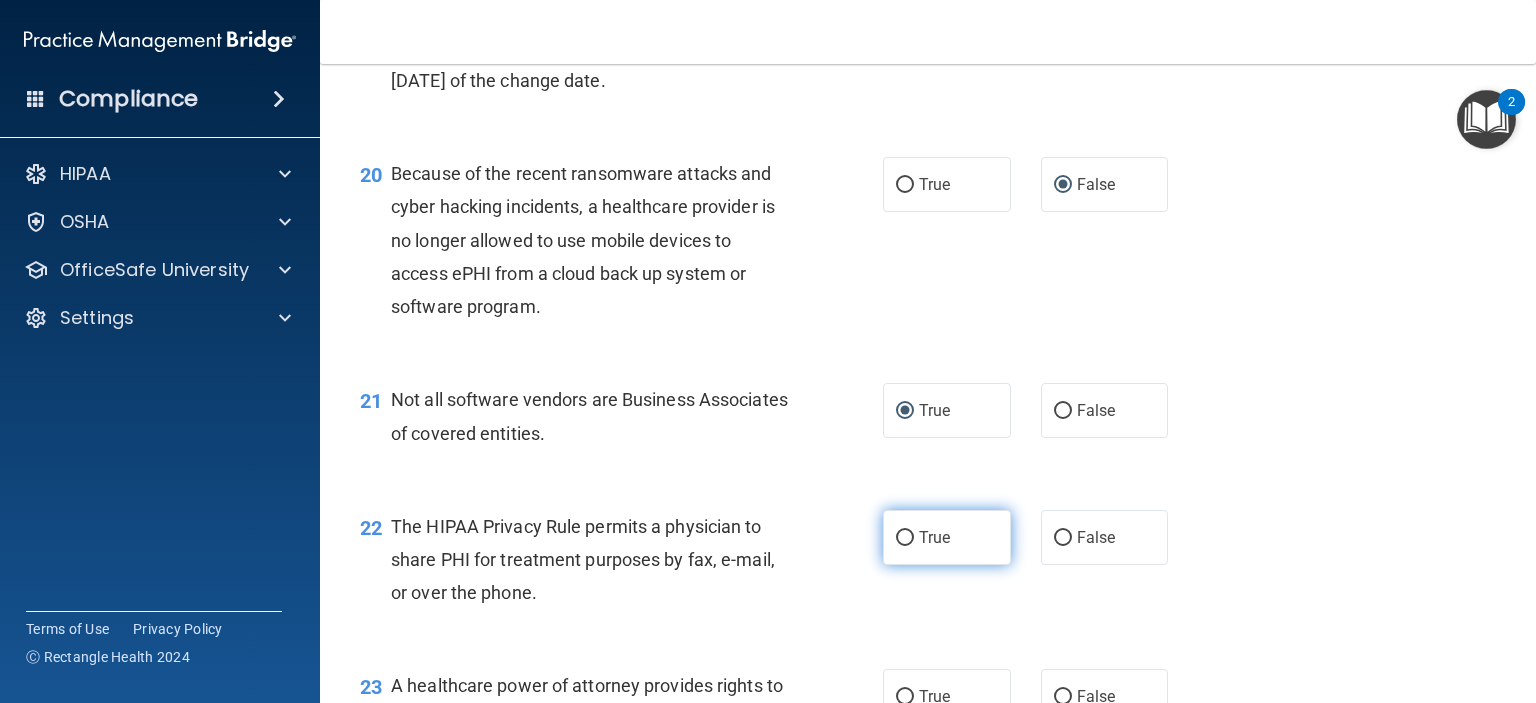 click on "True" at bounding box center (905, 538) 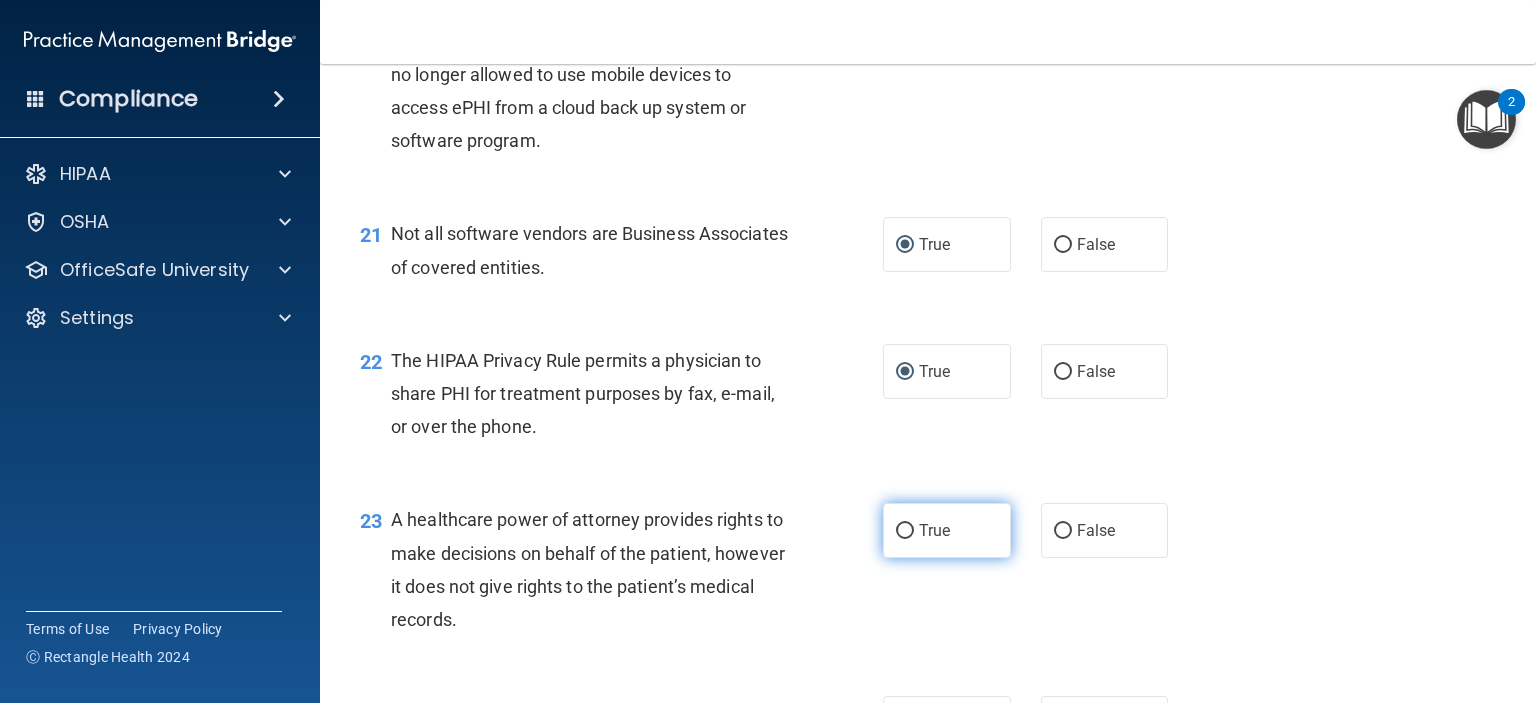 scroll, scrollTop: 3600, scrollLeft: 0, axis: vertical 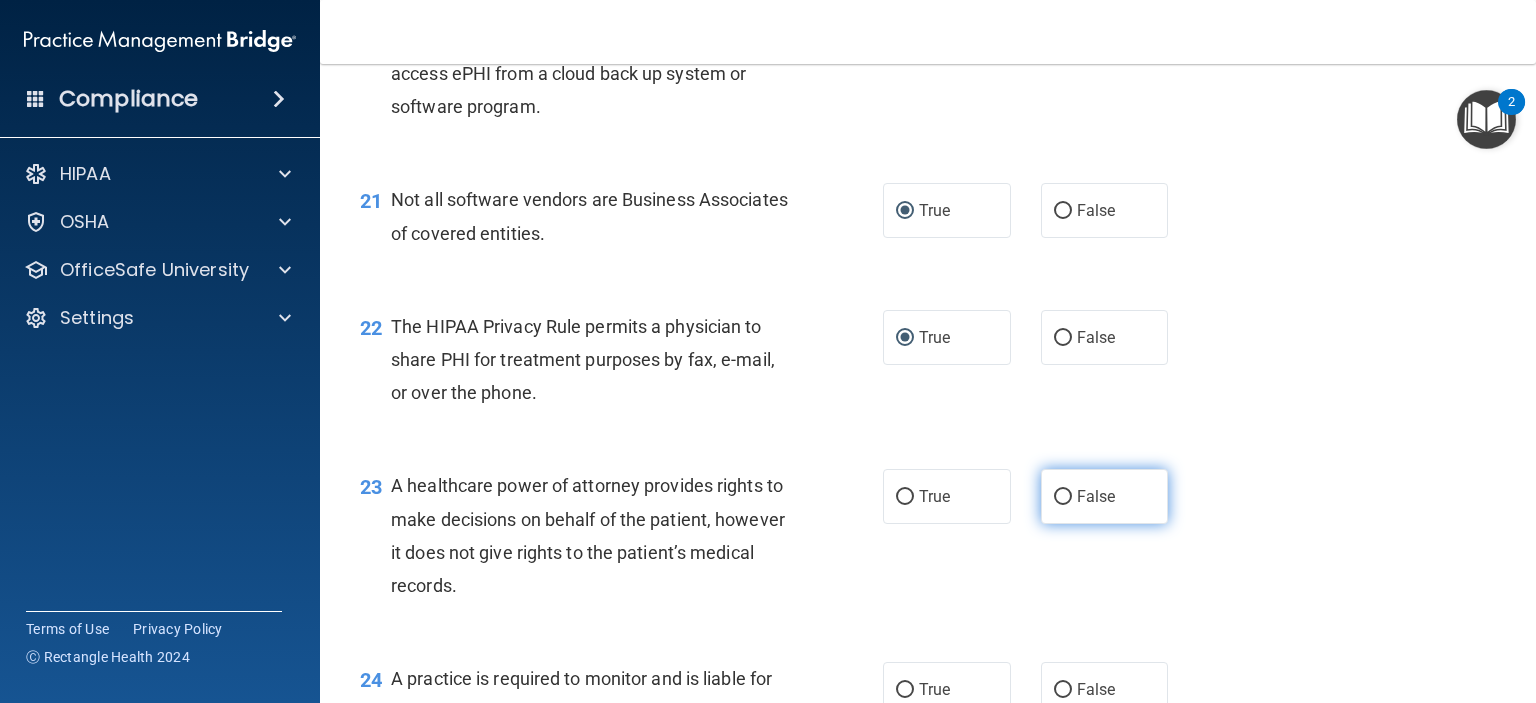click on "False" at bounding box center (1063, 497) 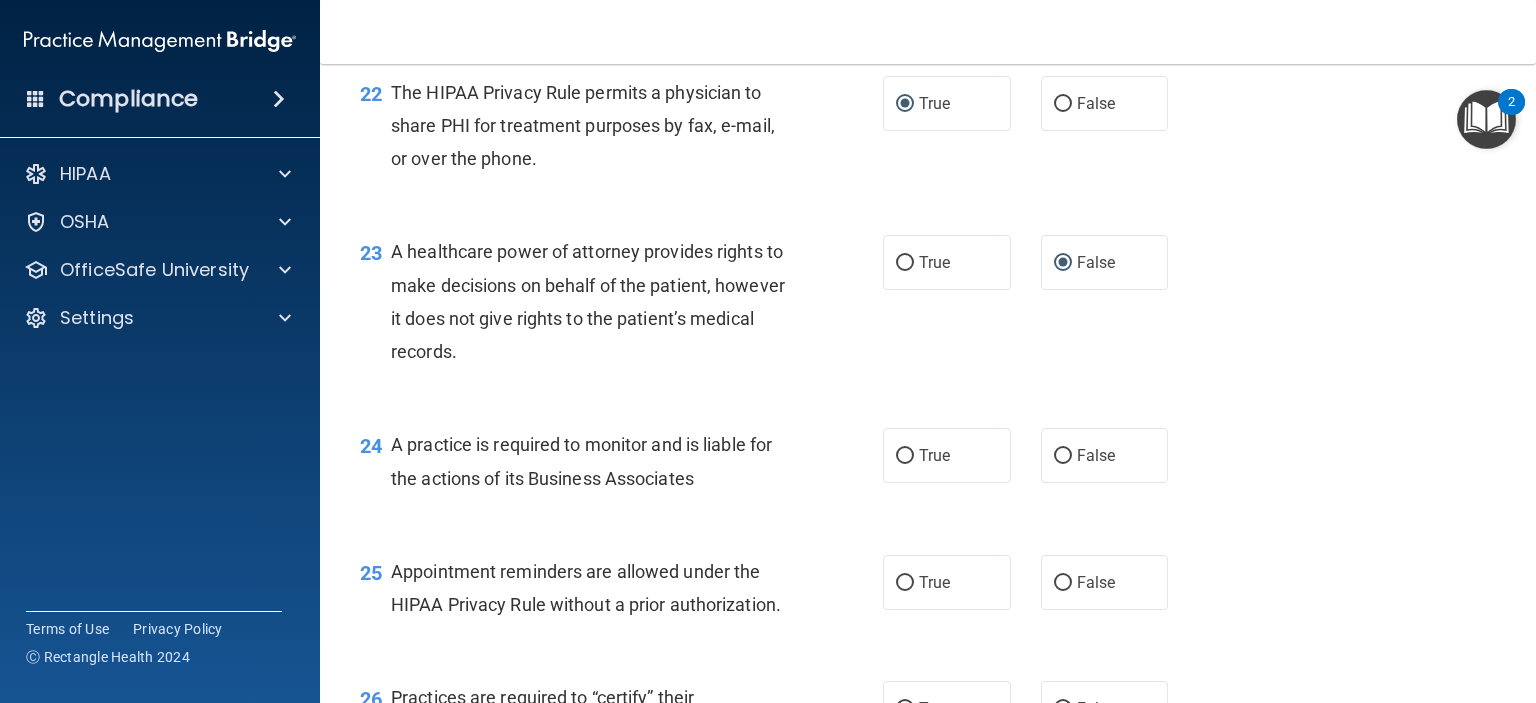 scroll, scrollTop: 4000, scrollLeft: 0, axis: vertical 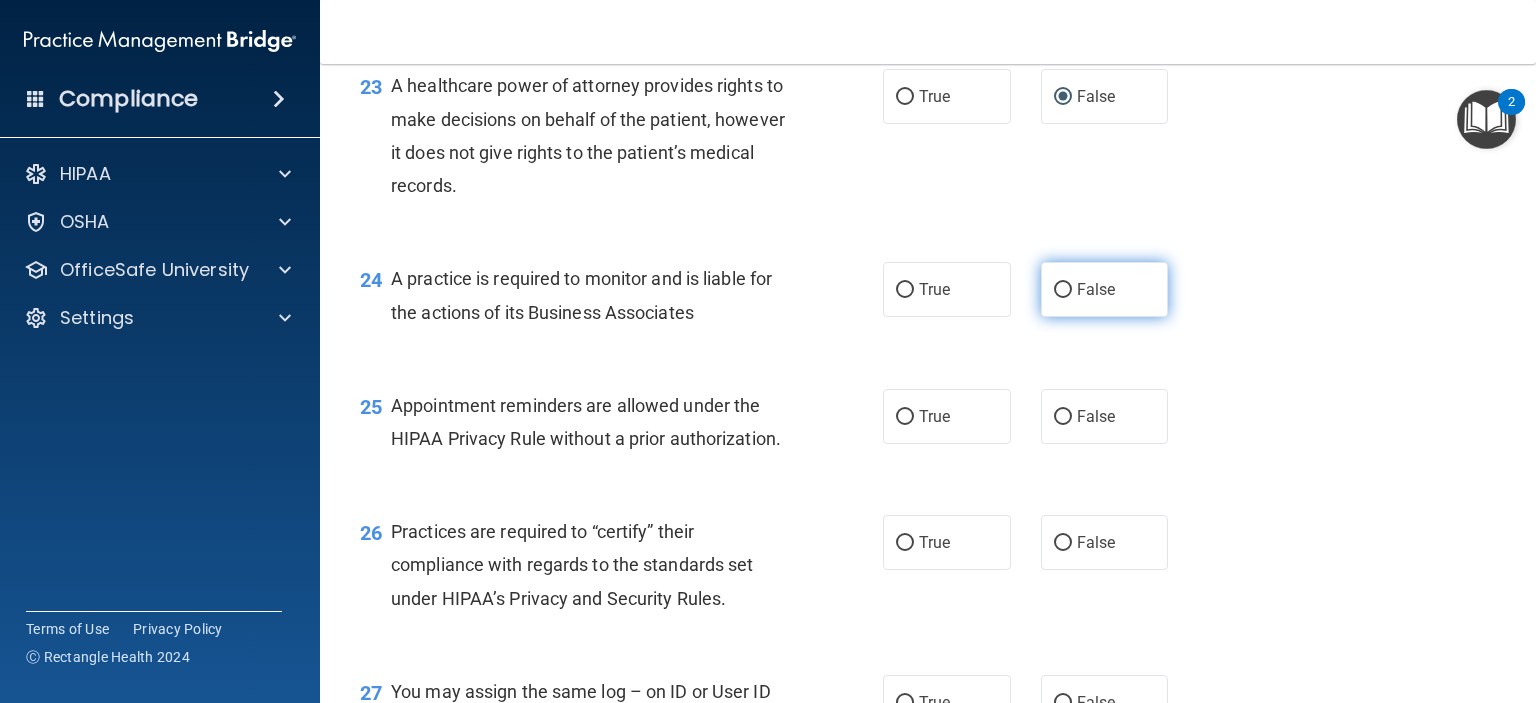 click on "False" at bounding box center [1063, 290] 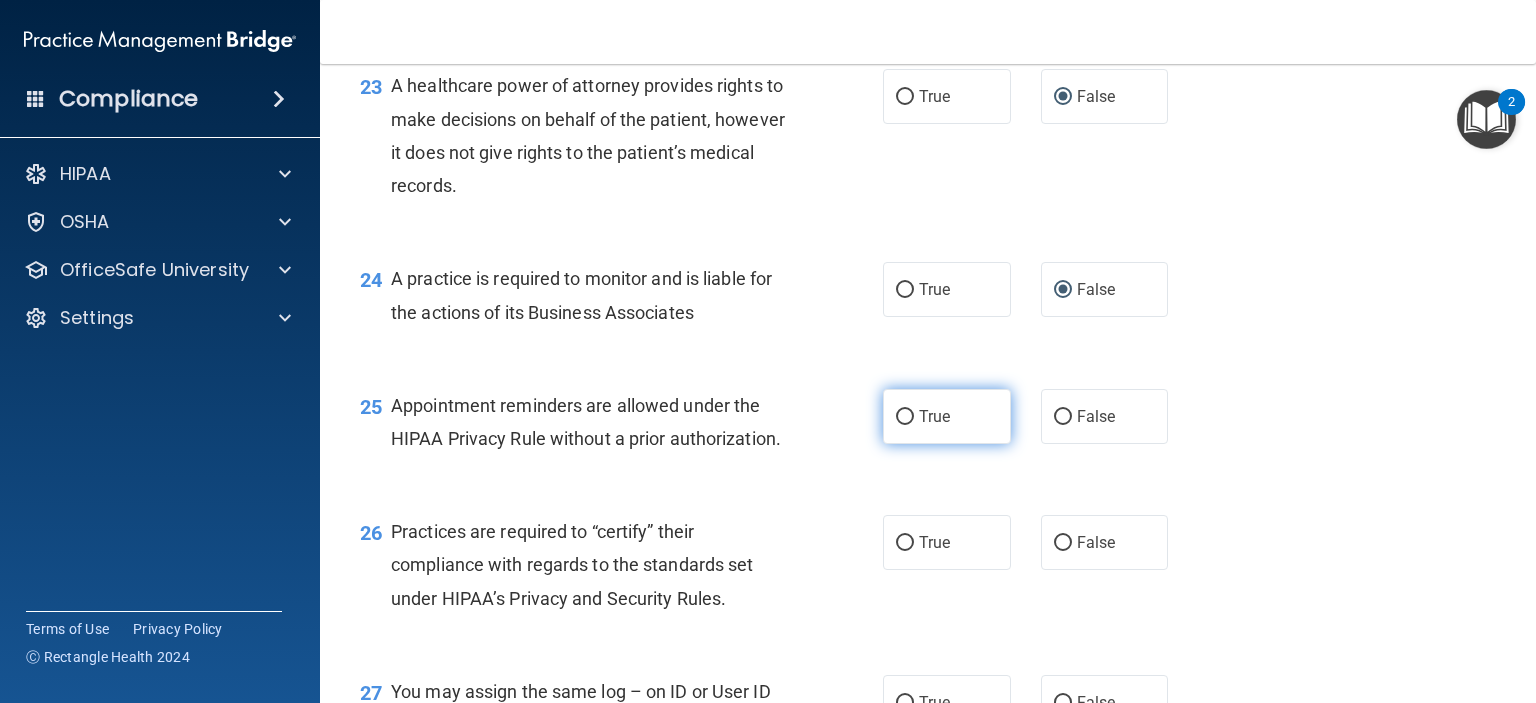 click on "True" at bounding box center [905, 417] 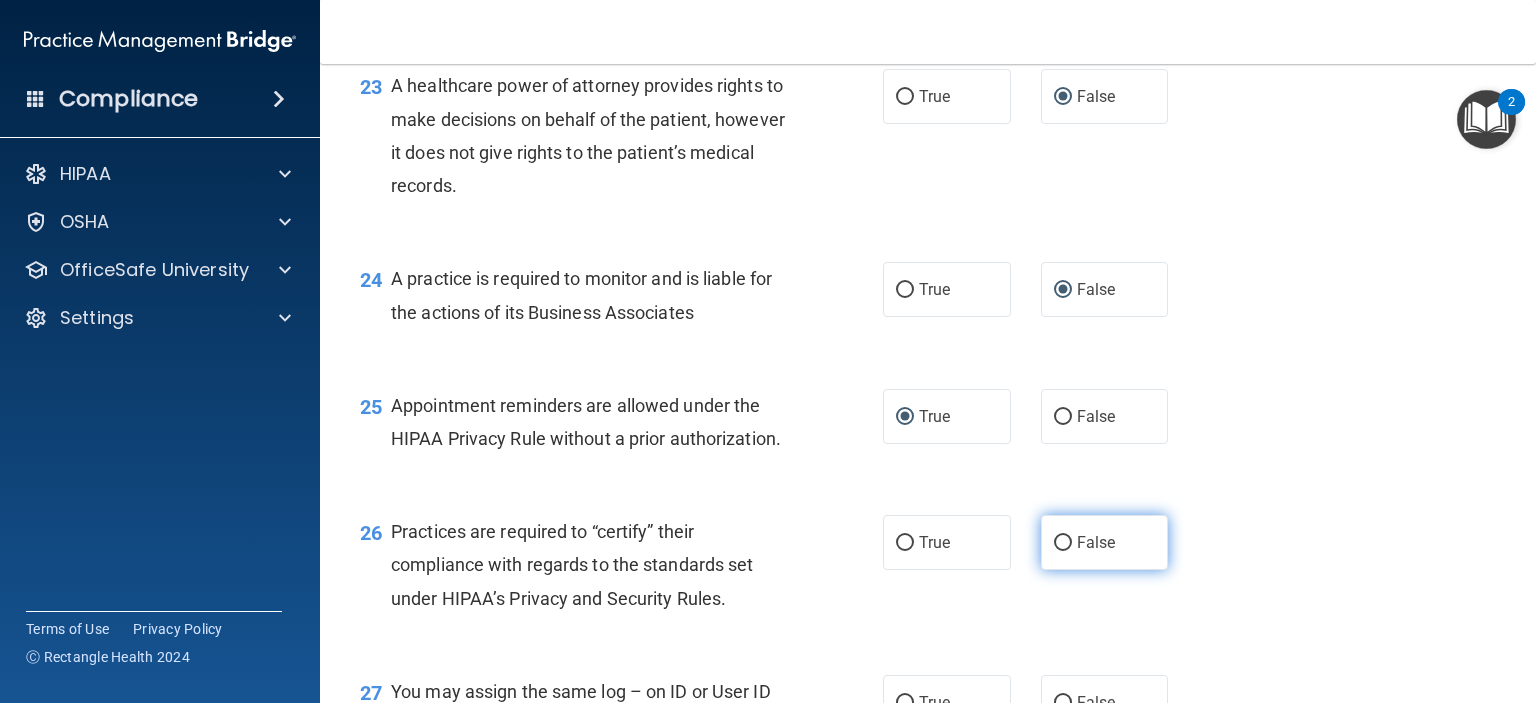 click on "False" at bounding box center [1105, 542] 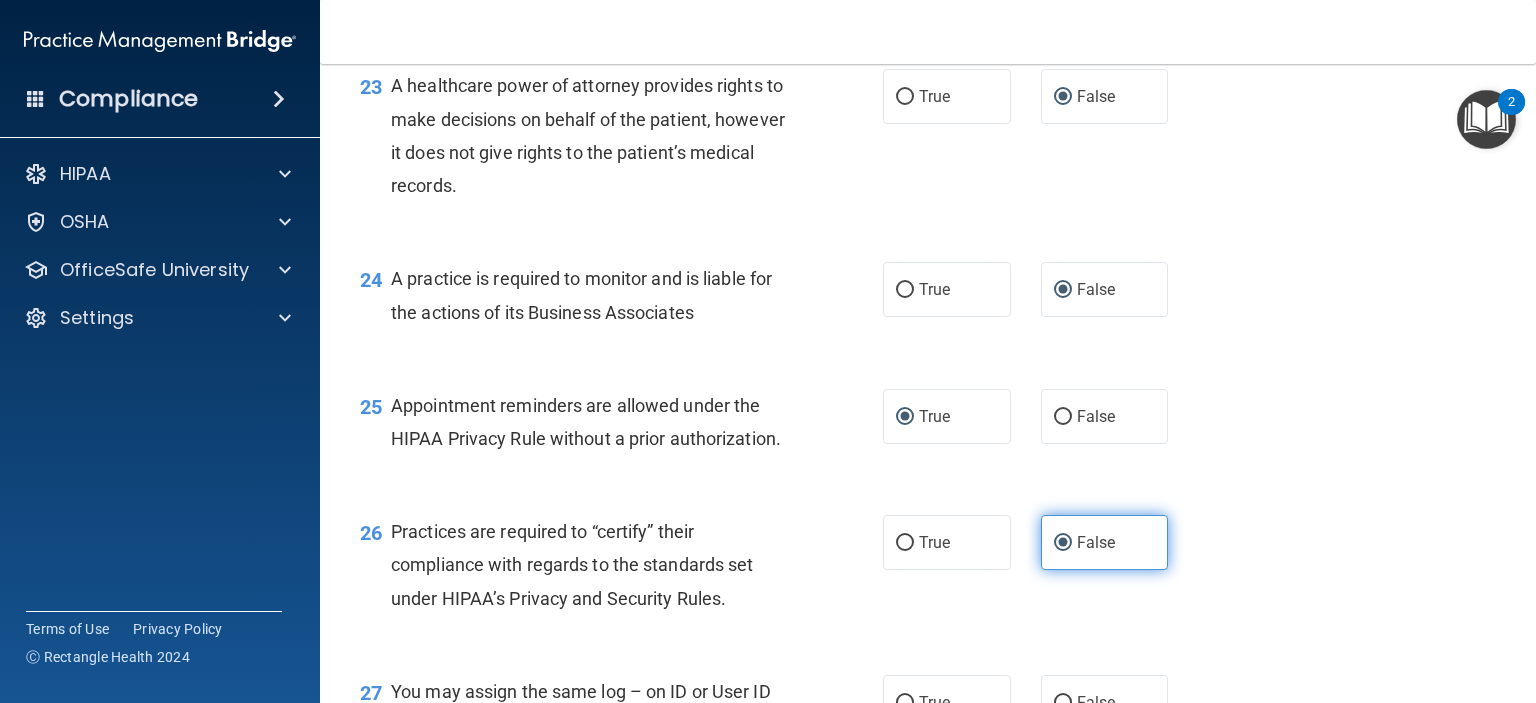 scroll, scrollTop: 4200, scrollLeft: 0, axis: vertical 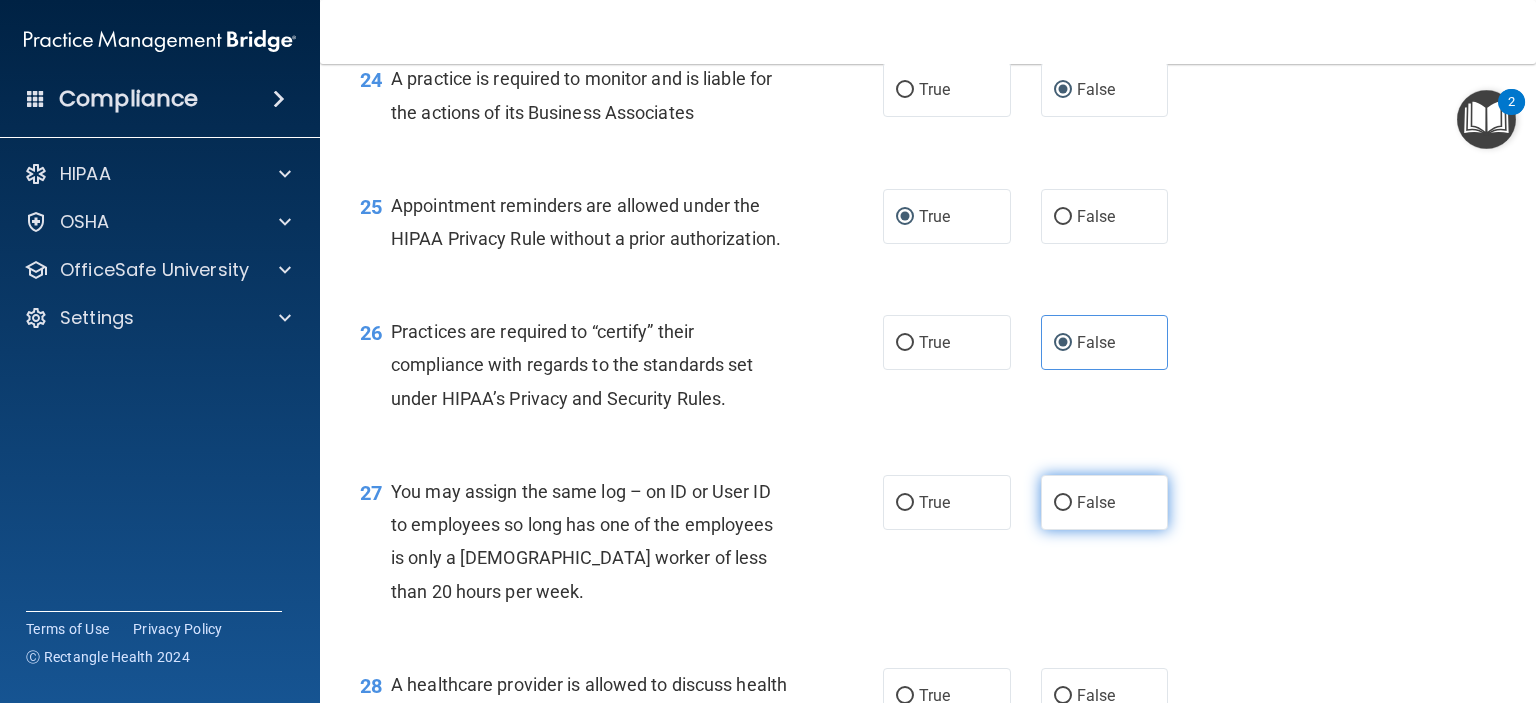 click on "False" at bounding box center (1063, 503) 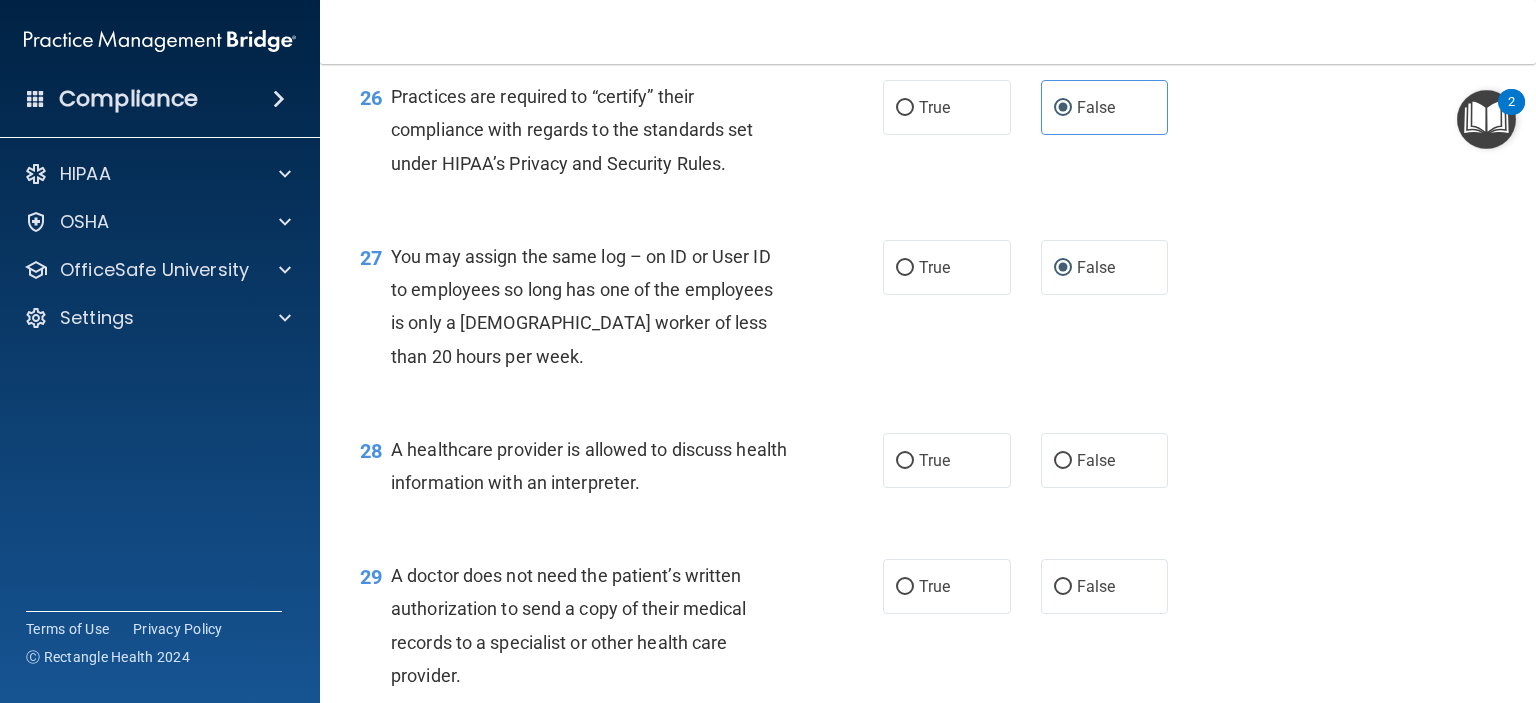 scroll, scrollTop: 4600, scrollLeft: 0, axis: vertical 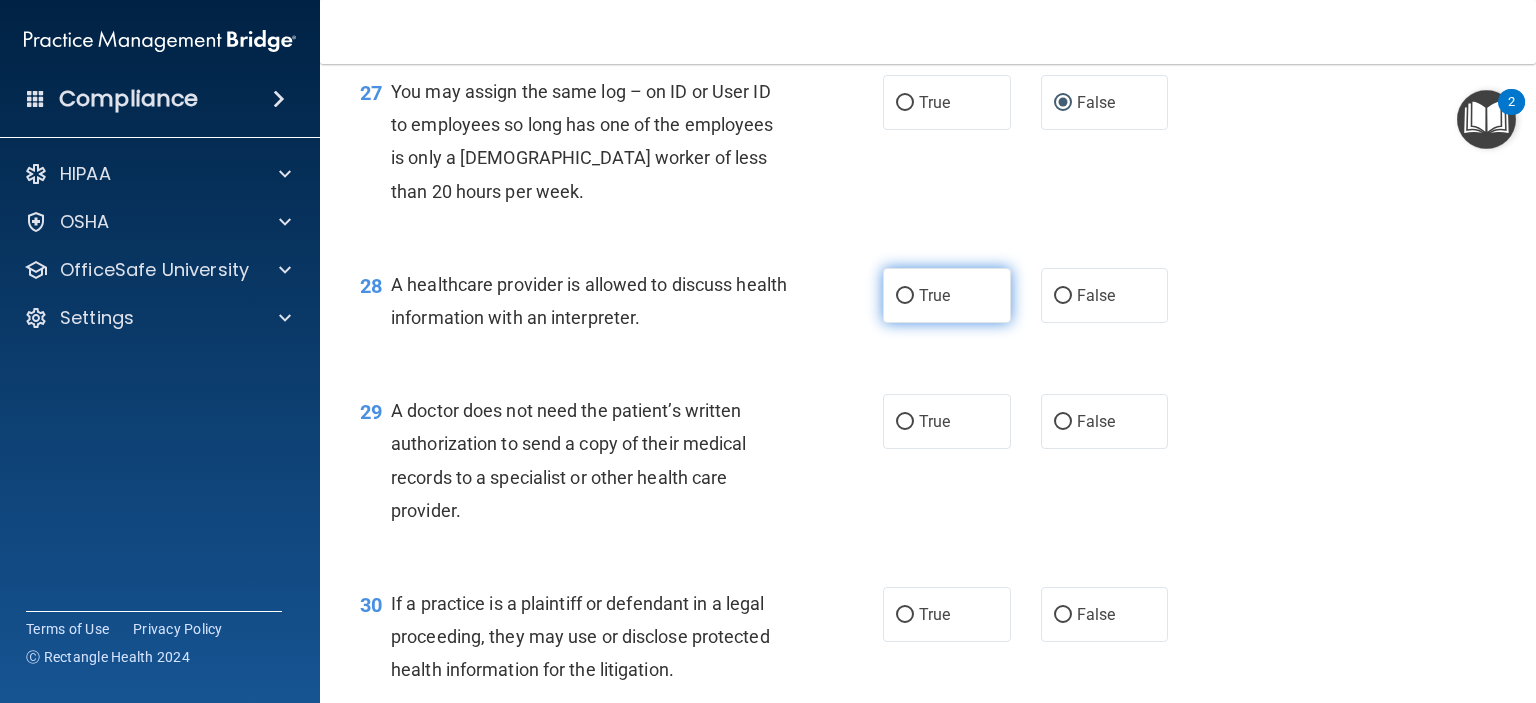 click on "True" at bounding box center [905, 296] 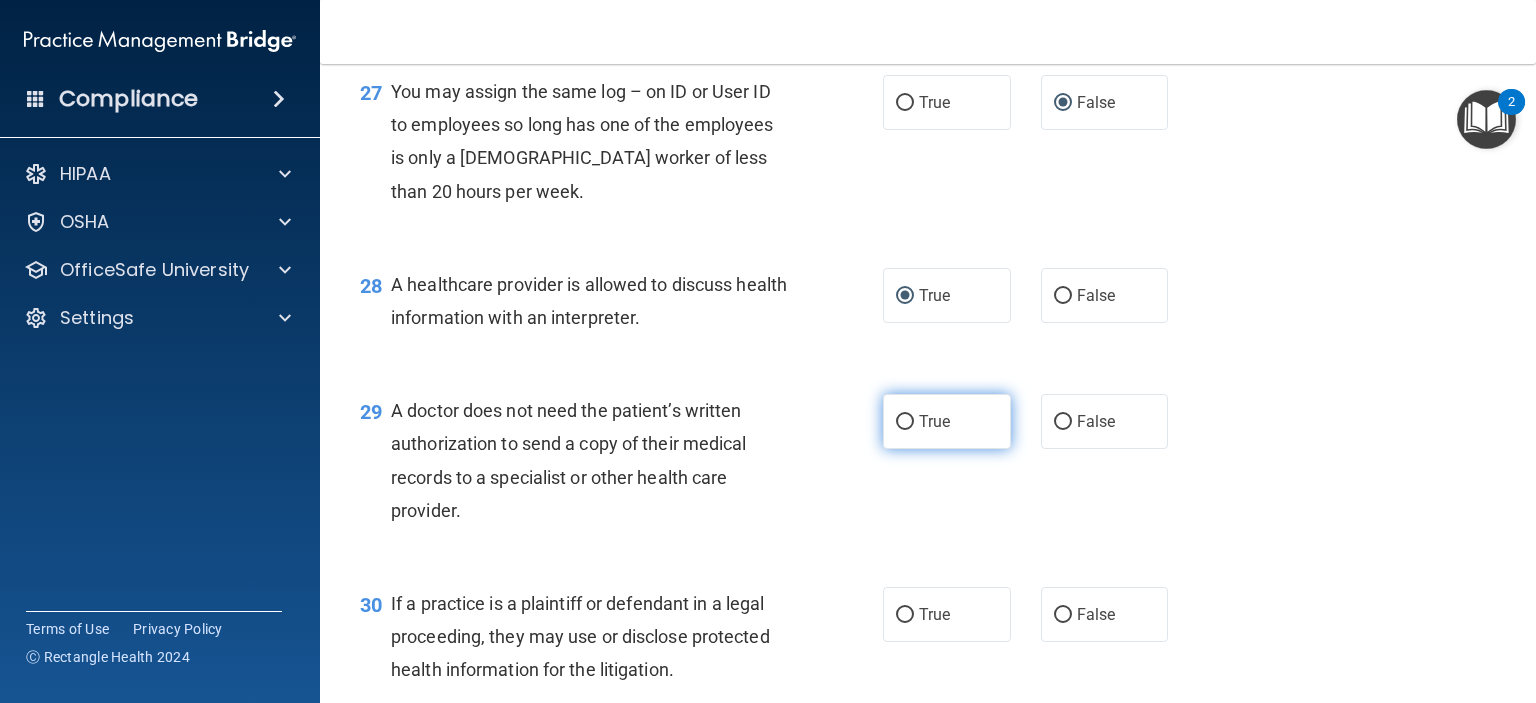 click on "True" at bounding box center [905, 422] 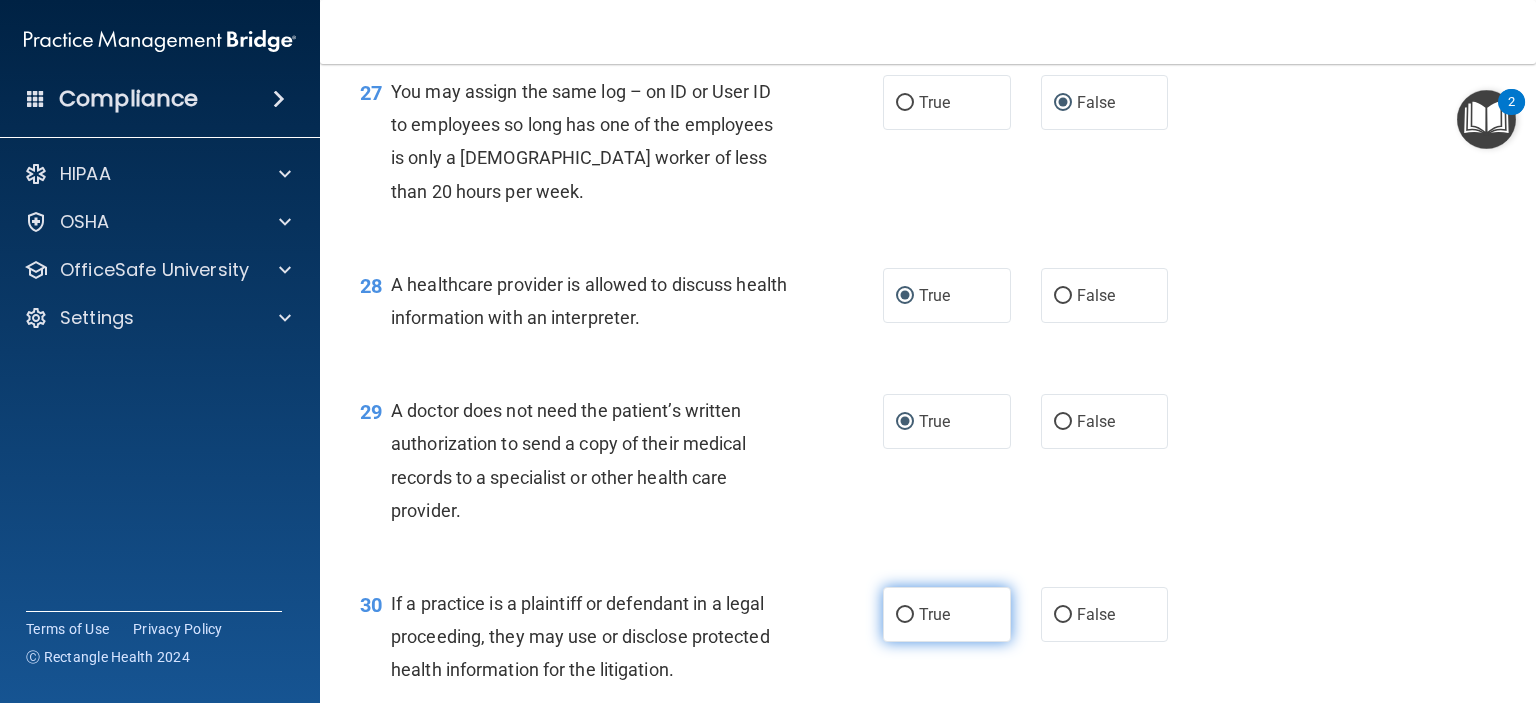 click on "True" at bounding box center [905, 615] 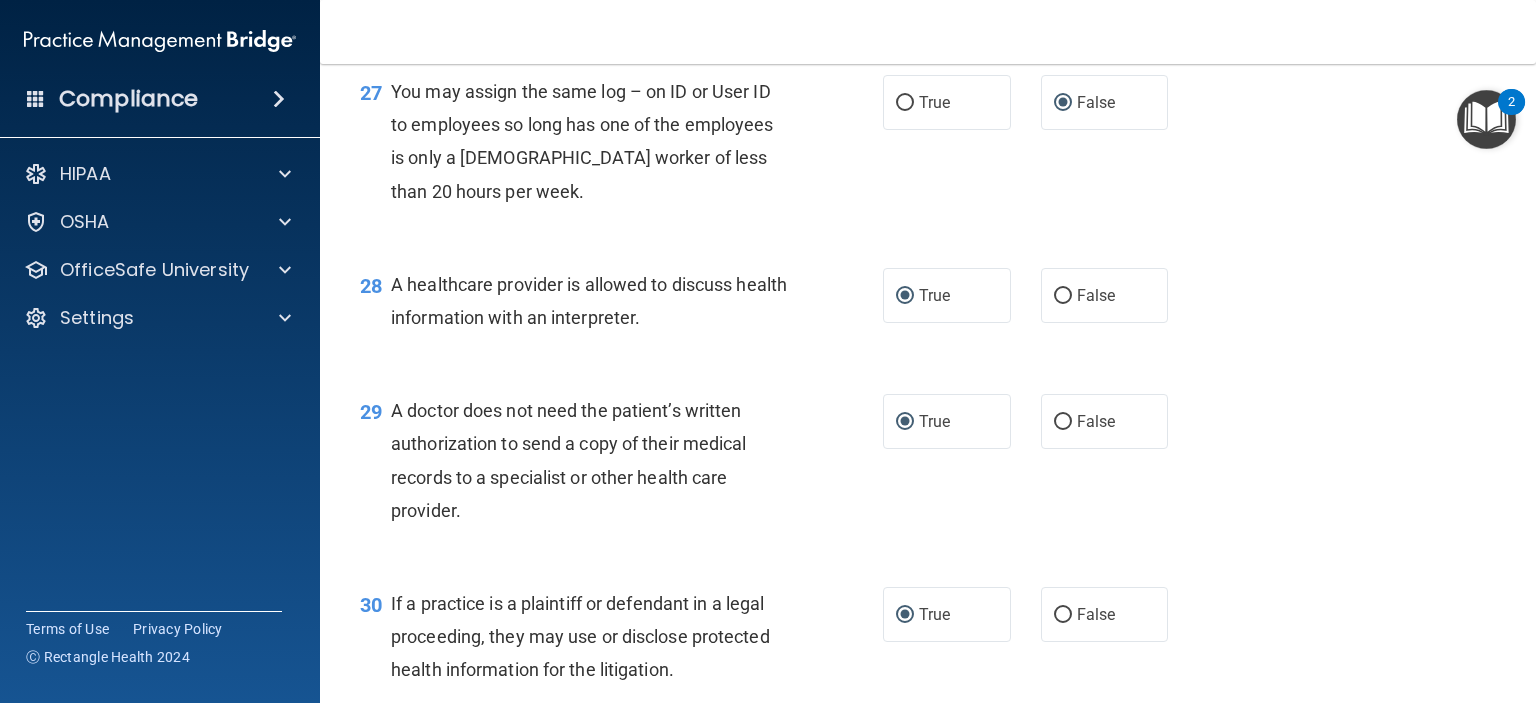 scroll, scrollTop: 4816, scrollLeft: 0, axis: vertical 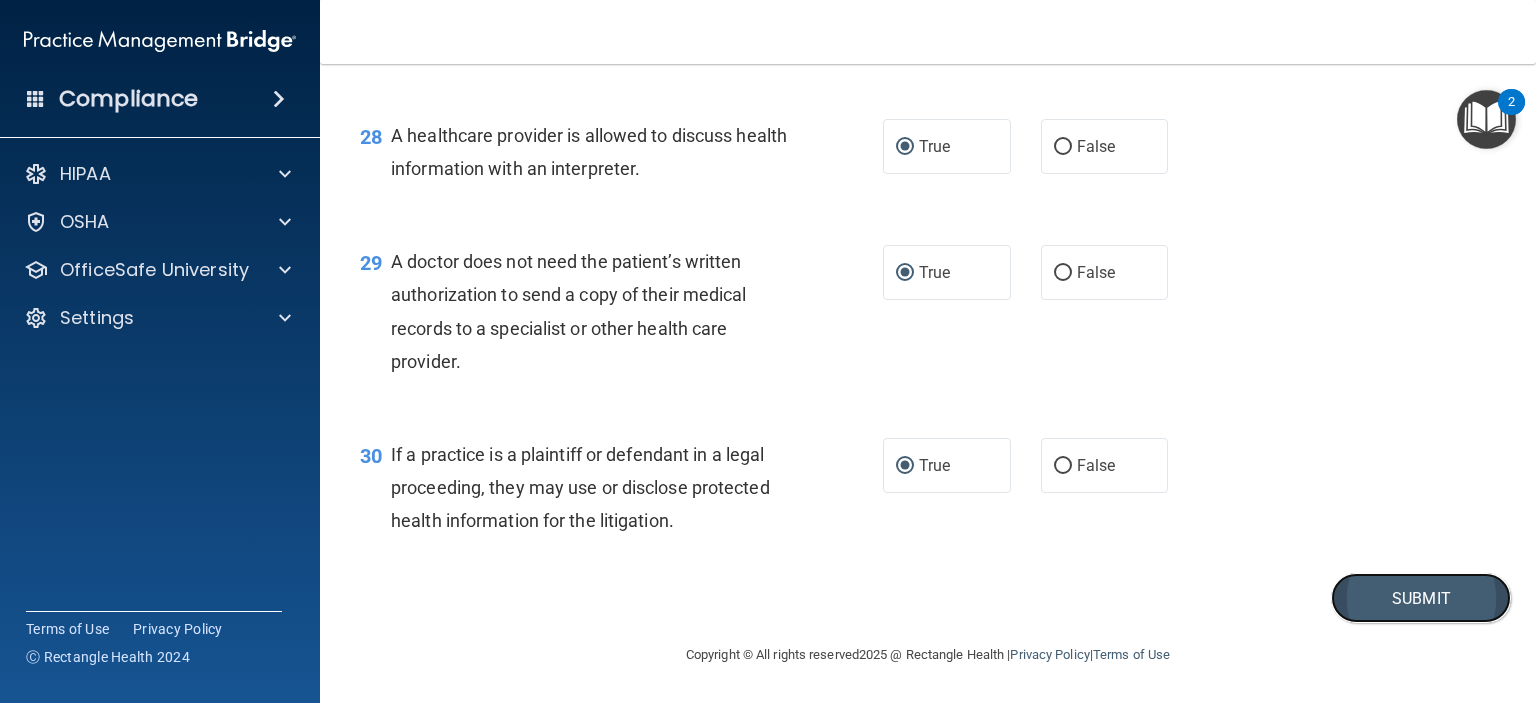 click on "Submit" at bounding box center (1421, 598) 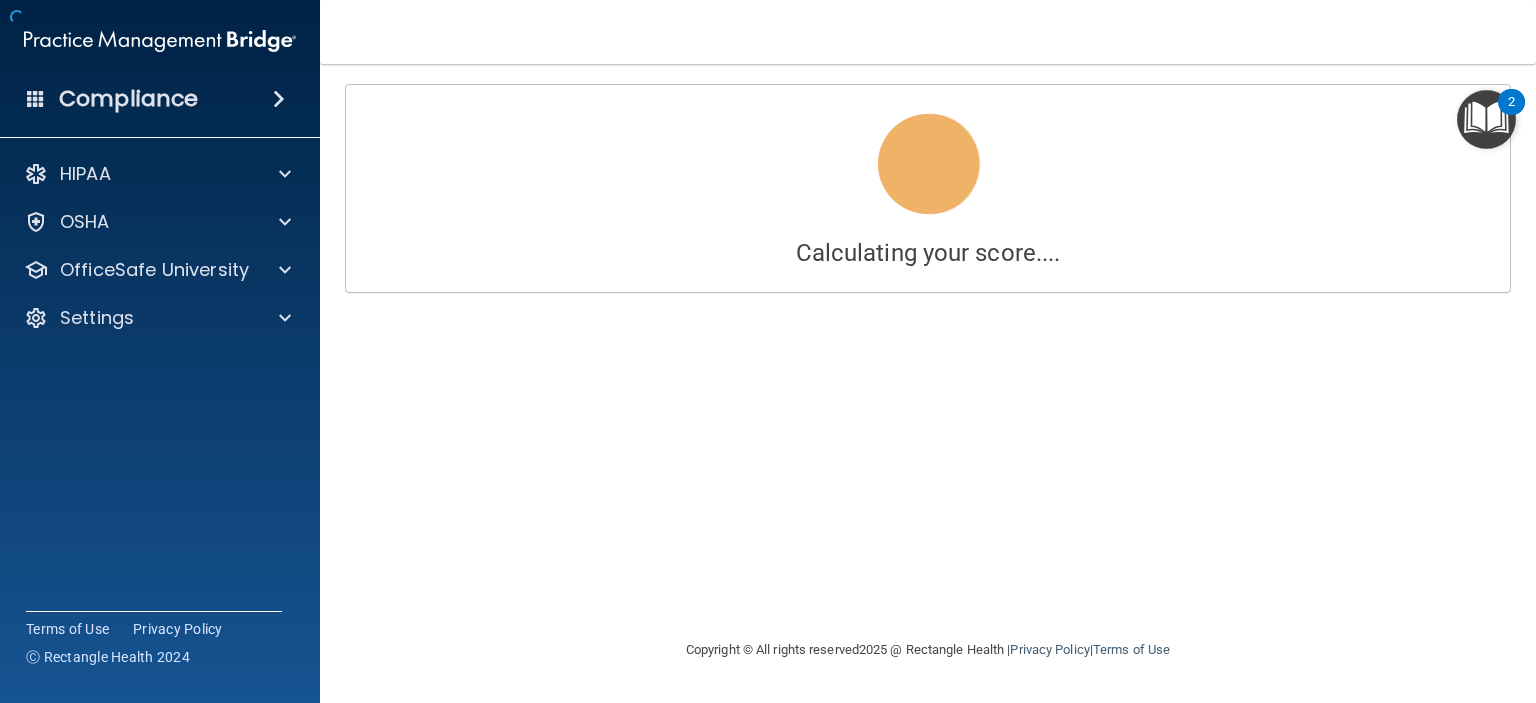 scroll, scrollTop: 0, scrollLeft: 0, axis: both 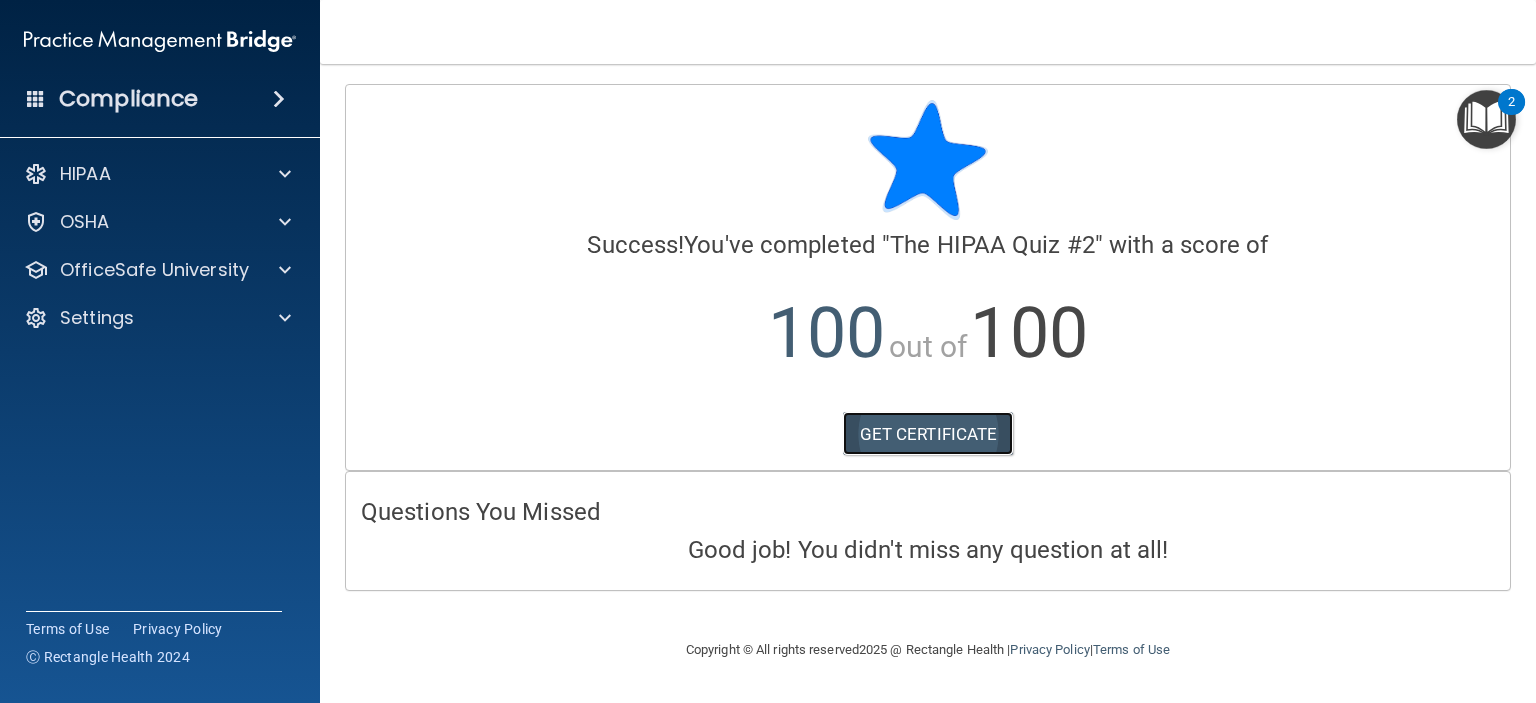 click on "GET CERTIFICATE" at bounding box center [928, 434] 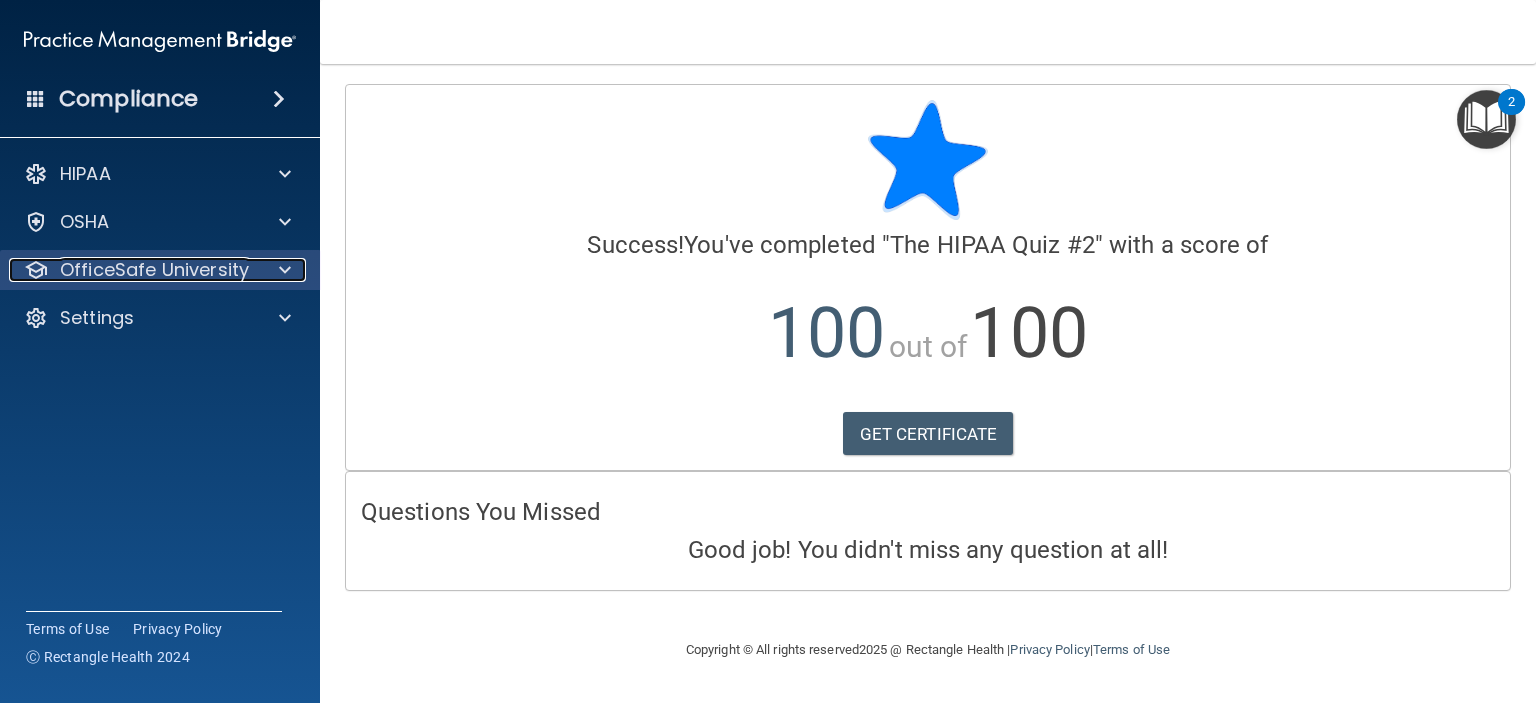 click on "OfficeSafe University" at bounding box center [154, 270] 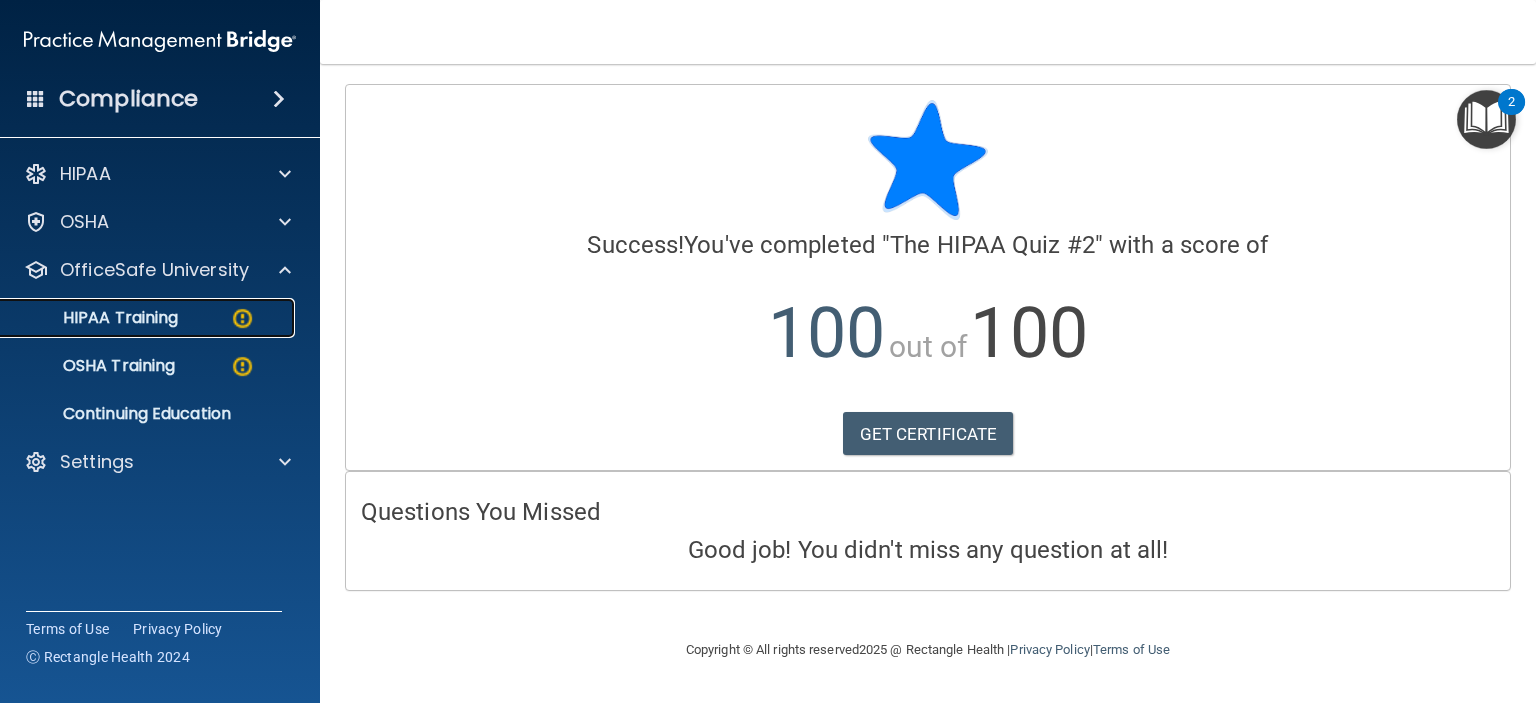 click on "HIPAA Training" at bounding box center [95, 318] 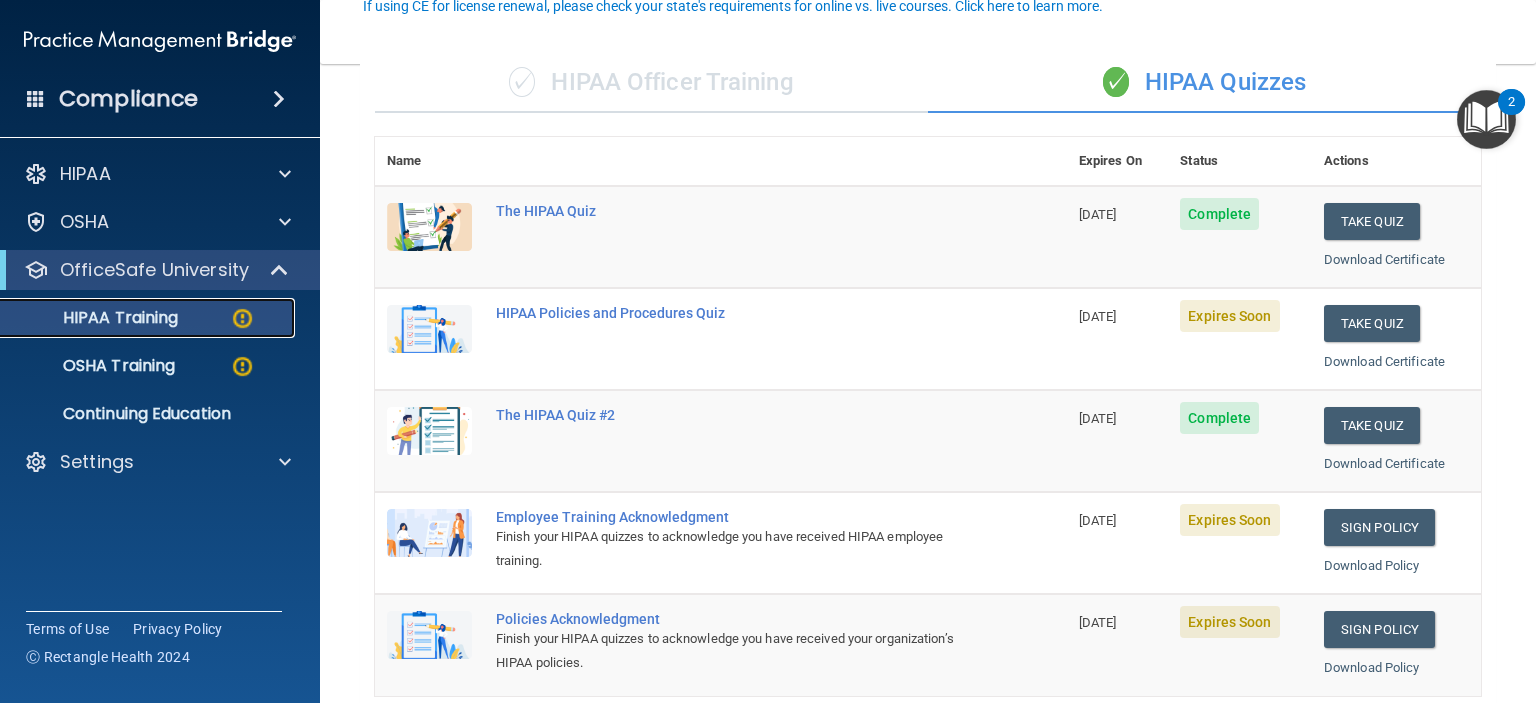 scroll, scrollTop: 200, scrollLeft: 0, axis: vertical 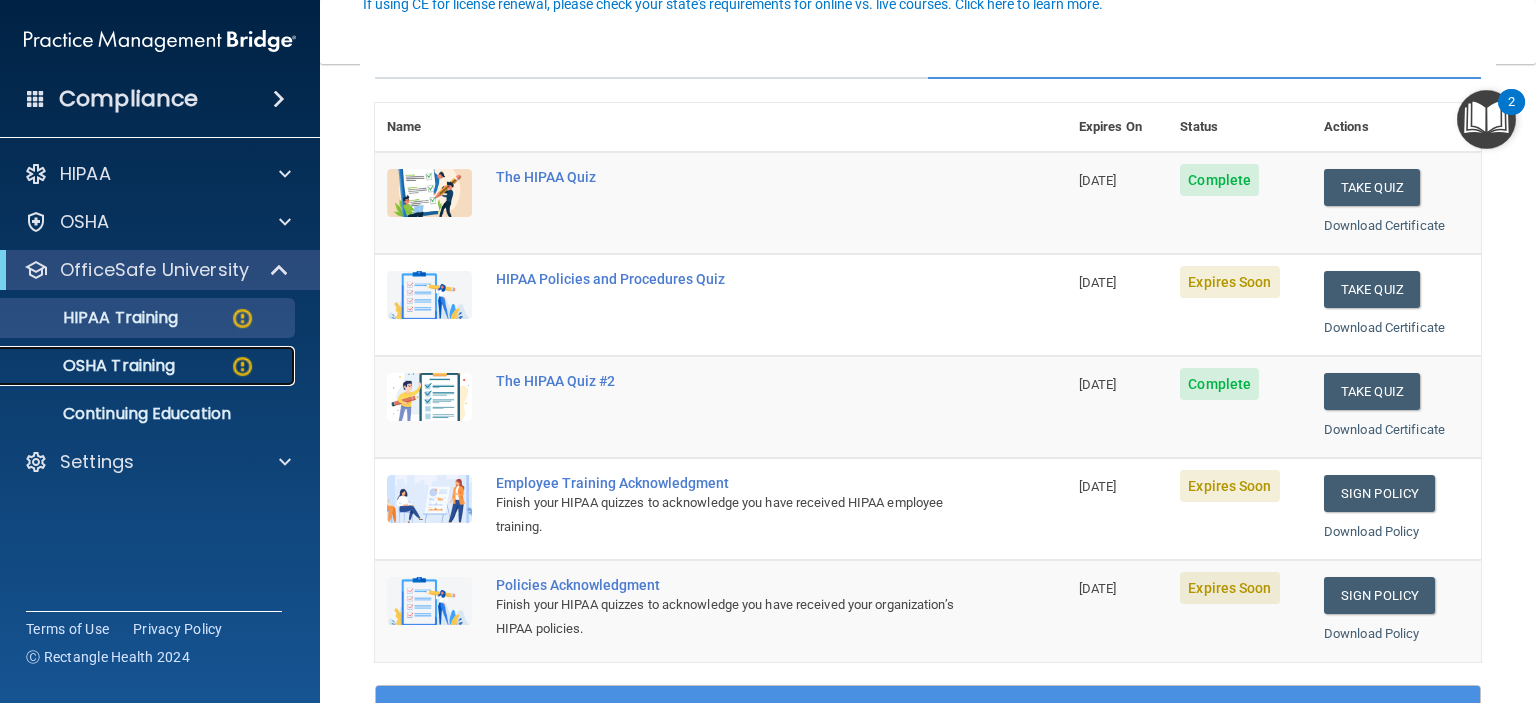 click on "OSHA Training" at bounding box center [149, 366] 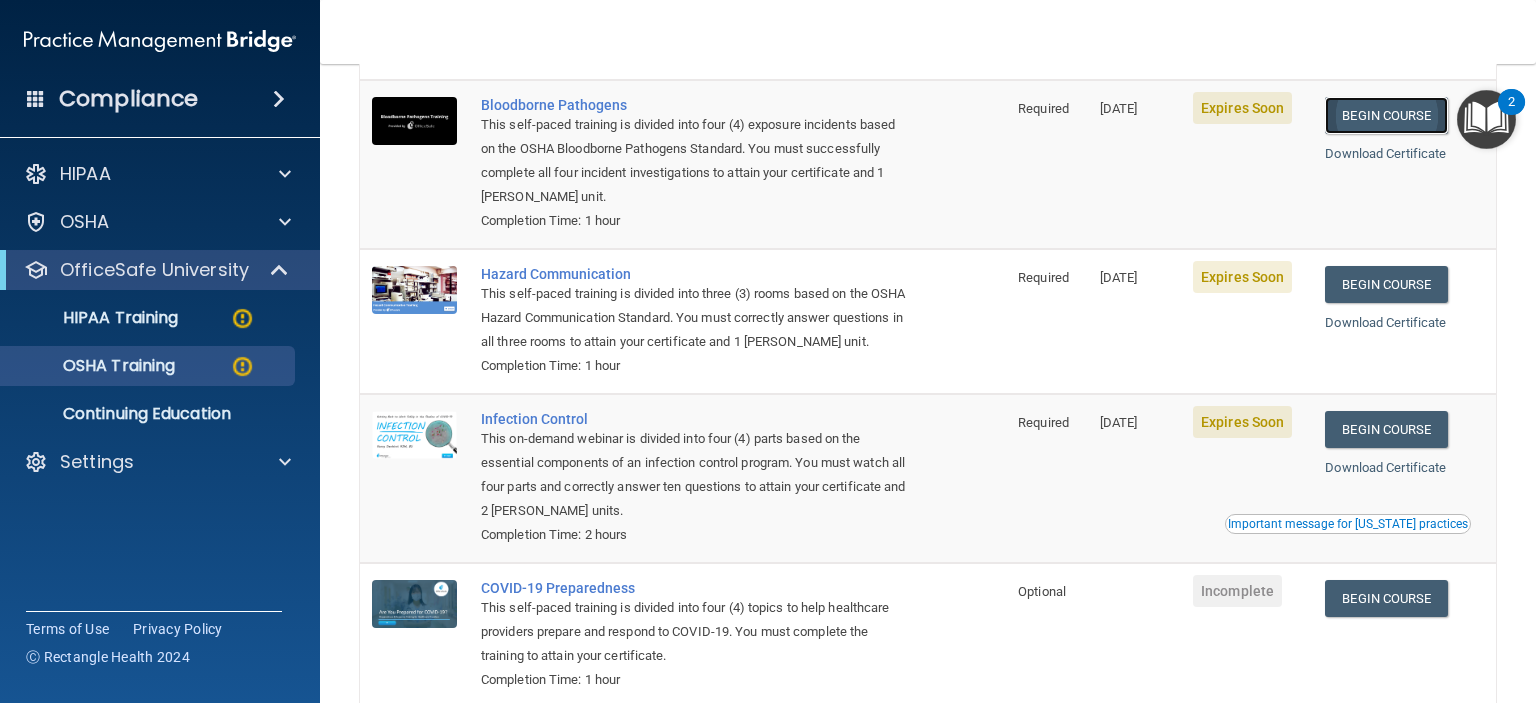 click on "Begin Course" at bounding box center [1386, 115] 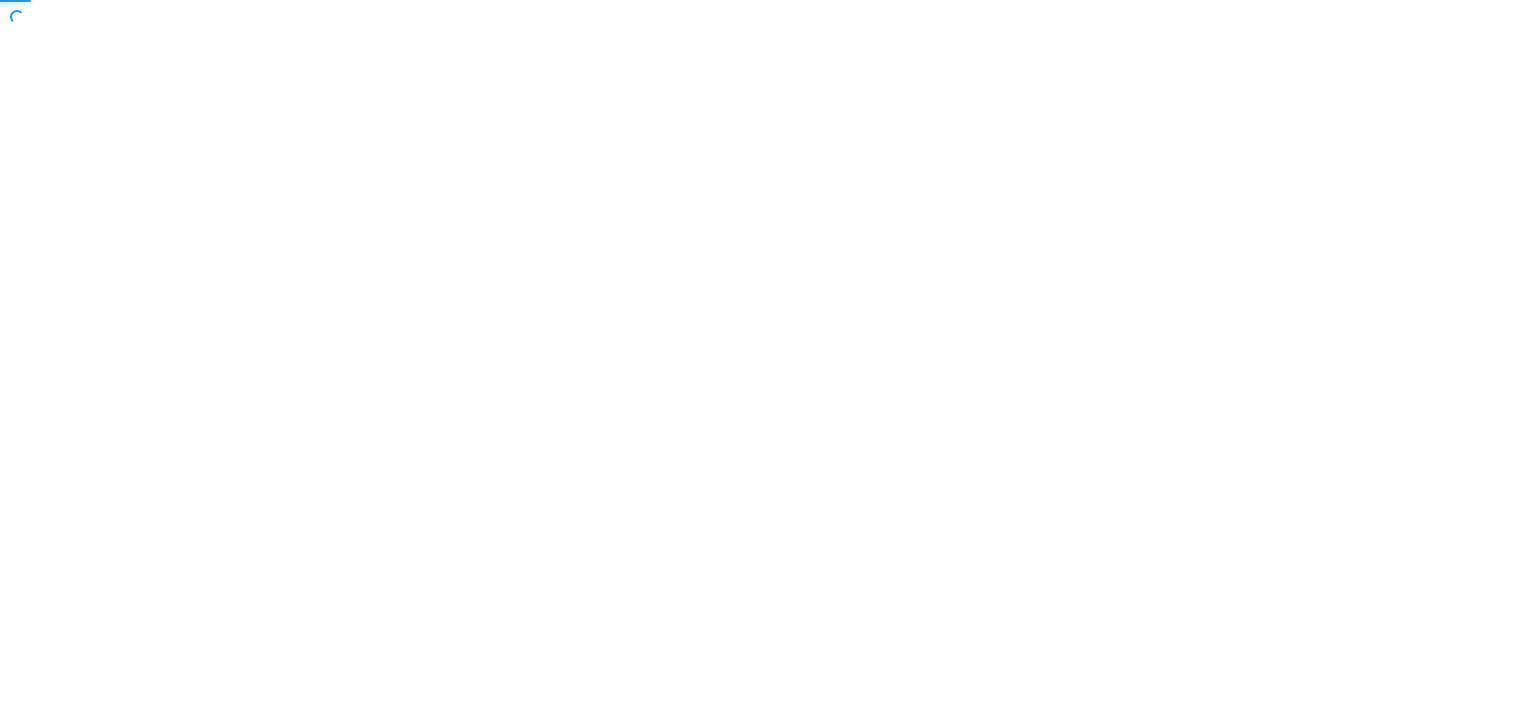 scroll, scrollTop: 0, scrollLeft: 0, axis: both 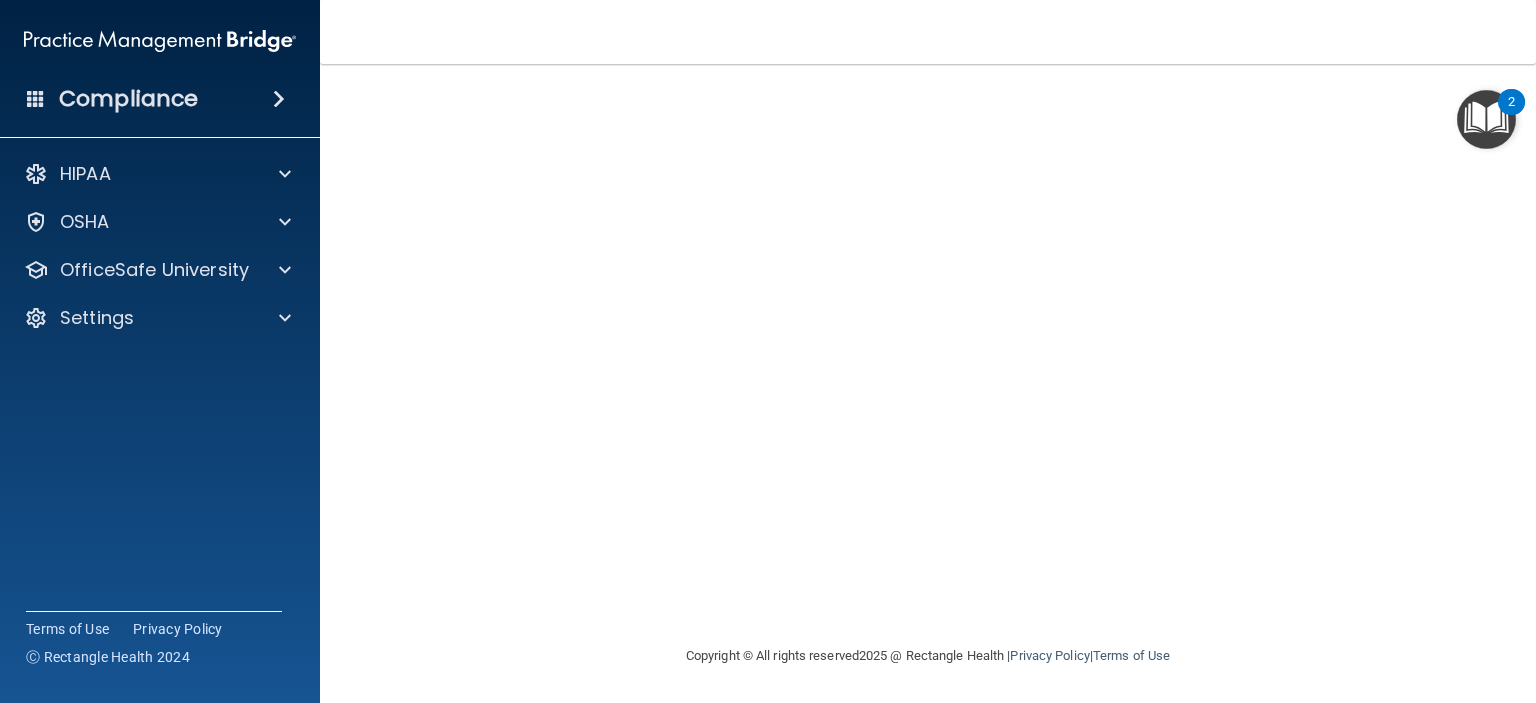 type 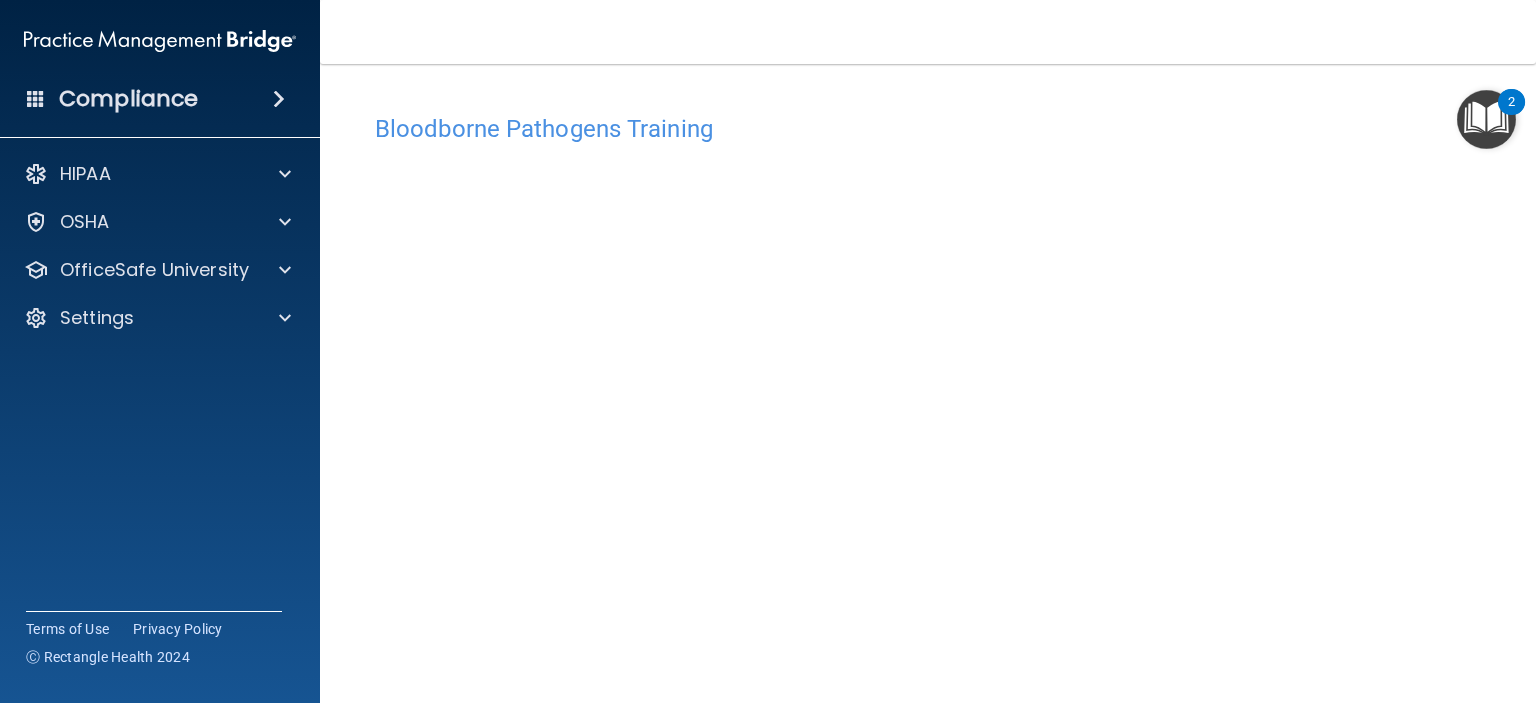 scroll, scrollTop: 152, scrollLeft: 0, axis: vertical 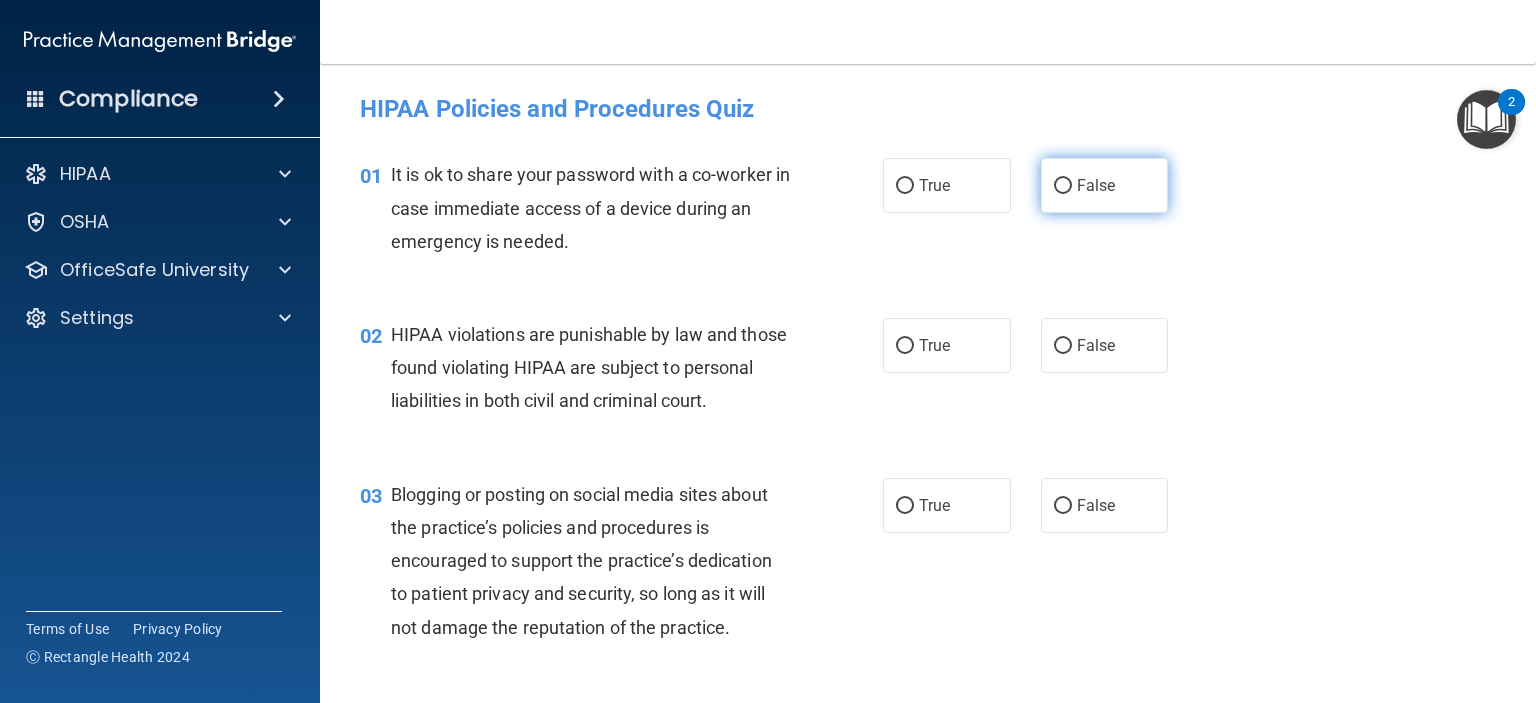 click on "False" at bounding box center (1063, 186) 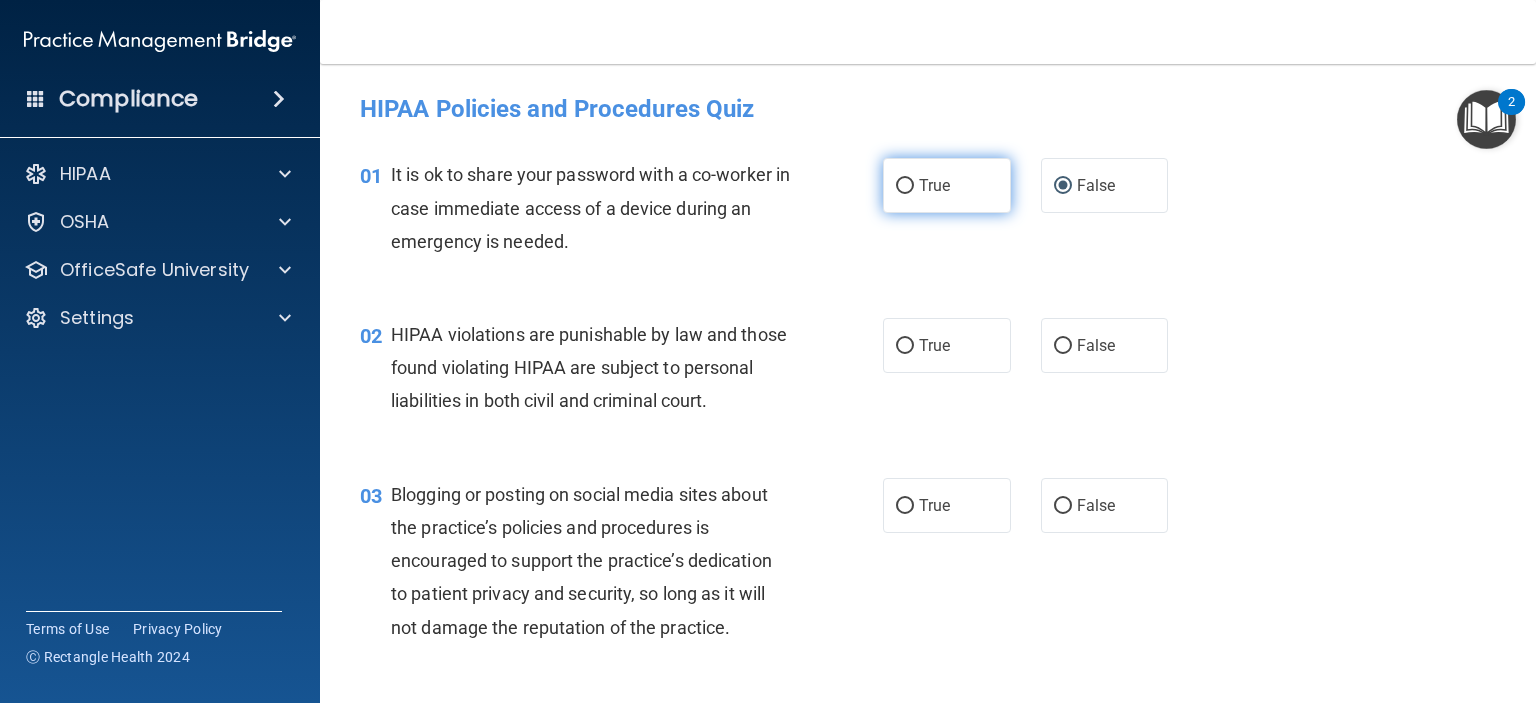 click on "True" at bounding box center [905, 186] 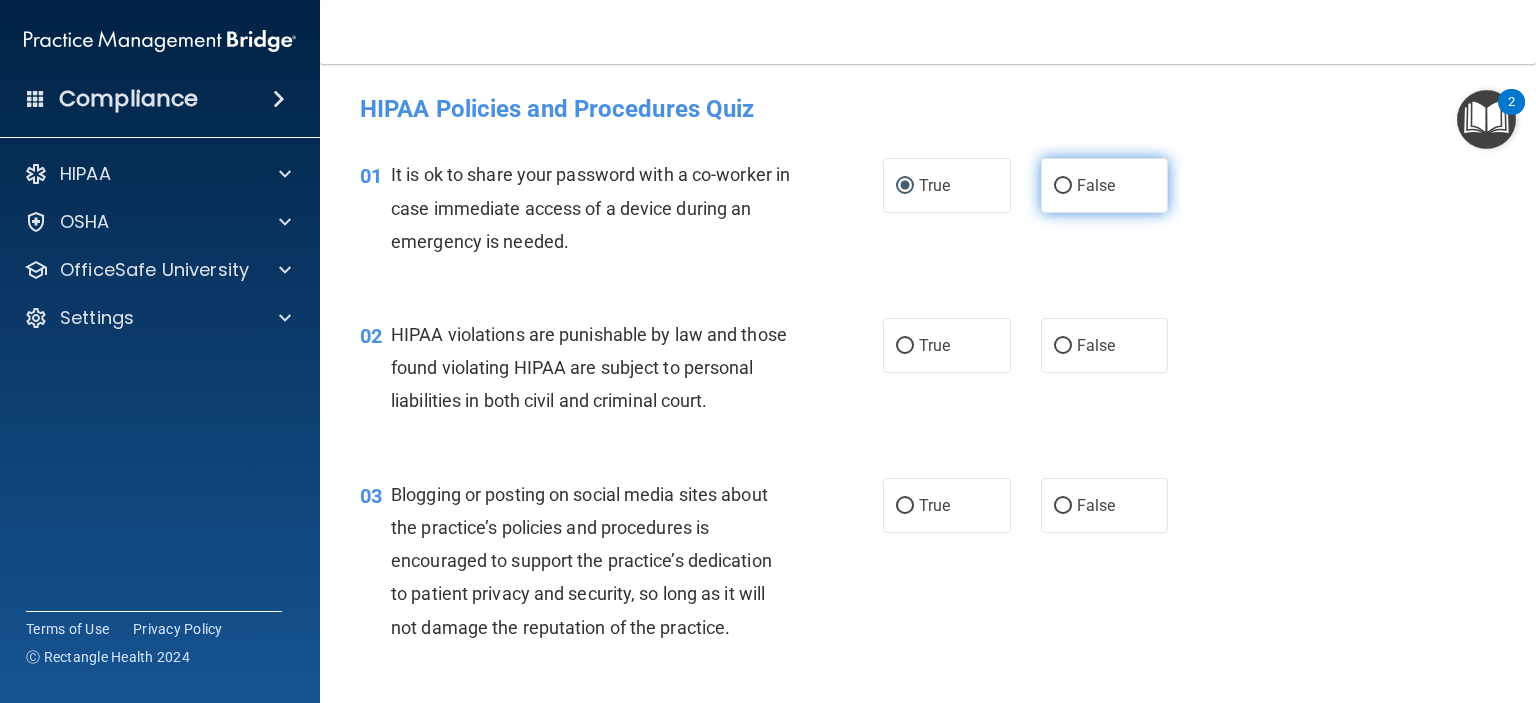 click on "False" at bounding box center [1063, 186] 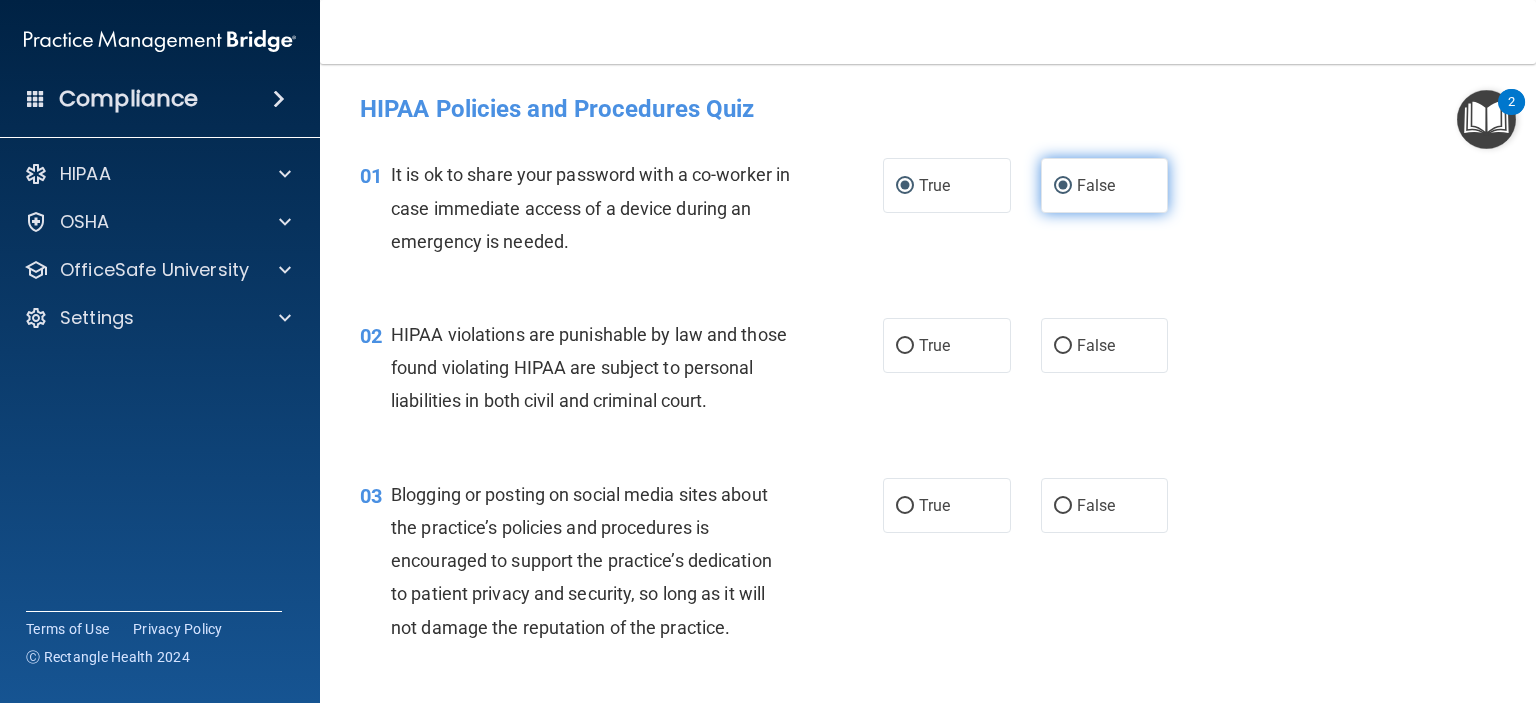 radio on "false" 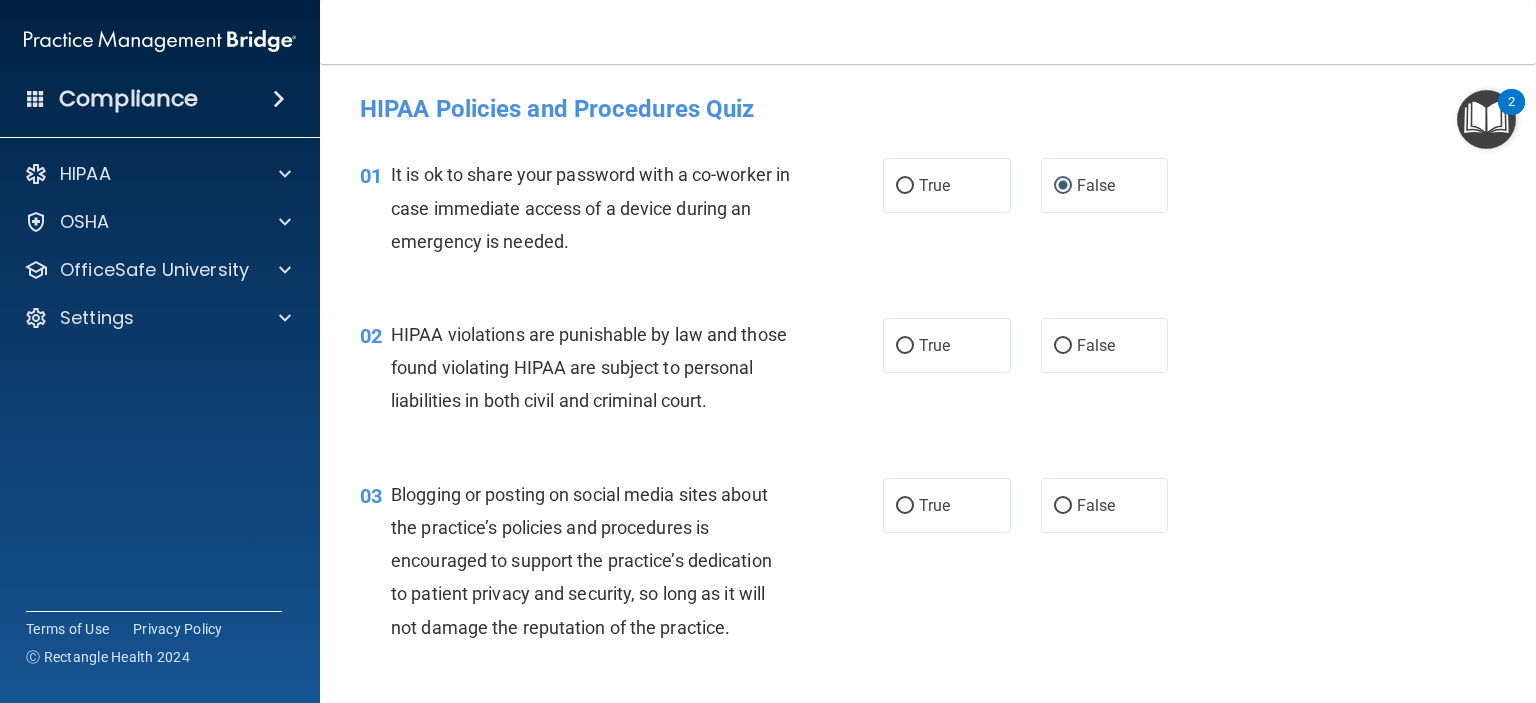 click at bounding box center (279, 99) 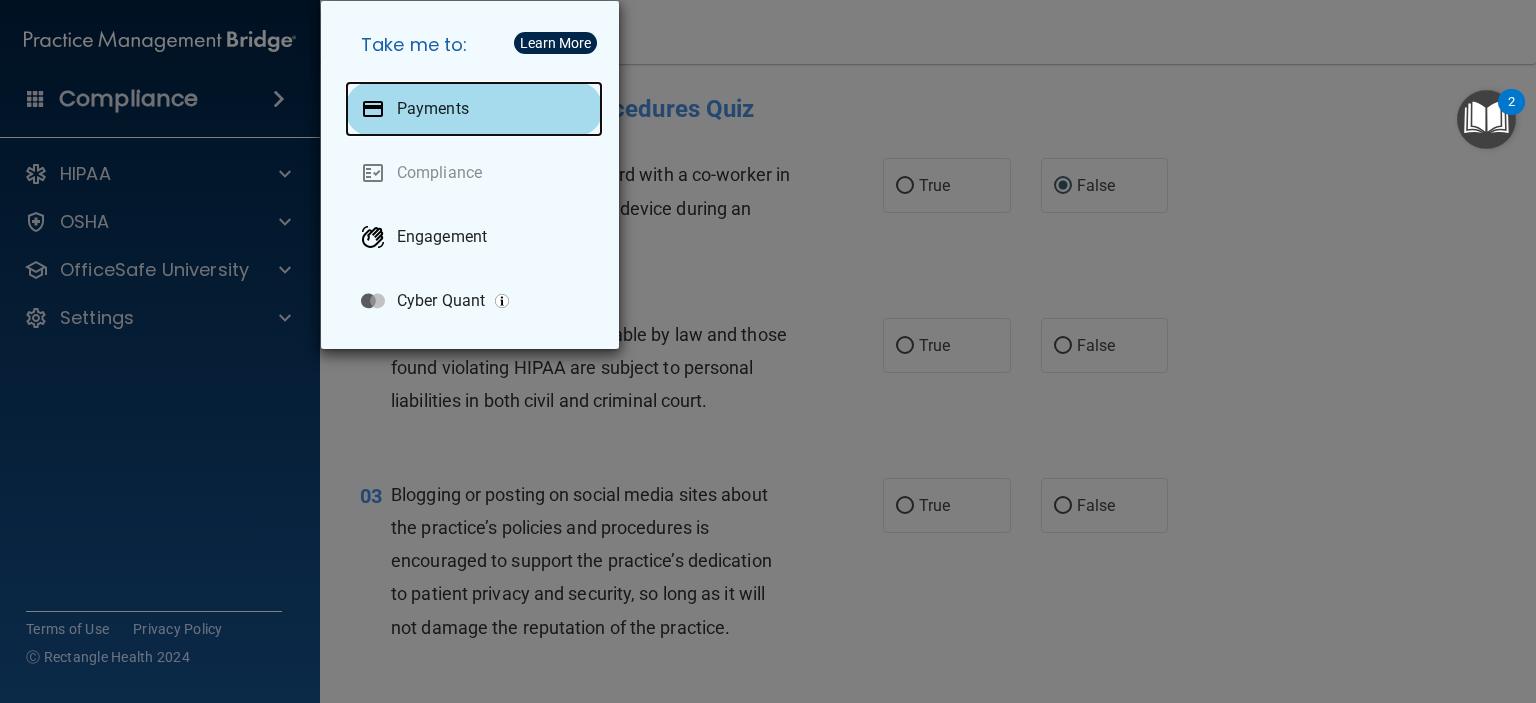 click on "Payments" at bounding box center (433, 109) 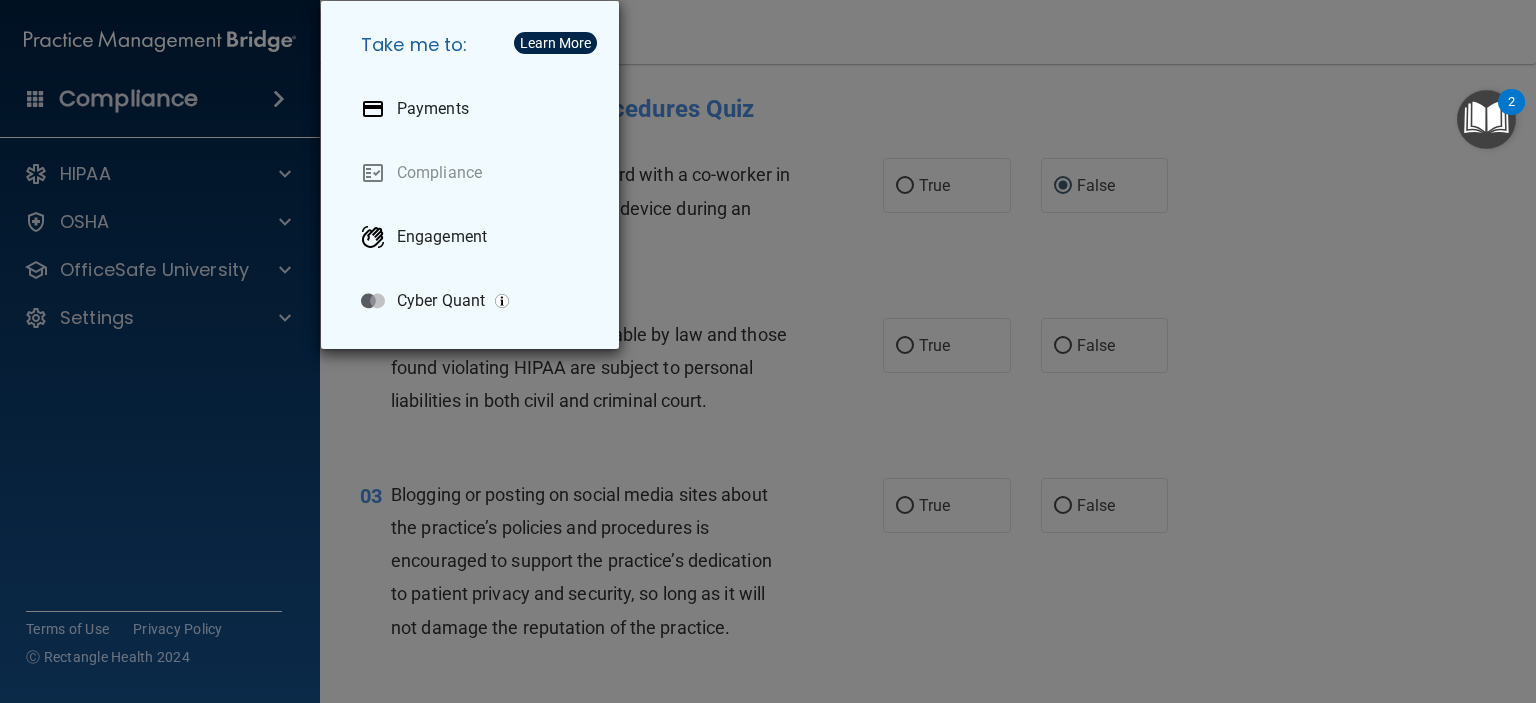 drag, startPoint x: 197, startPoint y: 447, endPoint x: 202, endPoint y: 434, distance: 13.928389 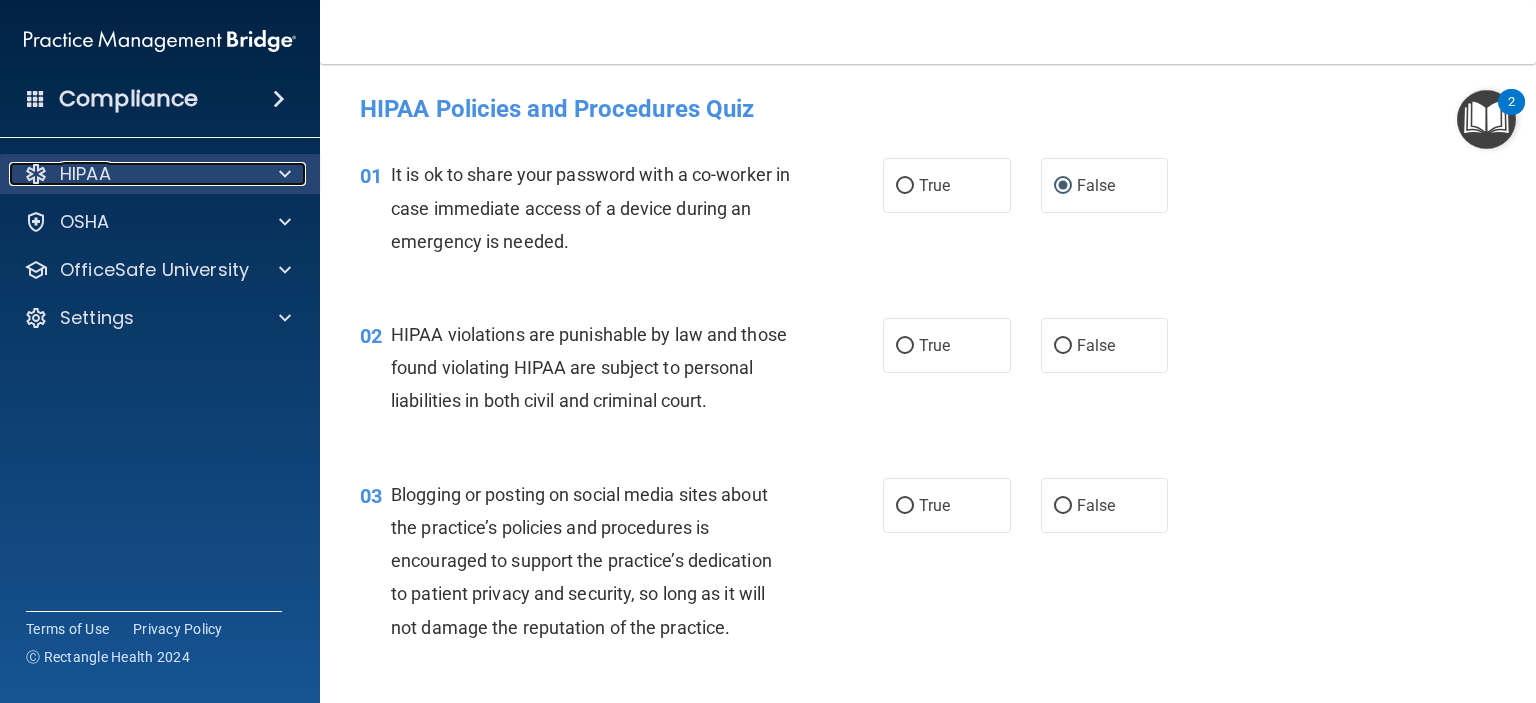 click at bounding box center (285, 174) 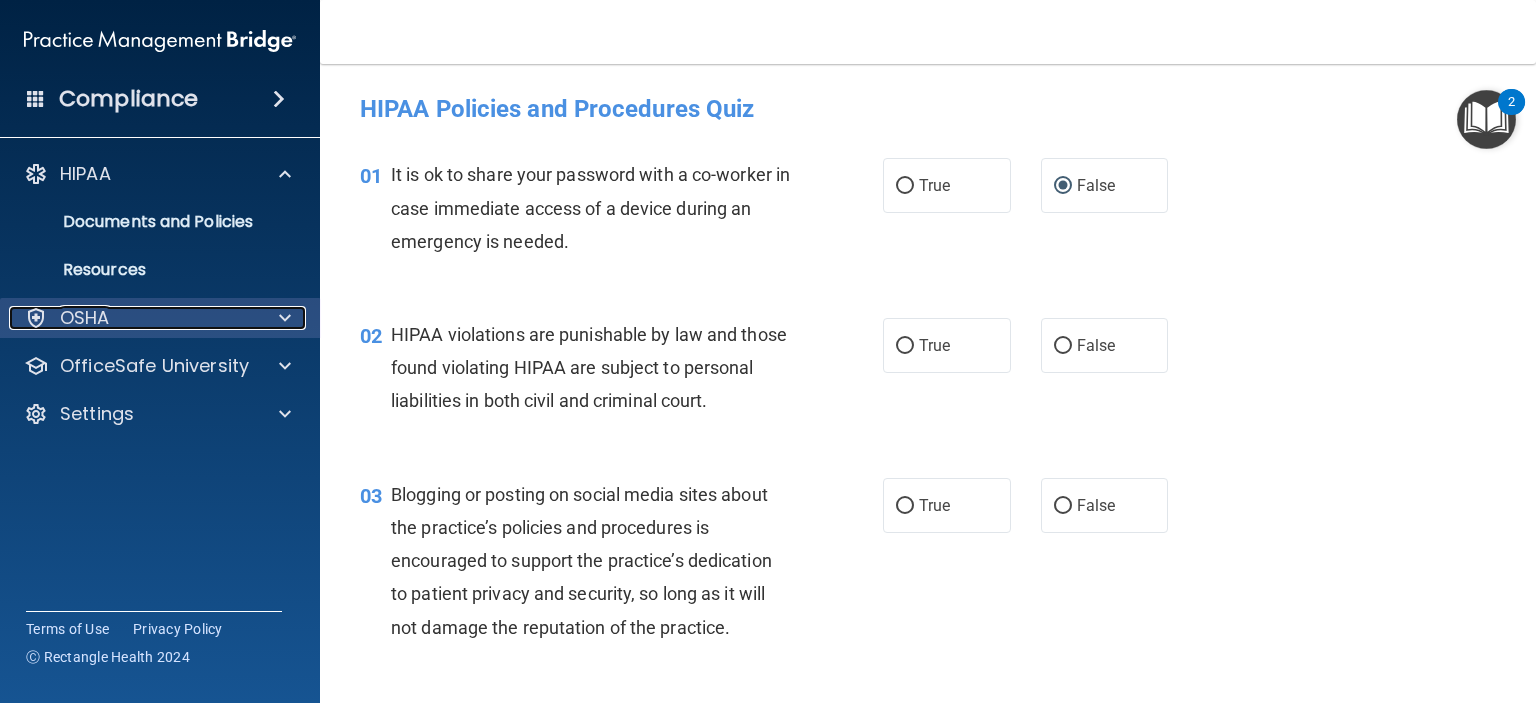 click at bounding box center [285, 318] 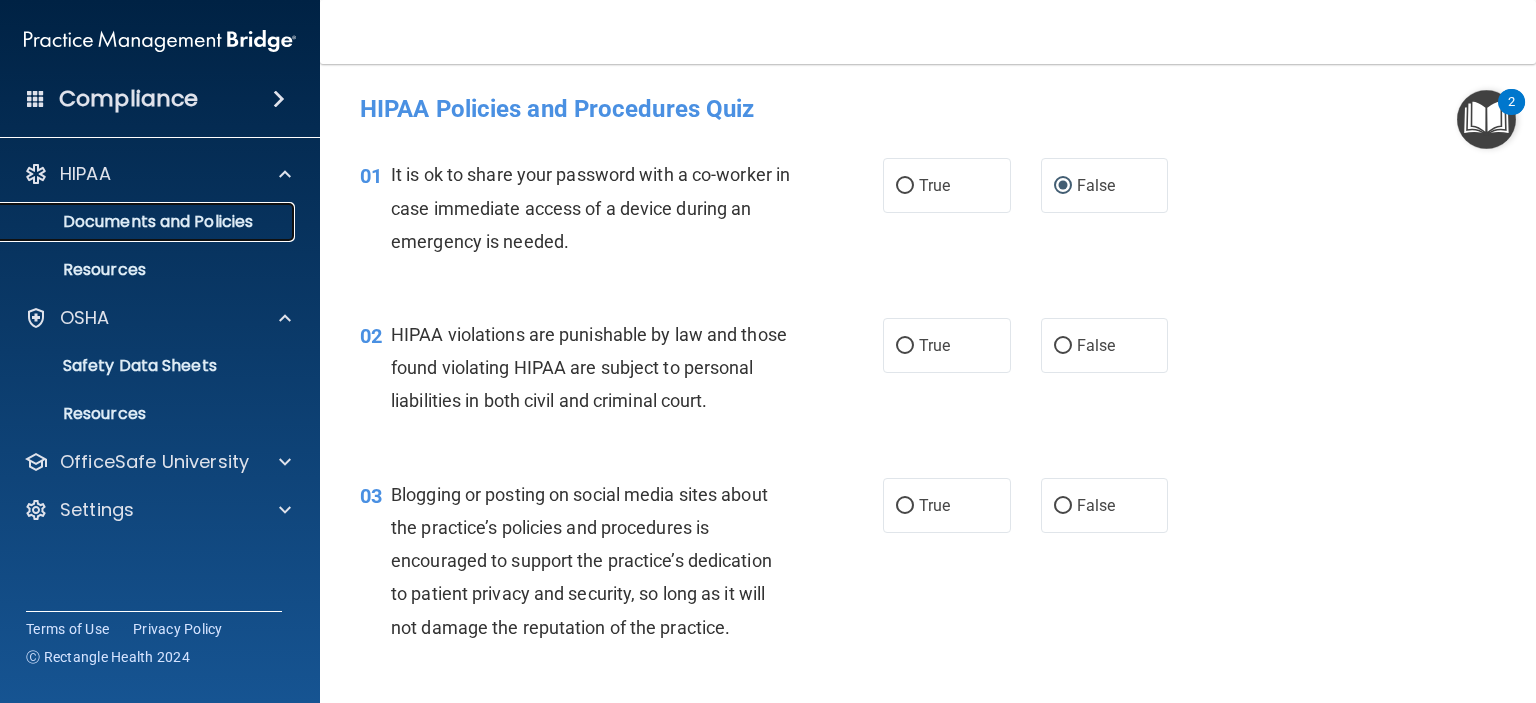 click on "Documents and Policies" at bounding box center [149, 222] 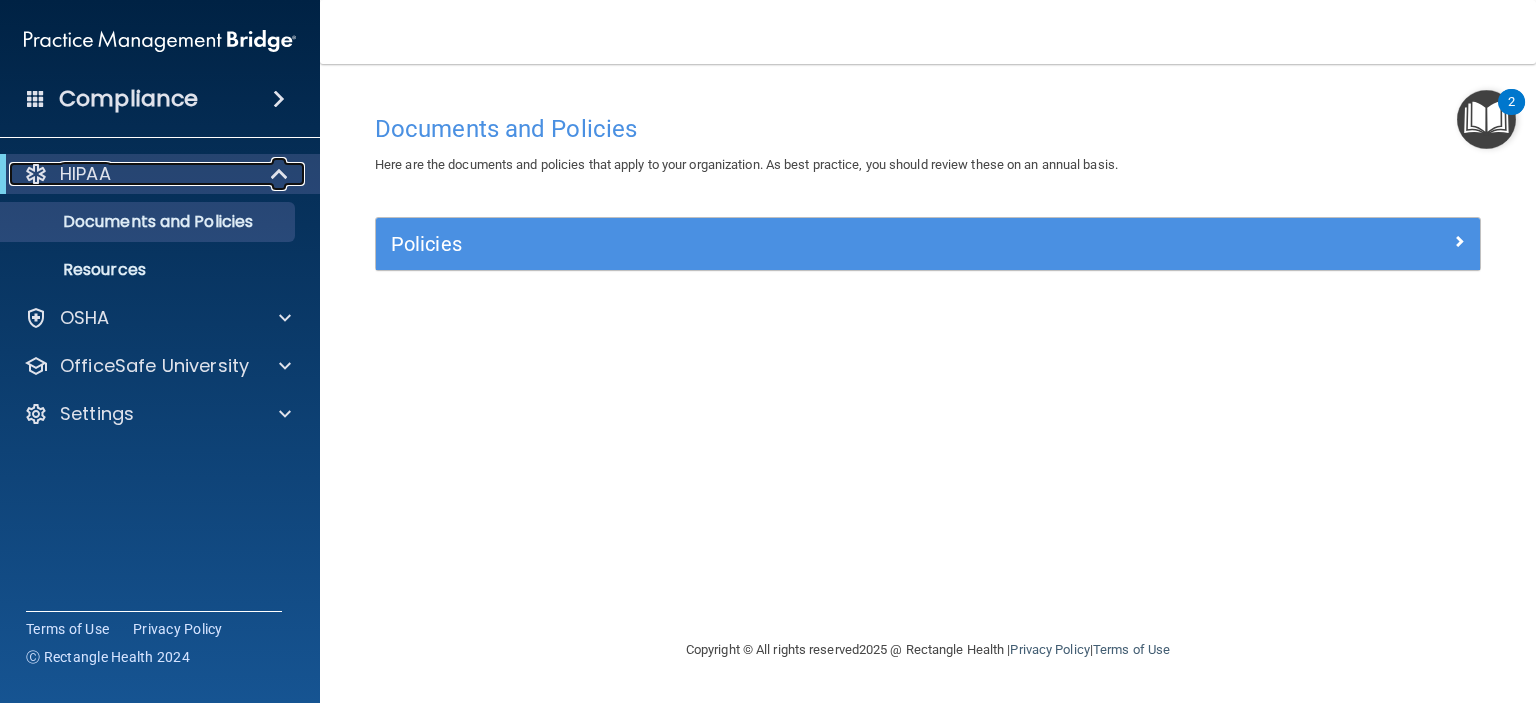click on "HIPAA" at bounding box center [85, 174] 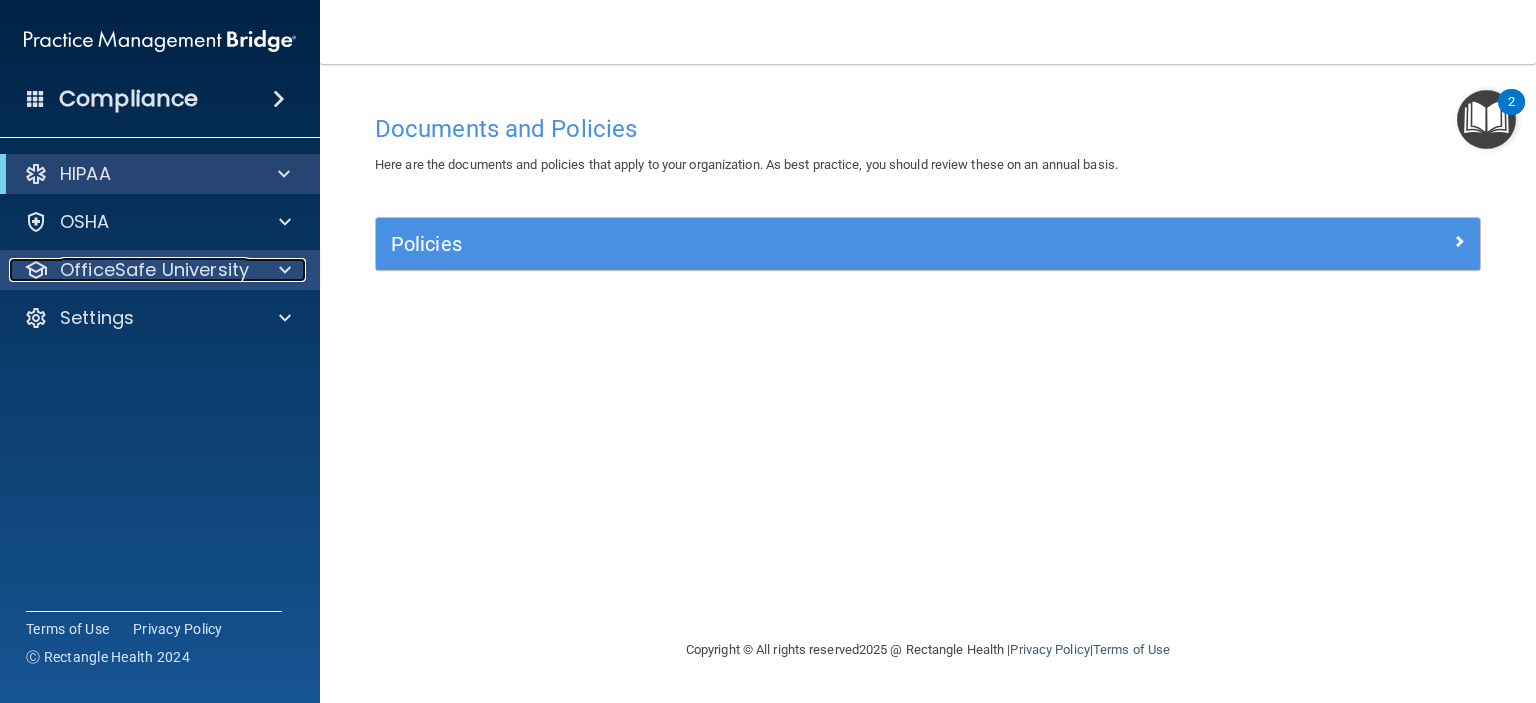click at bounding box center (285, 270) 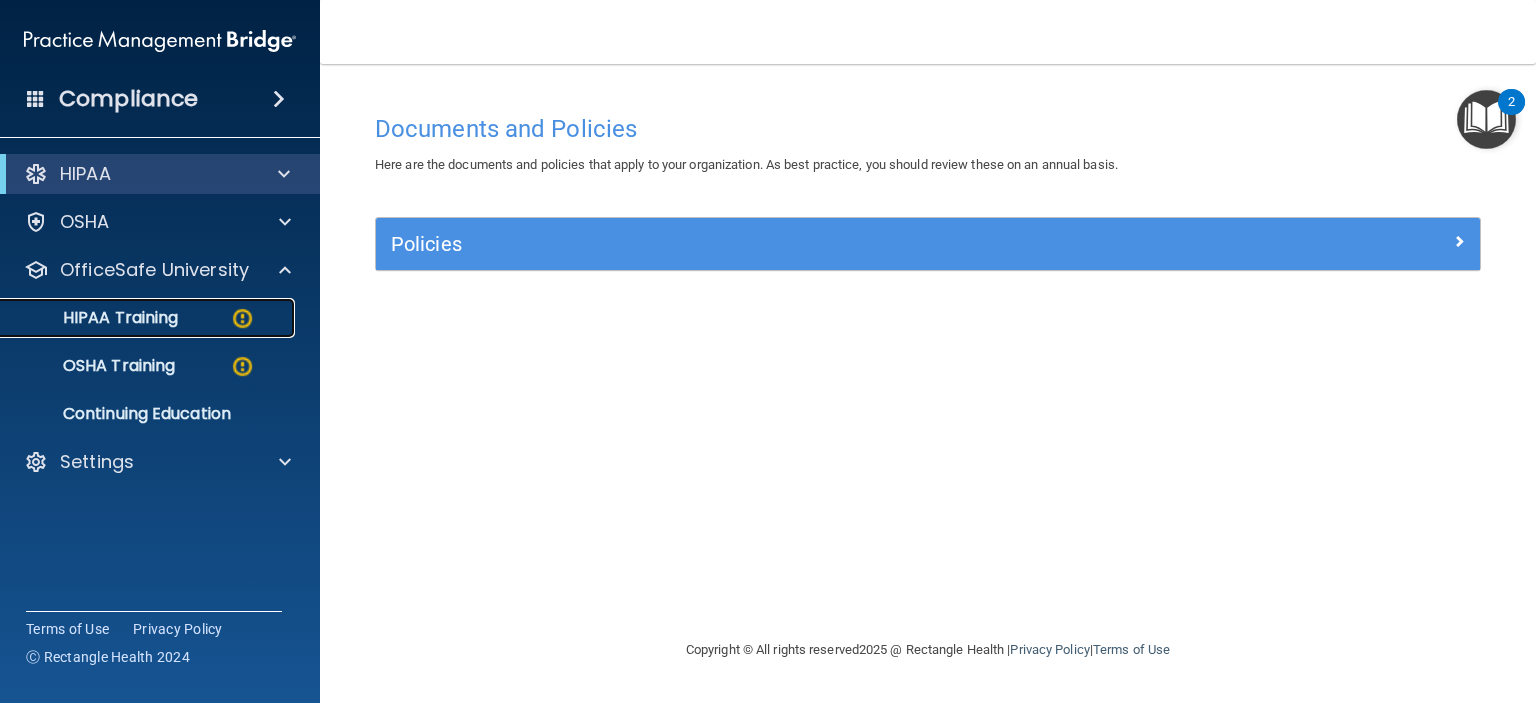 click on "HIPAA Training" at bounding box center [95, 318] 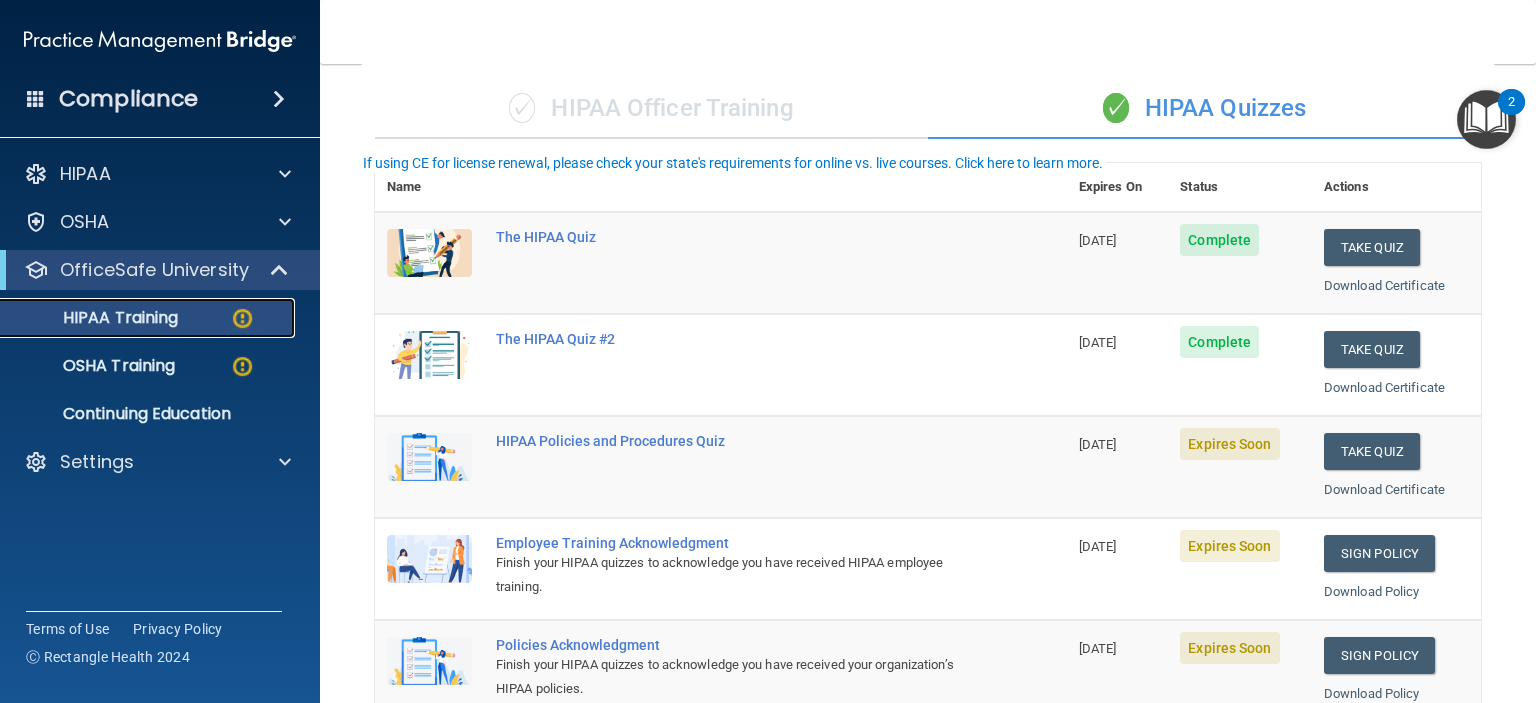 scroll, scrollTop: 200, scrollLeft: 0, axis: vertical 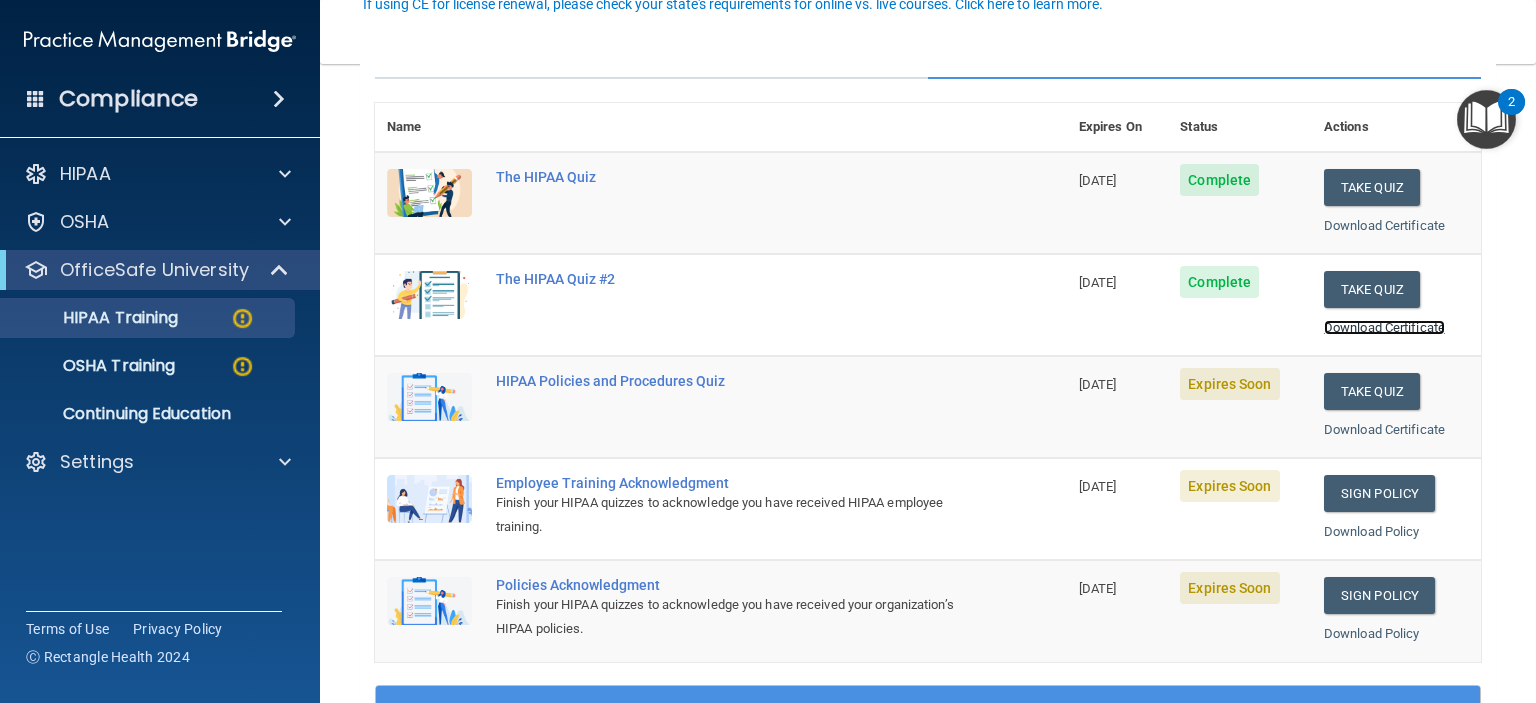 click on "Download Certificate" at bounding box center [1384, 327] 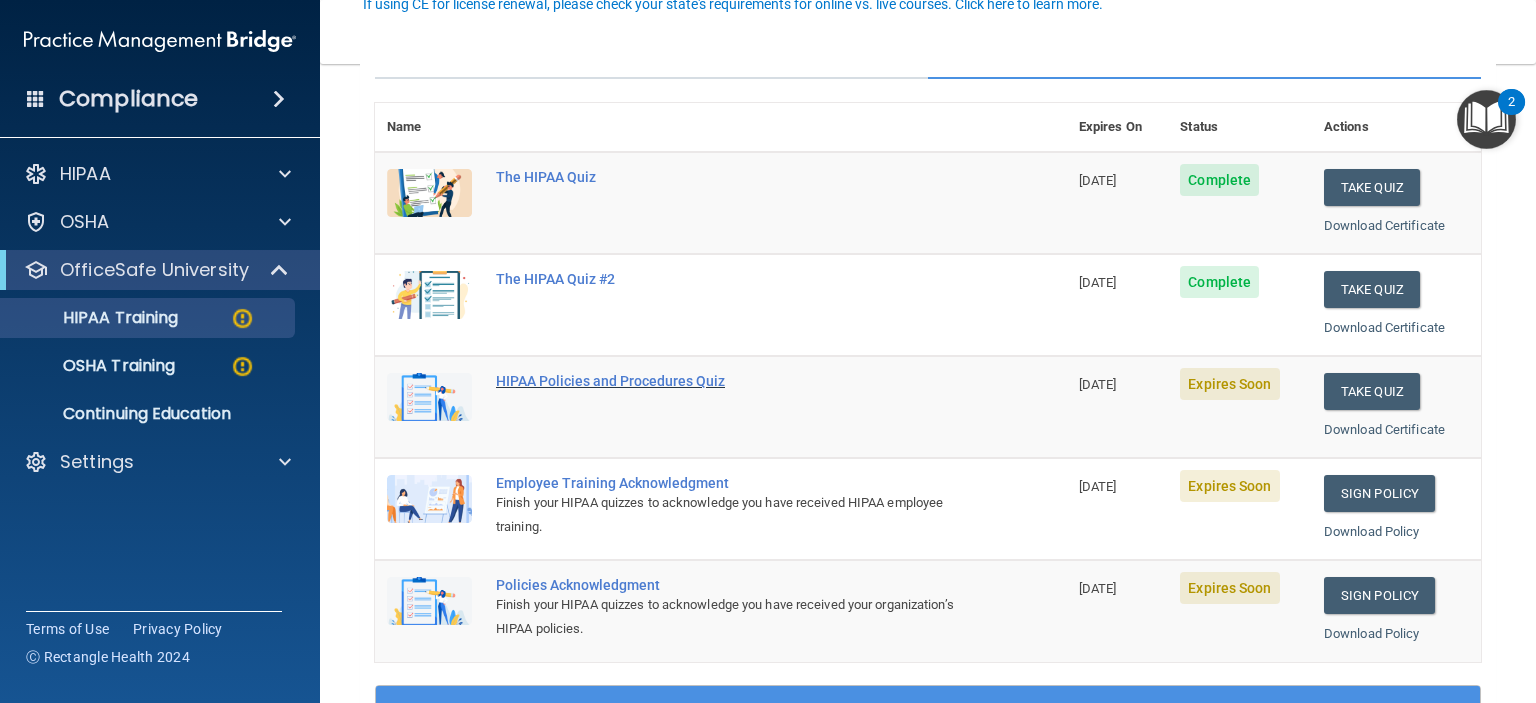 click on "HIPAA Policies and Procedures Quiz" at bounding box center (731, 381) 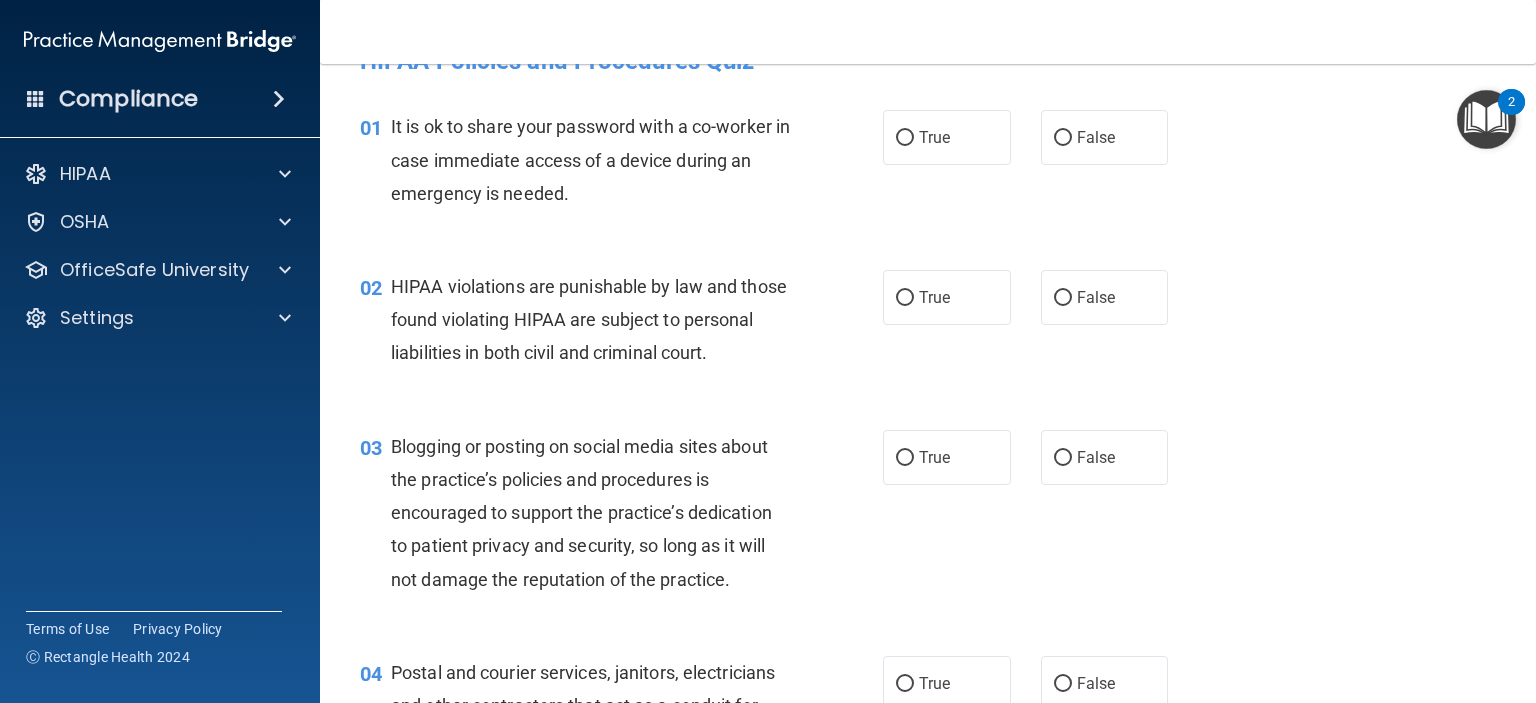 scroll, scrollTop: 0, scrollLeft: 0, axis: both 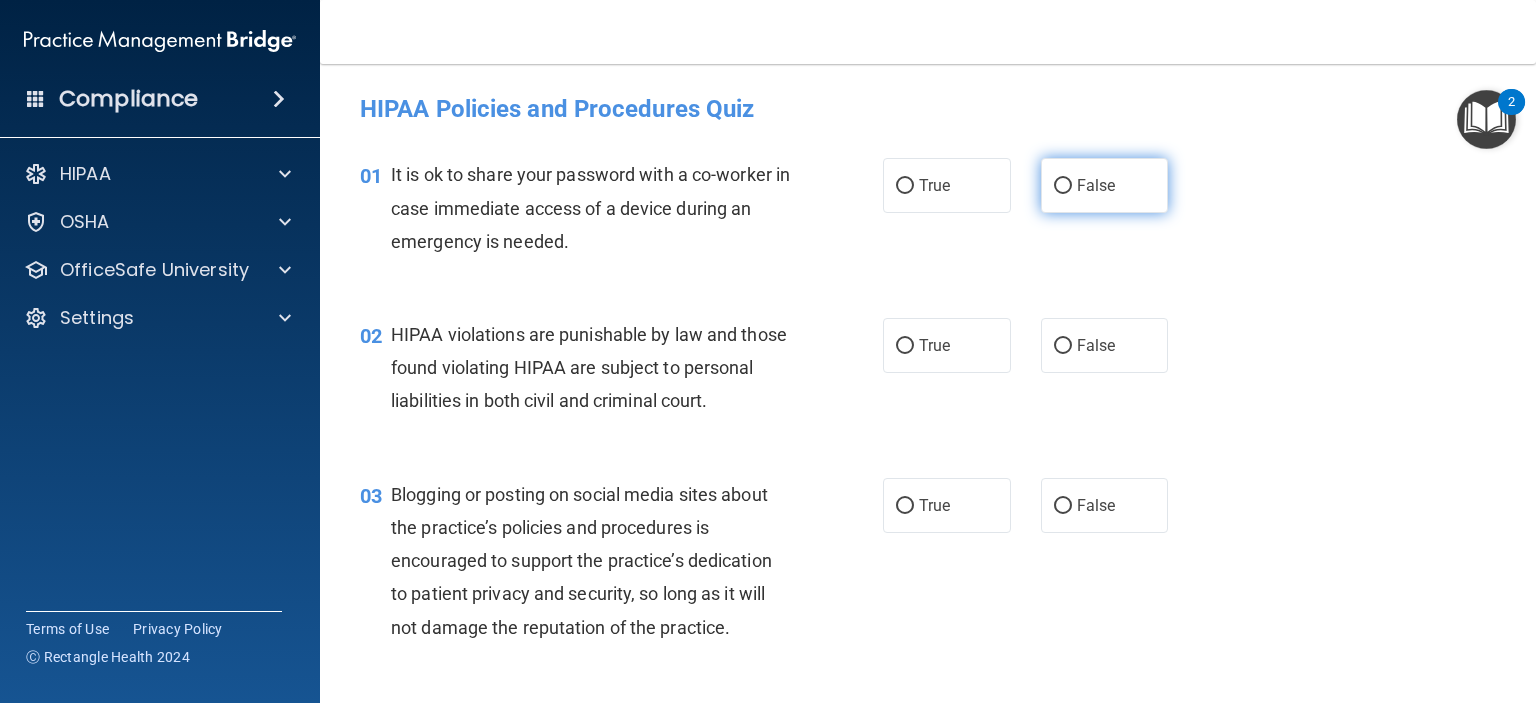 click on "False" at bounding box center (1063, 186) 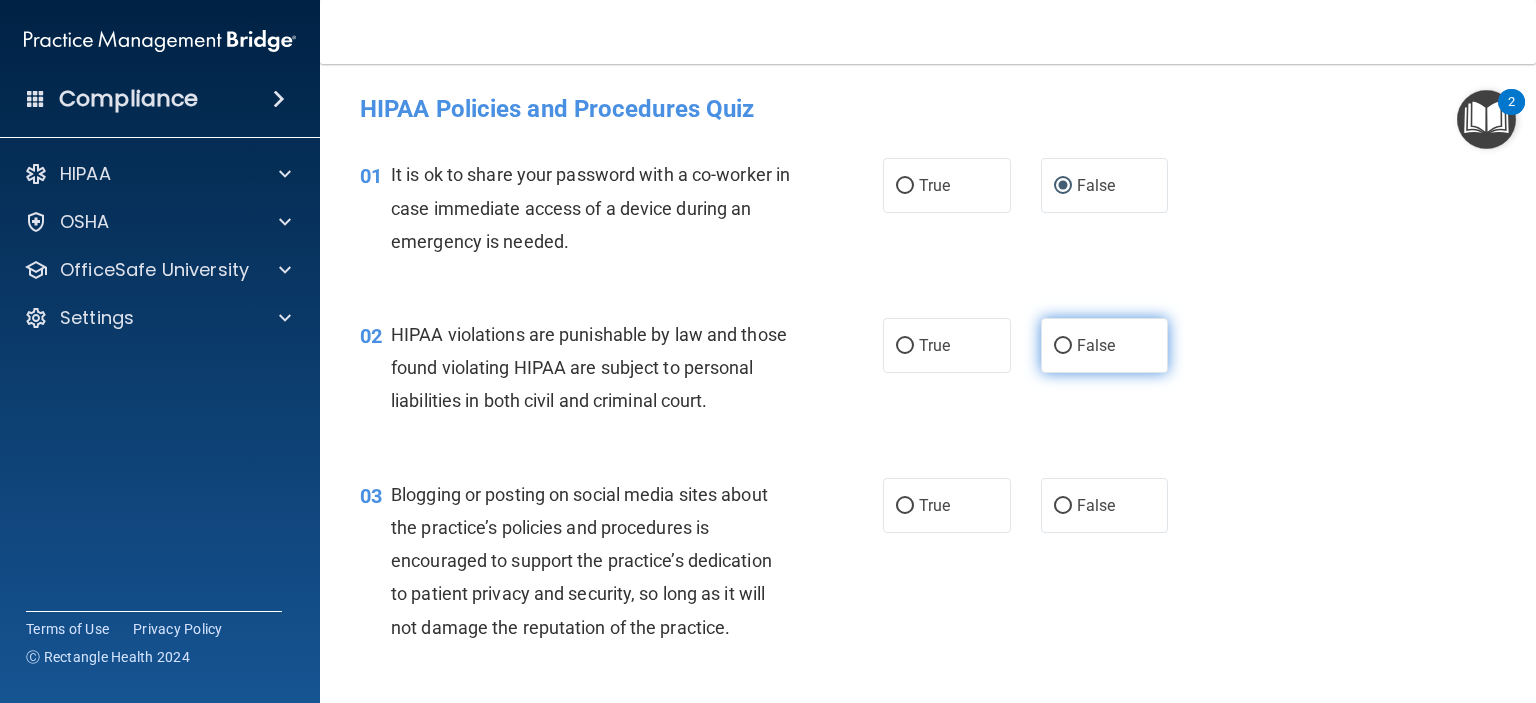 click on "False" at bounding box center [1063, 346] 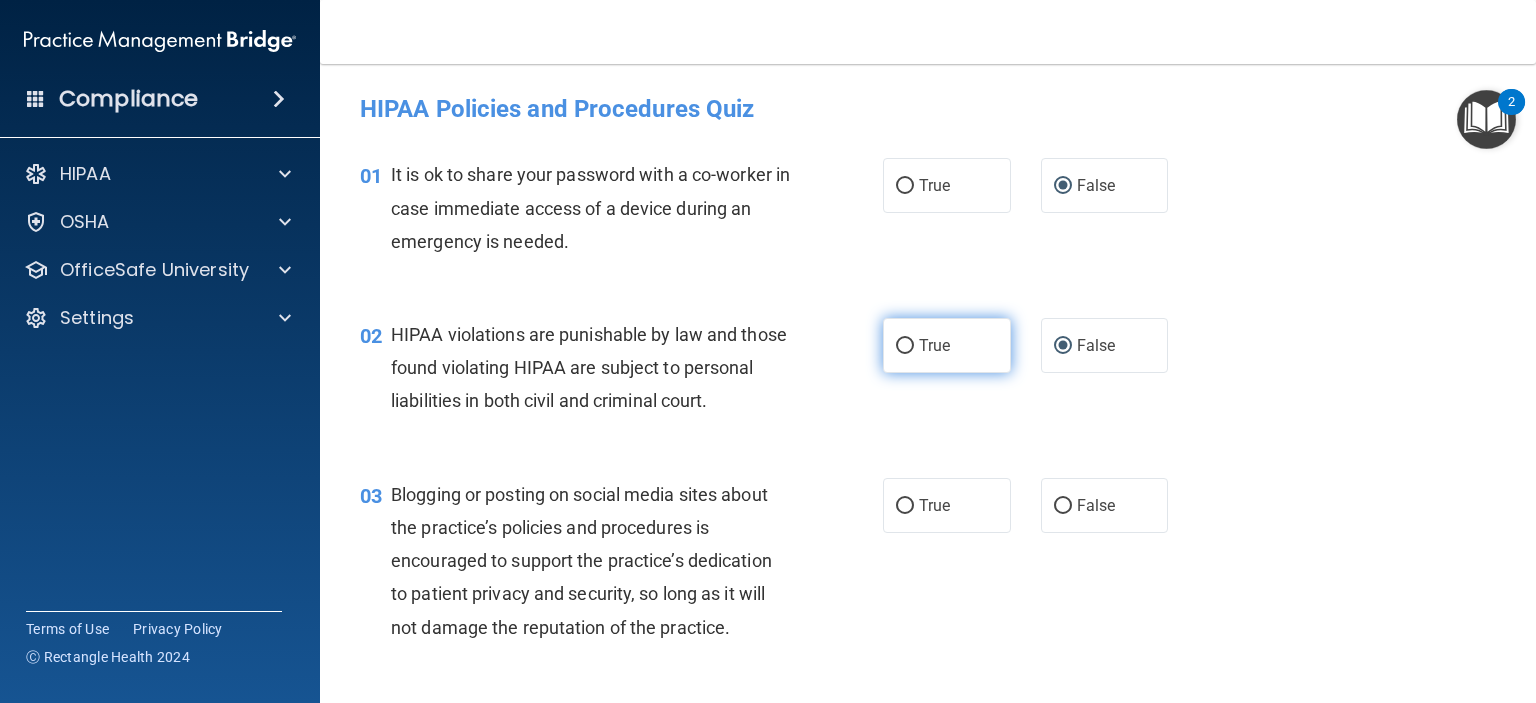 click on "True" at bounding box center [905, 346] 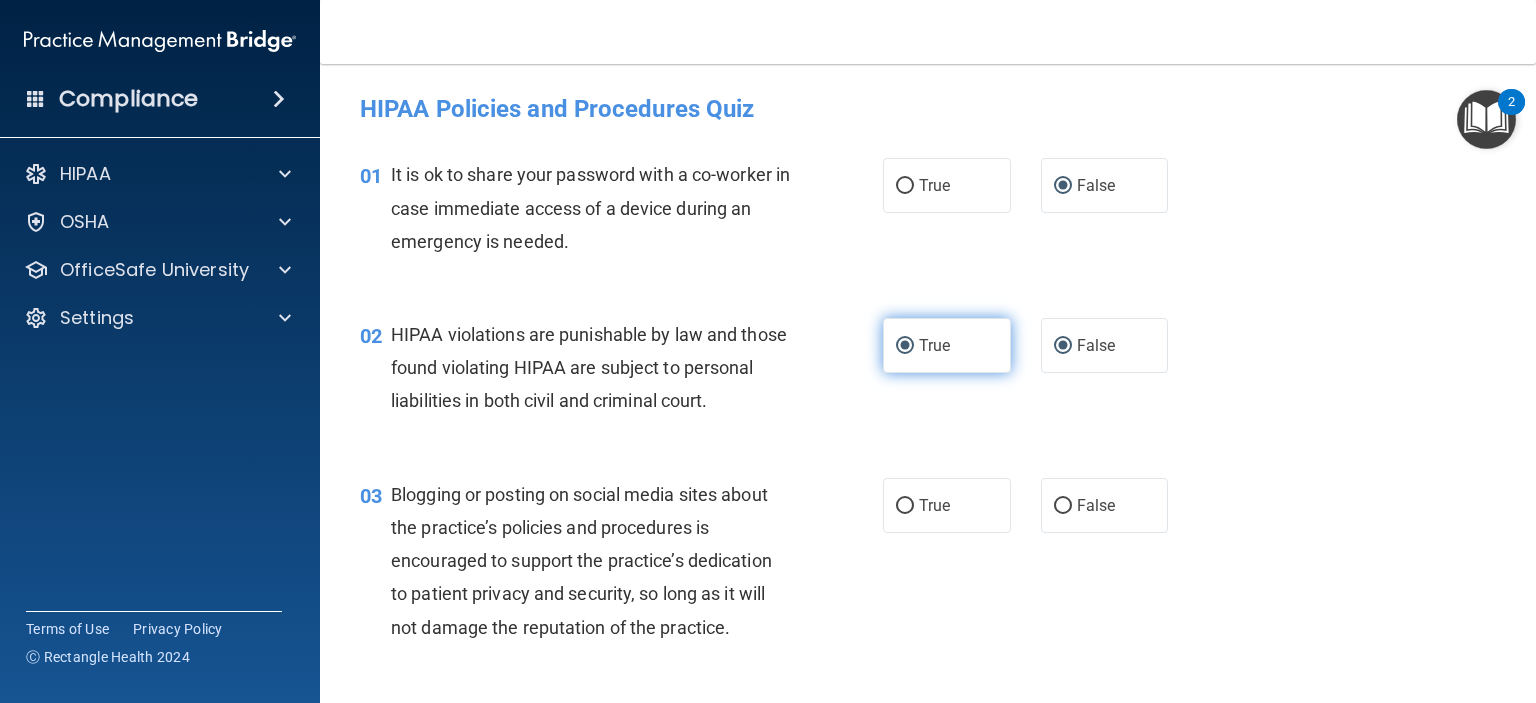 radio on "false" 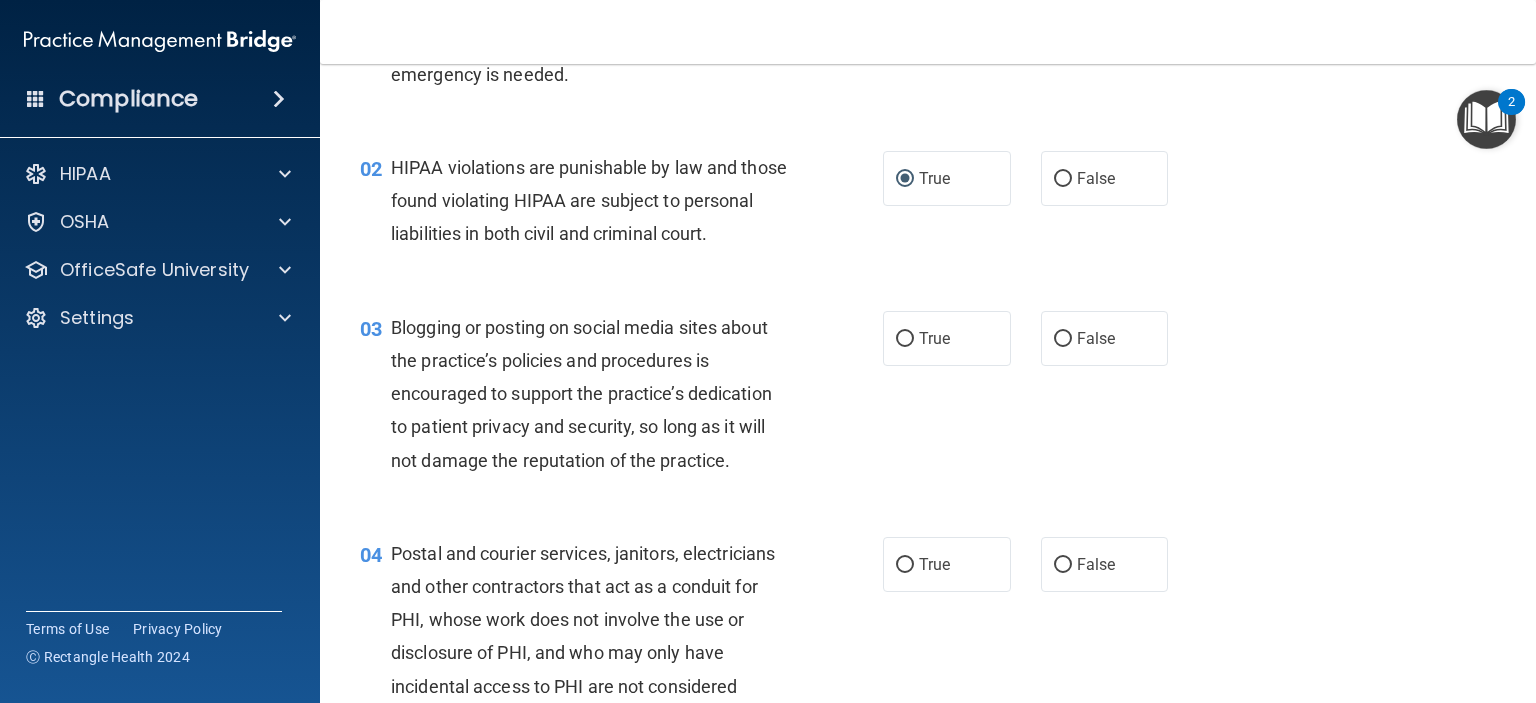 scroll, scrollTop: 200, scrollLeft: 0, axis: vertical 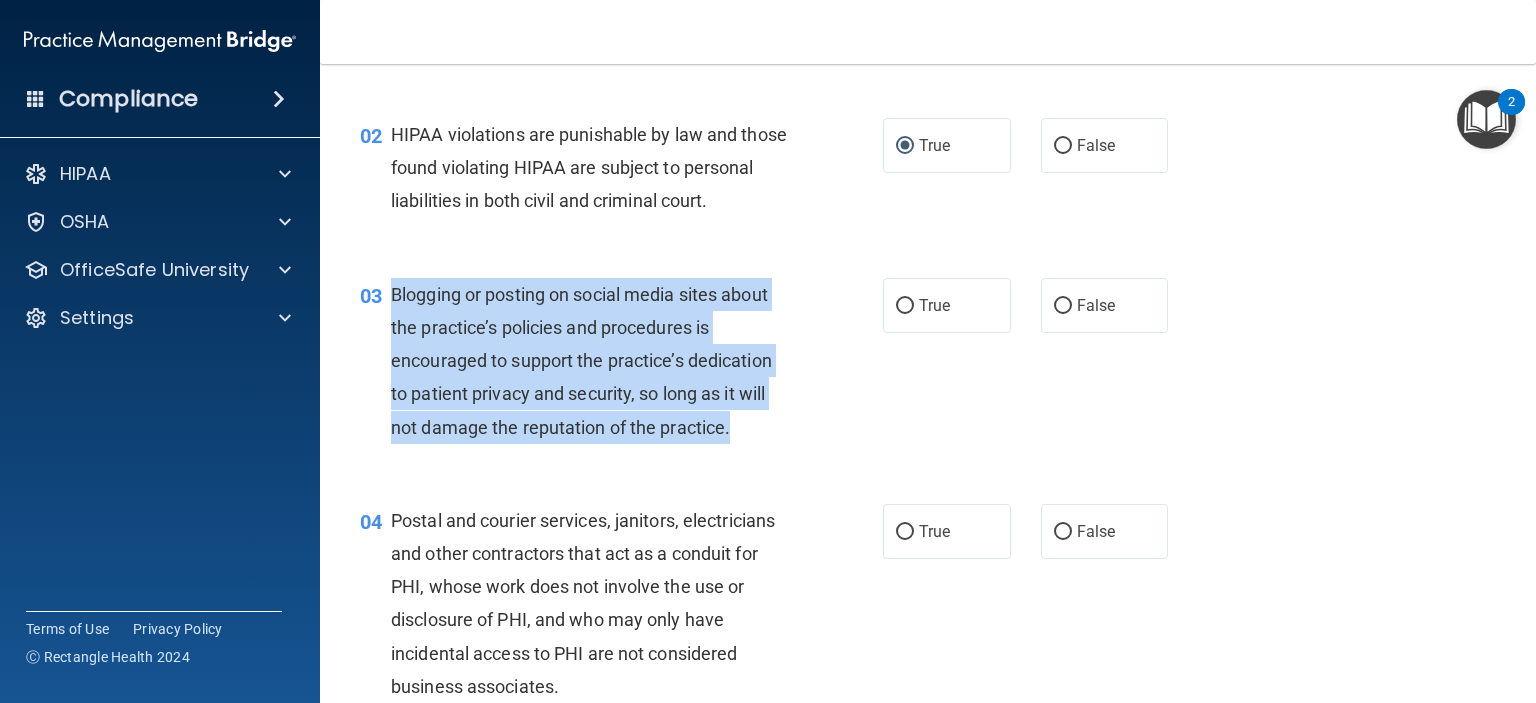 drag, startPoint x: 731, startPoint y: 466, endPoint x: 392, endPoint y: 327, distance: 366.3905 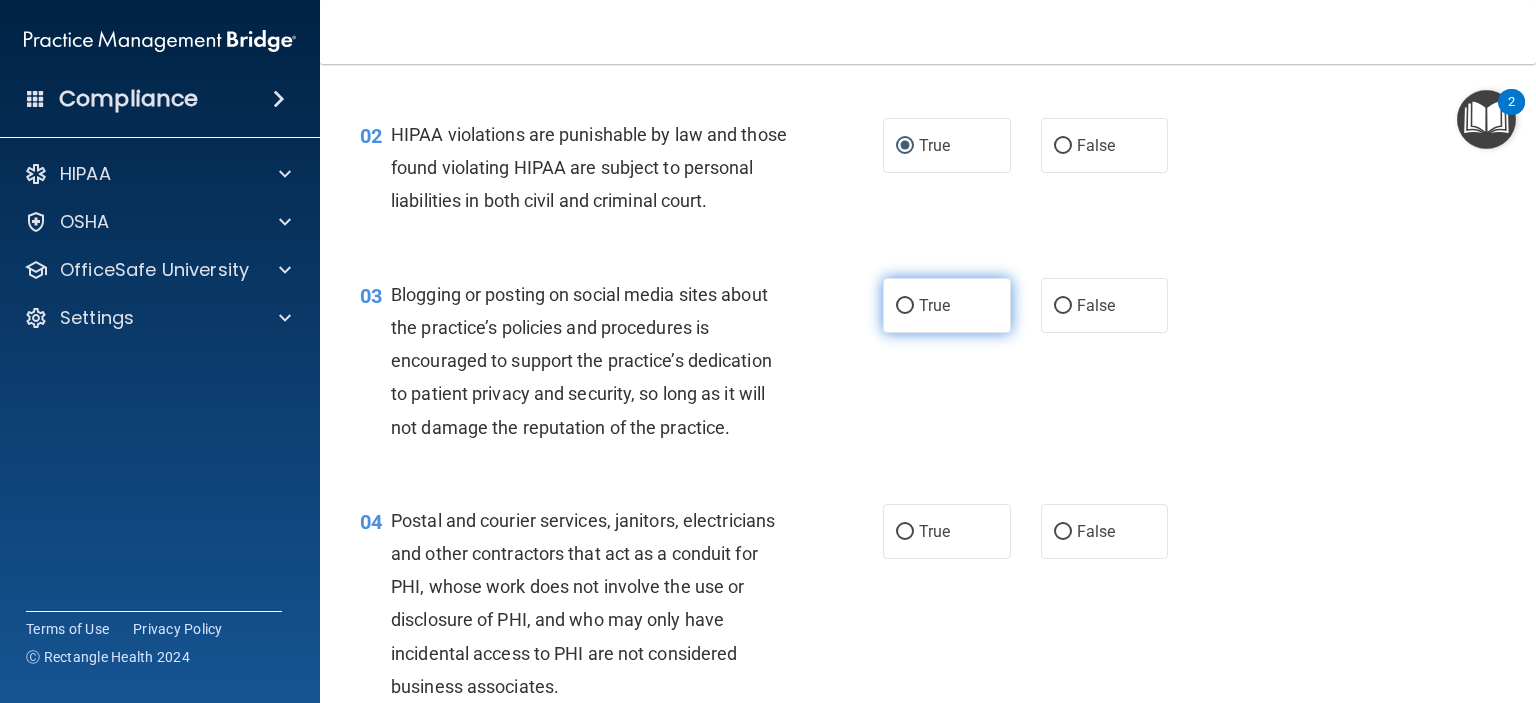 click on "True" at bounding box center [905, 306] 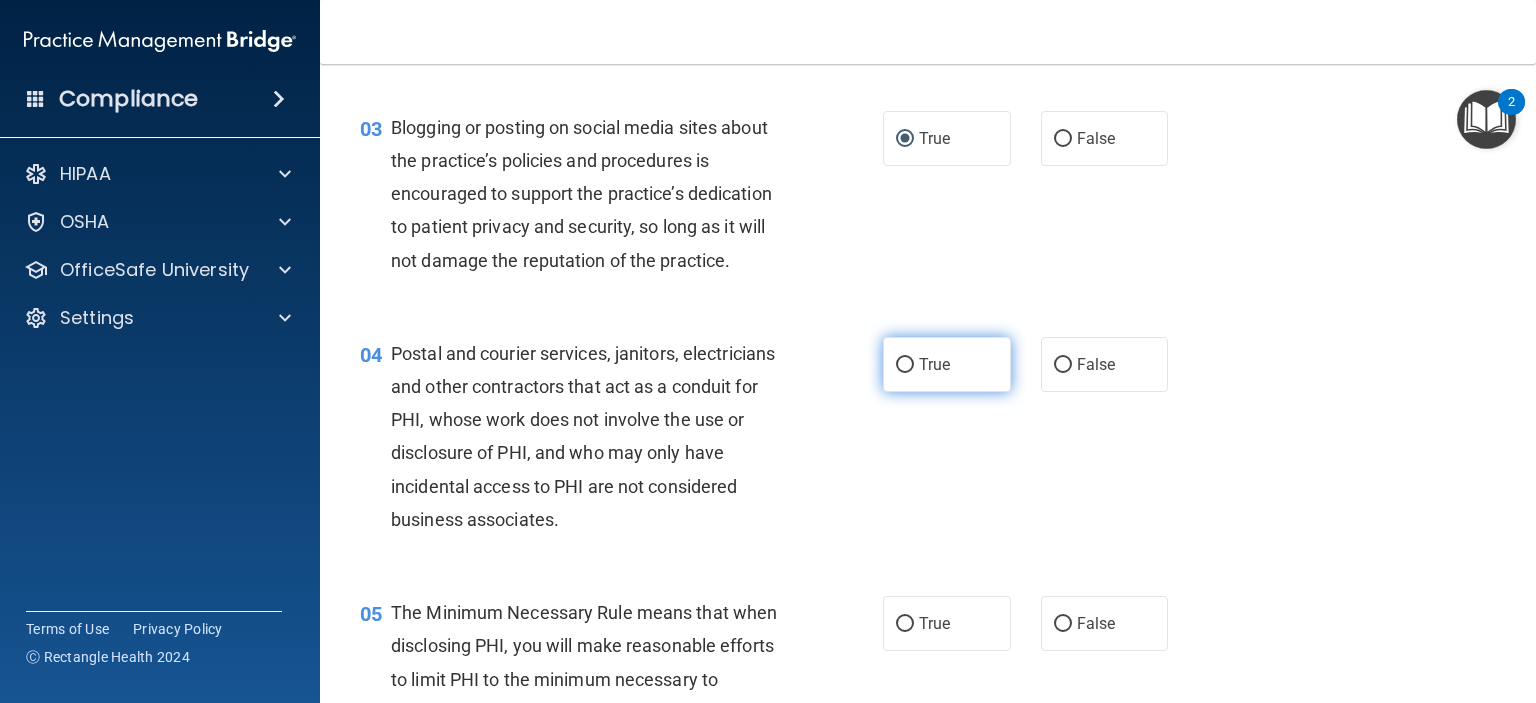 scroll, scrollTop: 400, scrollLeft: 0, axis: vertical 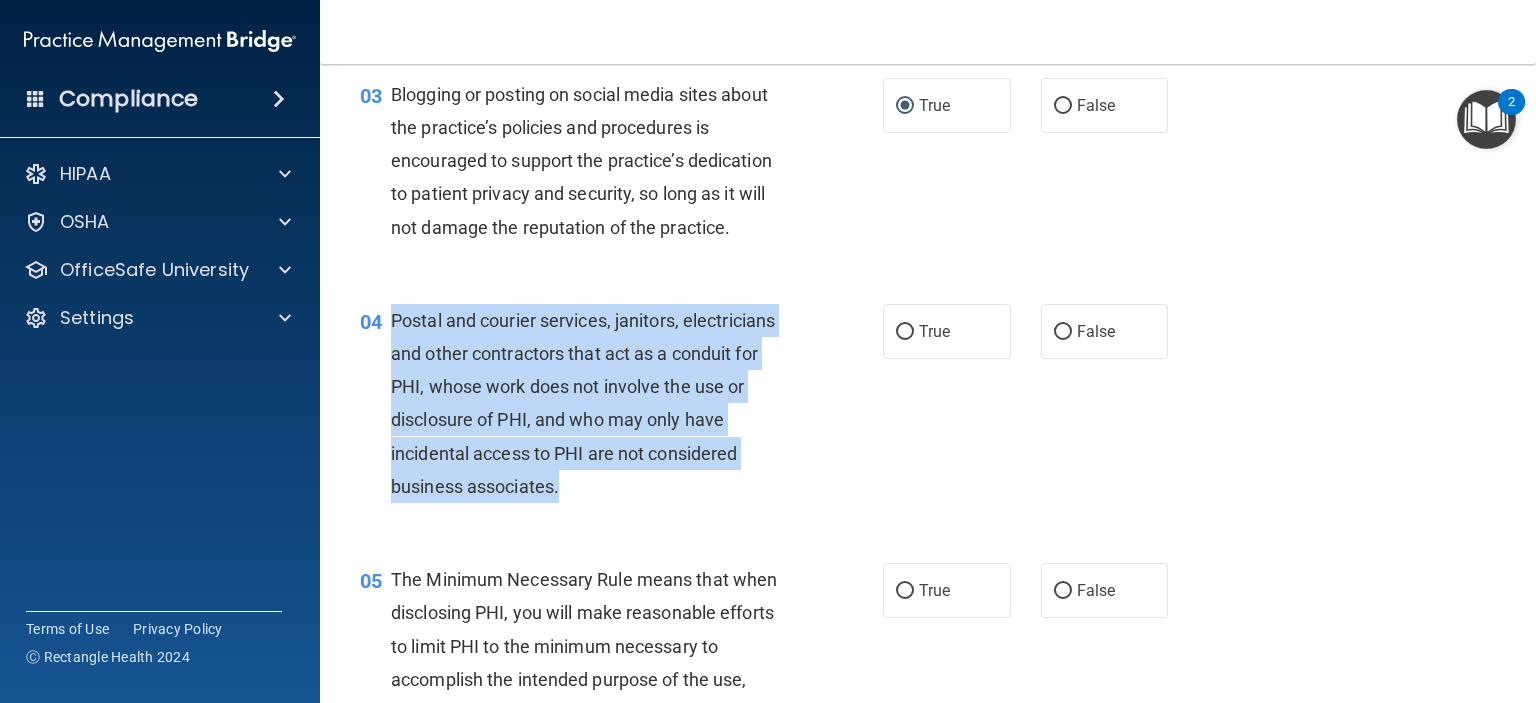 drag, startPoint x: 560, startPoint y: 517, endPoint x: 392, endPoint y: 353, distance: 234.77649 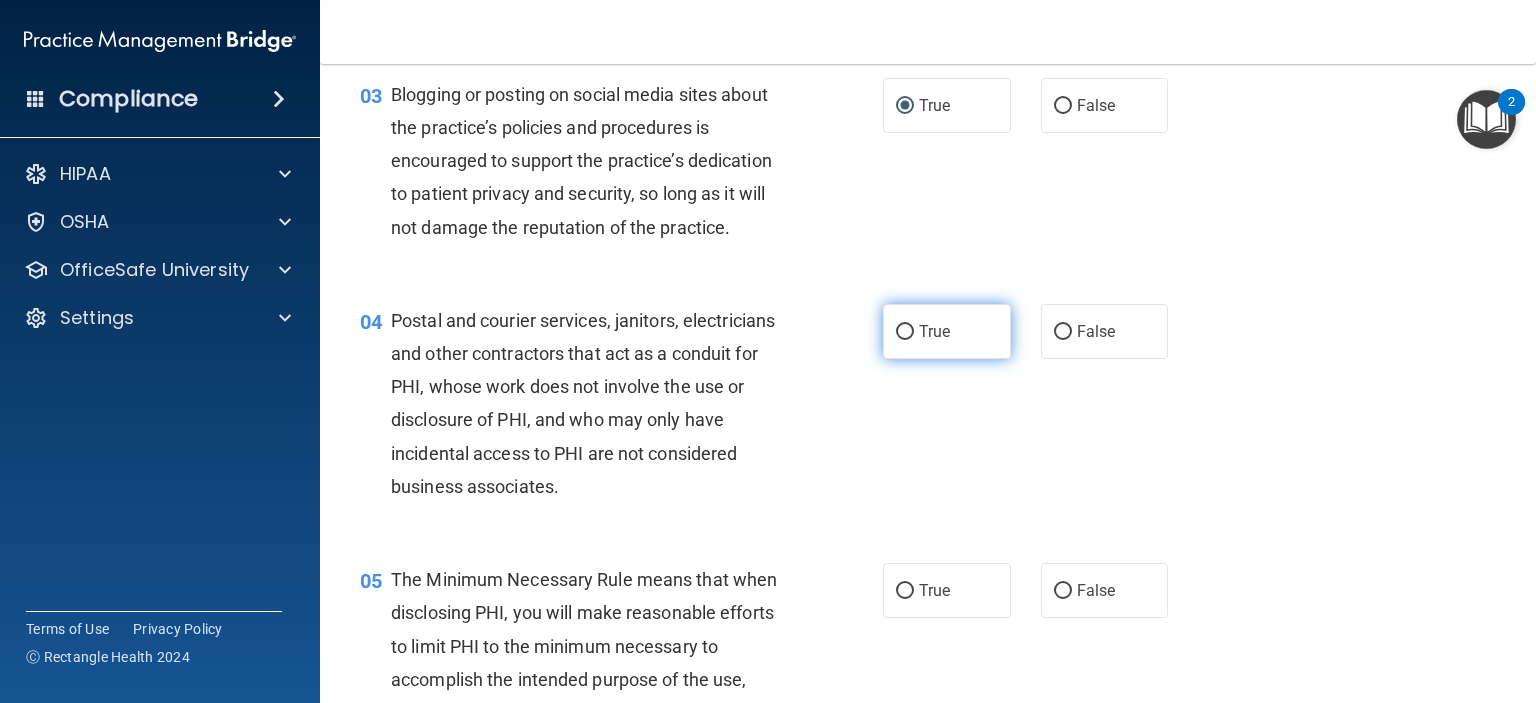 click on "True" at bounding box center [947, 331] 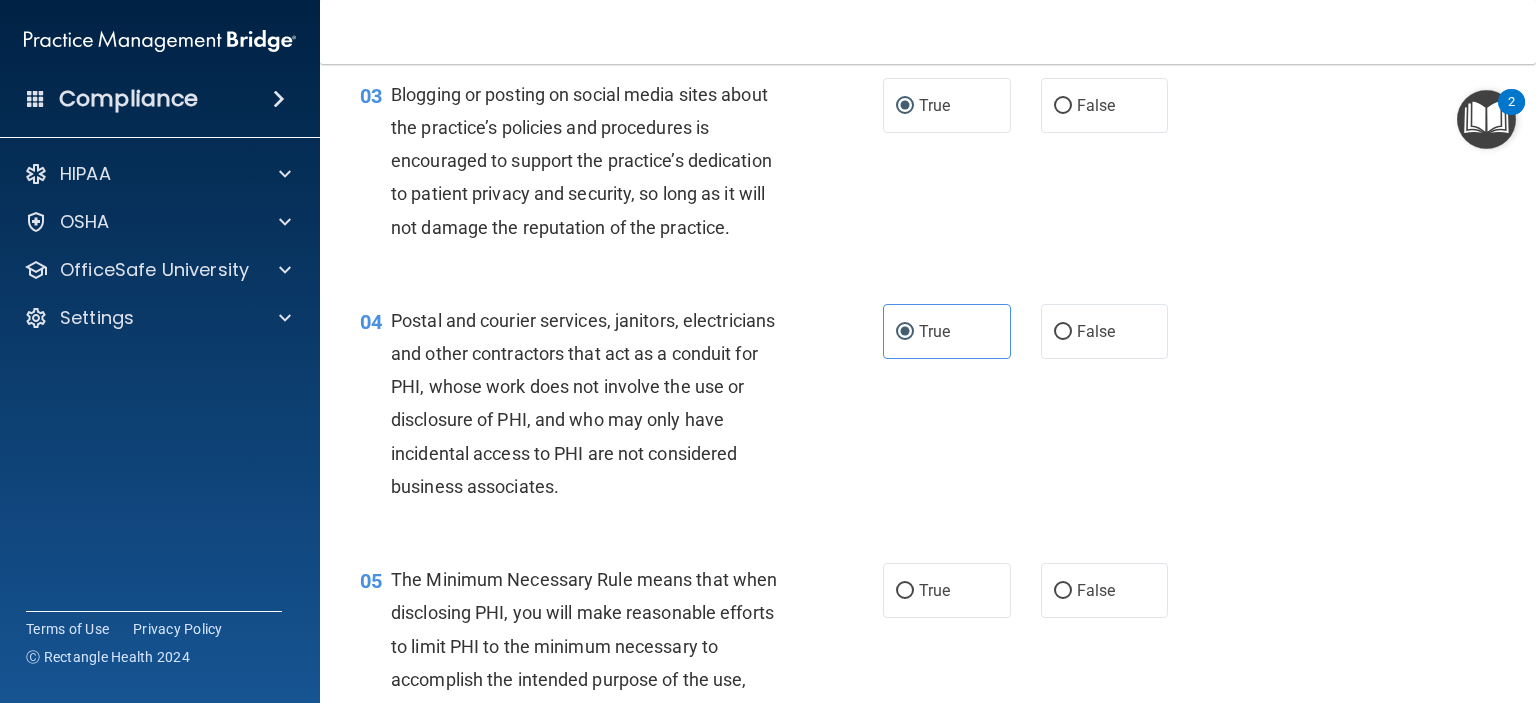 scroll, scrollTop: 600, scrollLeft: 0, axis: vertical 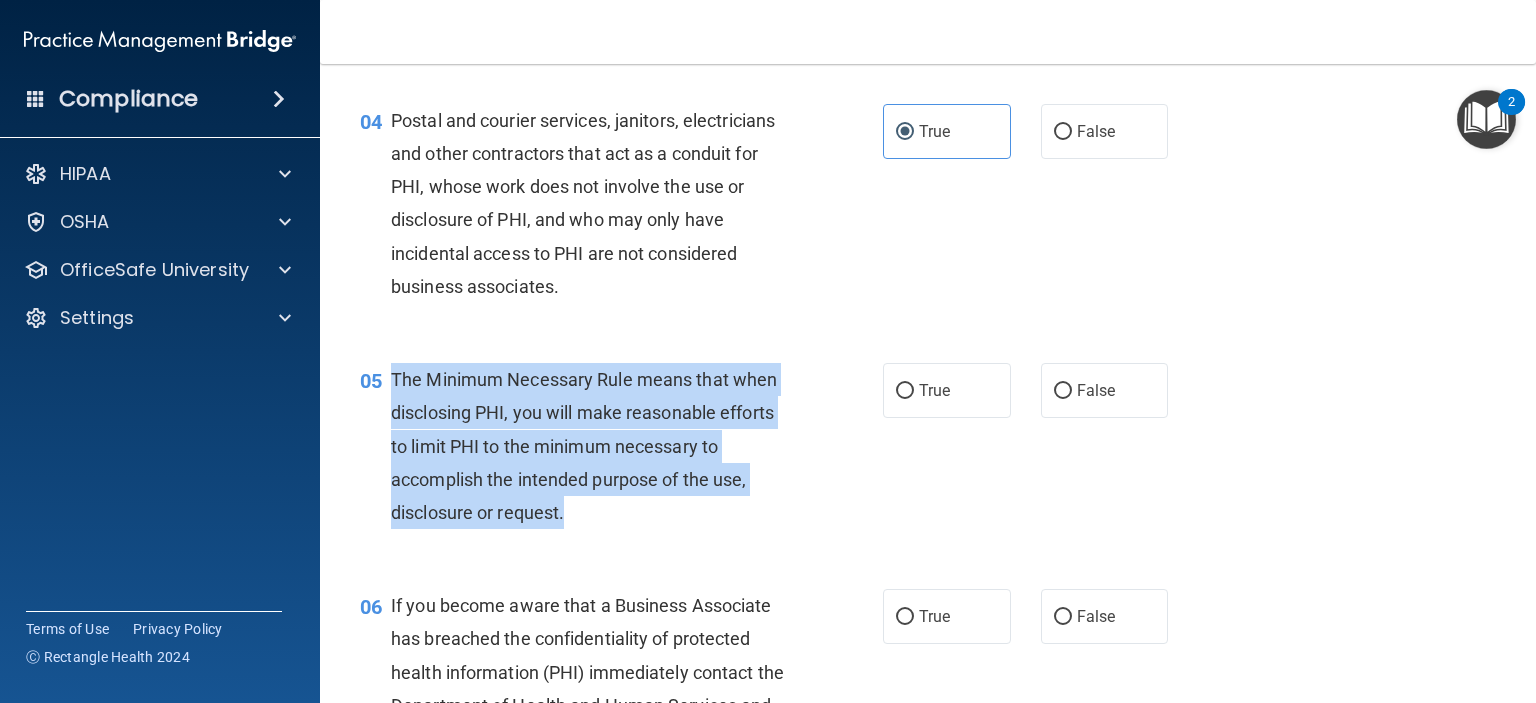 drag, startPoint x: 565, startPoint y: 544, endPoint x: 392, endPoint y: 410, distance: 218.82642 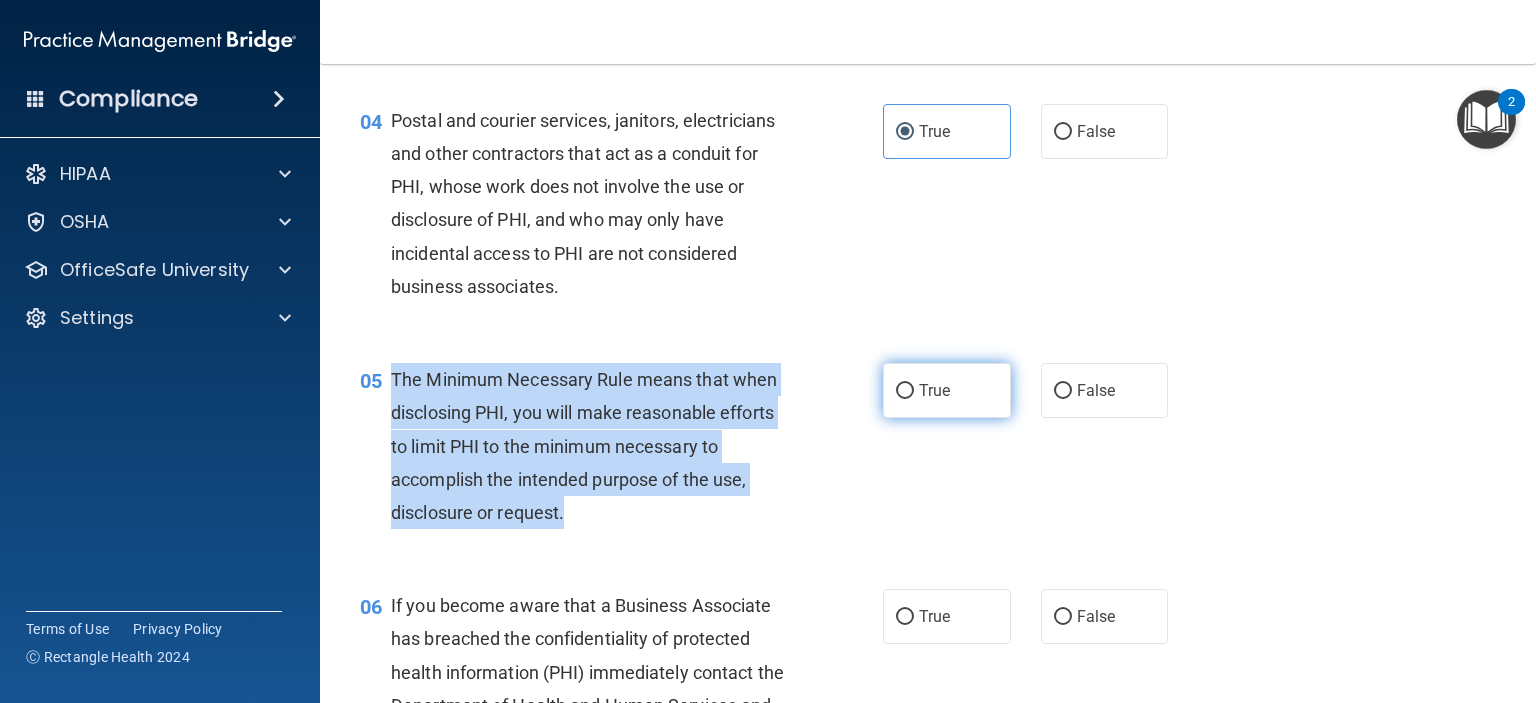 click on "True" at bounding box center (905, 391) 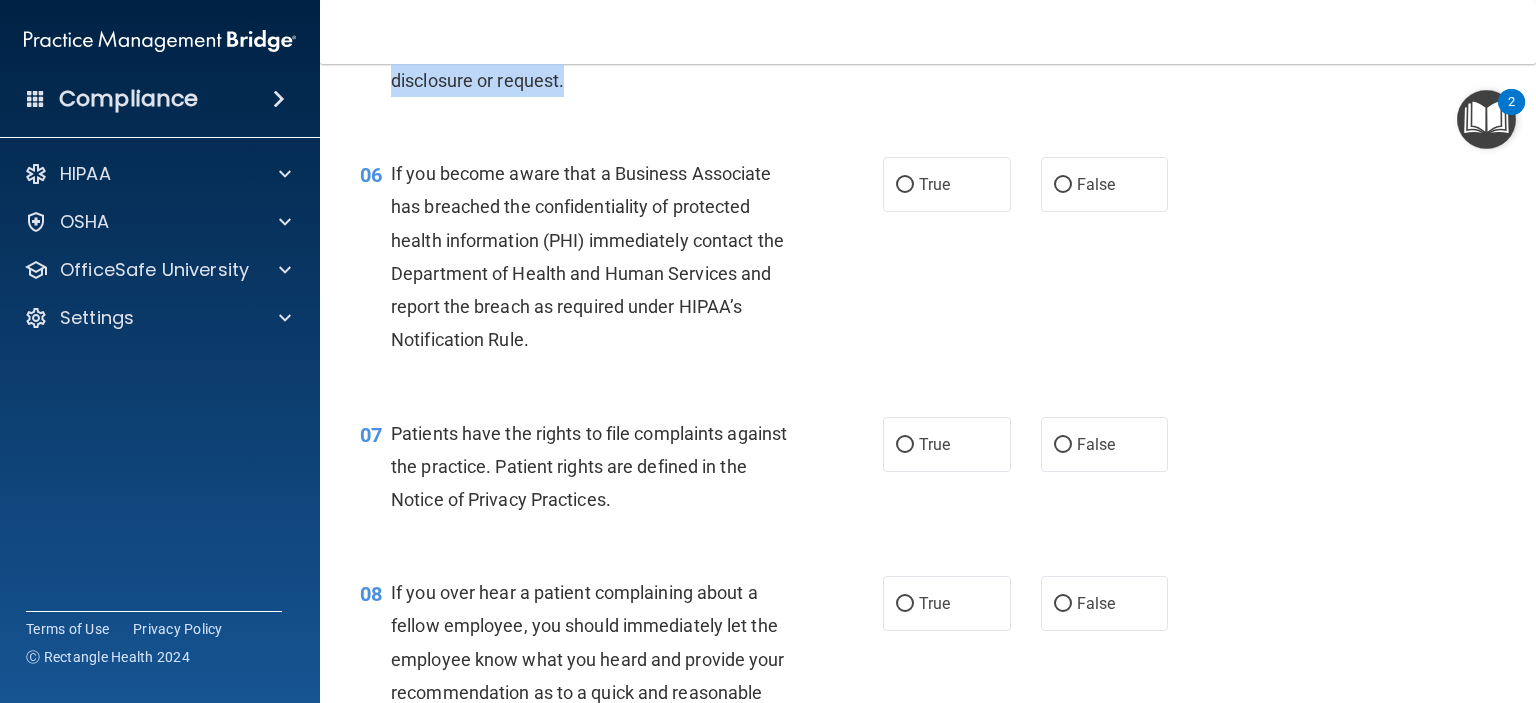 scroll, scrollTop: 1000, scrollLeft: 0, axis: vertical 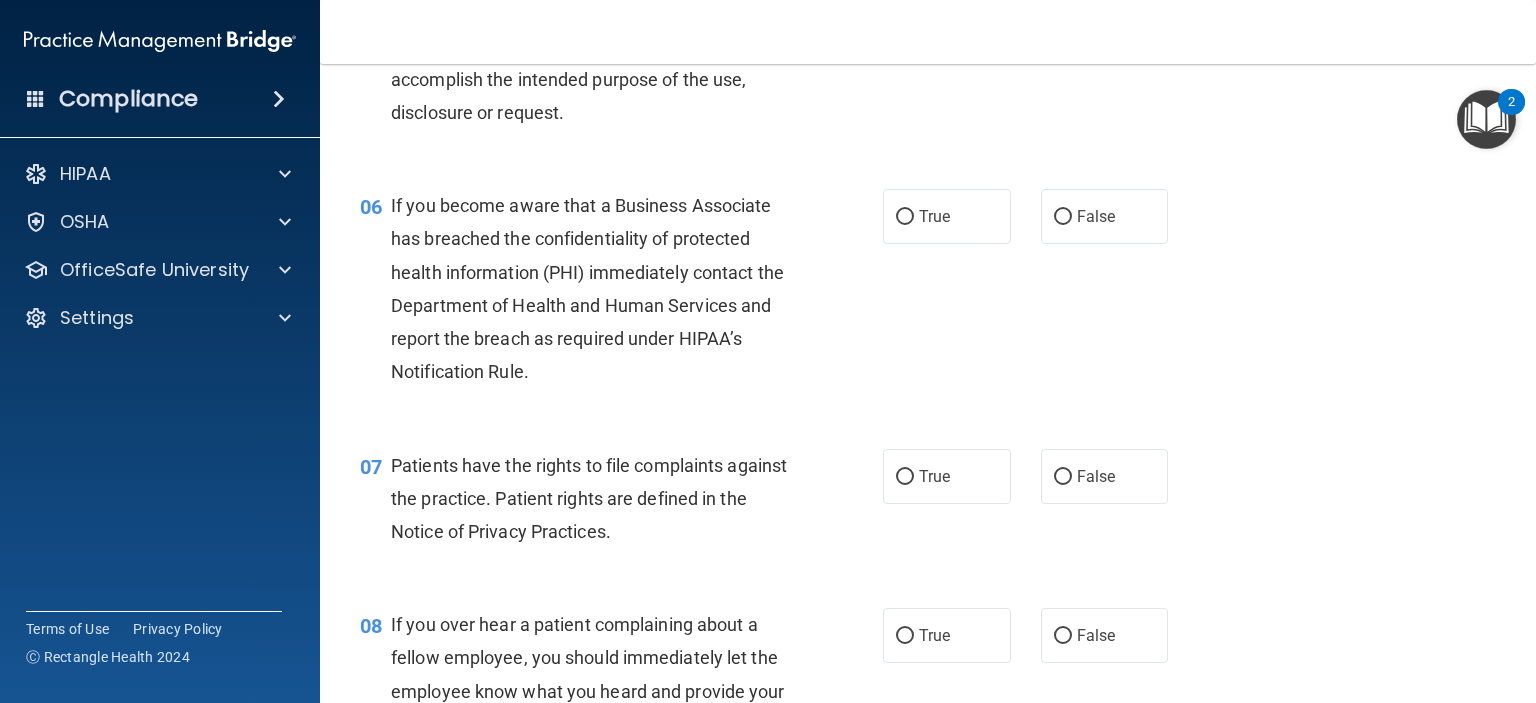 click on "06" at bounding box center [368, 207] 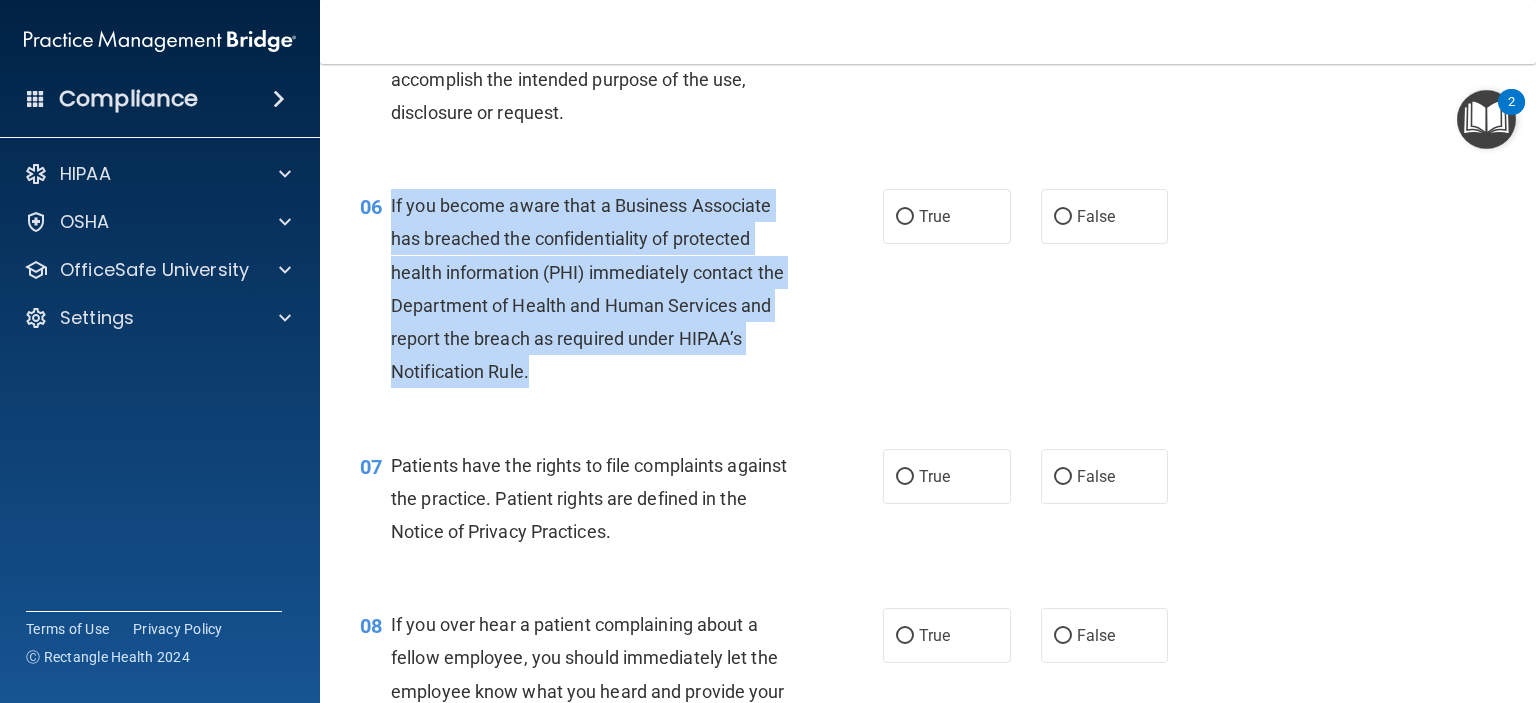 drag, startPoint x: 392, startPoint y: 238, endPoint x: 643, endPoint y: 415, distance: 307.1319 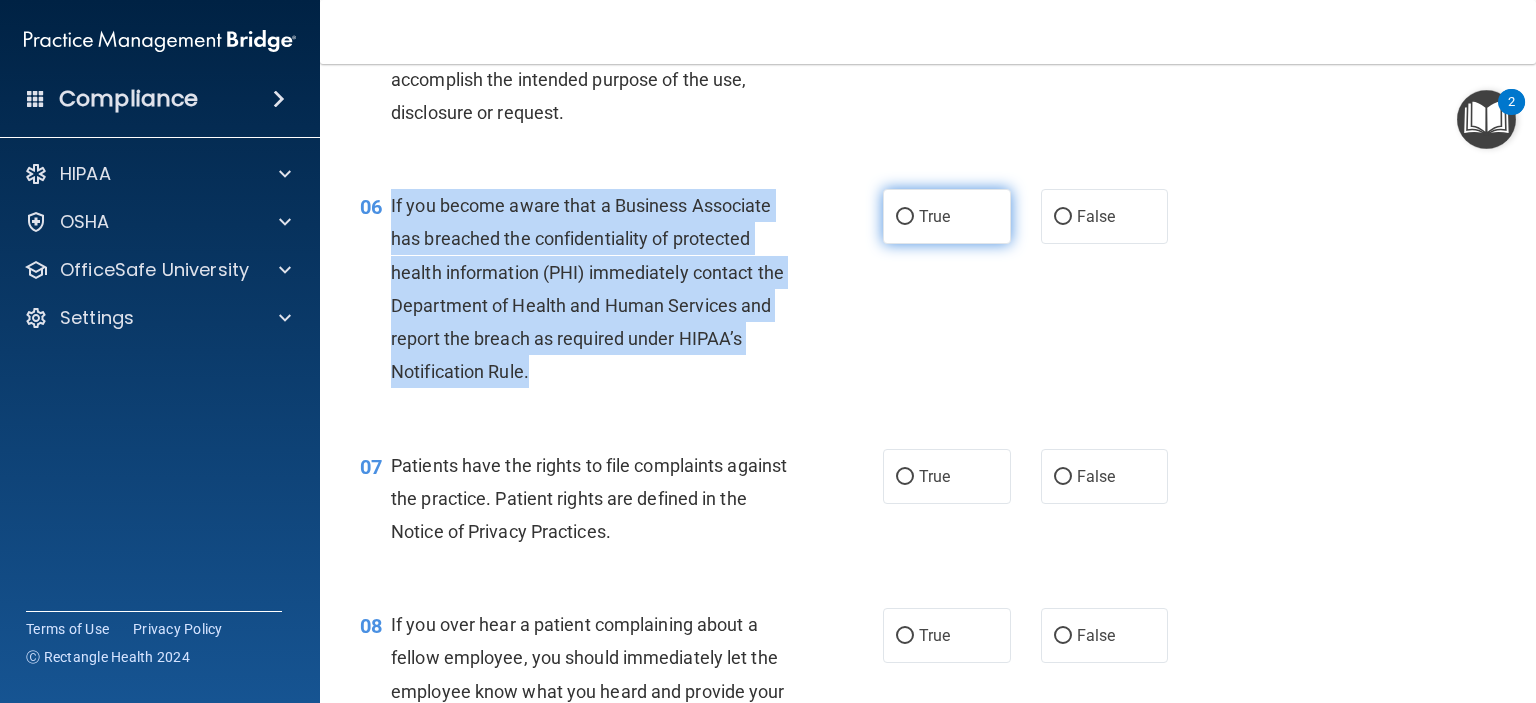 click on "True" at bounding box center (905, 217) 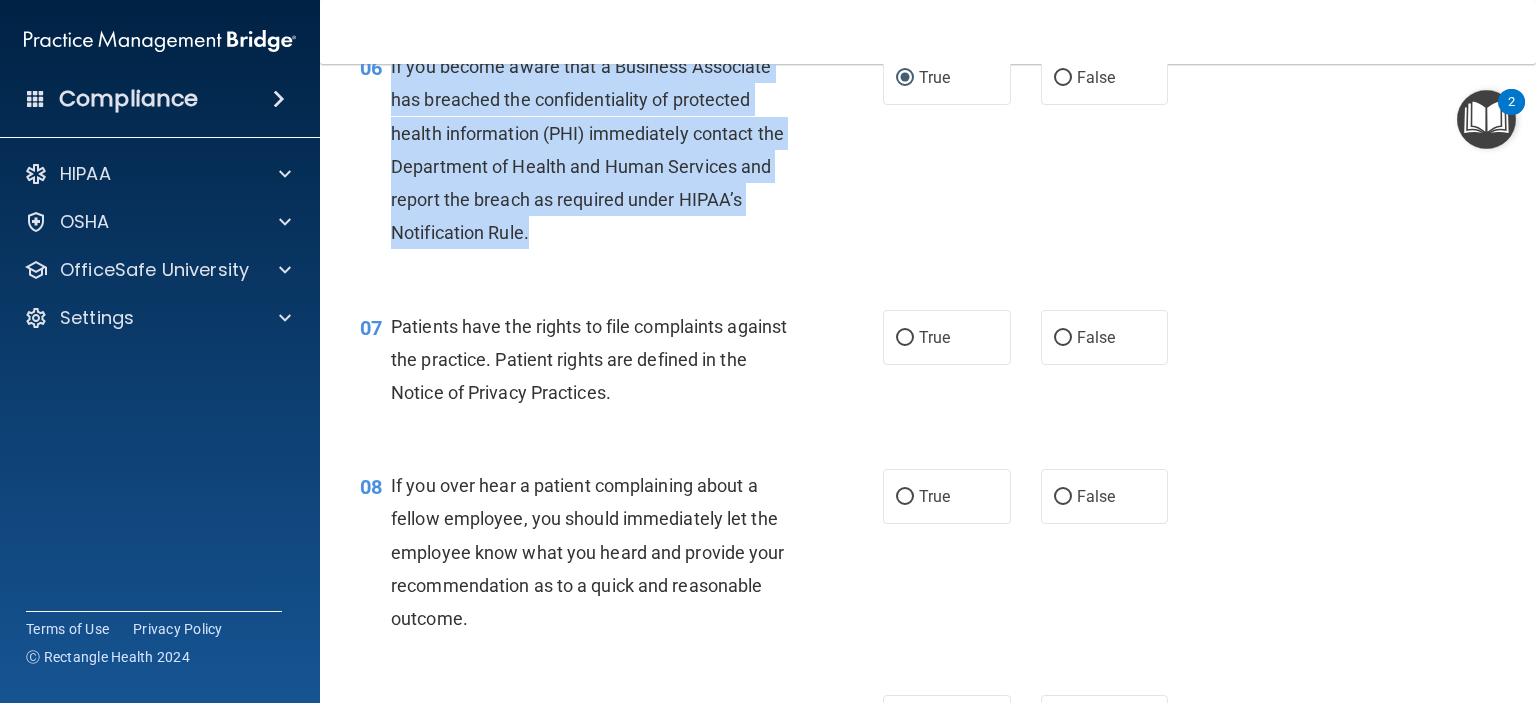 scroll, scrollTop: 1200, scrollLeft: 0, axis: vertical 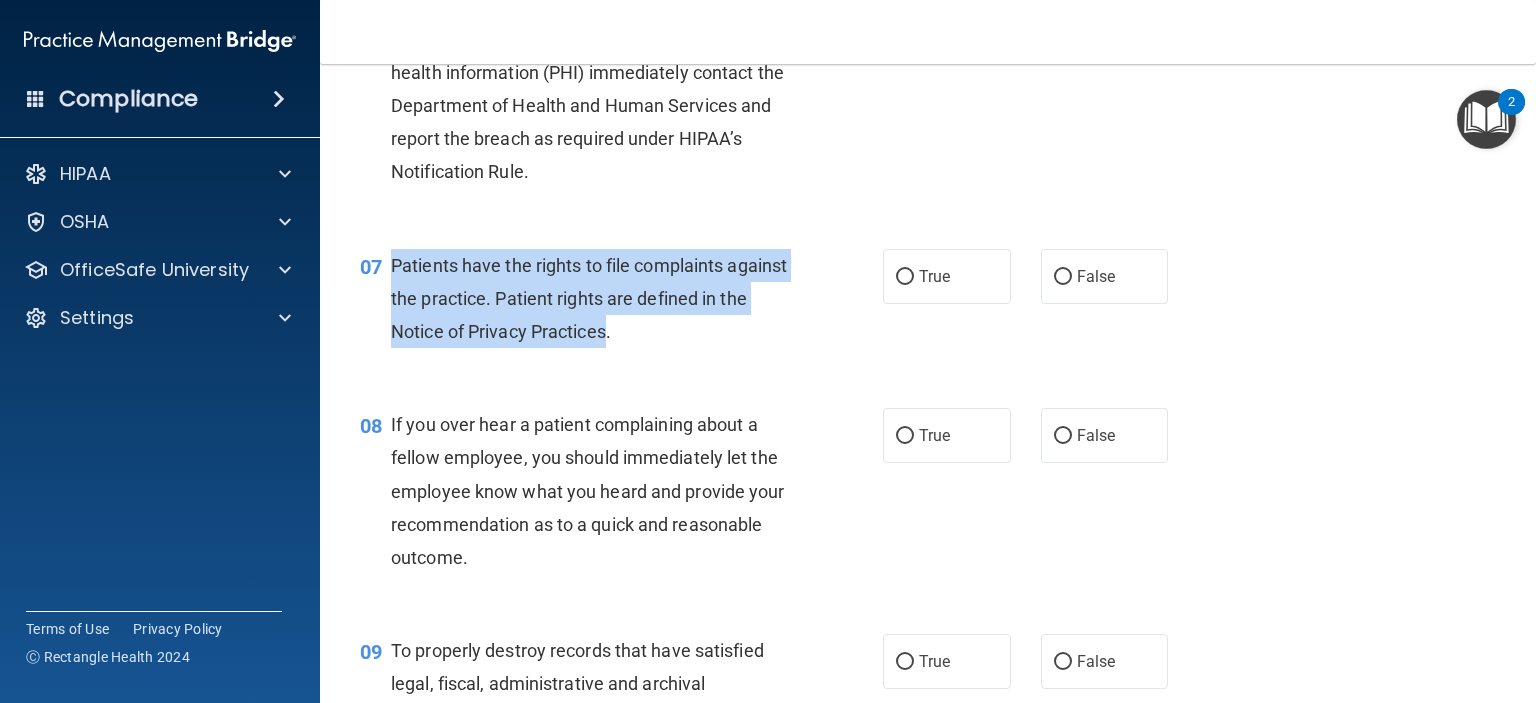 drag, startPoint x: 637, startPoint y: 367, endPoint x: 392, endPoint y: 301, distance: 253.73412 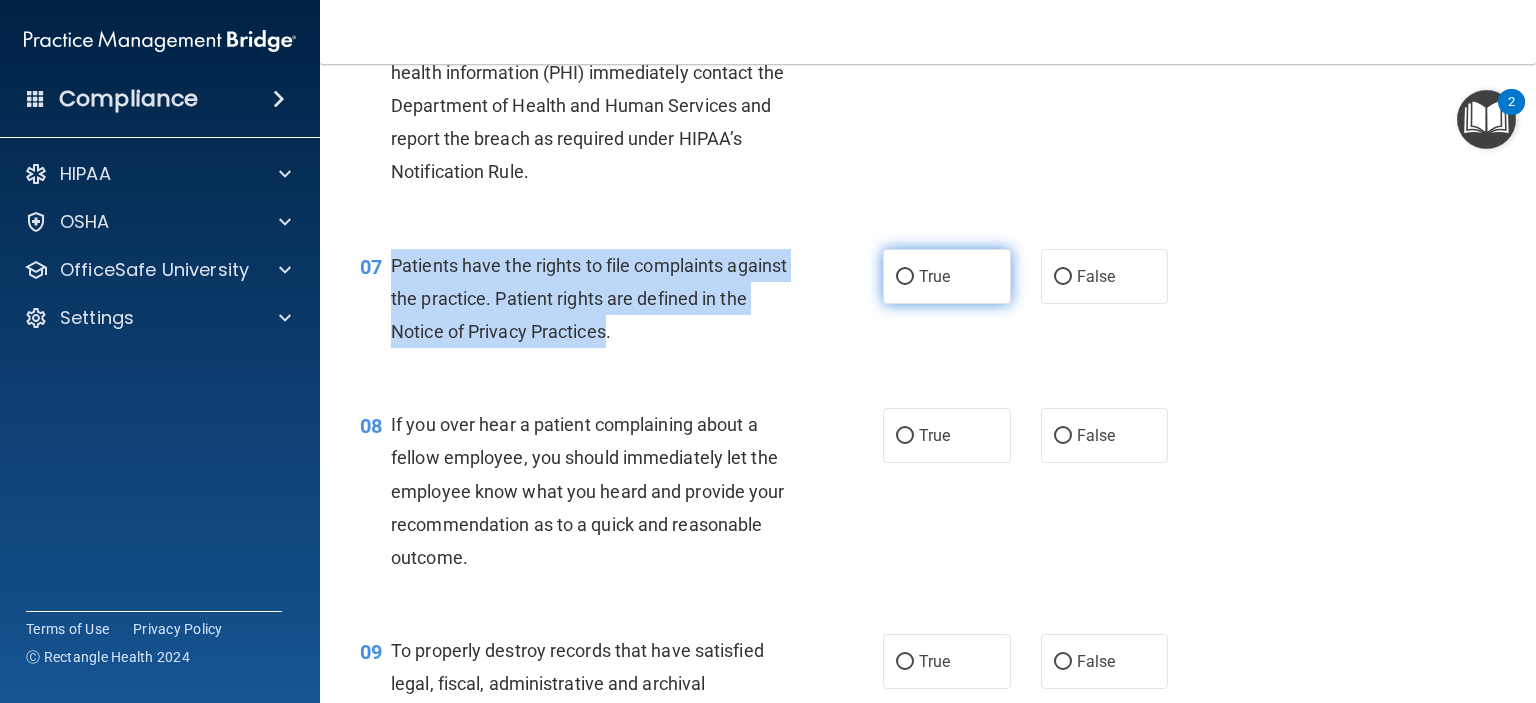 click on "True" at bounding box center (905, 277) 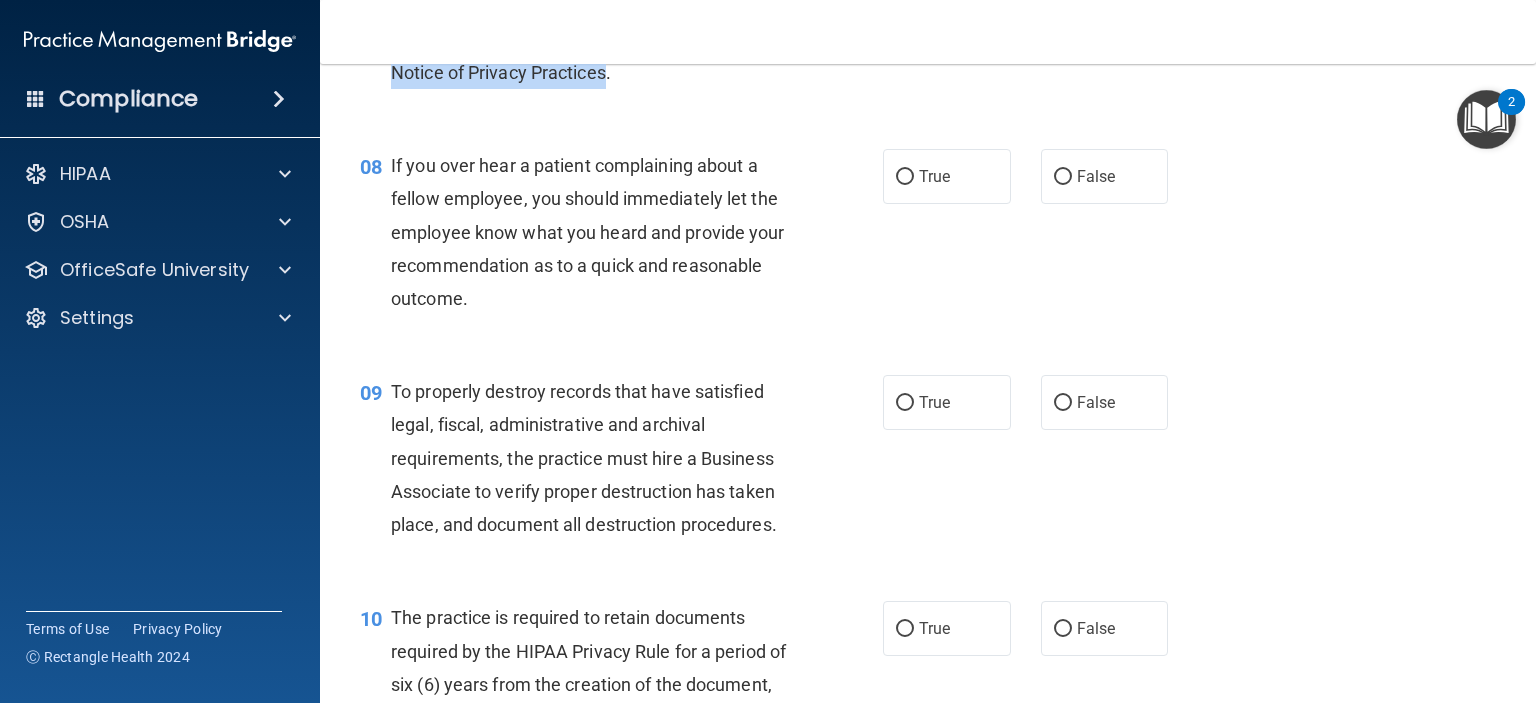 scroll, scrollTop: 1400, scrollLeft: 0, axis: vertical 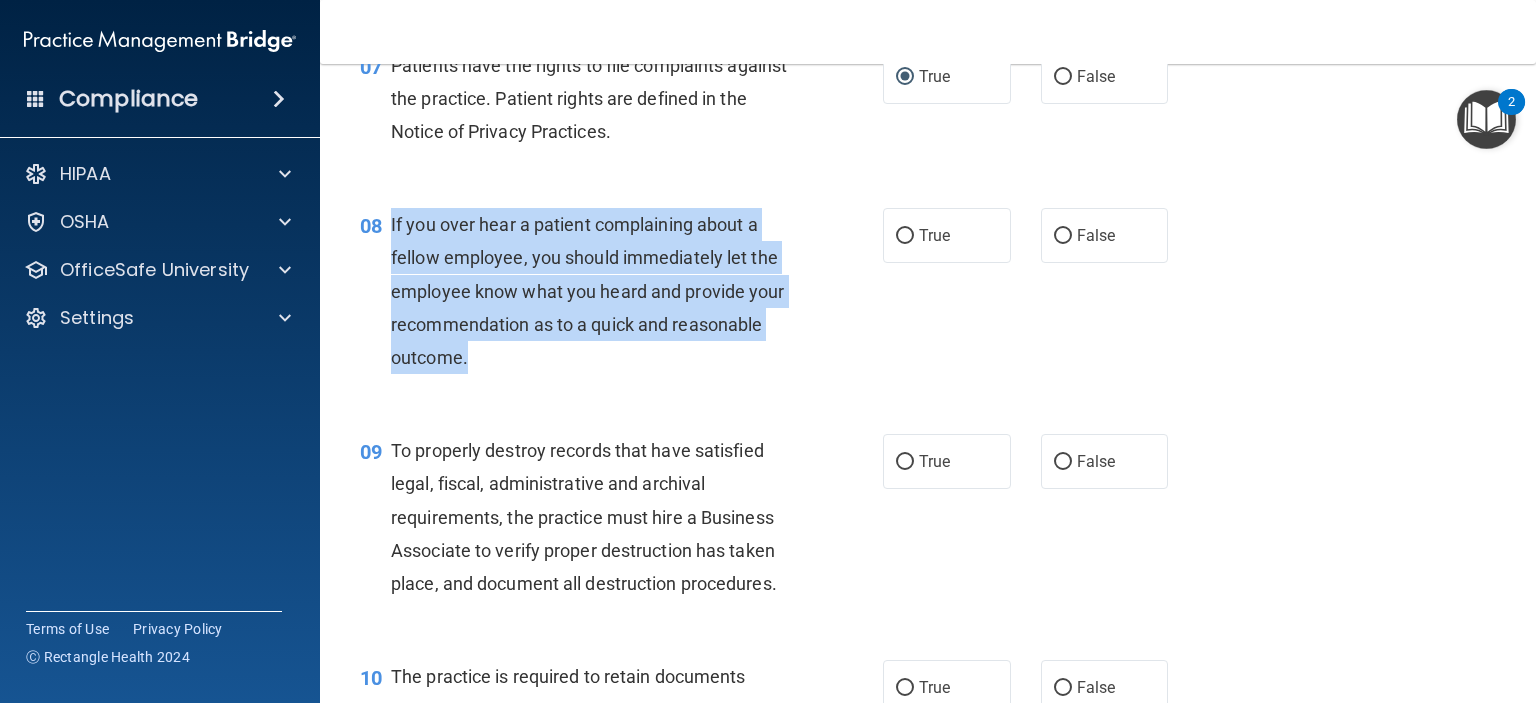 drag, startPoint x: 391, startPoint y: 253, endPoint x: 692, endPoint y: 398, distance: 334.10477 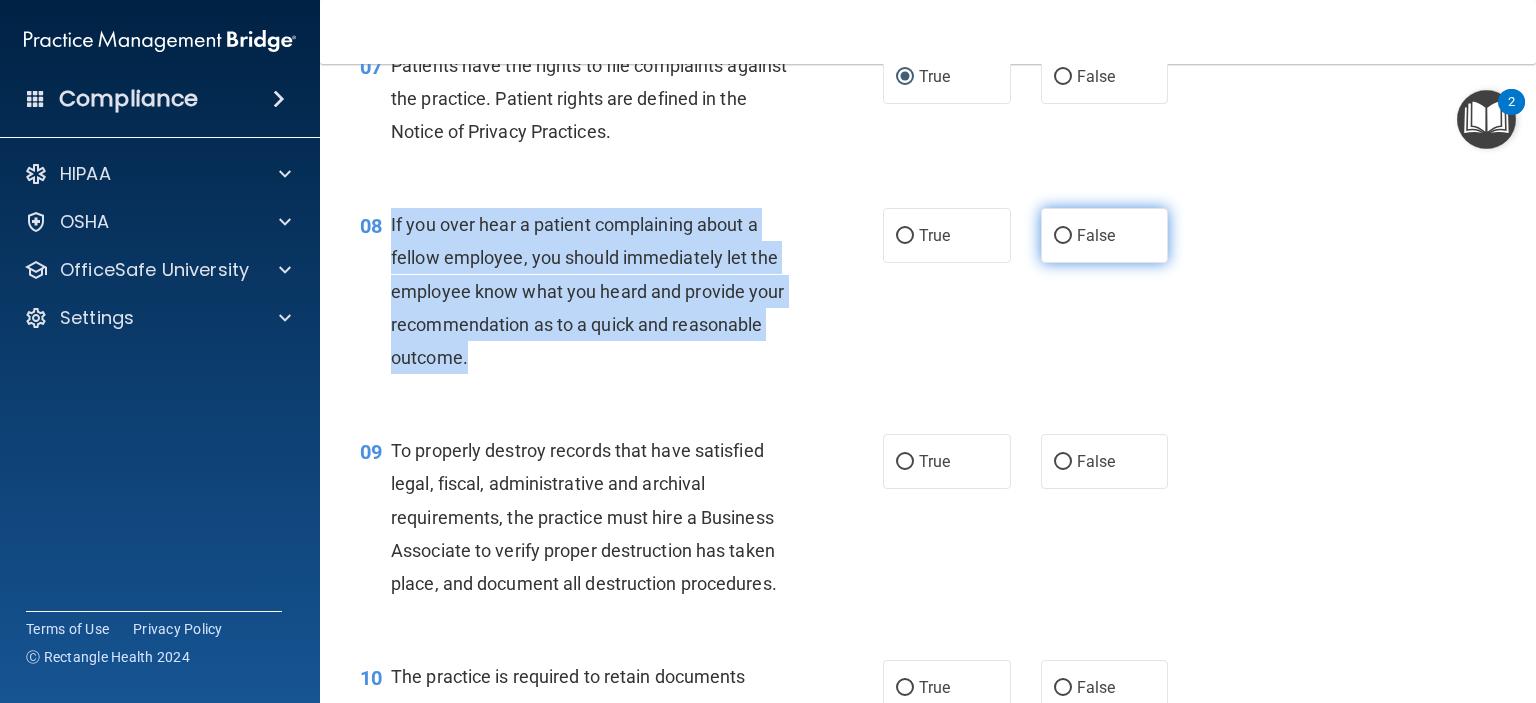 click on "False" at bounding box center [1063, 236] 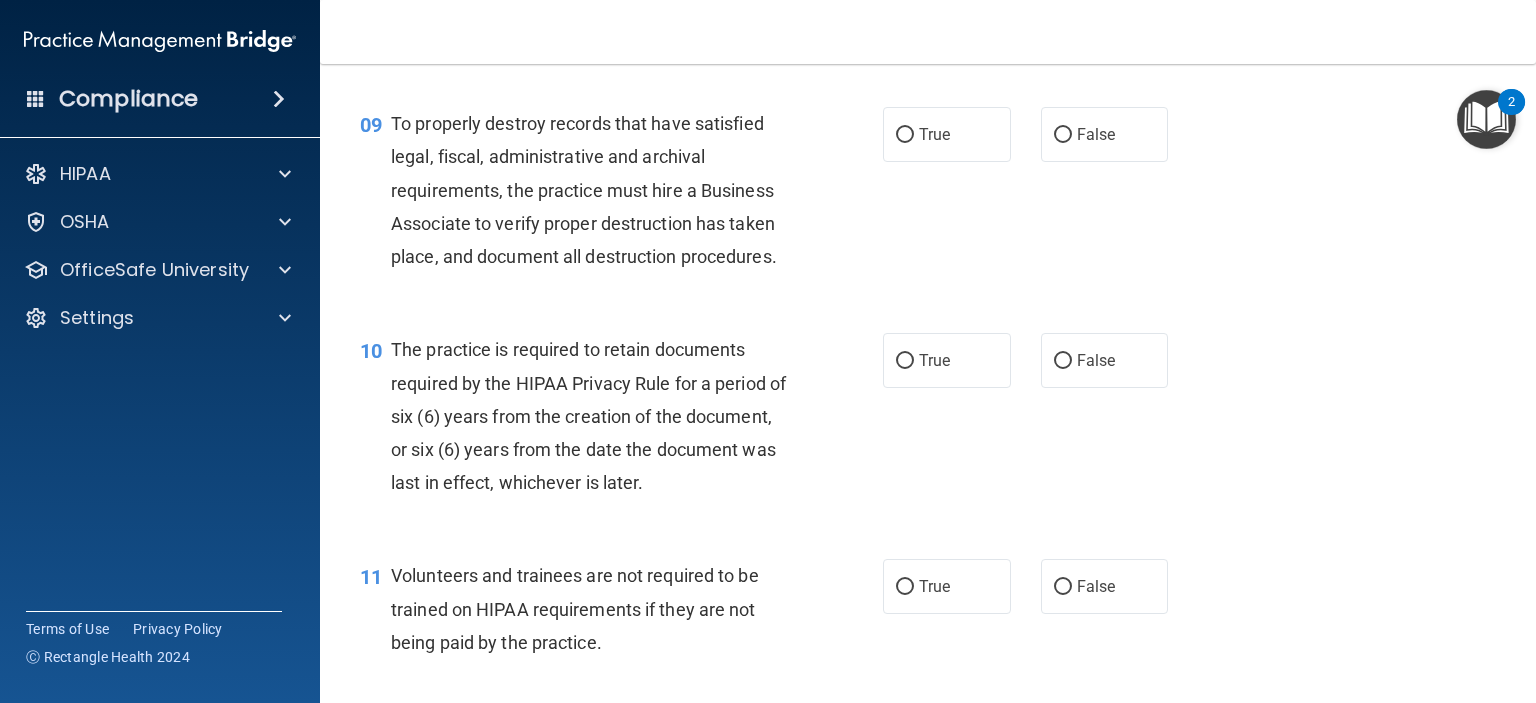 scroll, scrollTop: 1600, scrollLeft: 0, axis: vertical 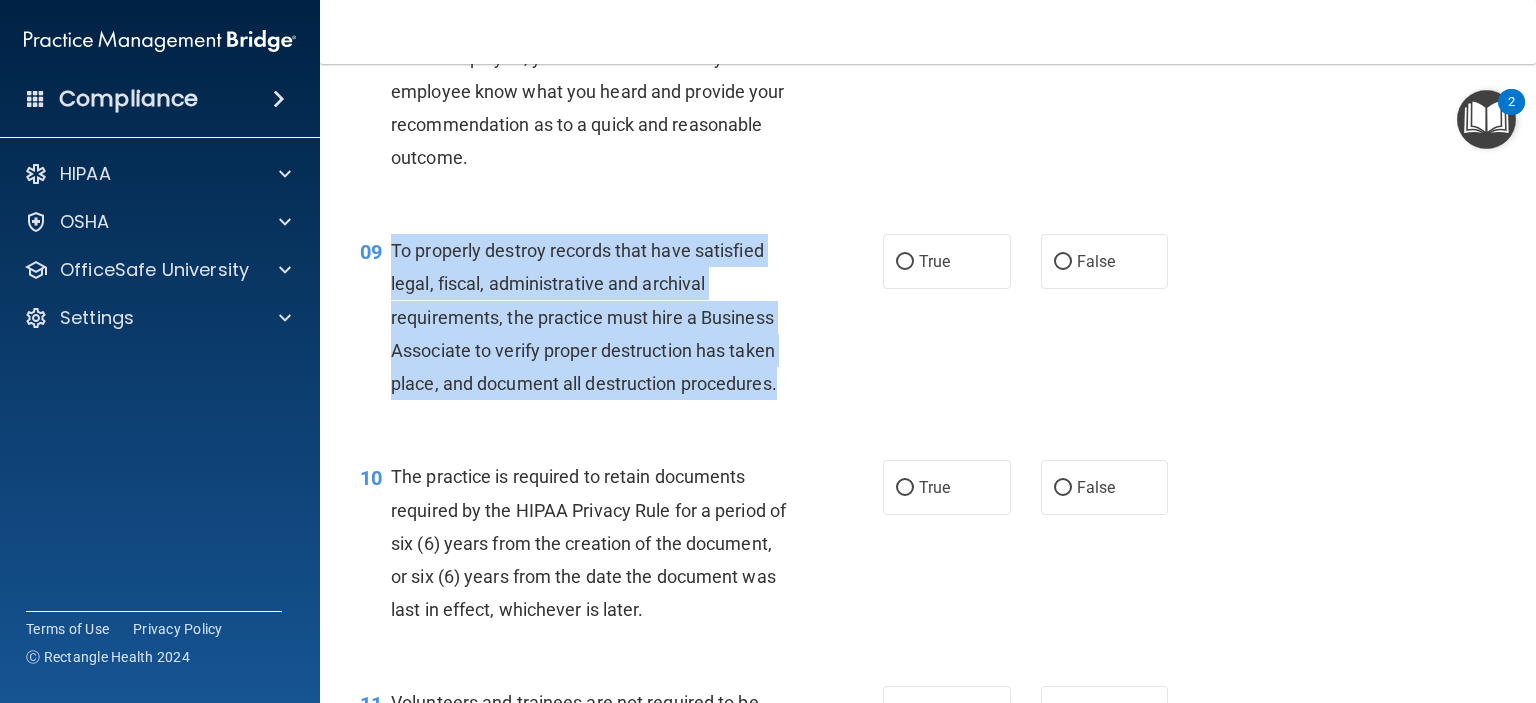 drag, startPoint x: 390, startPoint y: 279, endPoint x: 696, endPoint y: 407, distance: 331.69263 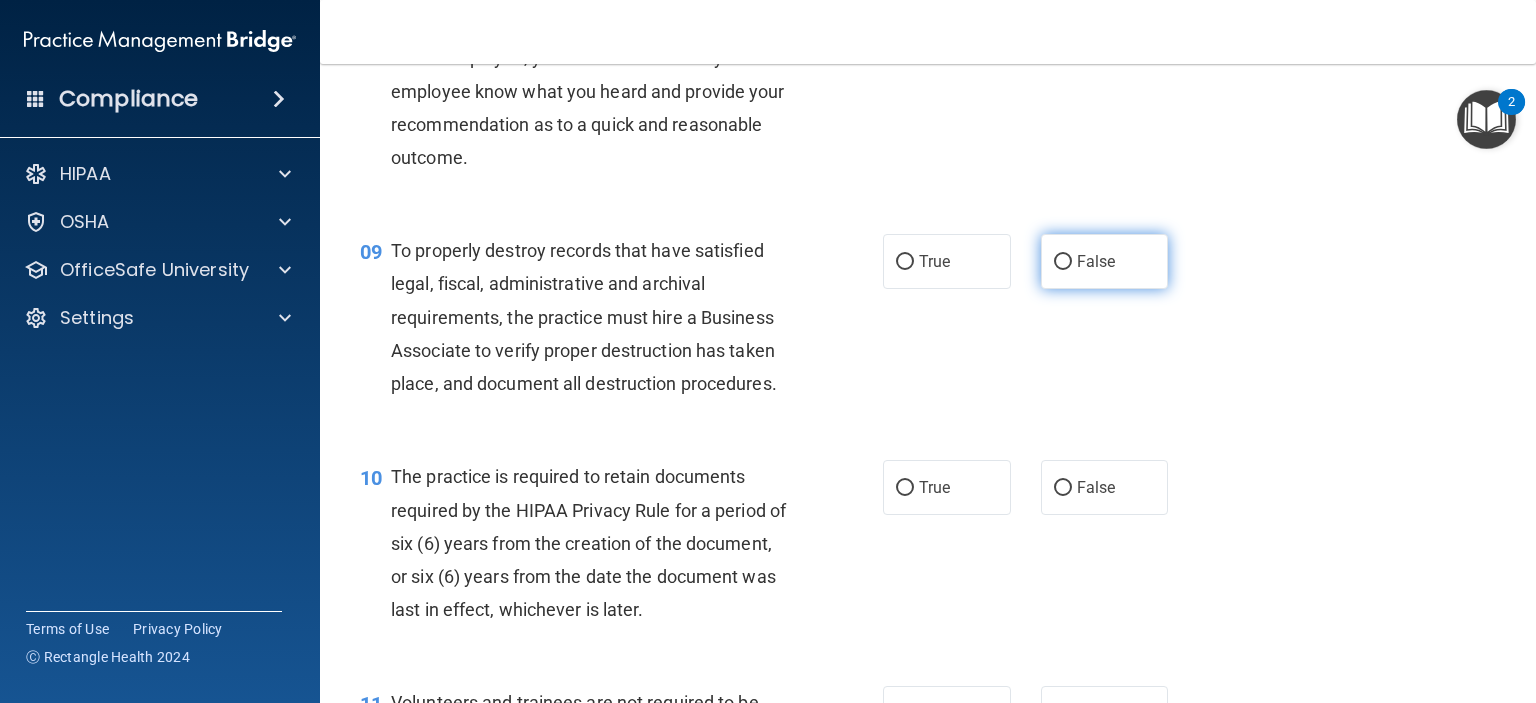 click on "False" at bounding box center [1105, 261] 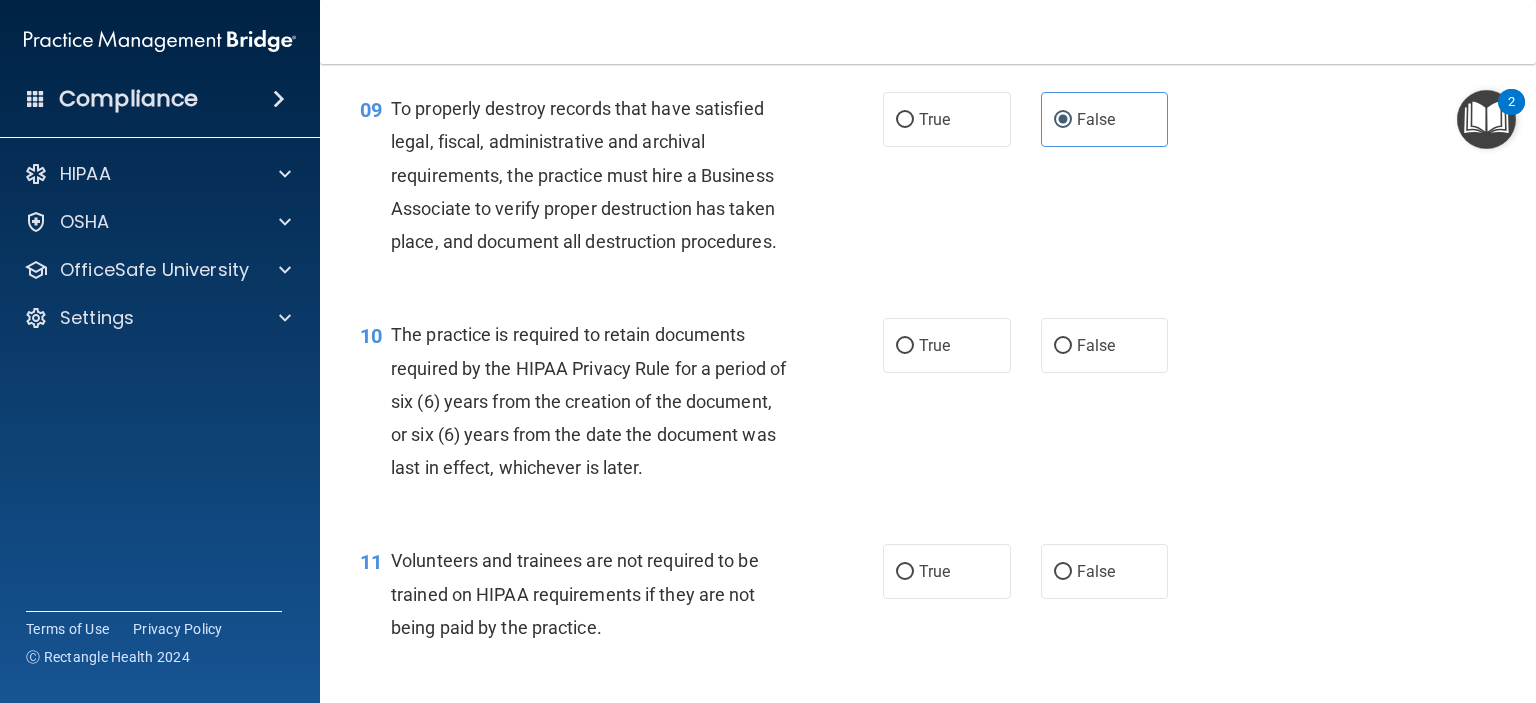 scroll, scrollTop: 1800, scrollLeft: 0, axis: vertical 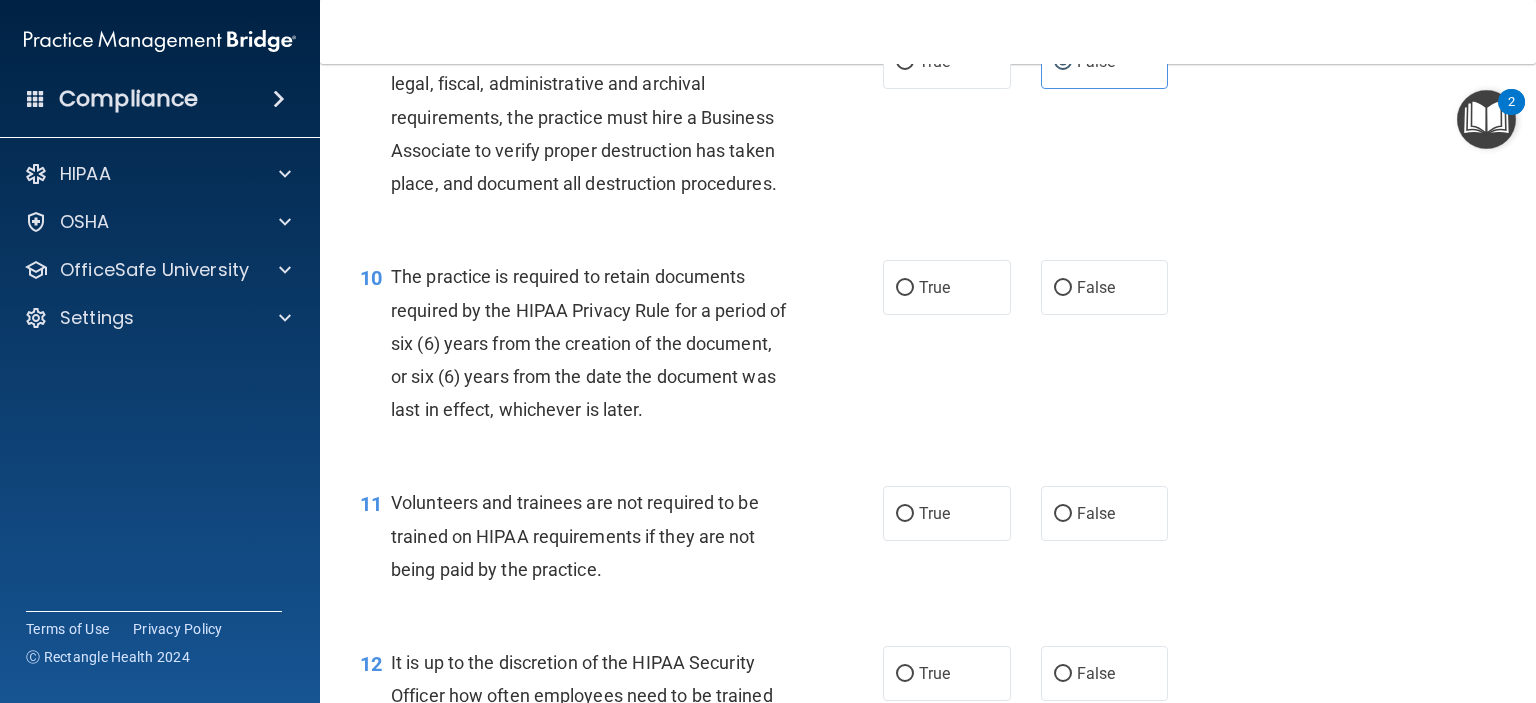 click on "The practice is required to retain documents required by the HIPAA Privacy Rule for a period of six (6) years from the creation of the document, or six (6) years from the date the document was last in effect, whichever is later." at bounding box center [598, 343] 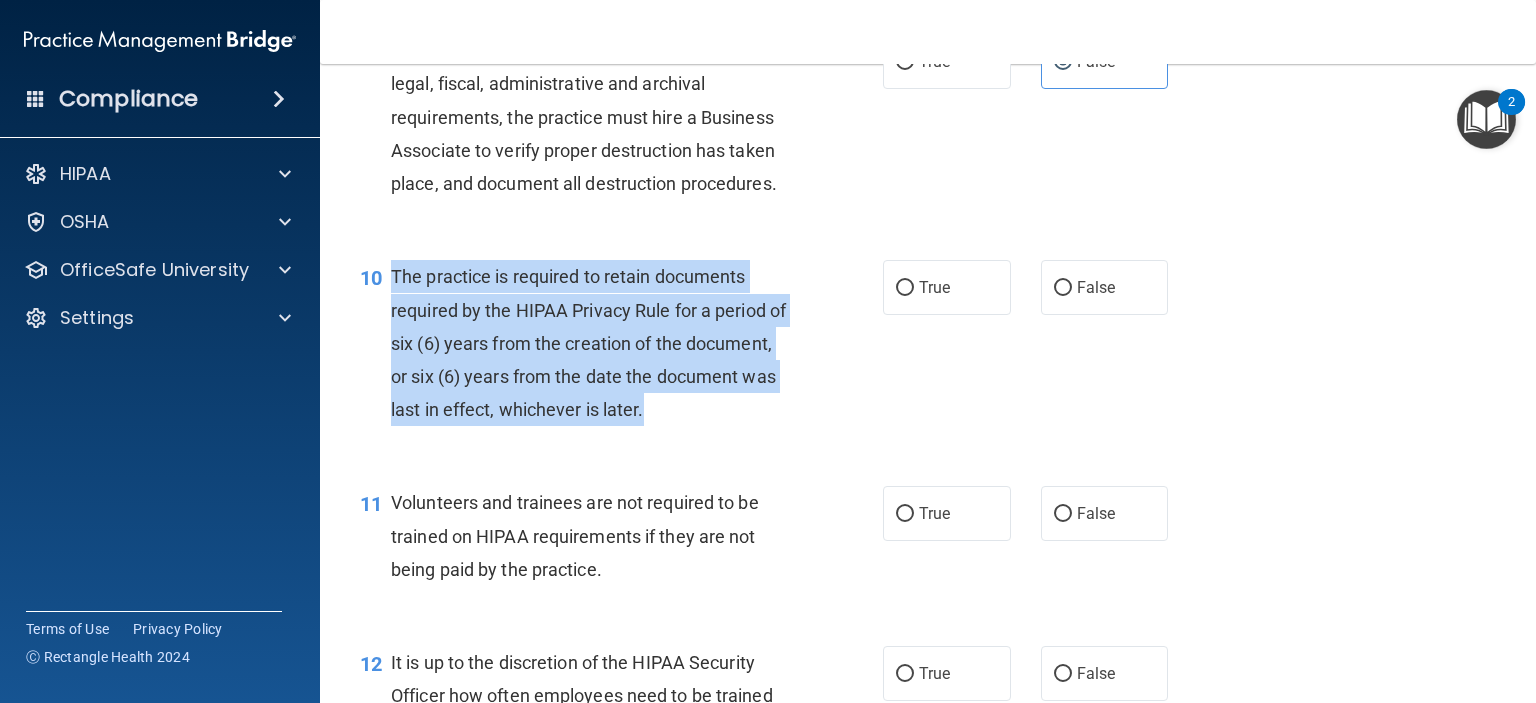drag, startPoint x: 765, startPoint y: 444, endPoint x: 388, endPoint y: 300, distance: 403.56537 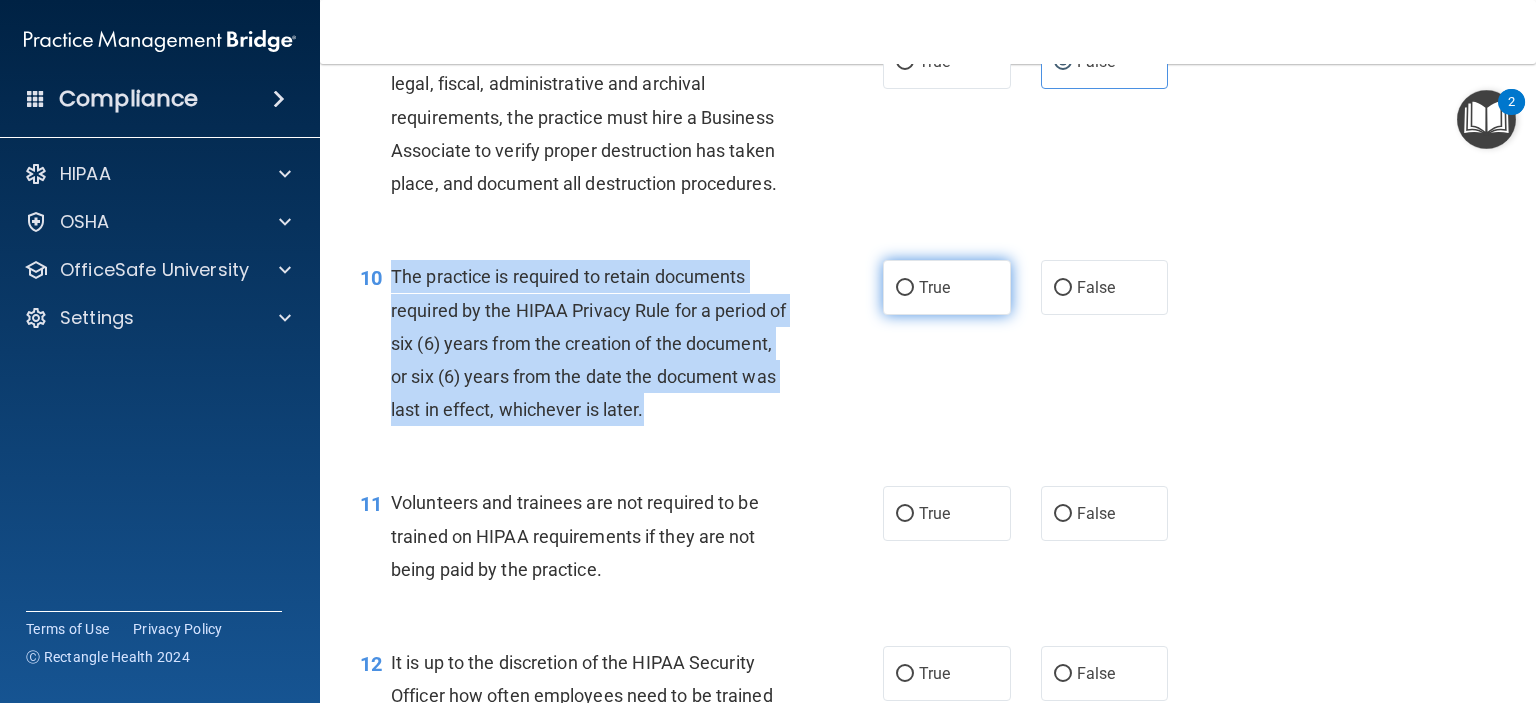 click on "True" at bounding box center [905, 288] 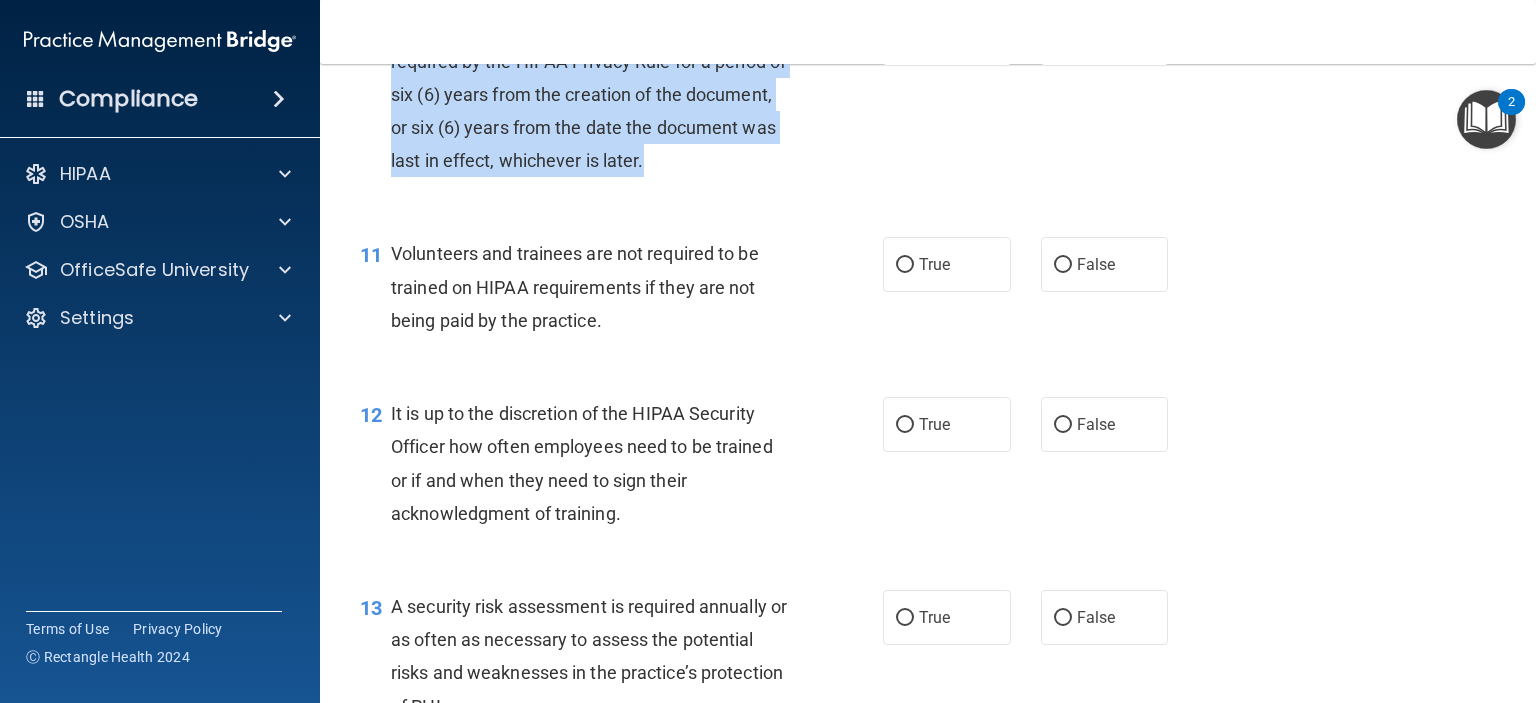 scroll, scrollTop: 2200, scrollLeft: 0, axis: vertical 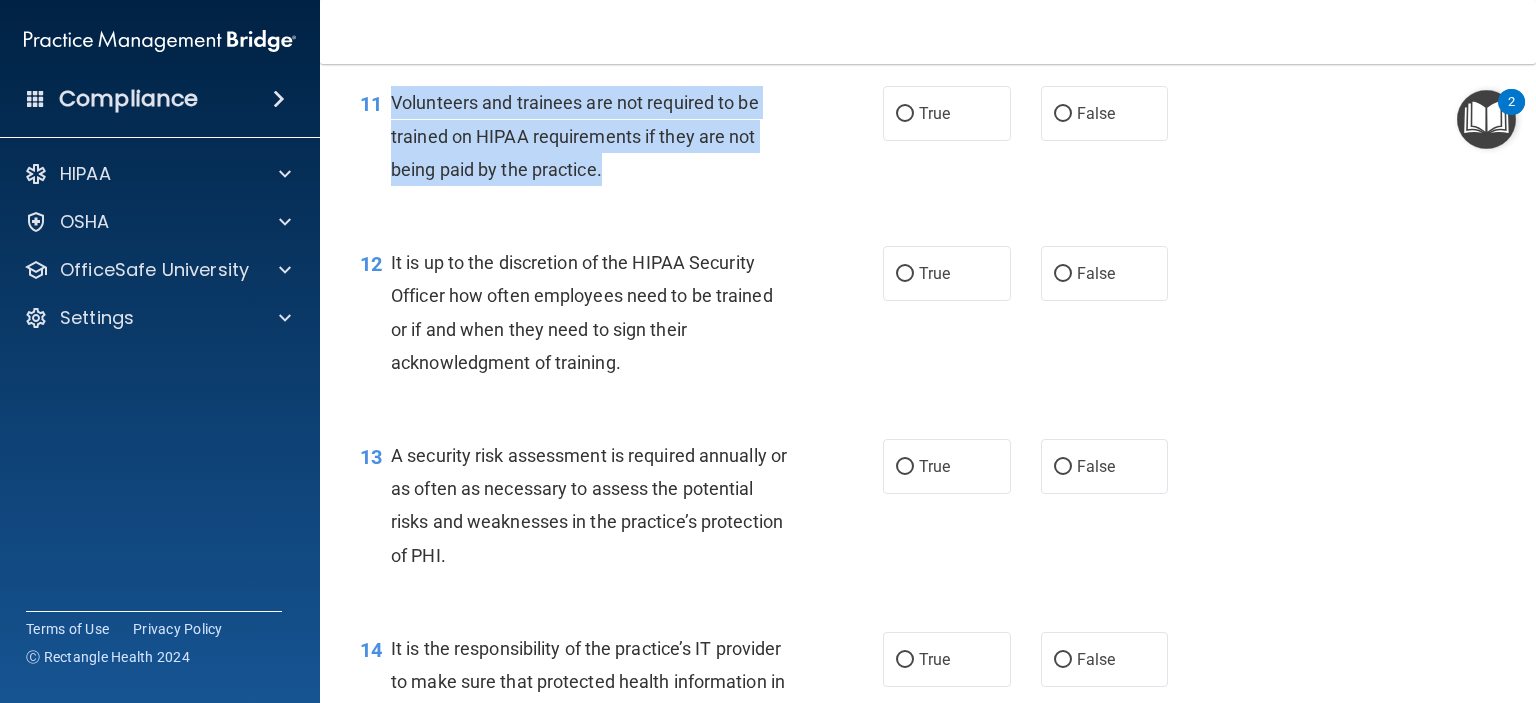 drag, startPoint x: 392, startPoint y: 129, endPoint x: 616, endPoint y: 212, distance: 238.88281 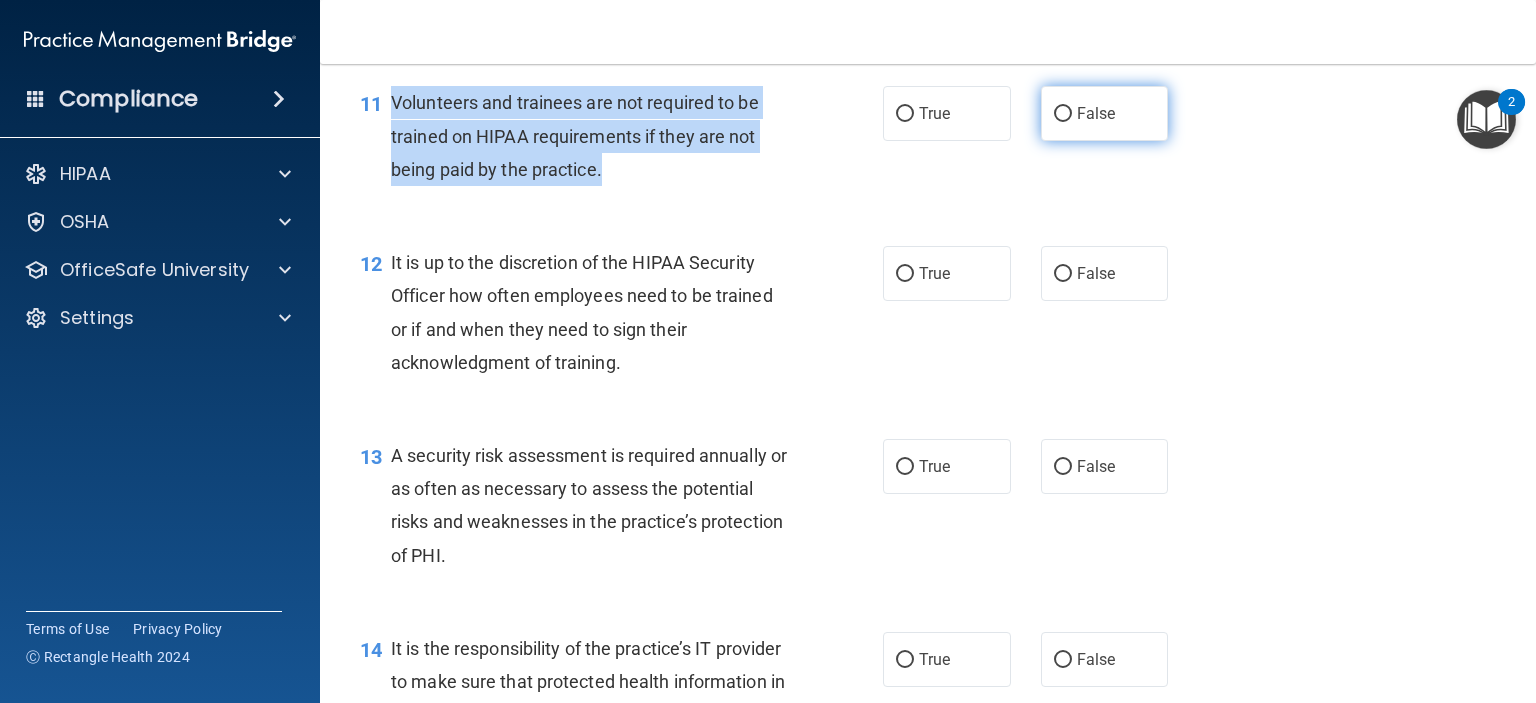click on "False" at bounding box center (1063, 114) 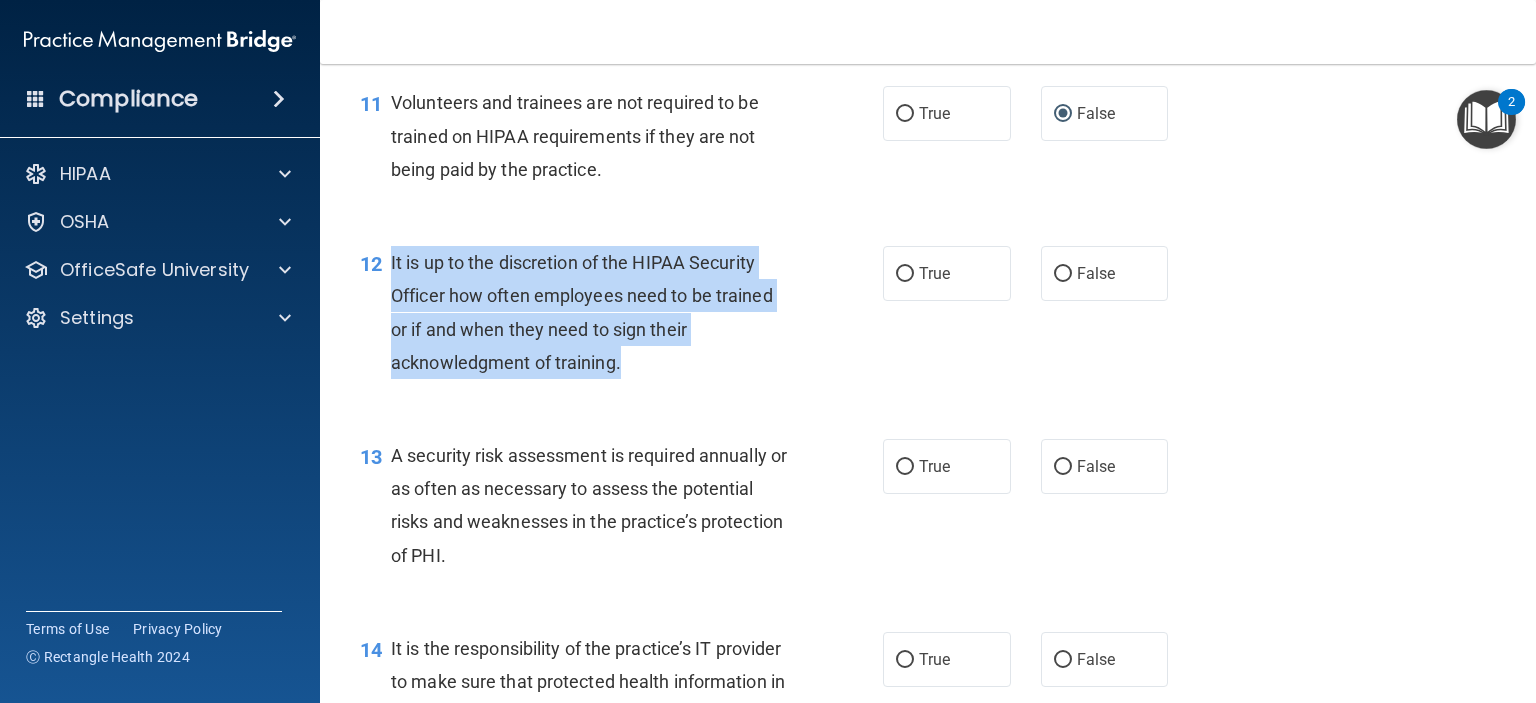drag, startPoint x: 392, startPoint y: 293, endPoint x: 632, endPoint y: 403, distance: 264.00757 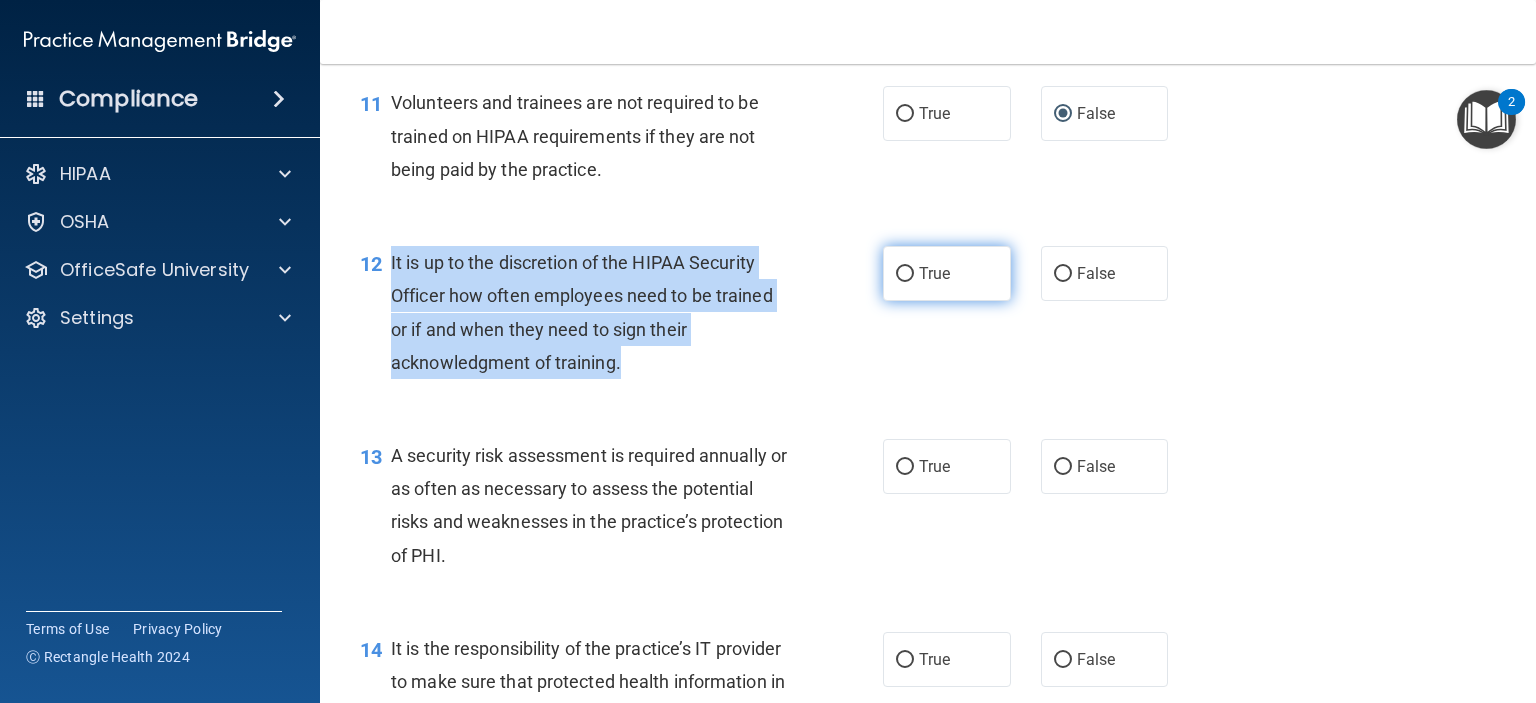 click on "True" at bounding box center (905, 274) 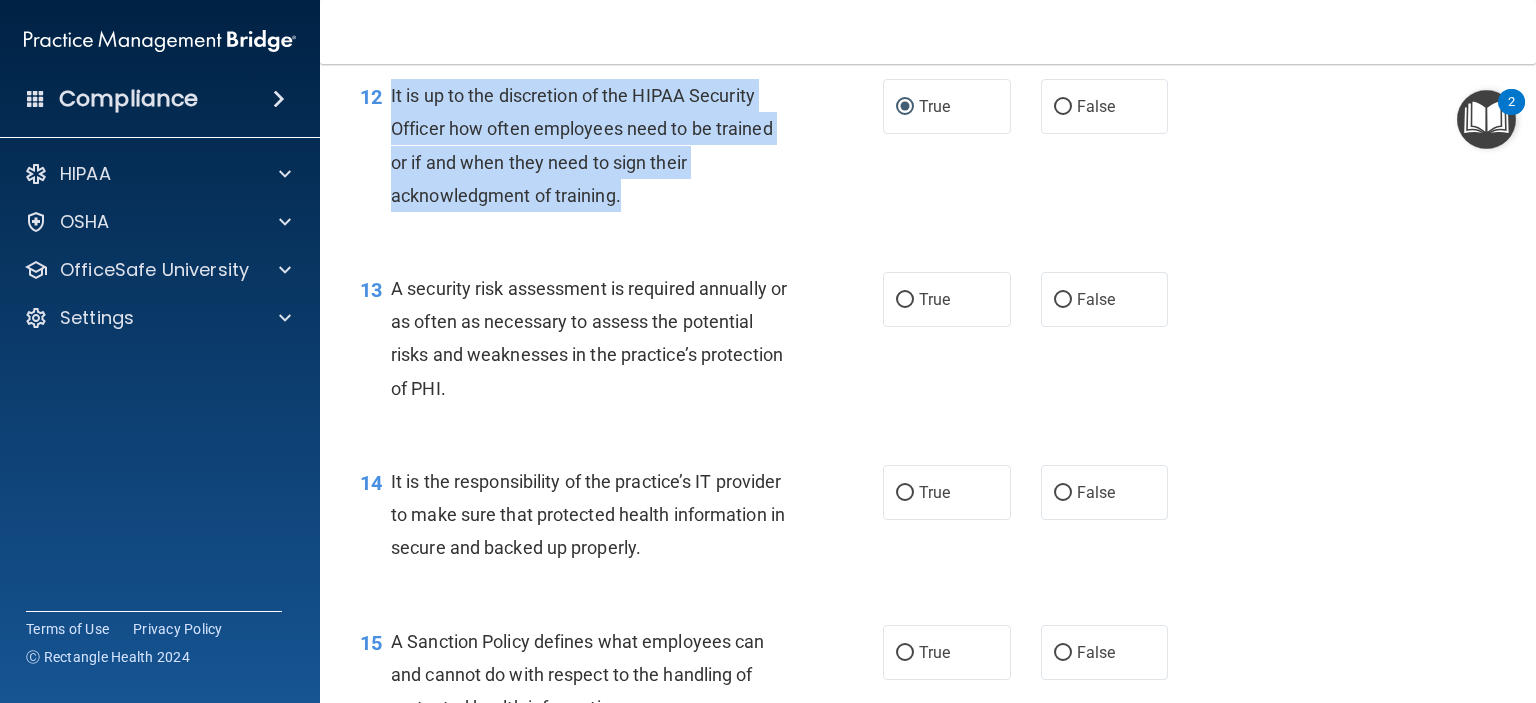 scroll, scrollTop: 2400, scrollLeft: 0, axis: vertical 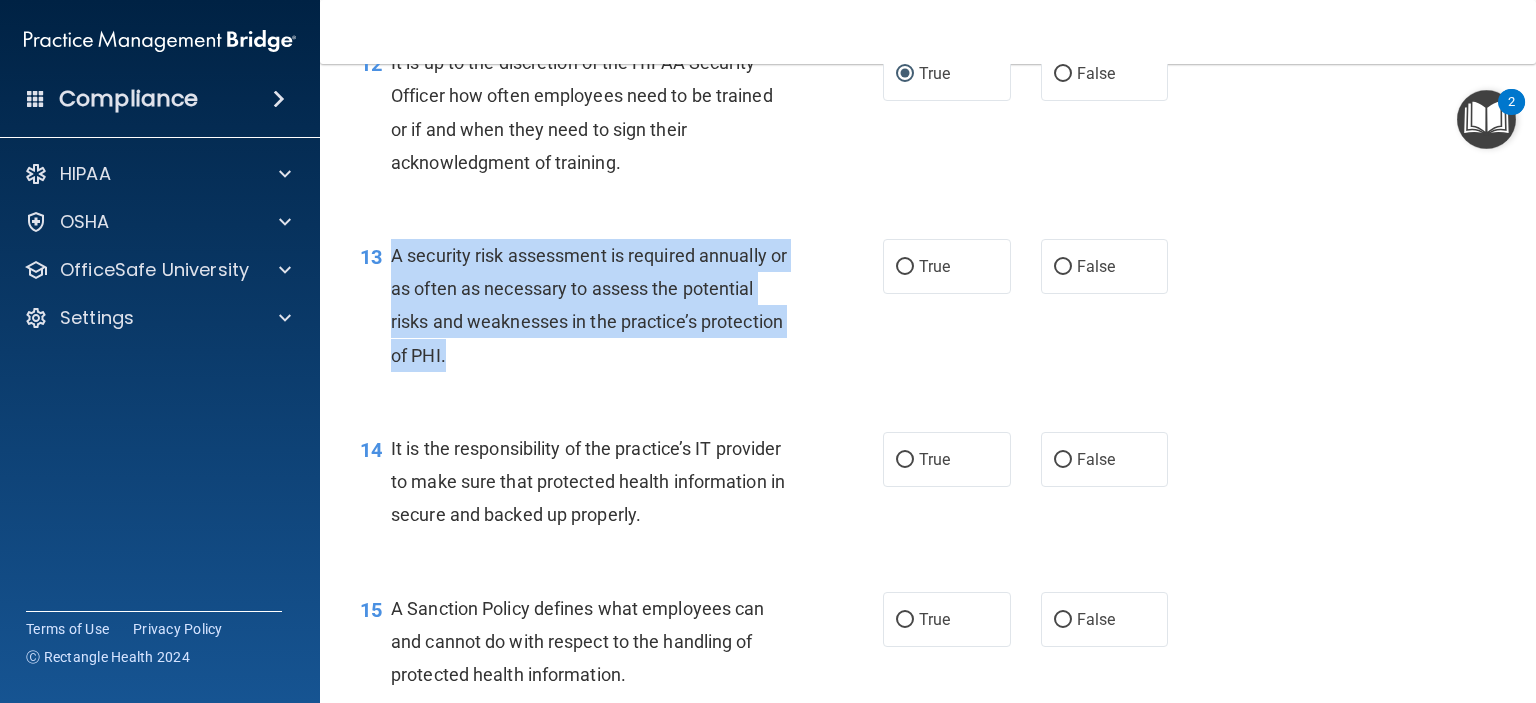 drag, startPoint x: 390, startPoint y: 288, endPoint x: 562, endPoint y: 344, distance: 180.8867 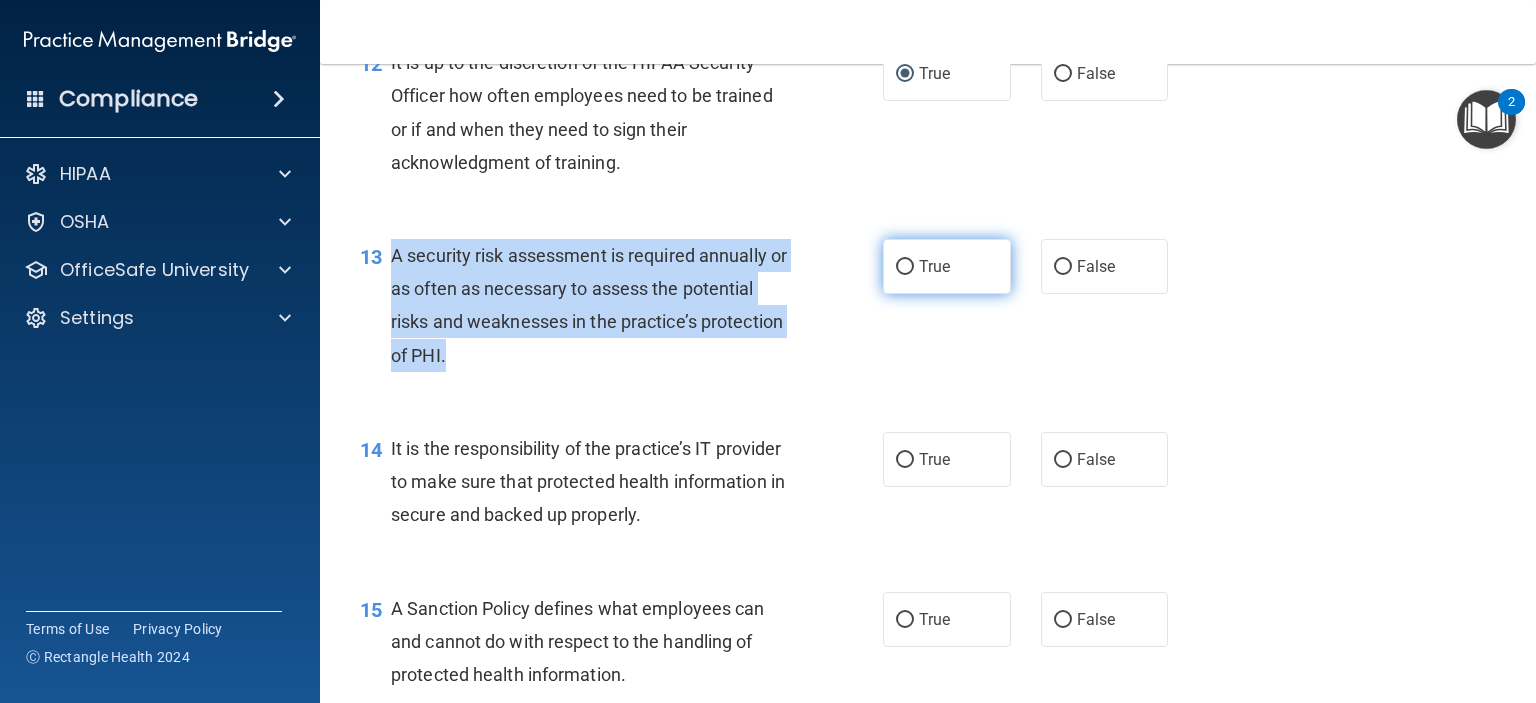 click on "True" at bounding box center [905, 267] 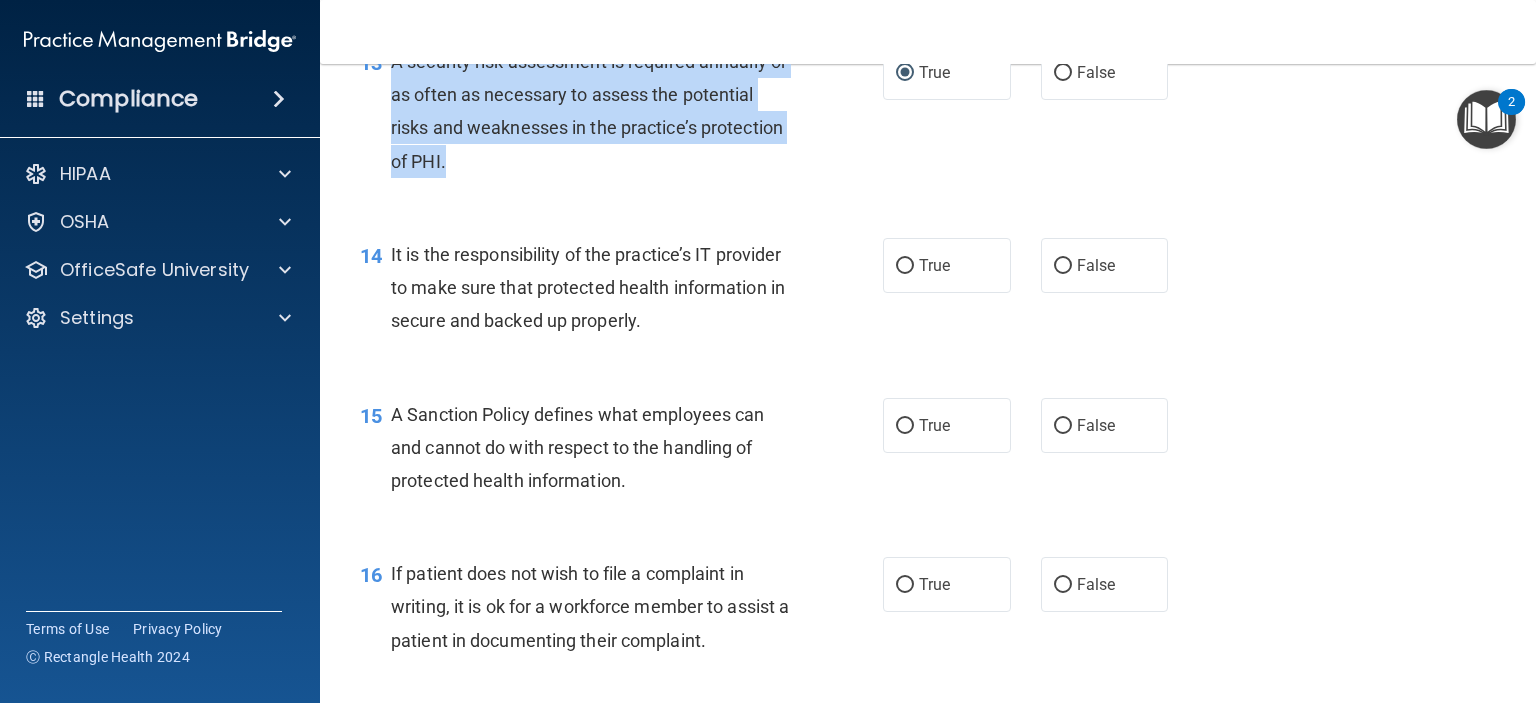 scroll, scrollTop: 2648, scrollLeft: 0, axis: vertical 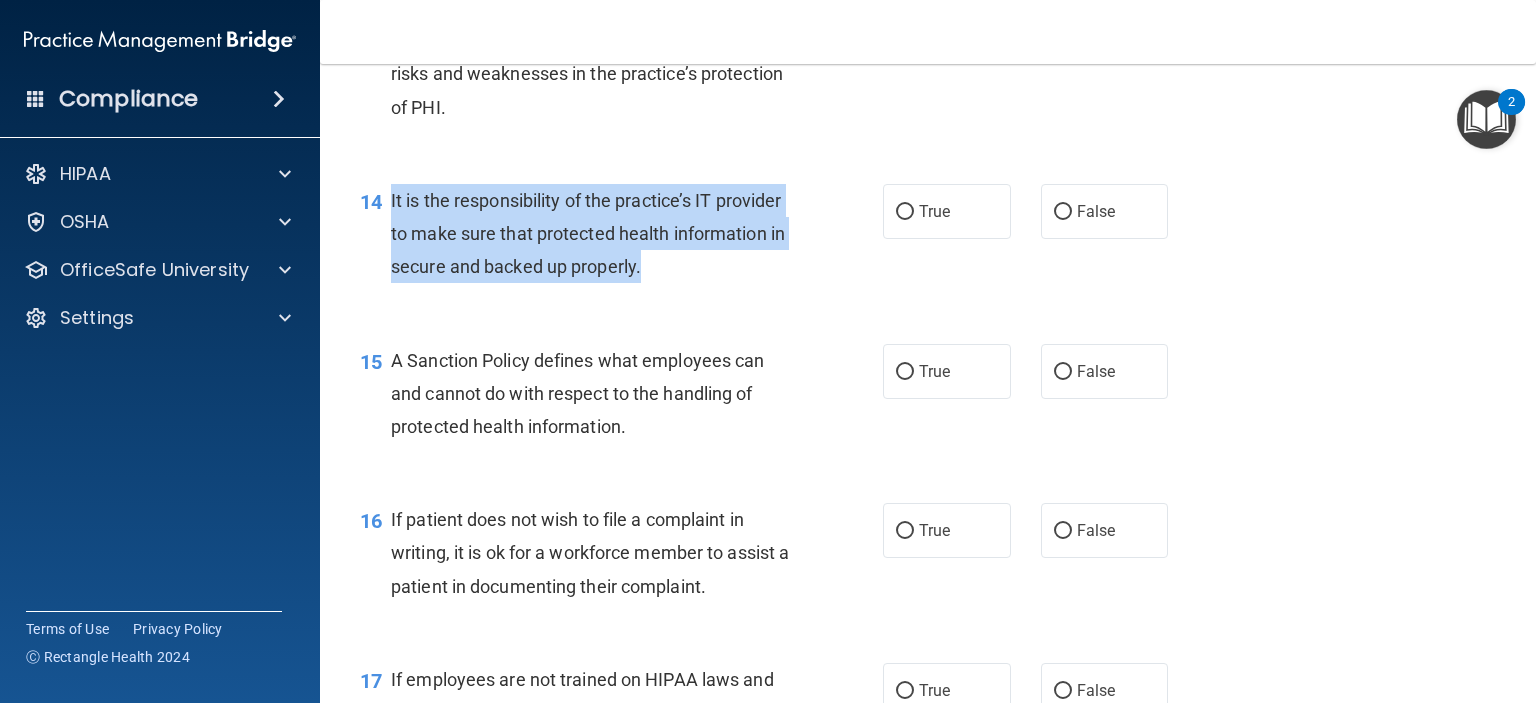 drag, startPoint x: 758, startPoint y: 303, endPoint x: 386, endPoint y: 244, distance: 376.64972 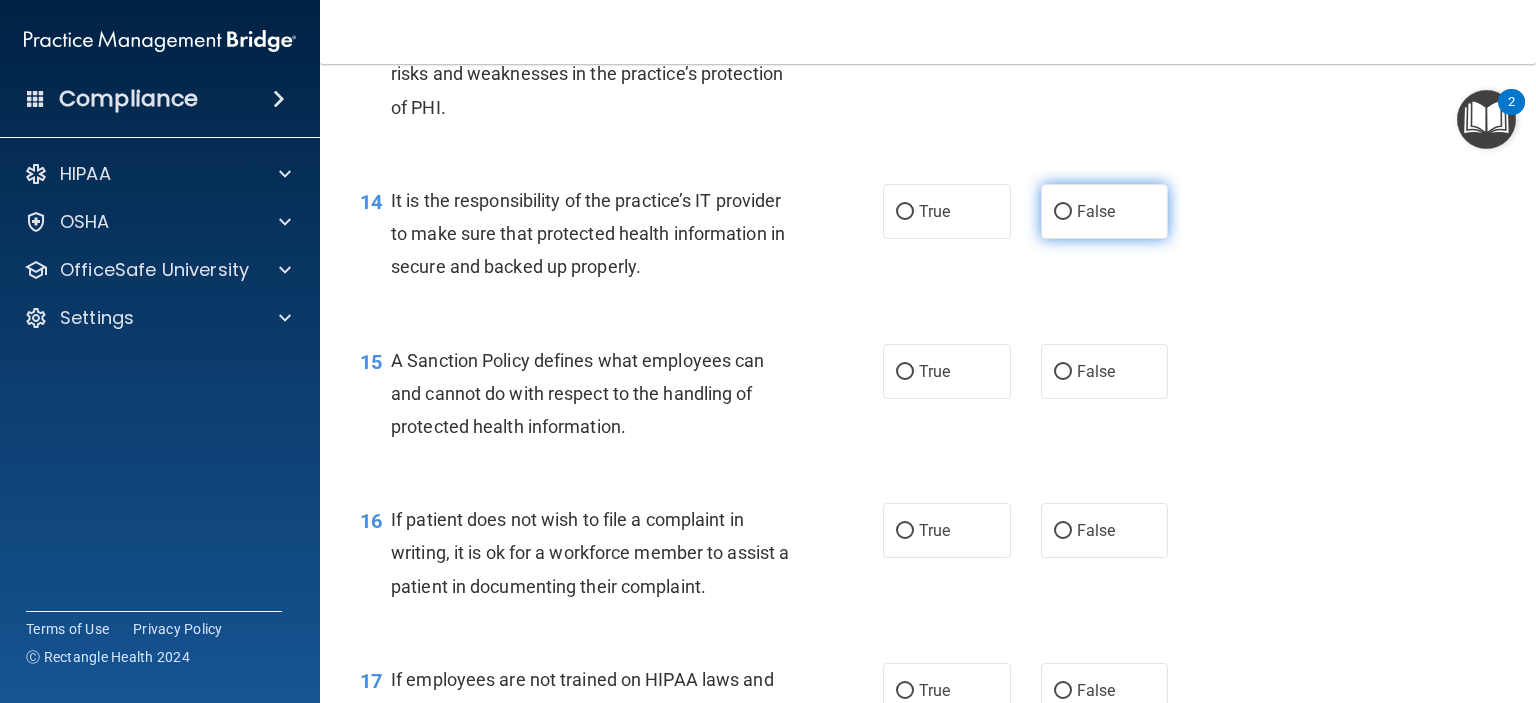 click on "False" at bounding box center (1096, 211) 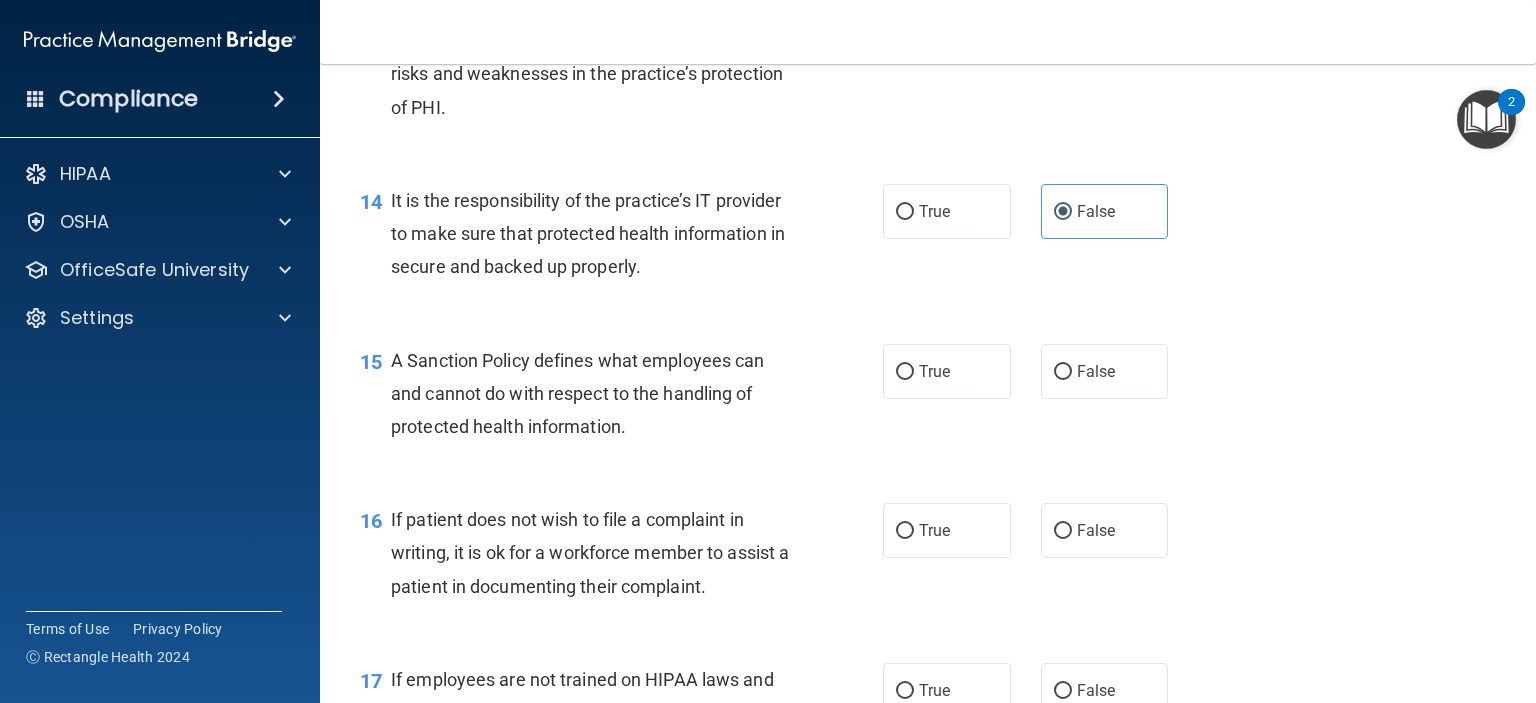 scroll, scrollTop: 2848, scrollLeft: 0, axis: vertical 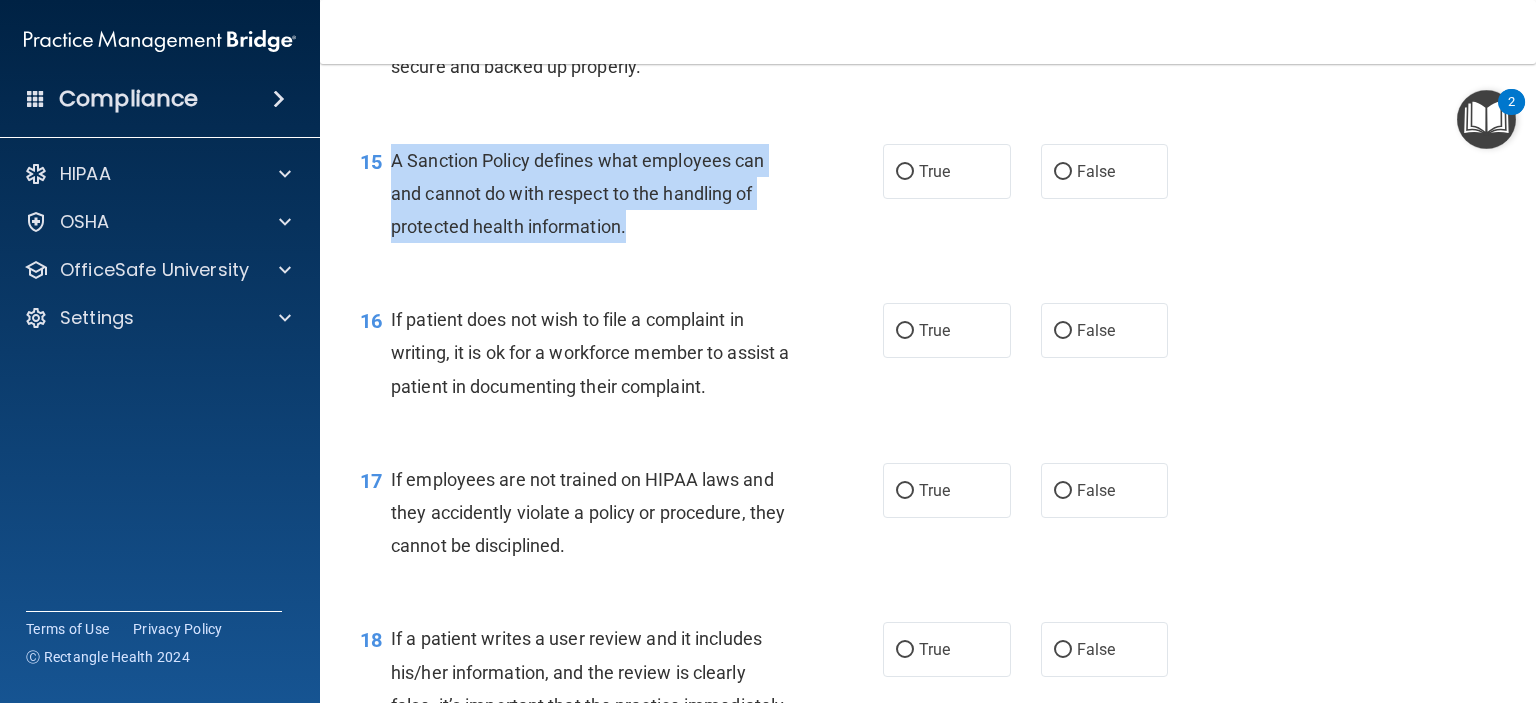 drag, startPoint x: 391, startPoint y: 194, endPoint x: 650, endPoint y: 267, distance: 269.09106 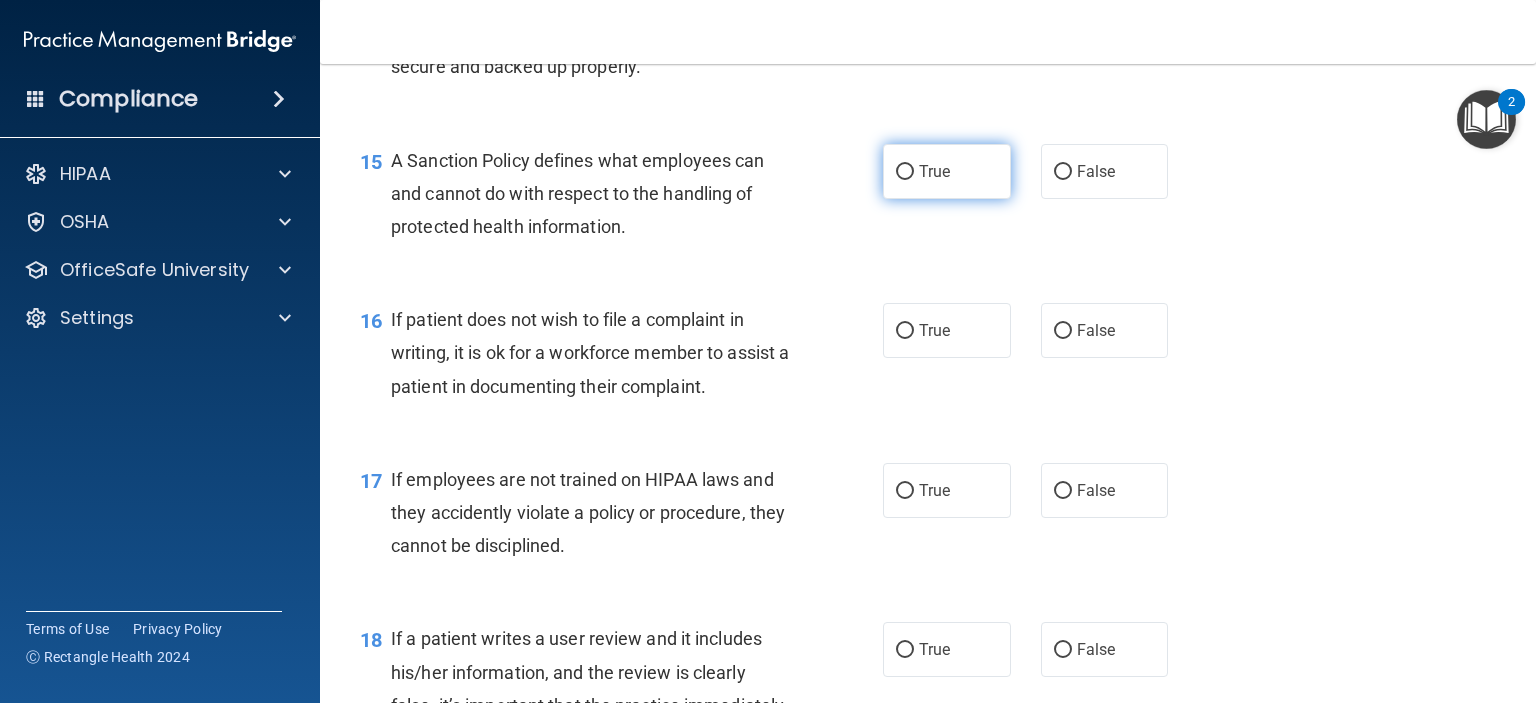 click on "True" at bounding box center [947, 171] 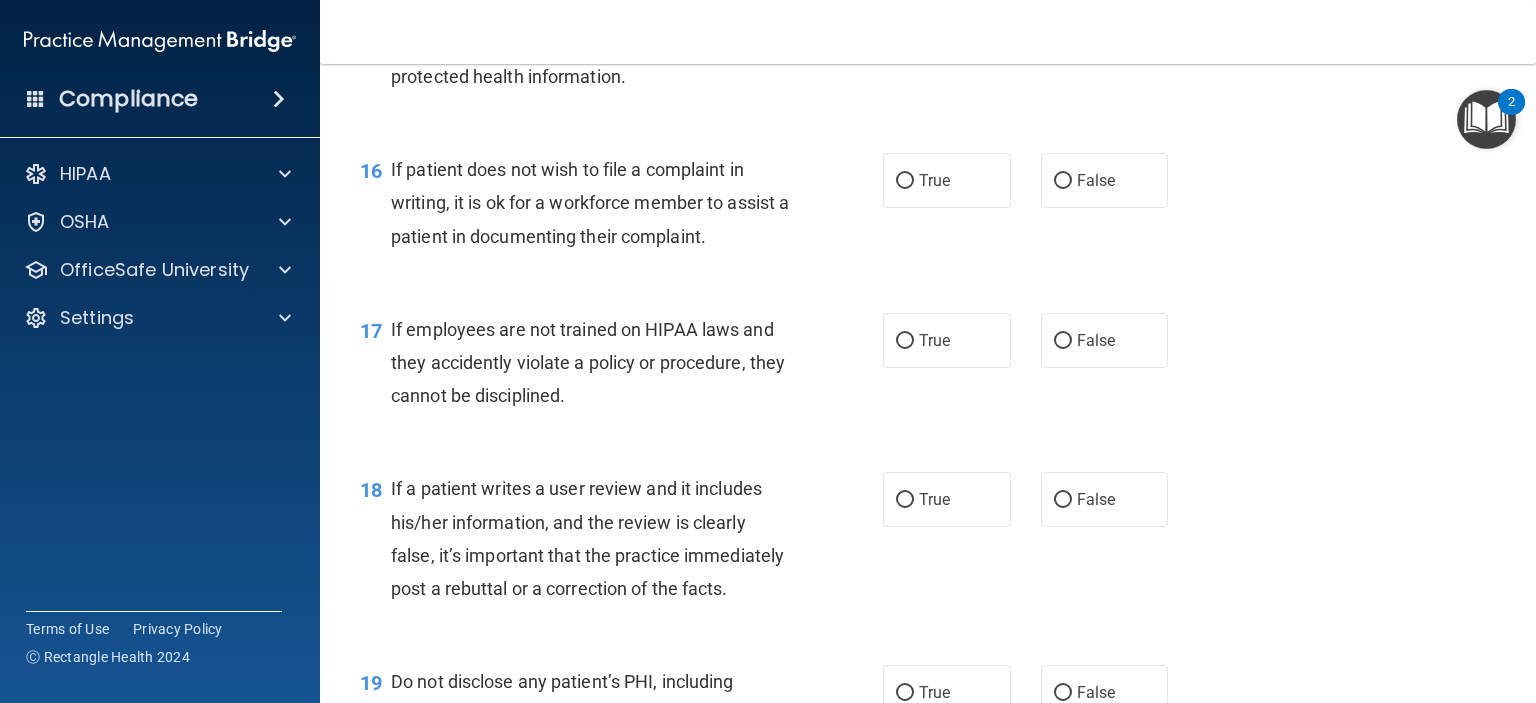 scroll, scrollTop: 3048, scrollLeft: 0, axis: vertical 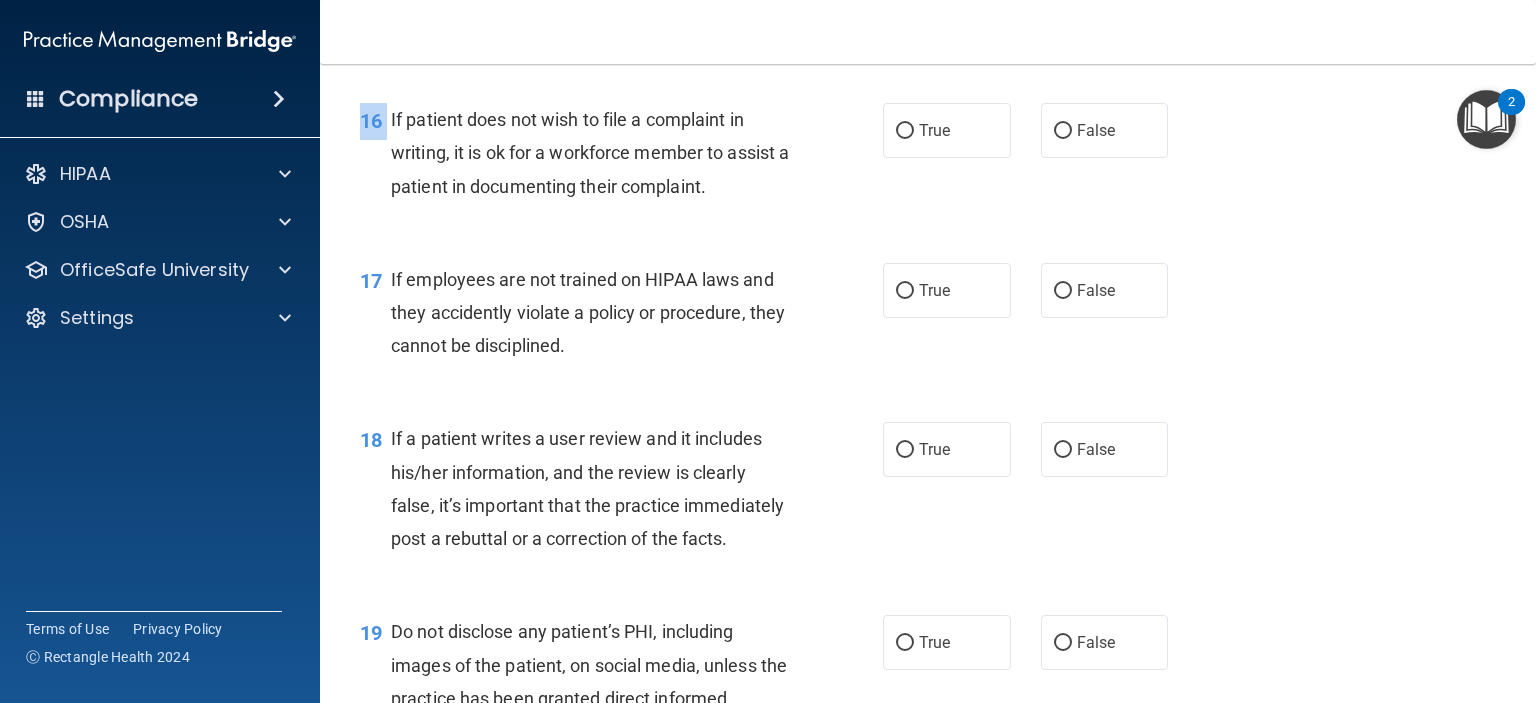drag, startPoint x: 391, startPoint y: 148, endPoint x: 752, endPoint y: 249, distance: 374.86264 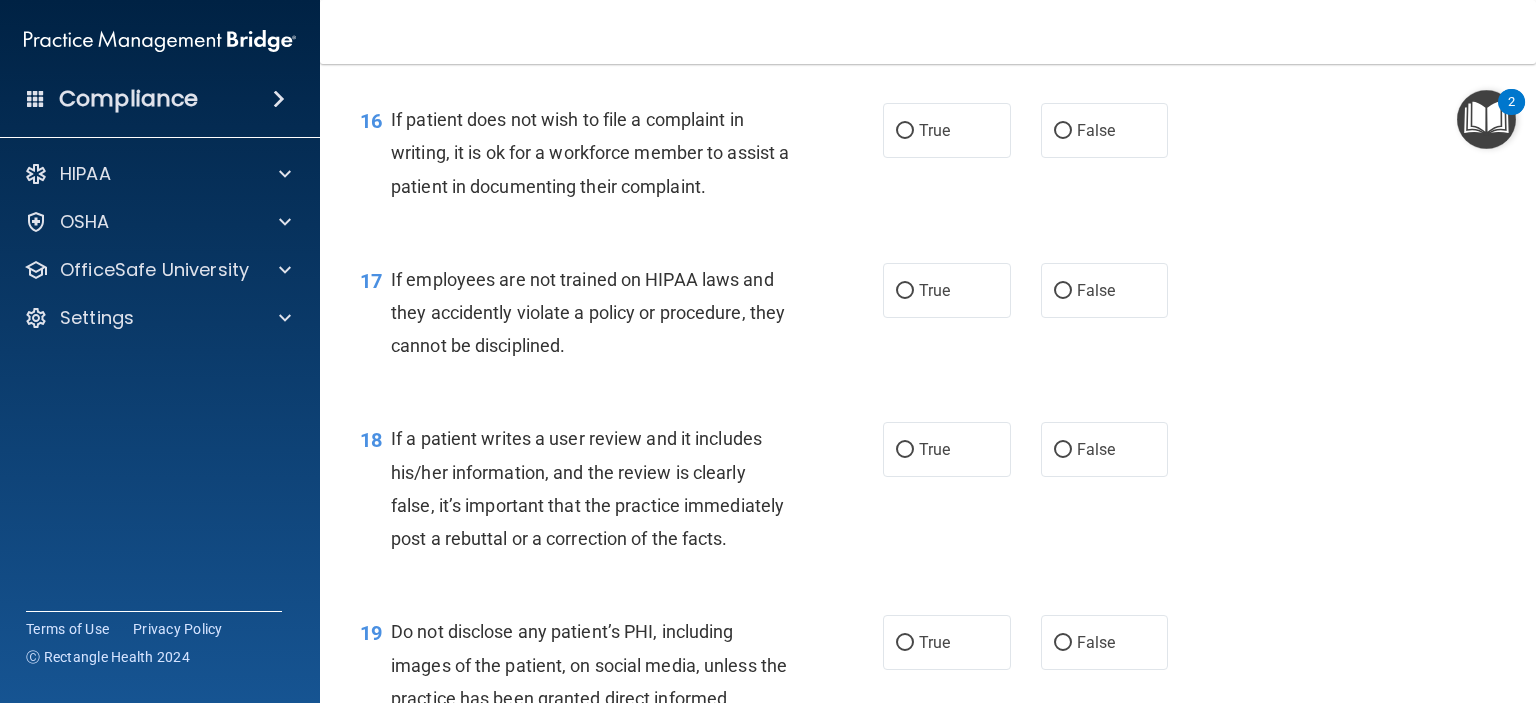 click on "16" at bounding box center [368, 121] 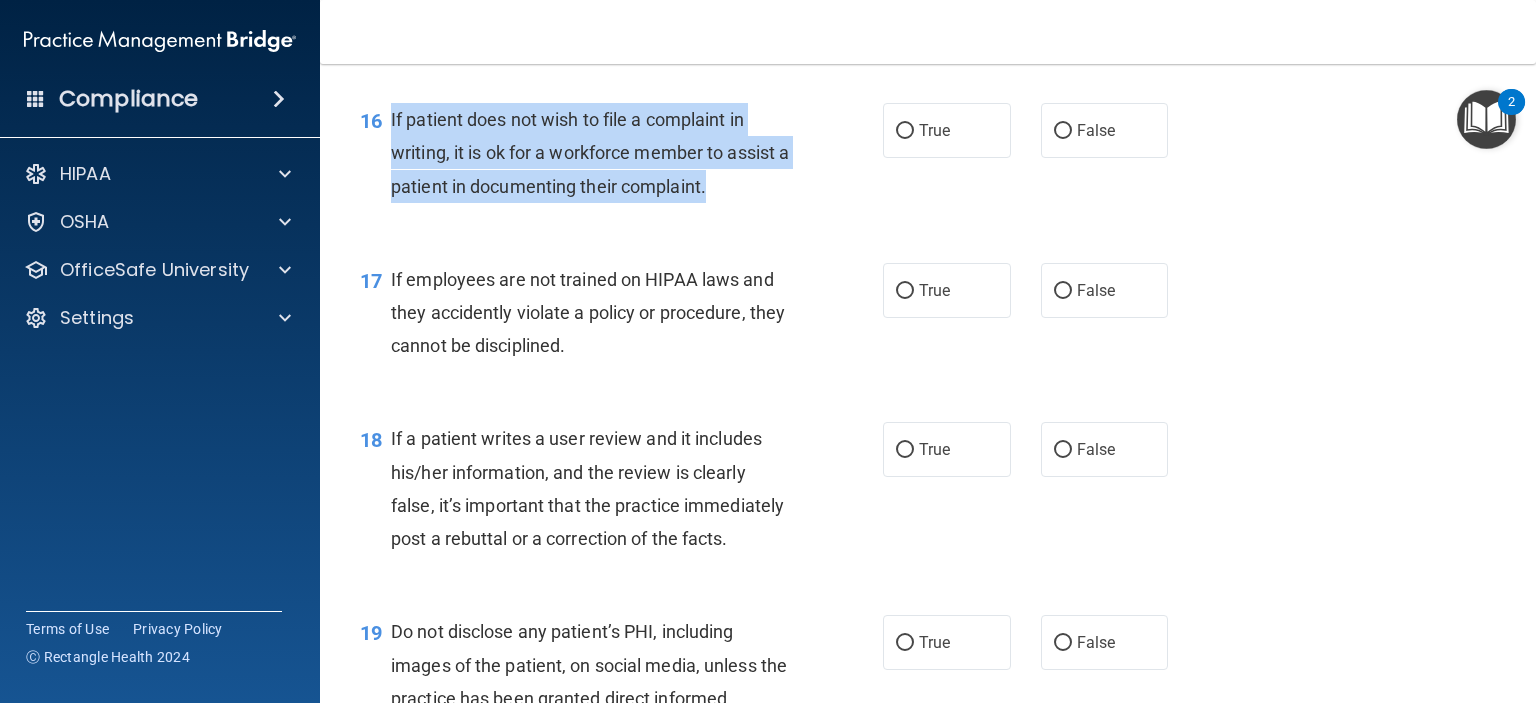 drag, startPoint x: 391, startPoint y: 149, endPoint x: 727, endPoint y: 224, distance: 344.2688 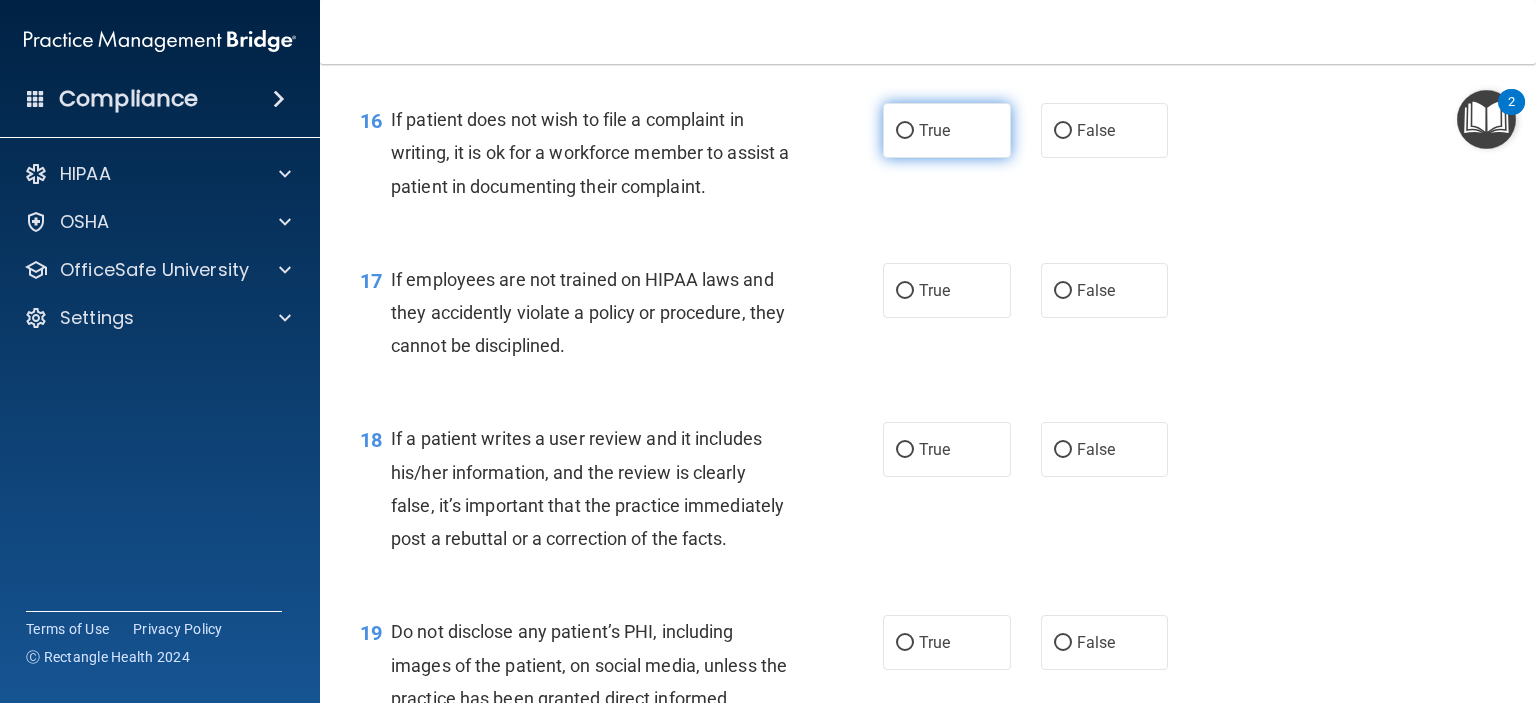 click on "True" at bounding box center [947, 130] 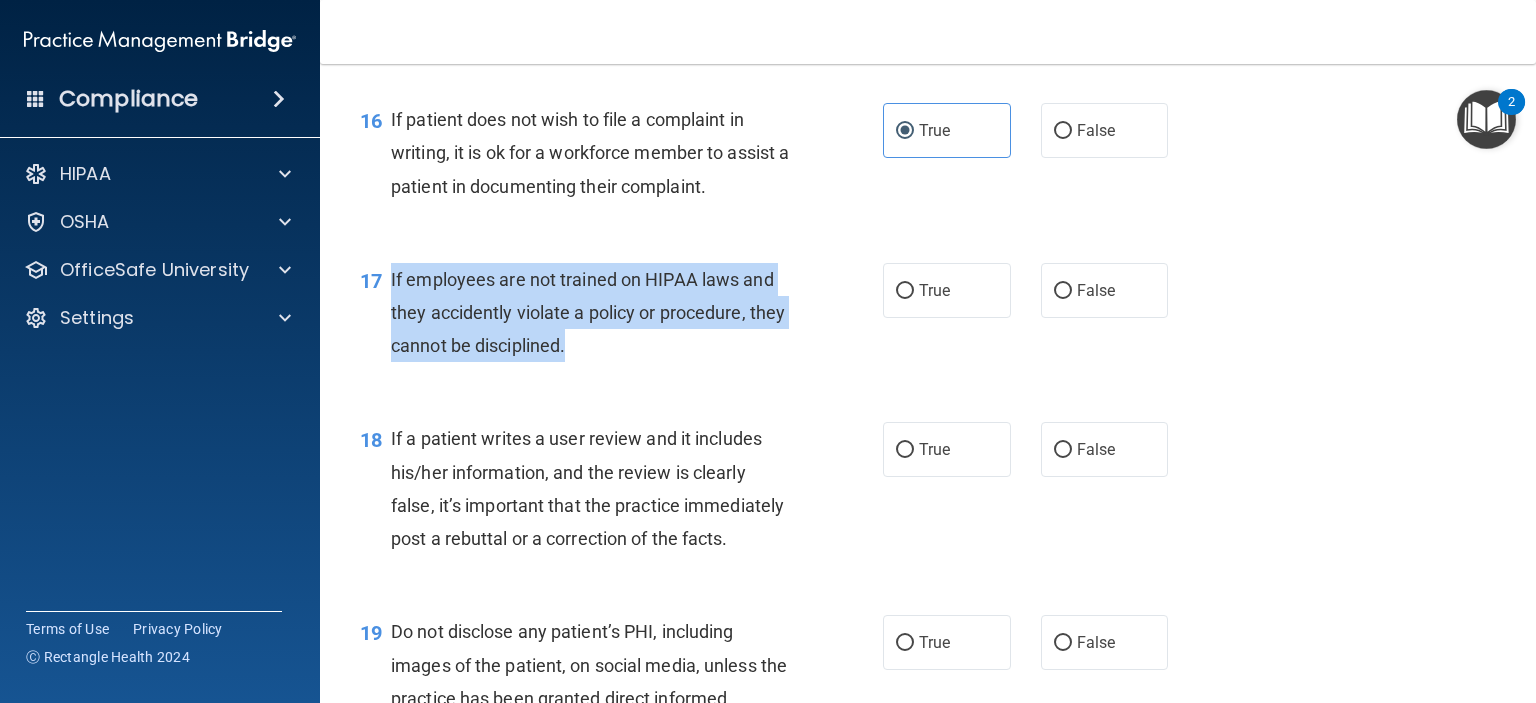 drag, startPoint x: 392, startPoint y: 310, endPoint x: 615, endPoint y: 375, distance: 232.28 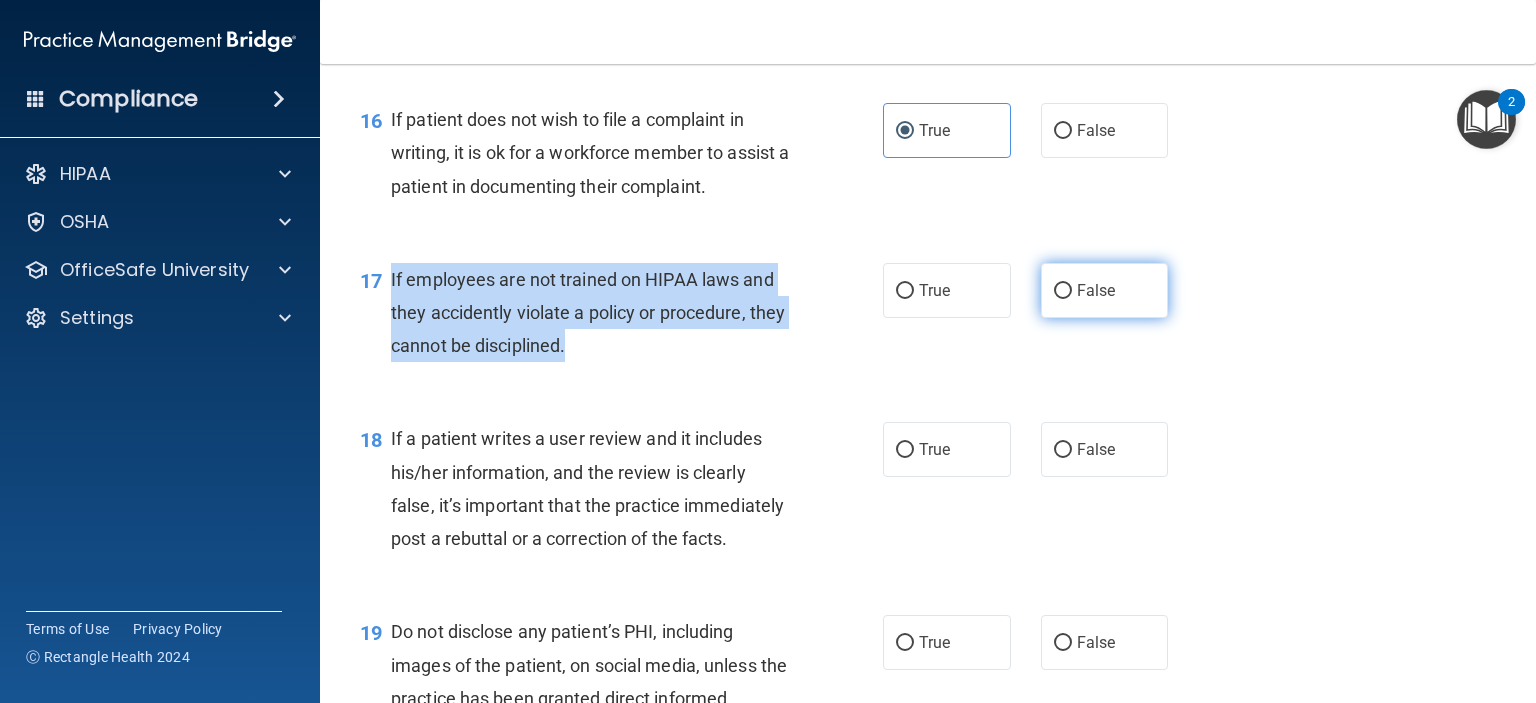 click on "False" at bounding box center [1063, 291] 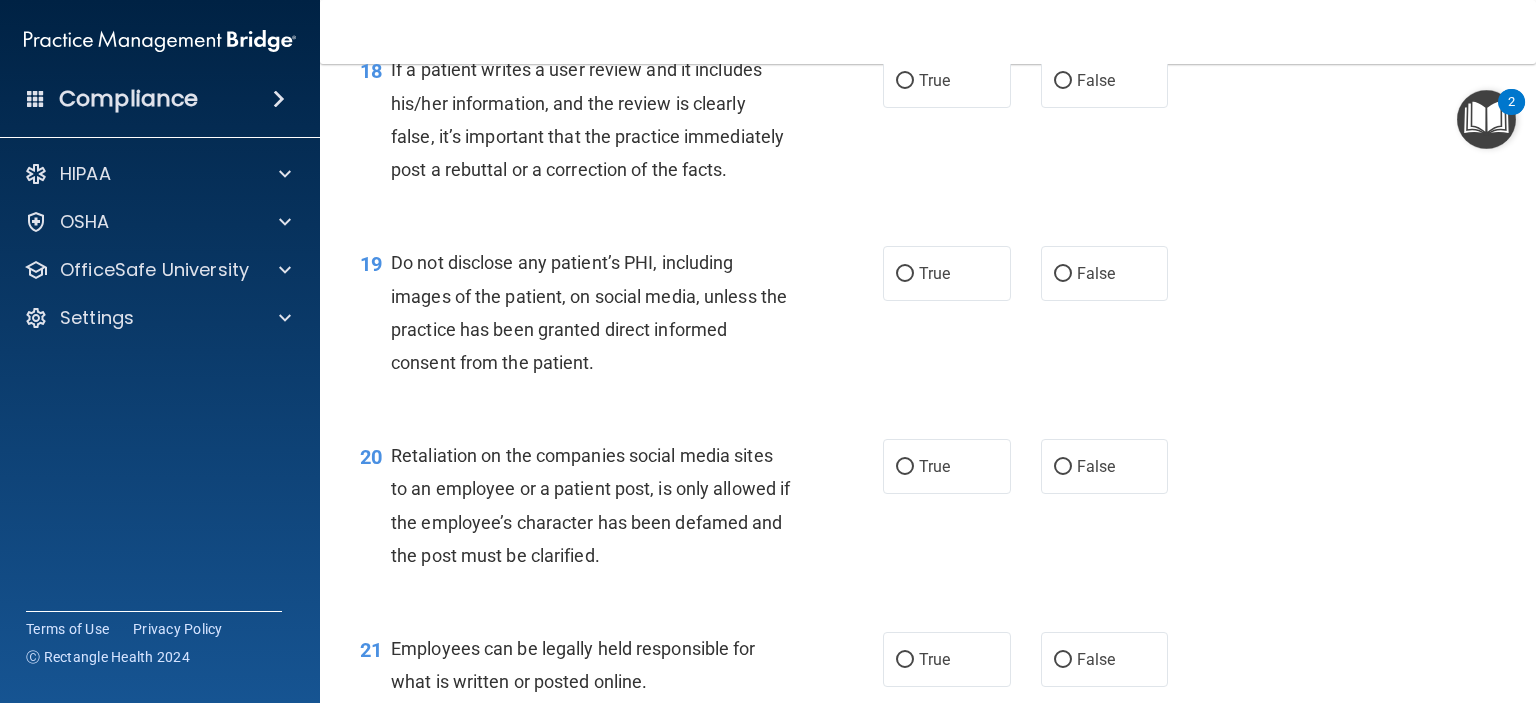 scroll, scrollTop: 3248, scrollLeft: 0, axis: vertical 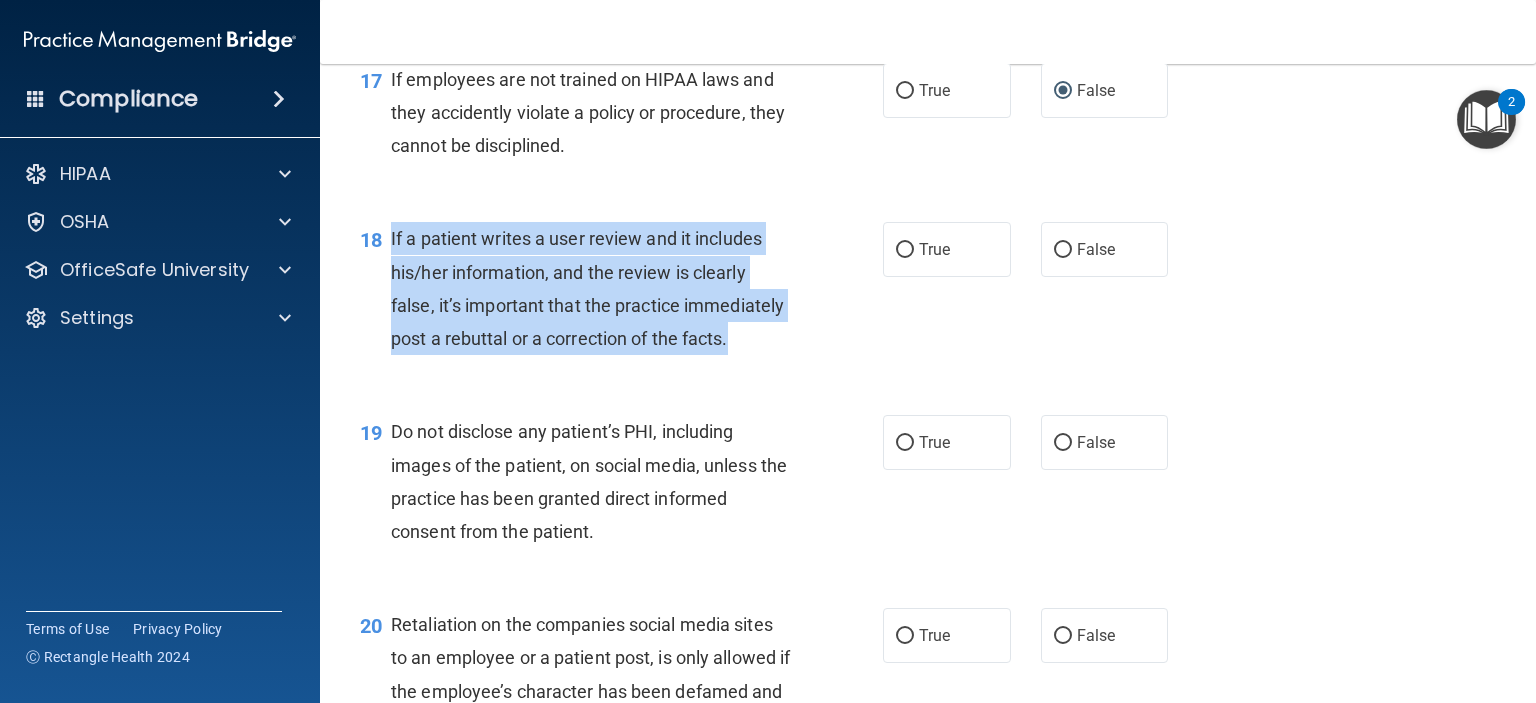 drag, startPoint x: 390, startPoint y: 271, endPoint x: 509, endPoint y: 391, distance: 169 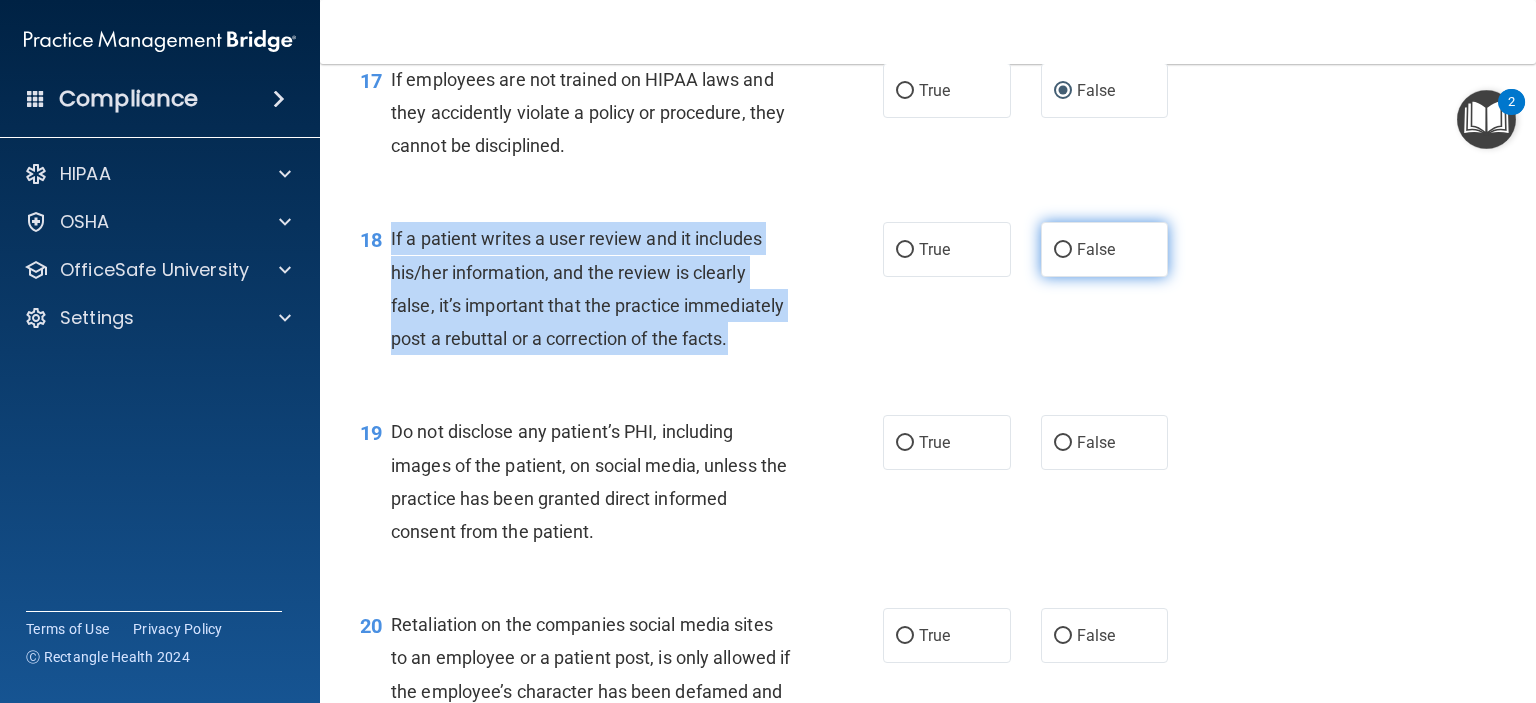click on "False" at bounding box center [1063, 250] 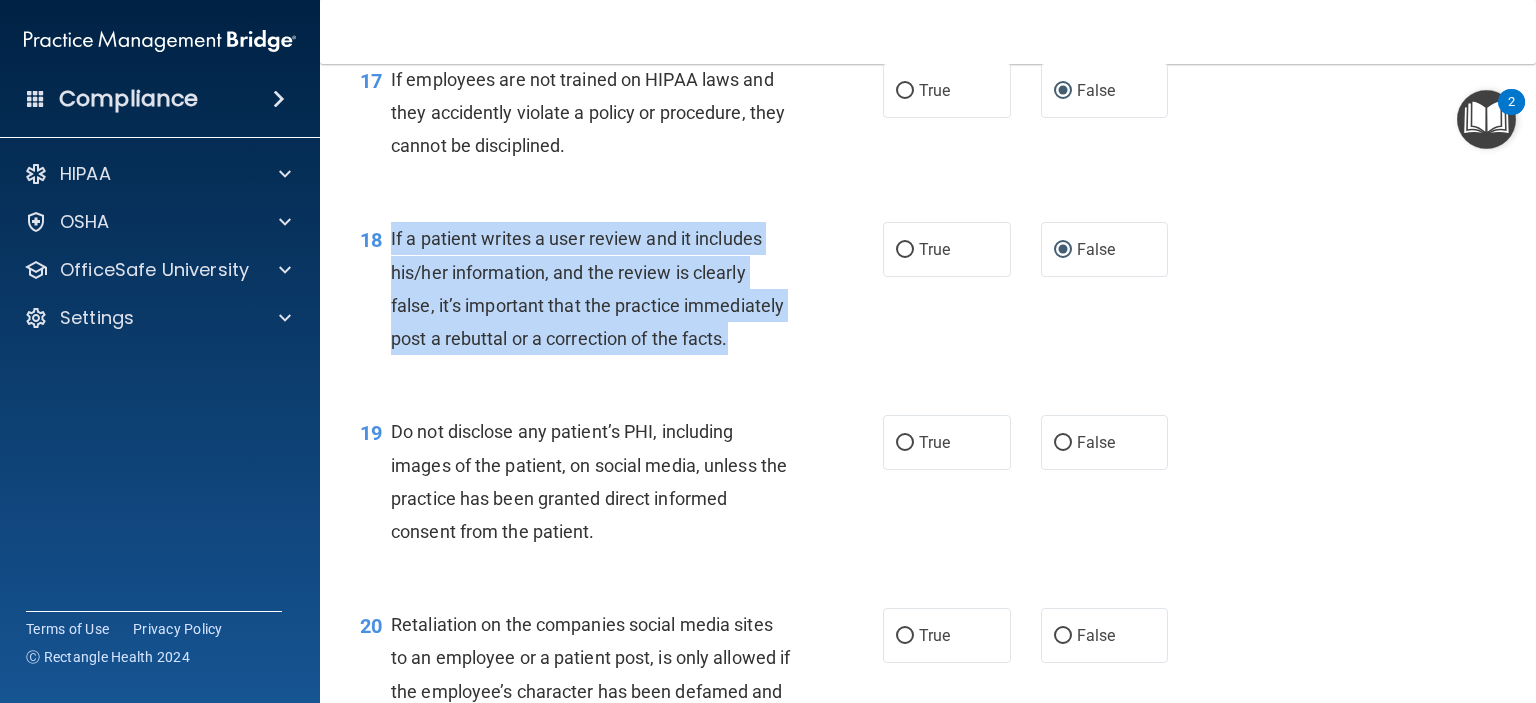 scroll, scrollTop: 3448, scrollLeft: 0, axis: vertical 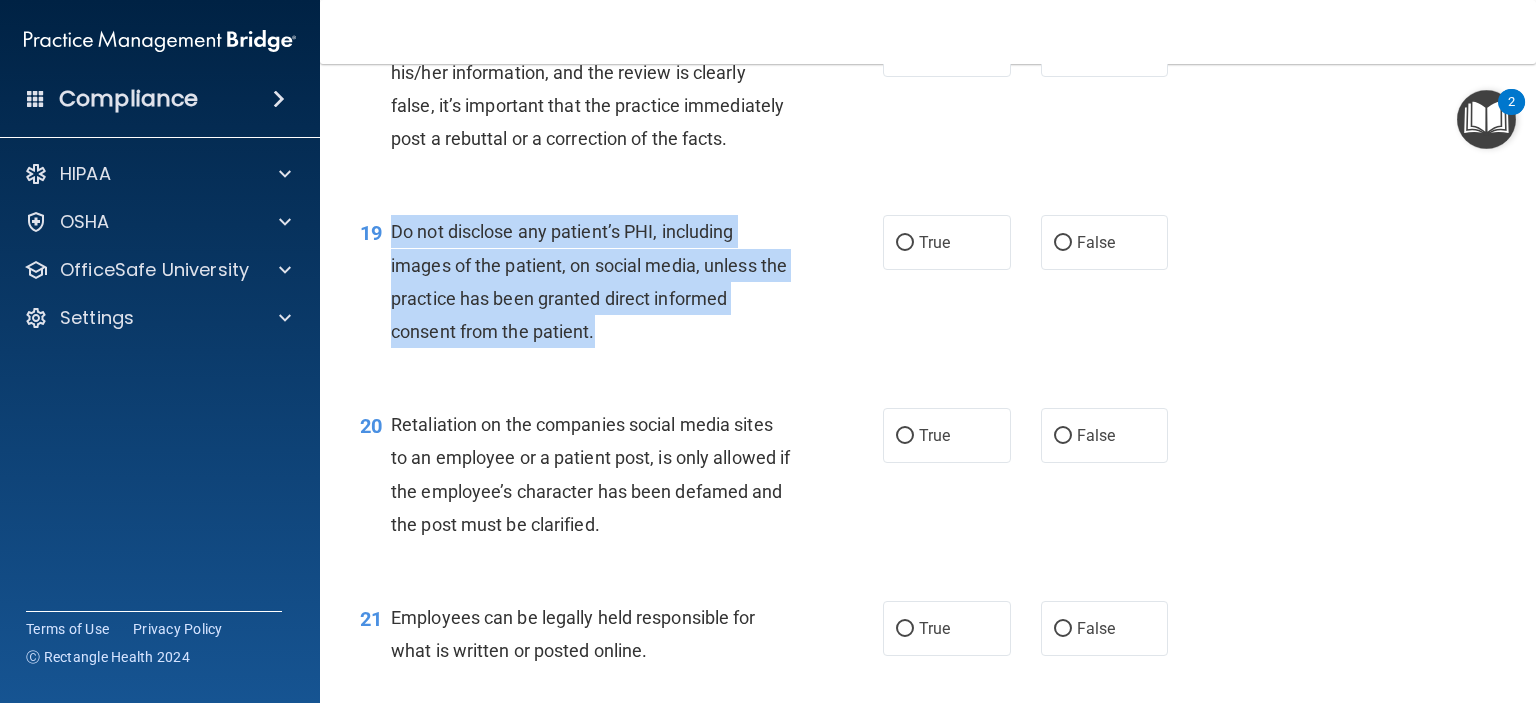 drag, startPoint x: 391, startPoint y: 298, endPoint x: 671, endPoint y: 386, distance: 293.503 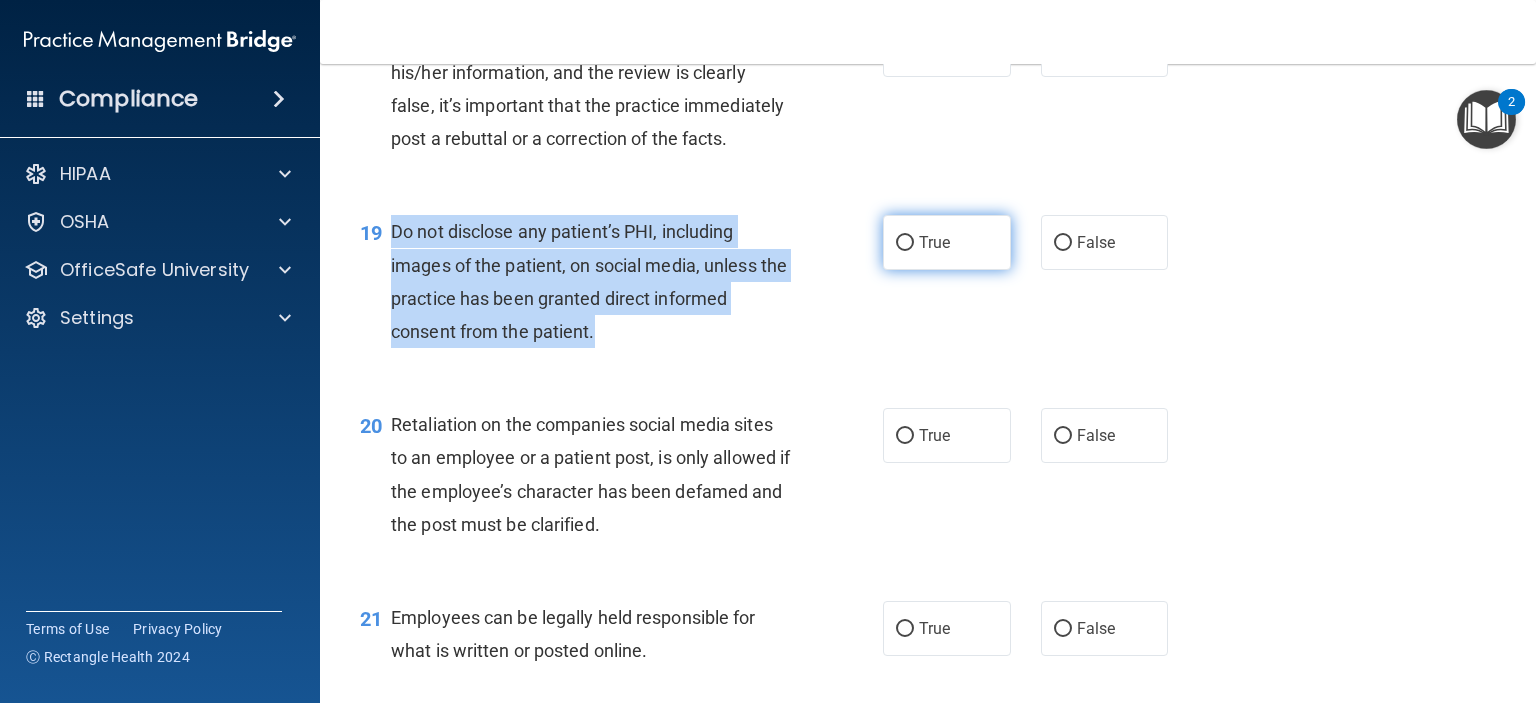 click on "True" at bounding box center [905, 243] 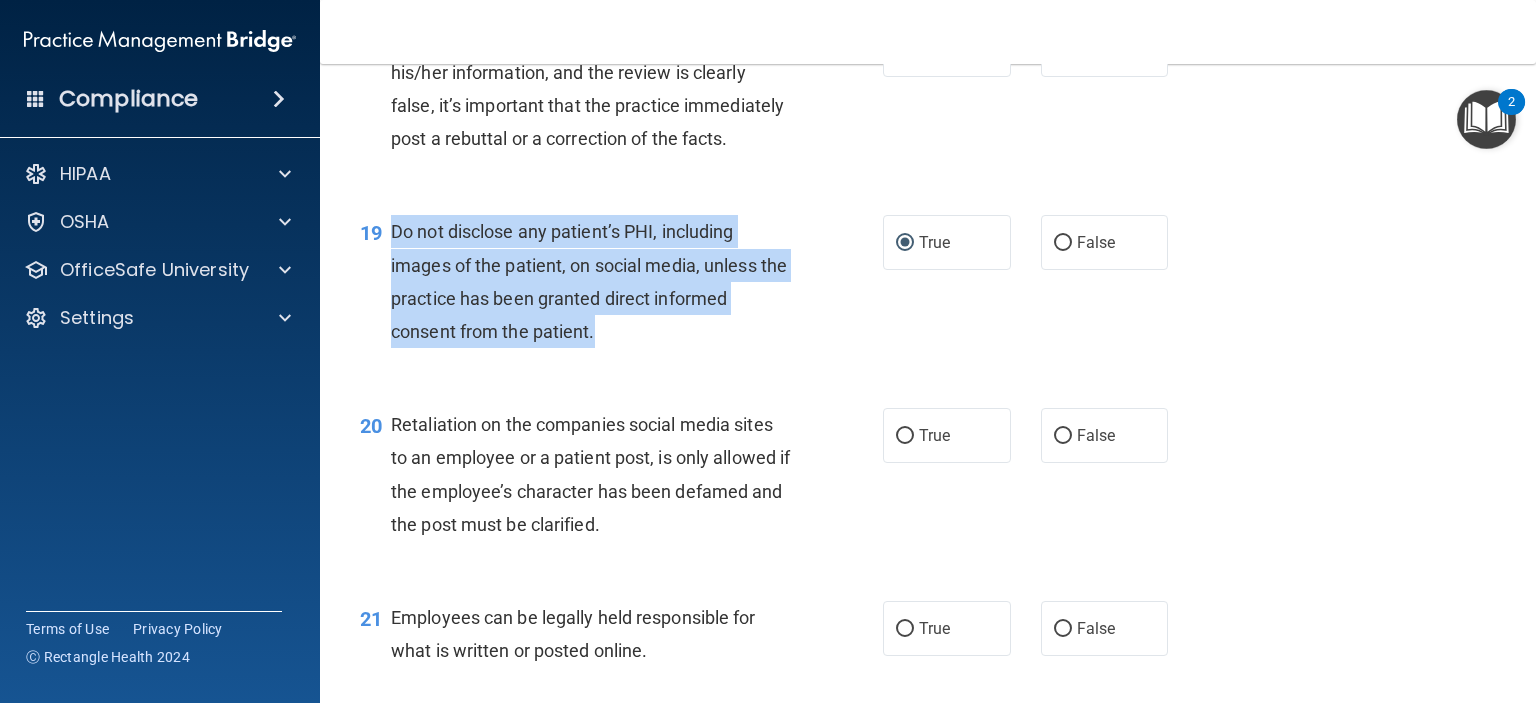 click on "Do not disclose any patient’s PHI, including images of the patient, on social media, unless the practice has been granted direct informed consent from the patient." at bounding box center (589, 281) 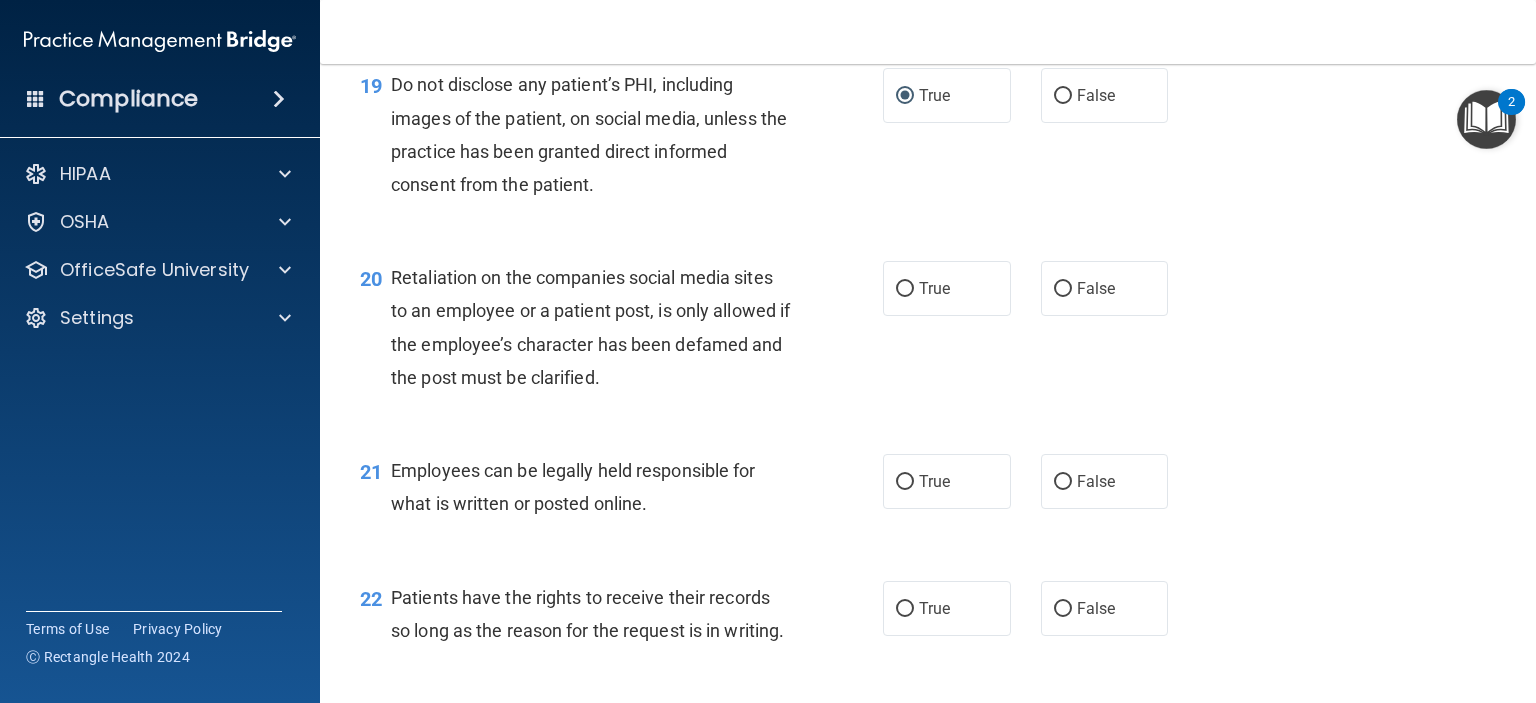 scroll, scrollTop: 3648, scrollLeft: 0, axis: vertical 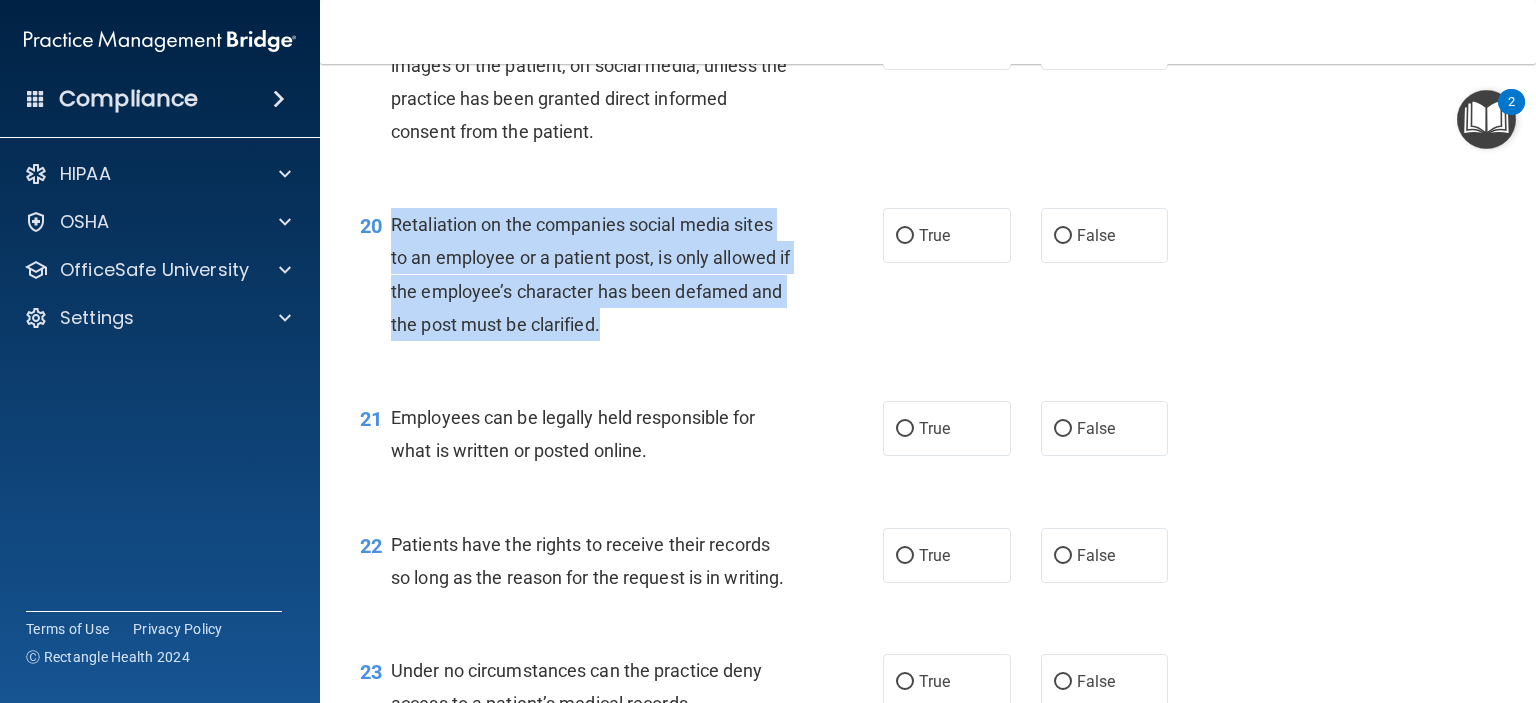 drag, startPoint x: 391, startPoint y: 287, endPoint x: 649, endPoint y: 399, distance: 281.26144 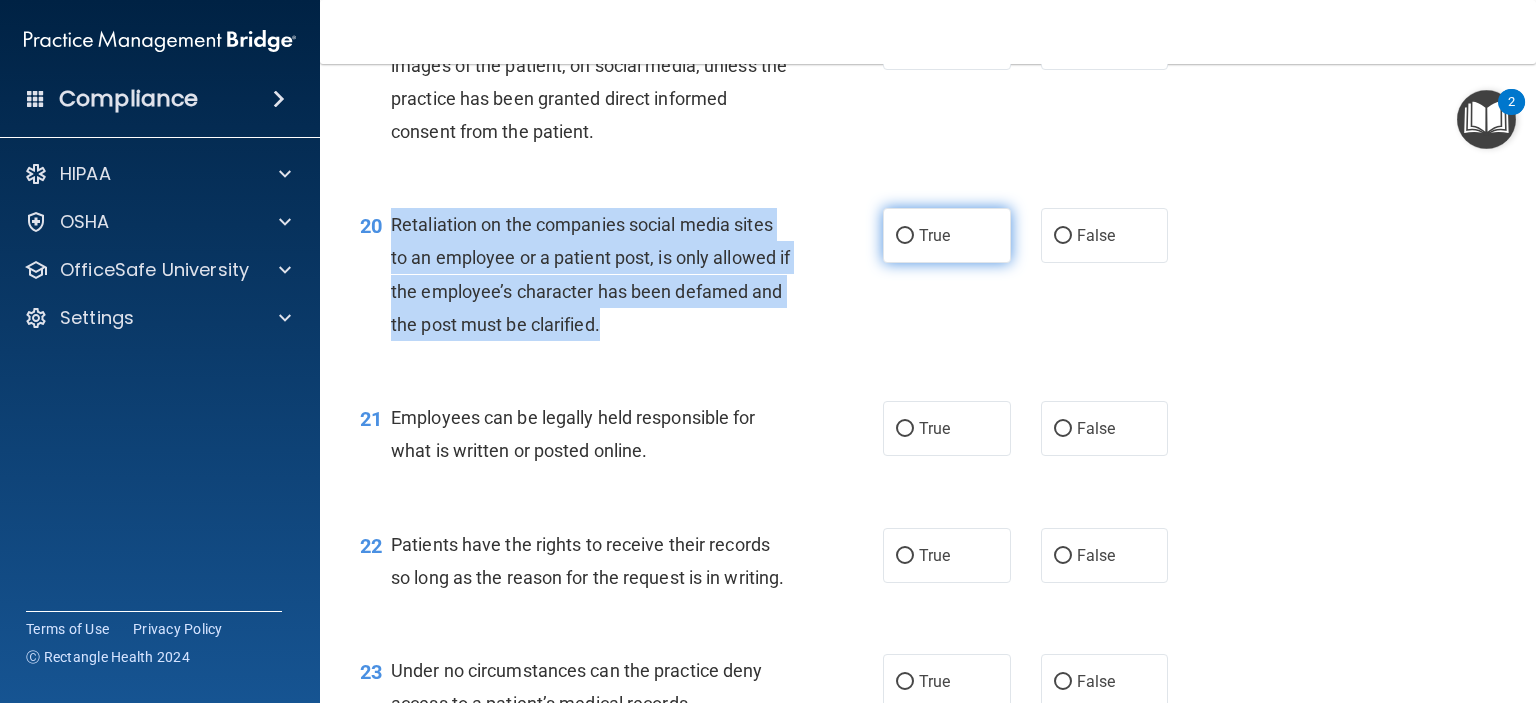 click on "True" at bounding box center [905, 236] 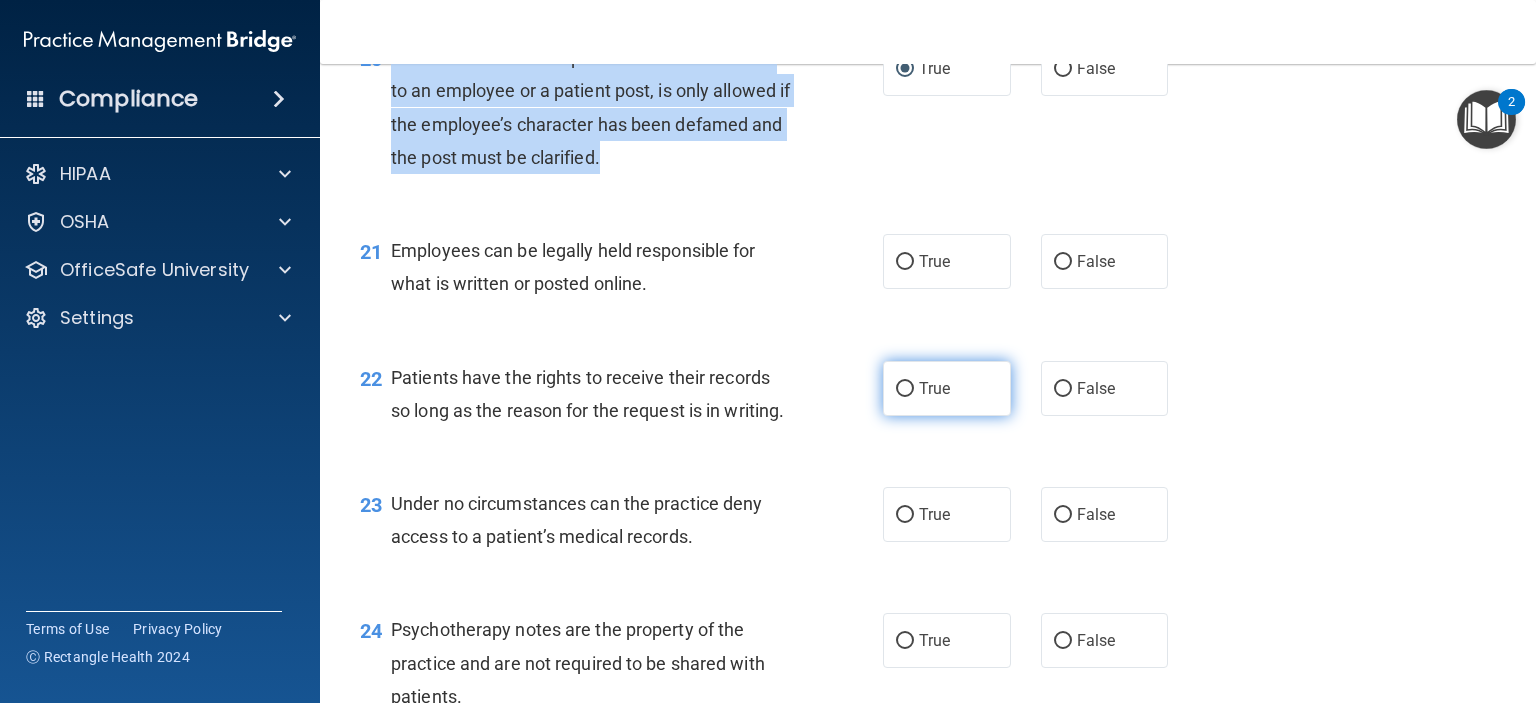 scroll, scrollTop: 3848, scrollLeft: 0, axis: vertical 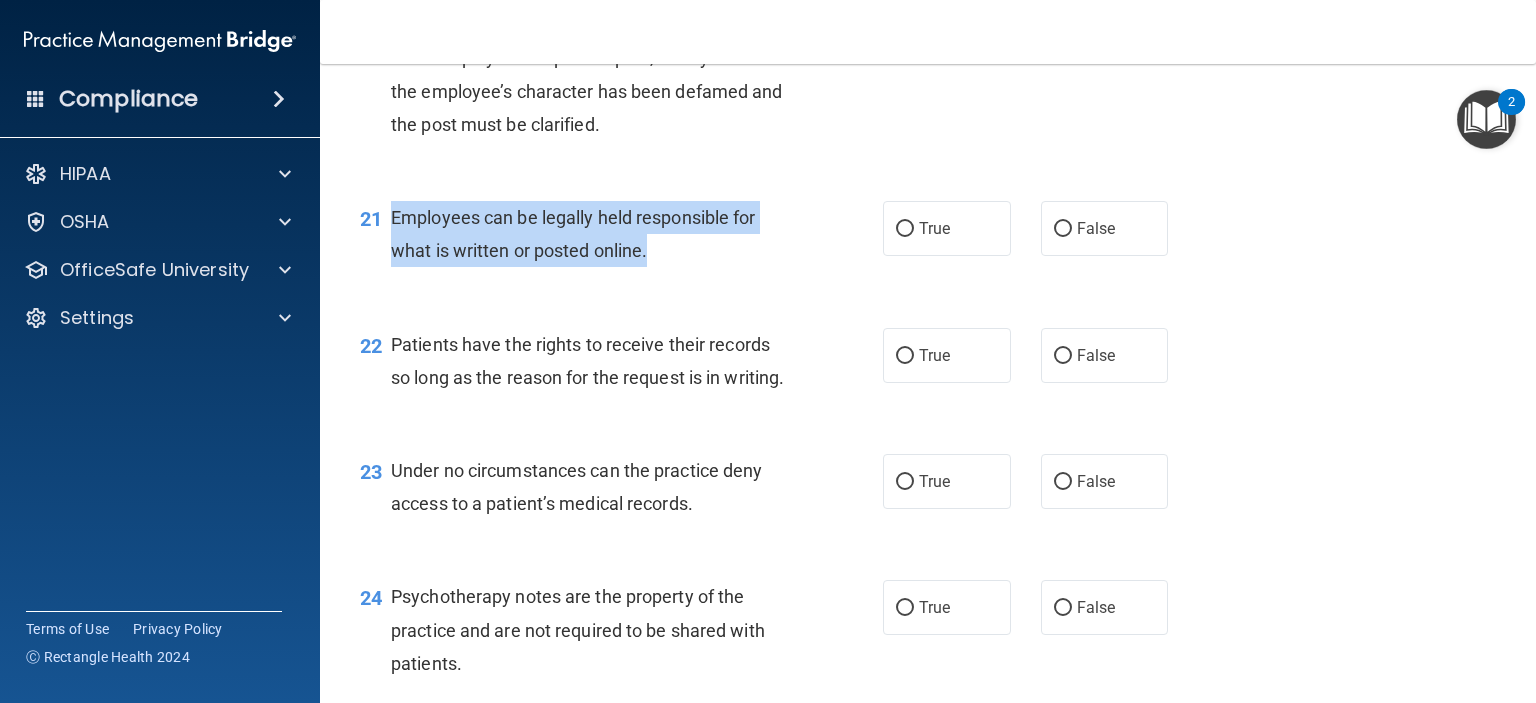 drag, startPoint x: 390, startPoint y: 282, endPoint x: 701, endPoint y: 337, distance: 315.8259 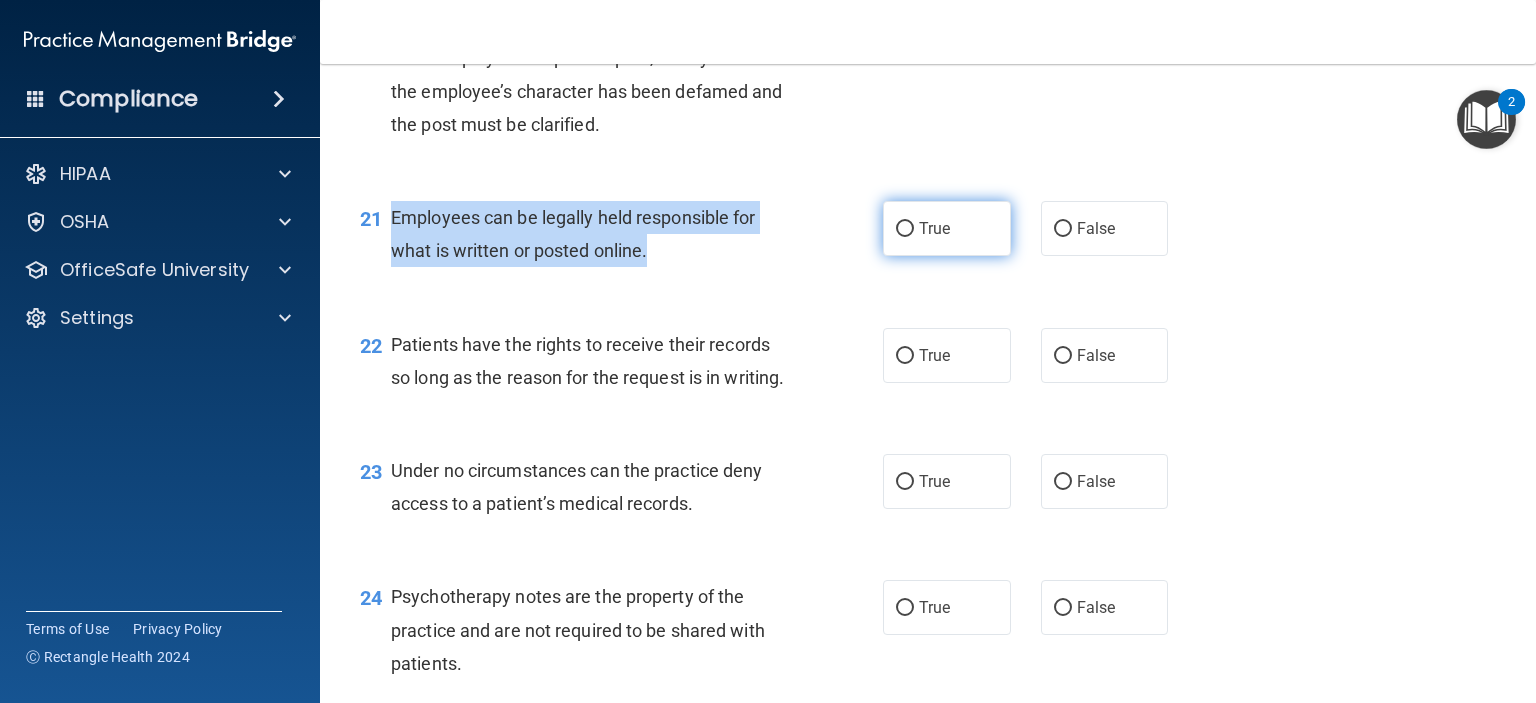 click on "True" at bounding box center [905, 229] 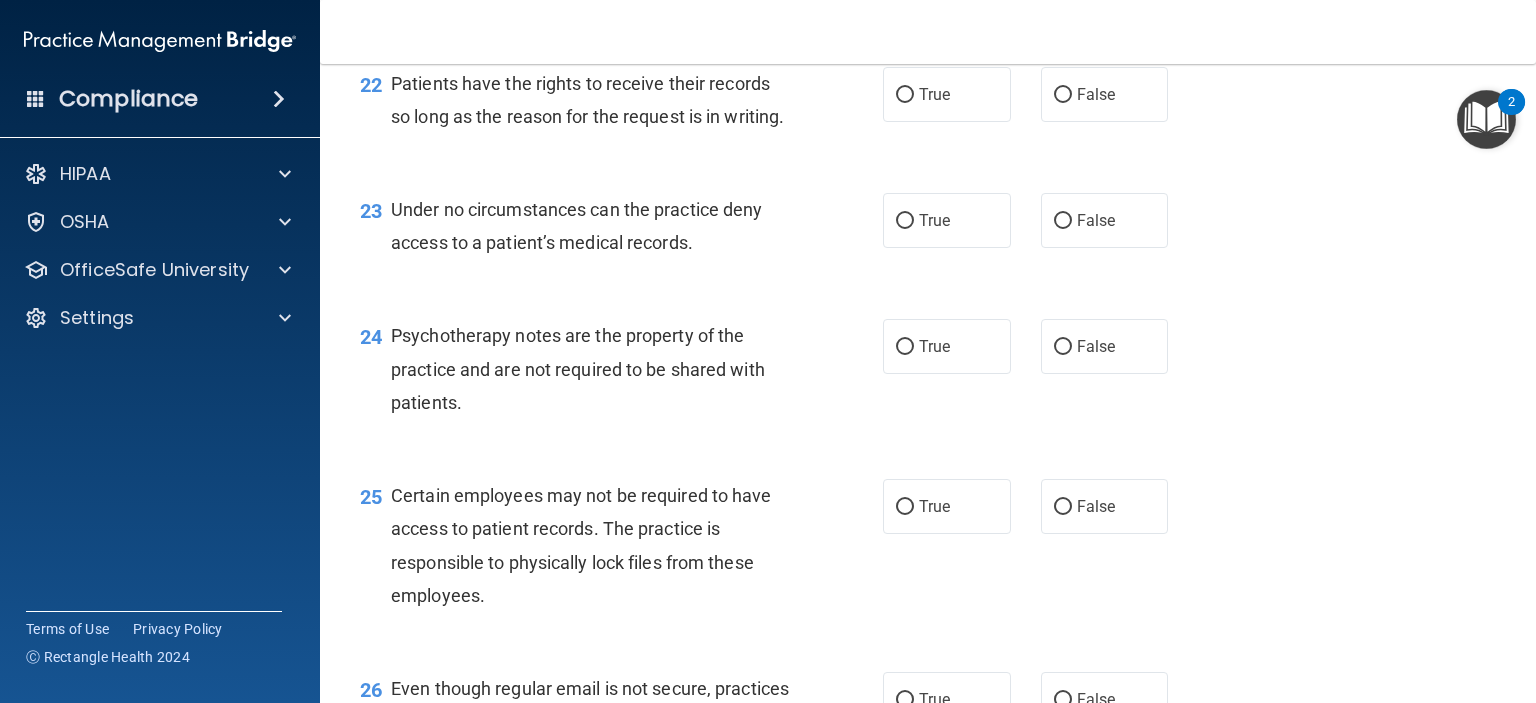 scroll, scrollTop: 4048, scrollLeft: 0, axis: vertical 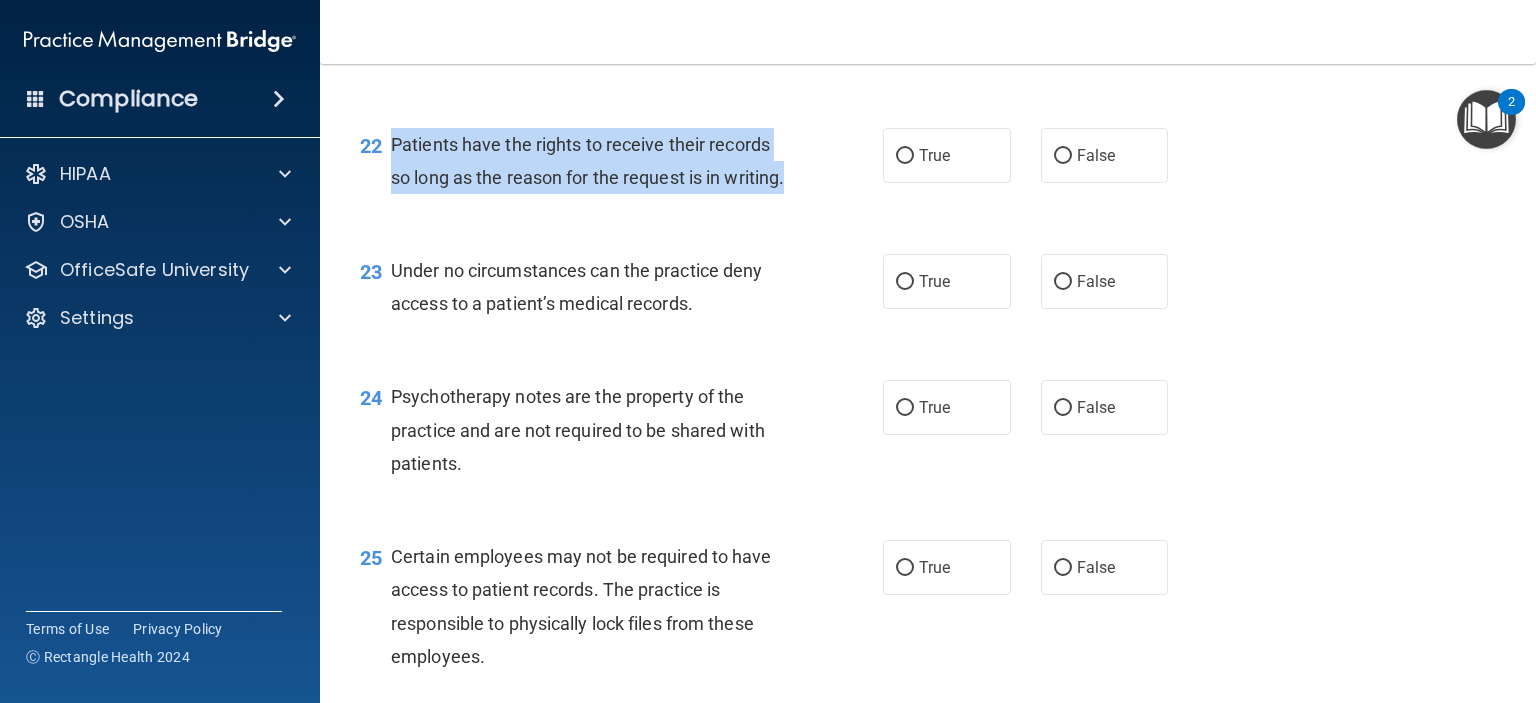 drag, startPoint x: 390, startPoint y: 207, endPoint x: 525, endPoint y: 271, distance: 149.40215 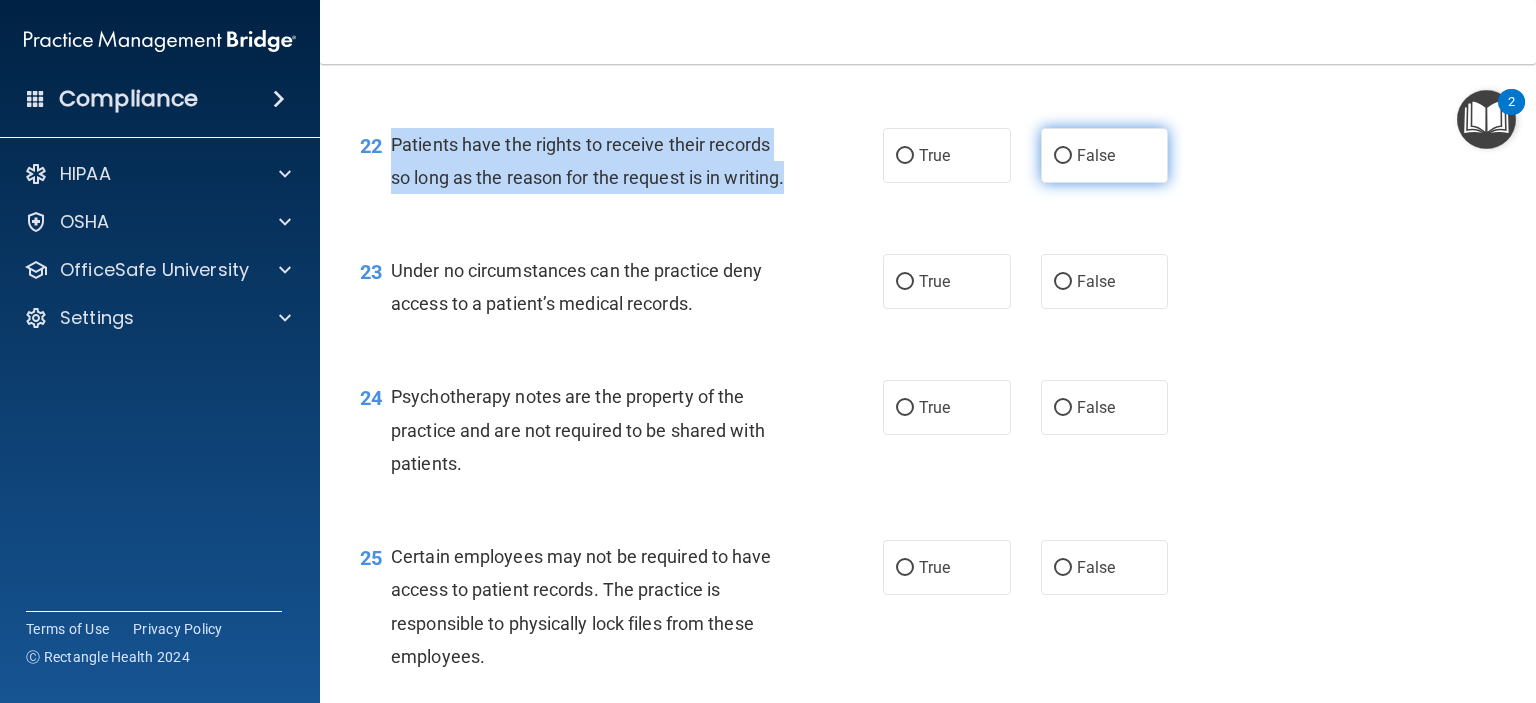 click on "False" at bounding box center [1063, 156] 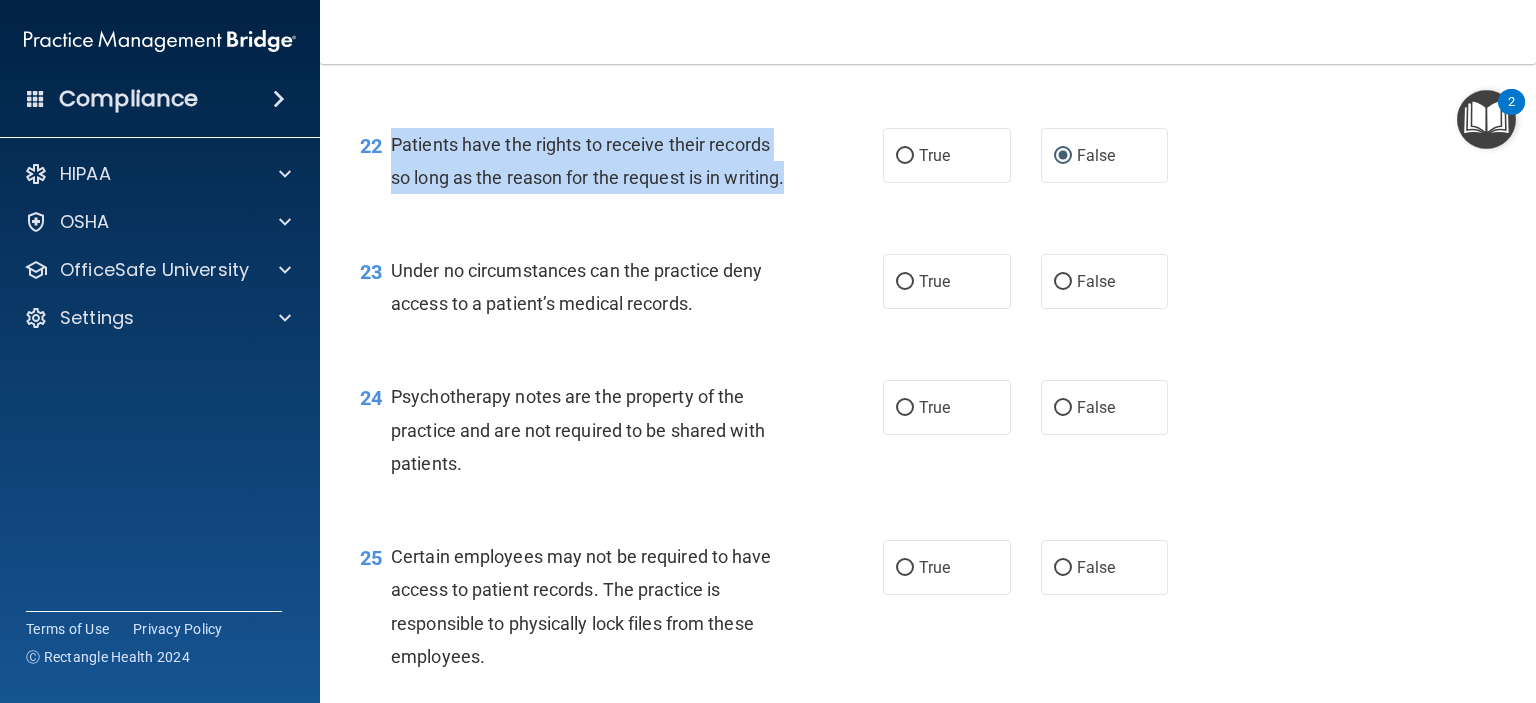 scroll, scrollTop: 4248, scrollLeft: 0, axis: vertical 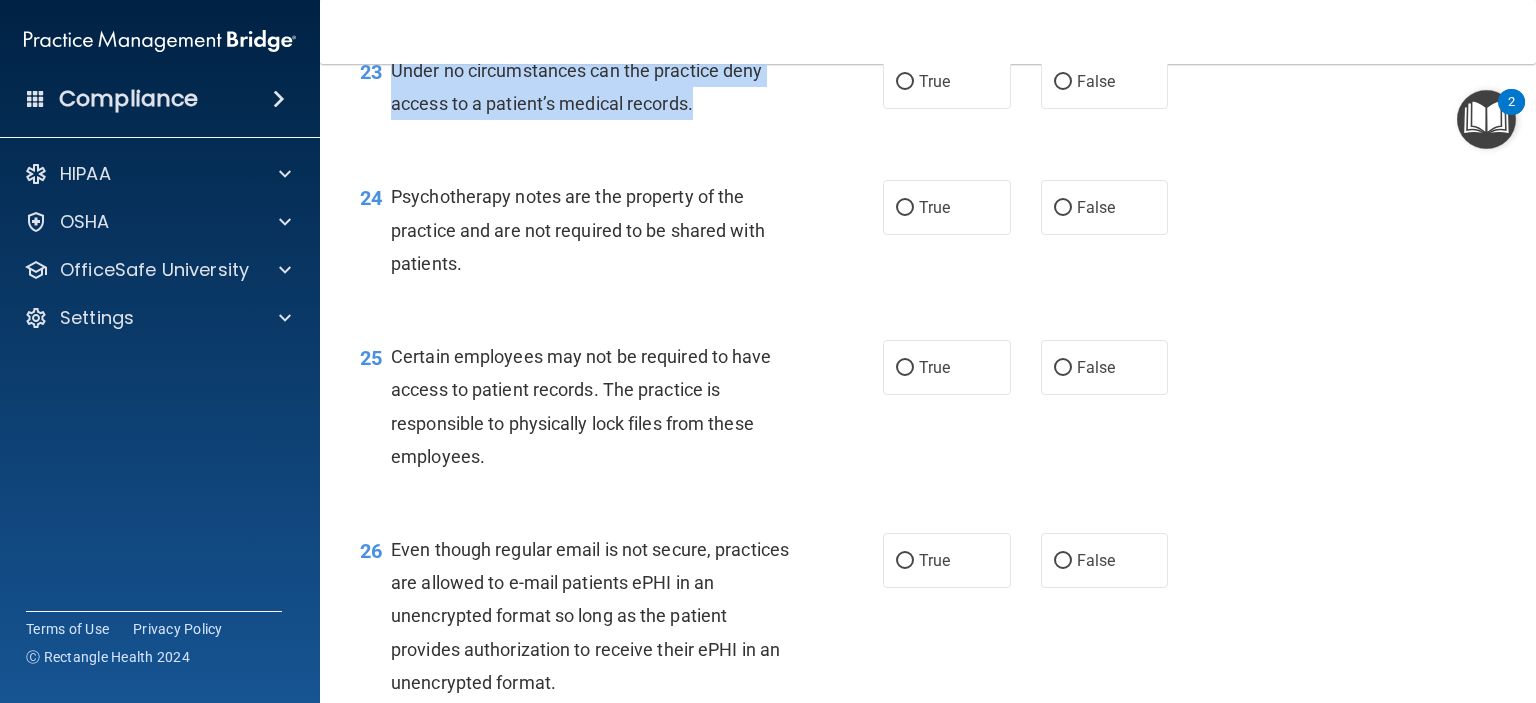 drag, startPoint x: 392, startPoint y: 167, endPoint x: 748, endPoint y: 212, distance: 358.83282 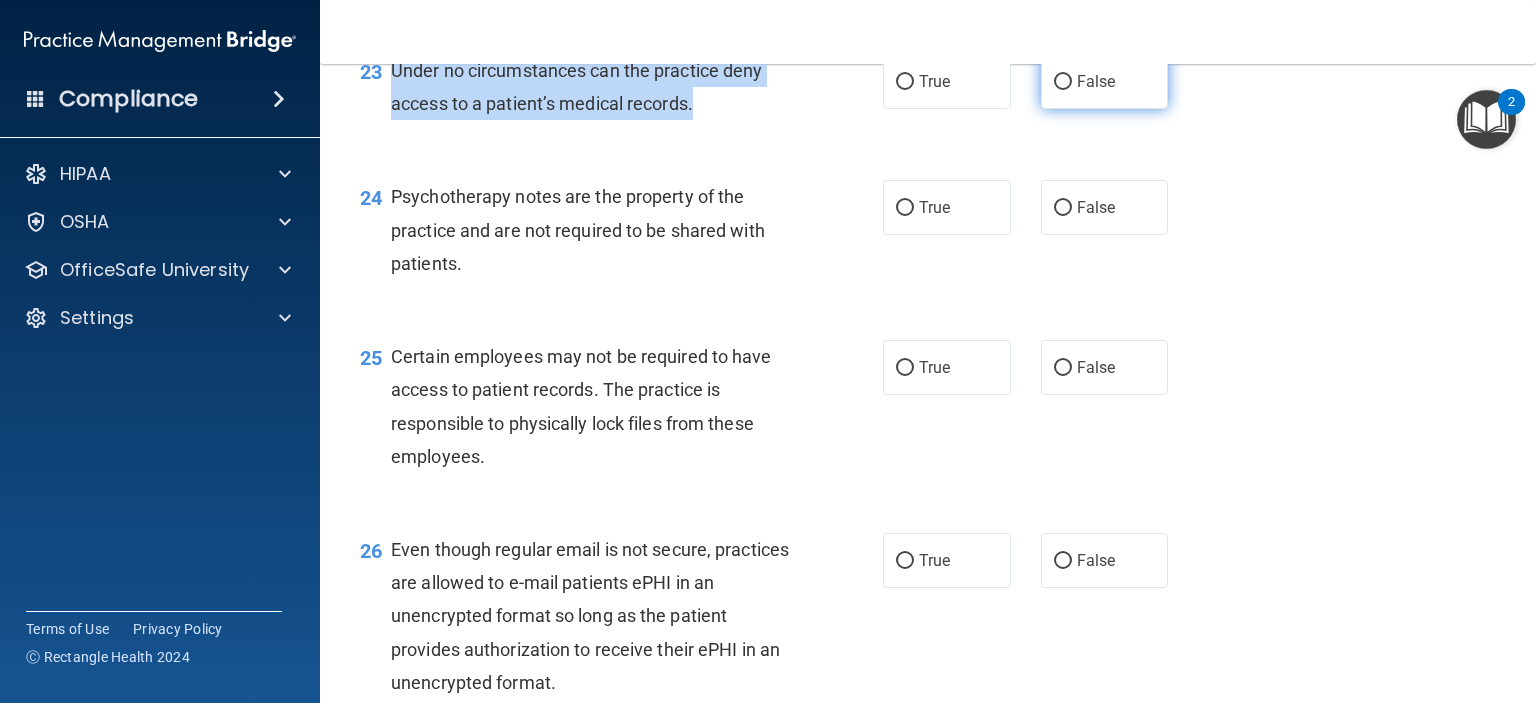 click on "False" at bounding box center (1063, 82) 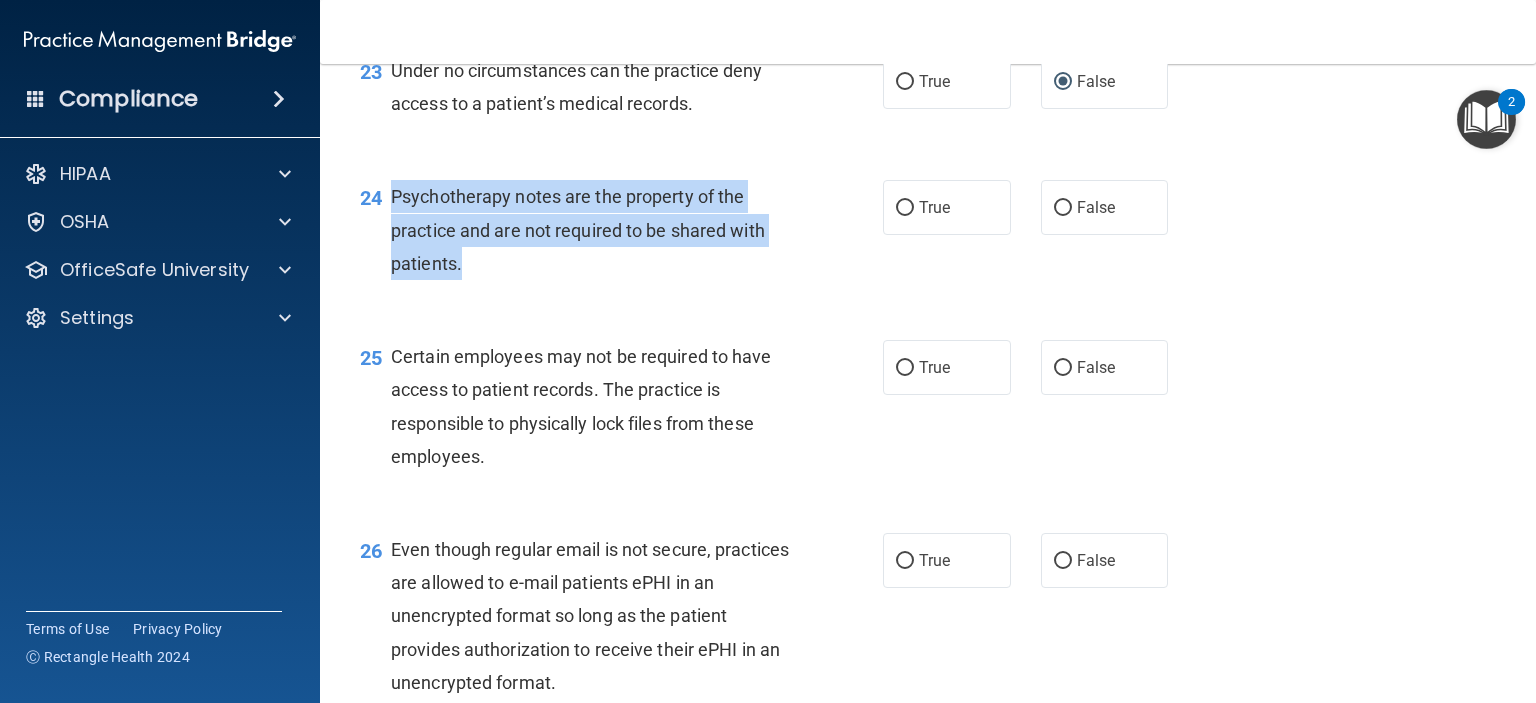 drag, startPoint x: 466, startPoint y: 366, endPoint x: 392, endPoint y: 293, distance: 103.947105 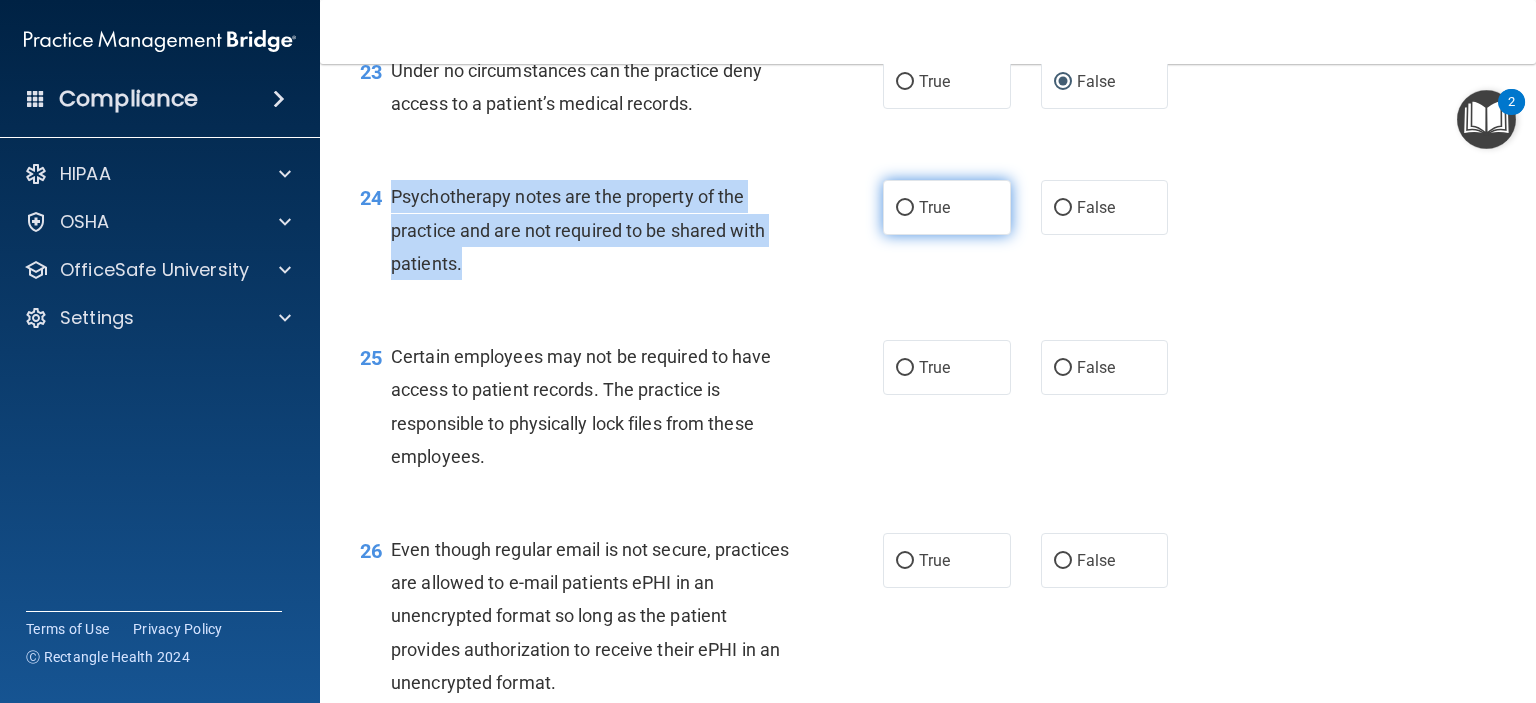 click on "True" at bounding box center (905, 208) 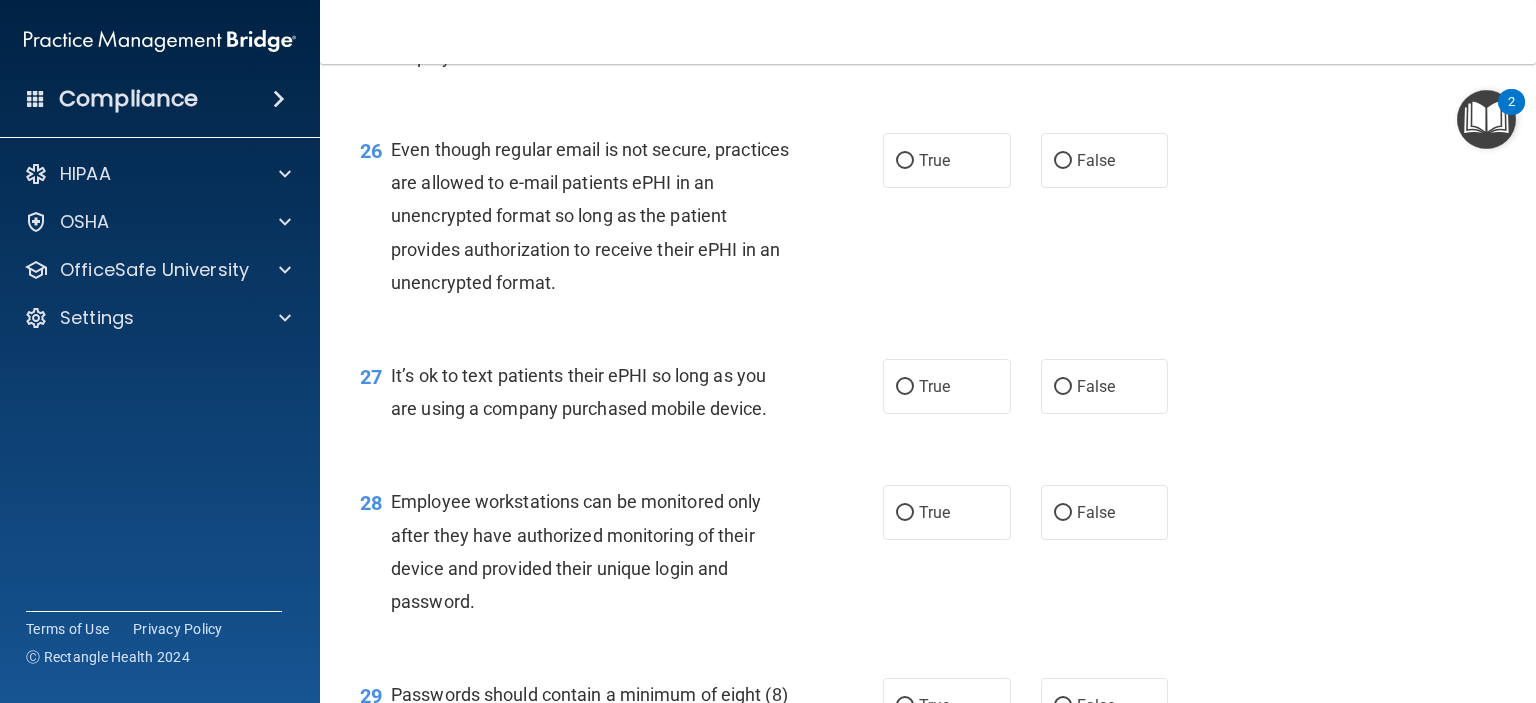 scroll, scrollTop: 4448, scrollLeft: 0, axis: vertical 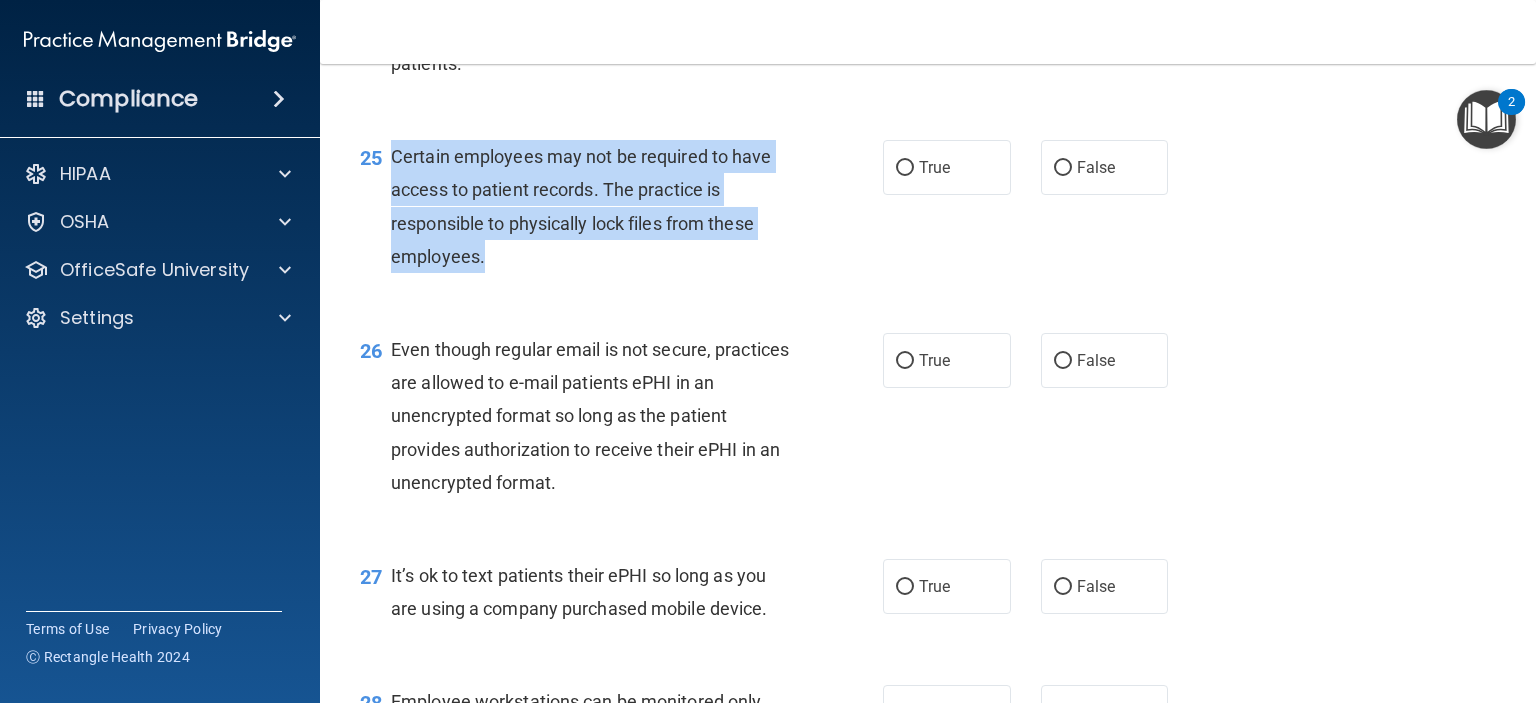 drag, startPoint x: 483, startPoint y: 358, endPoint x: 393, endPoint y: 251, distance: 139.81773 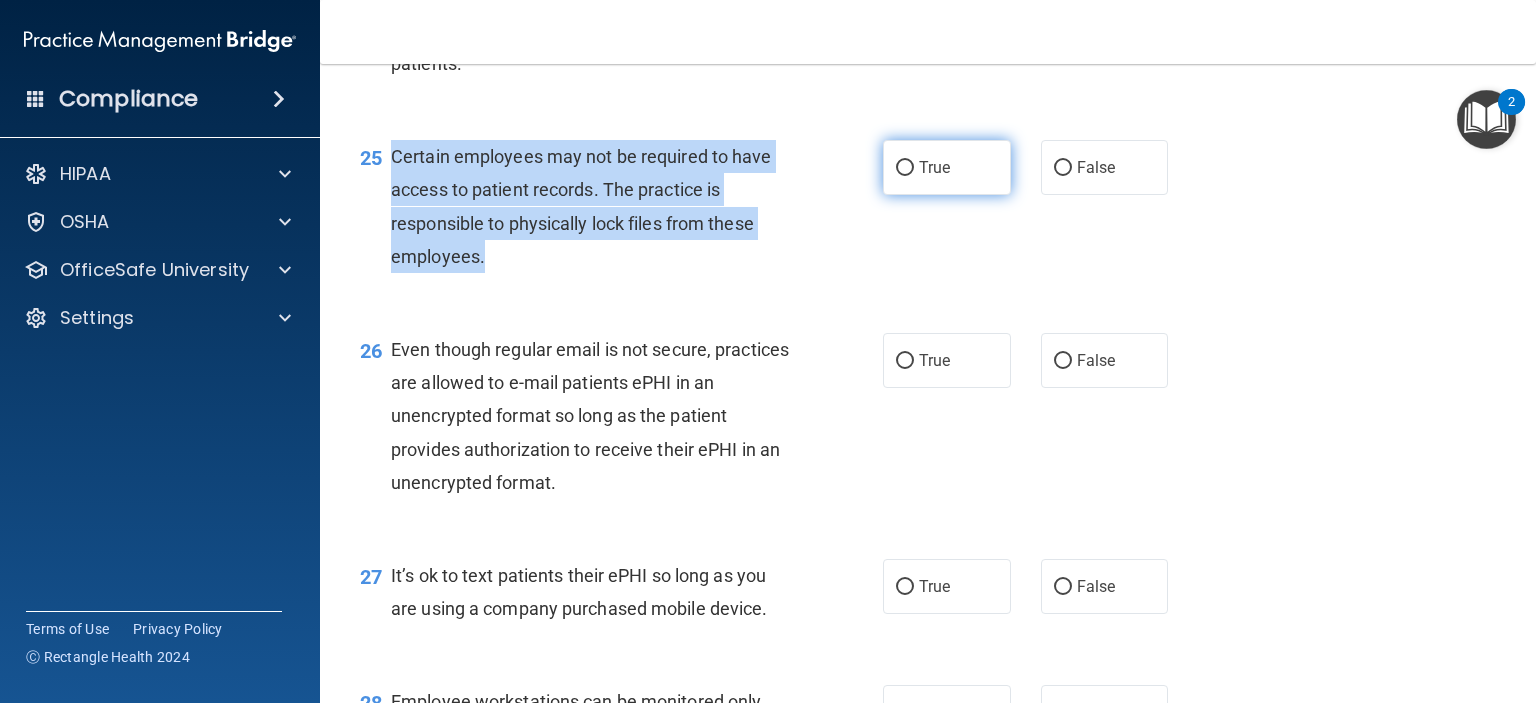 click on "True" at bounding box center (905, 168) 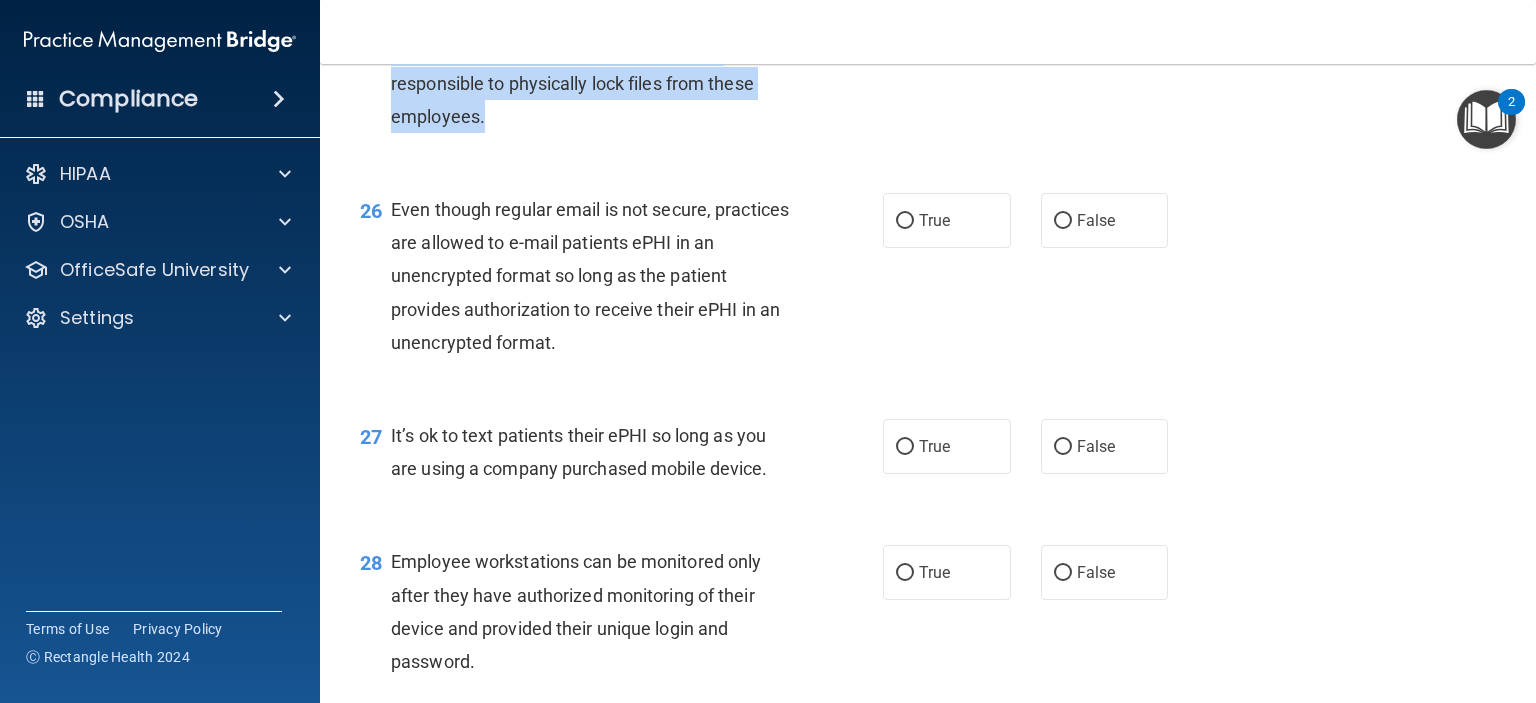 scroll, scrollTop: 4648, scrollLeft: 0, axis: vertical 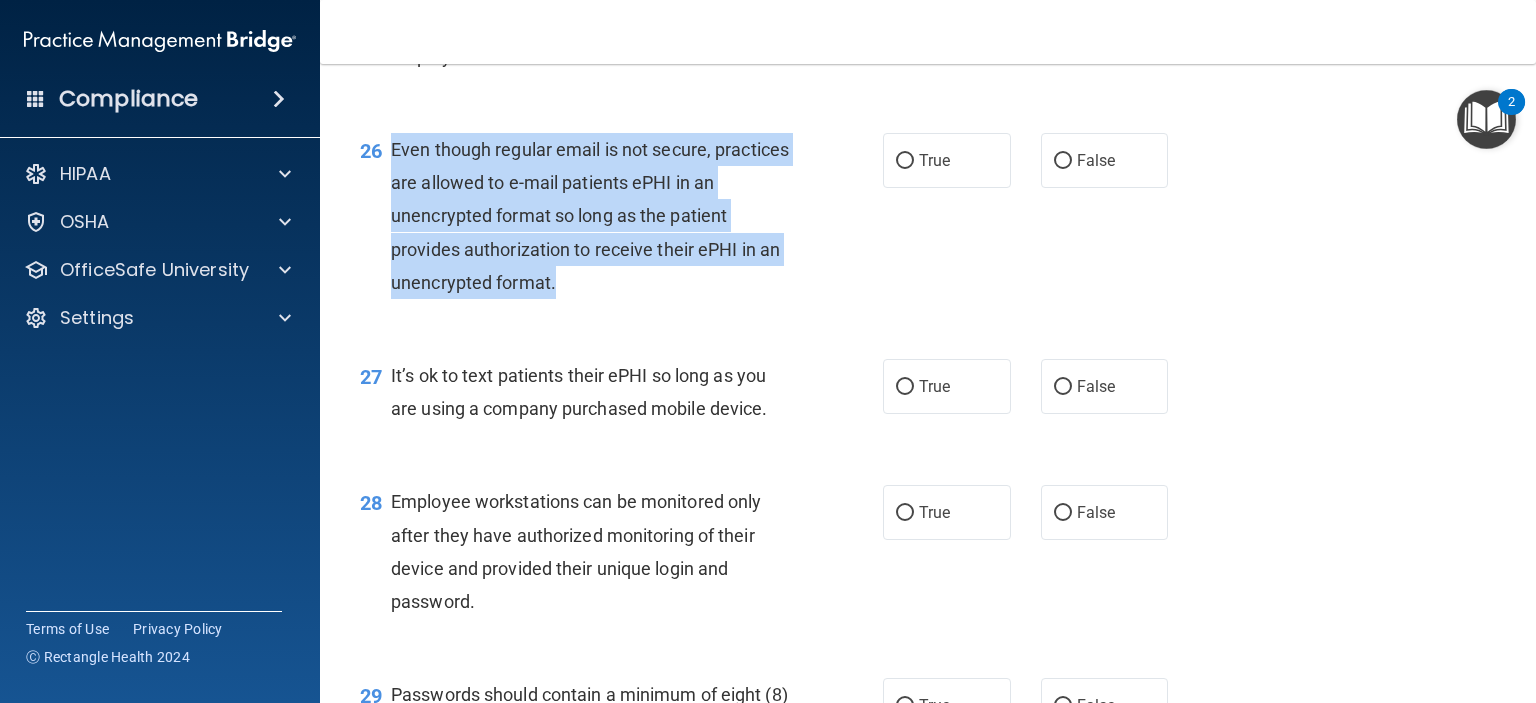 drag, startPoint x: 391, startPoint y: 245, endPoint x: 535, endPoint y: 295, distance: 152.4336 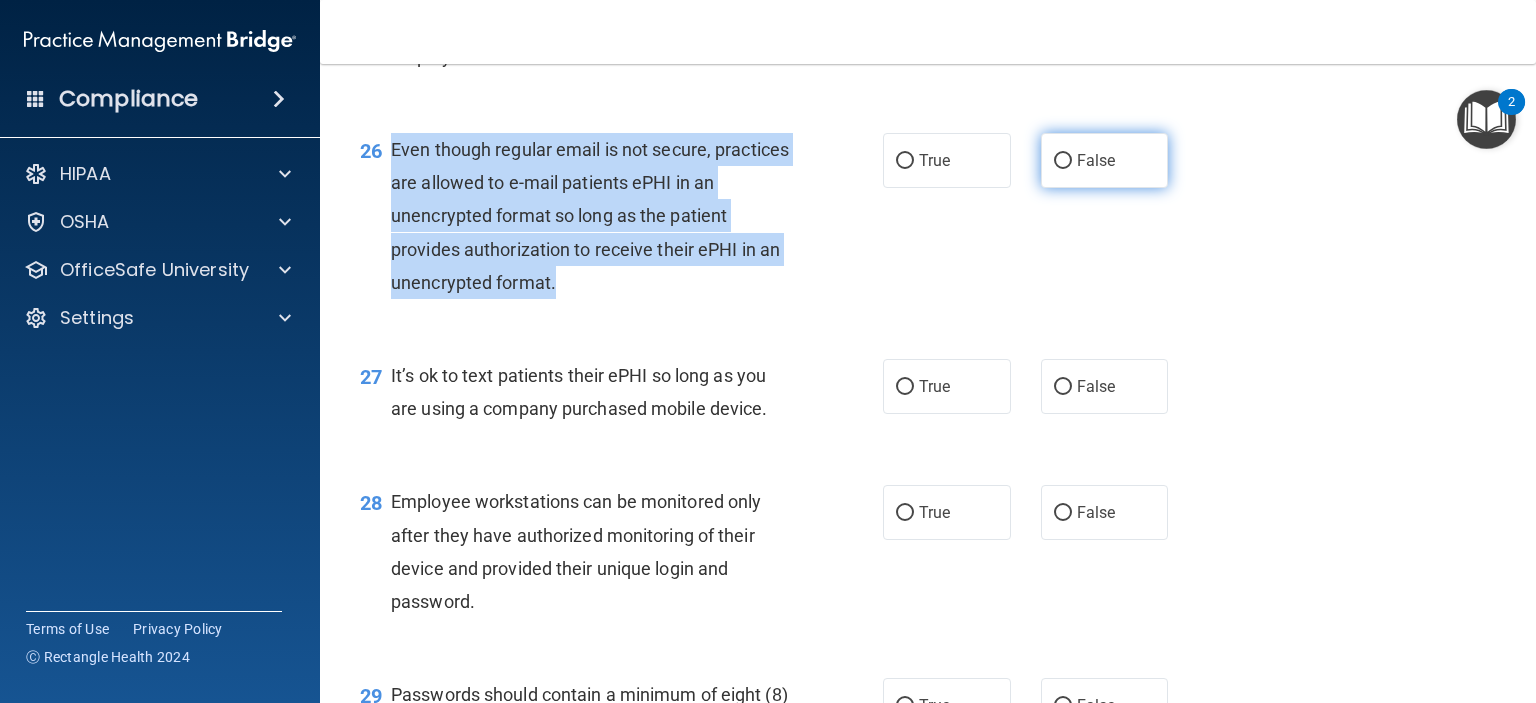 click on "False" at bounding box center (1063, 161) 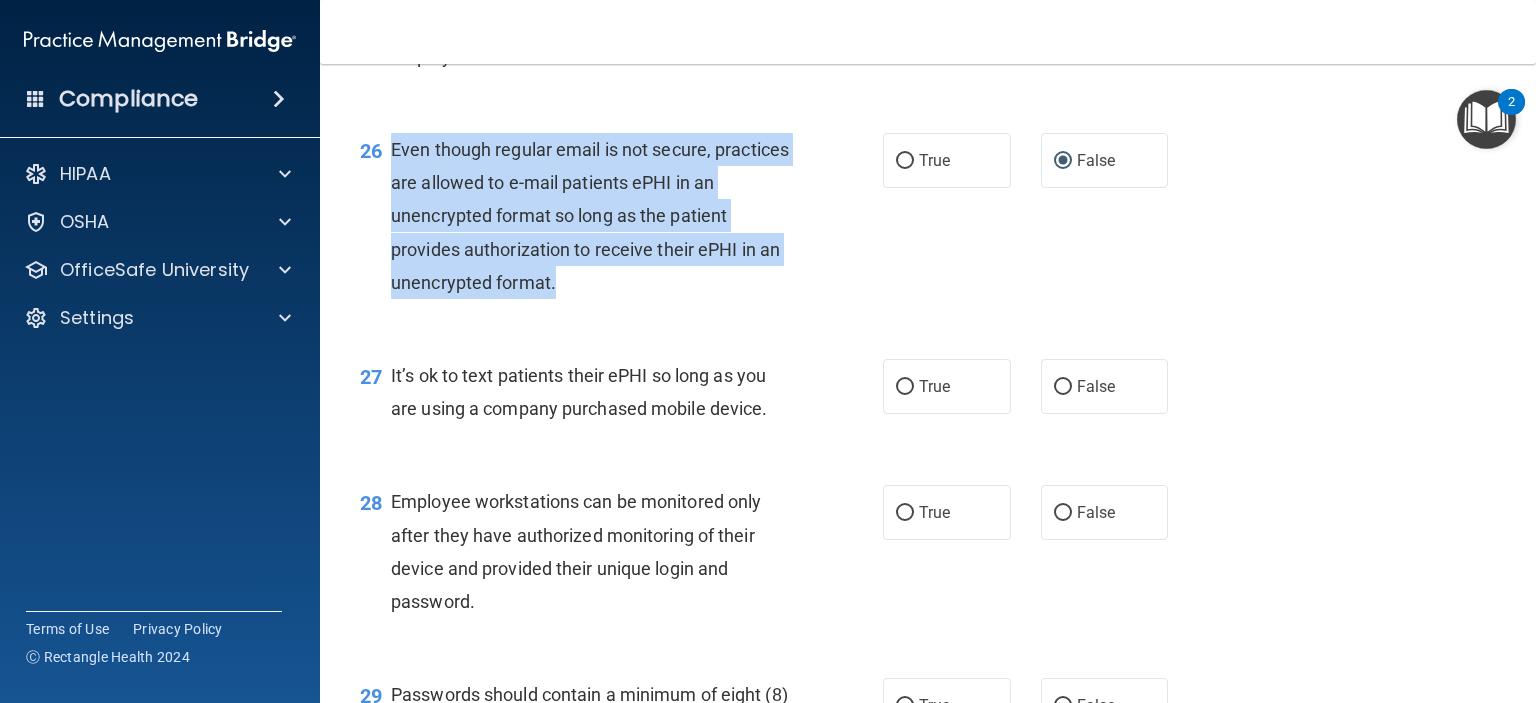 scroll, scrollTop: 4848, scrollLeft: 0, axis: vertical 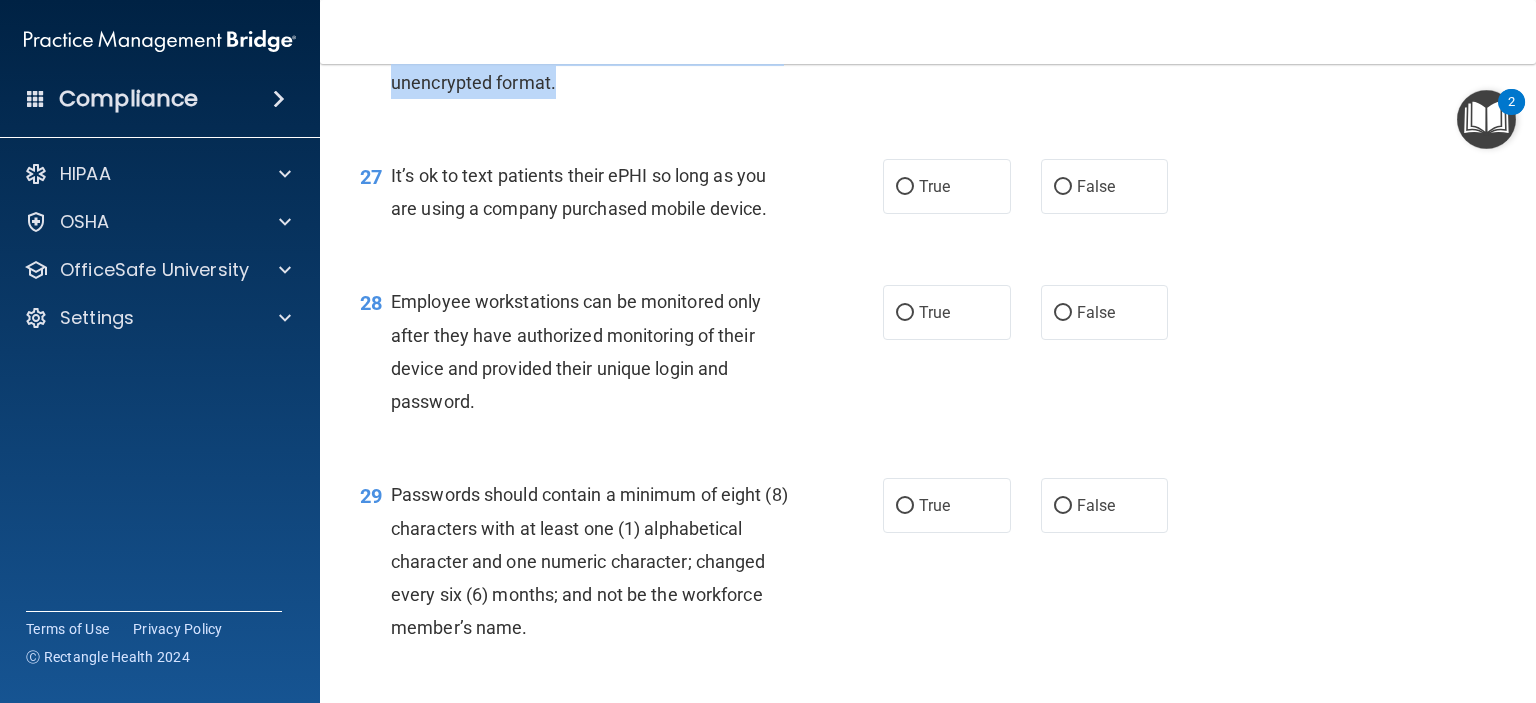 drag, startPoint x: 390, startPoint y: 272, endPoint x: 768, endPoint y: 321, distance: 381.1627 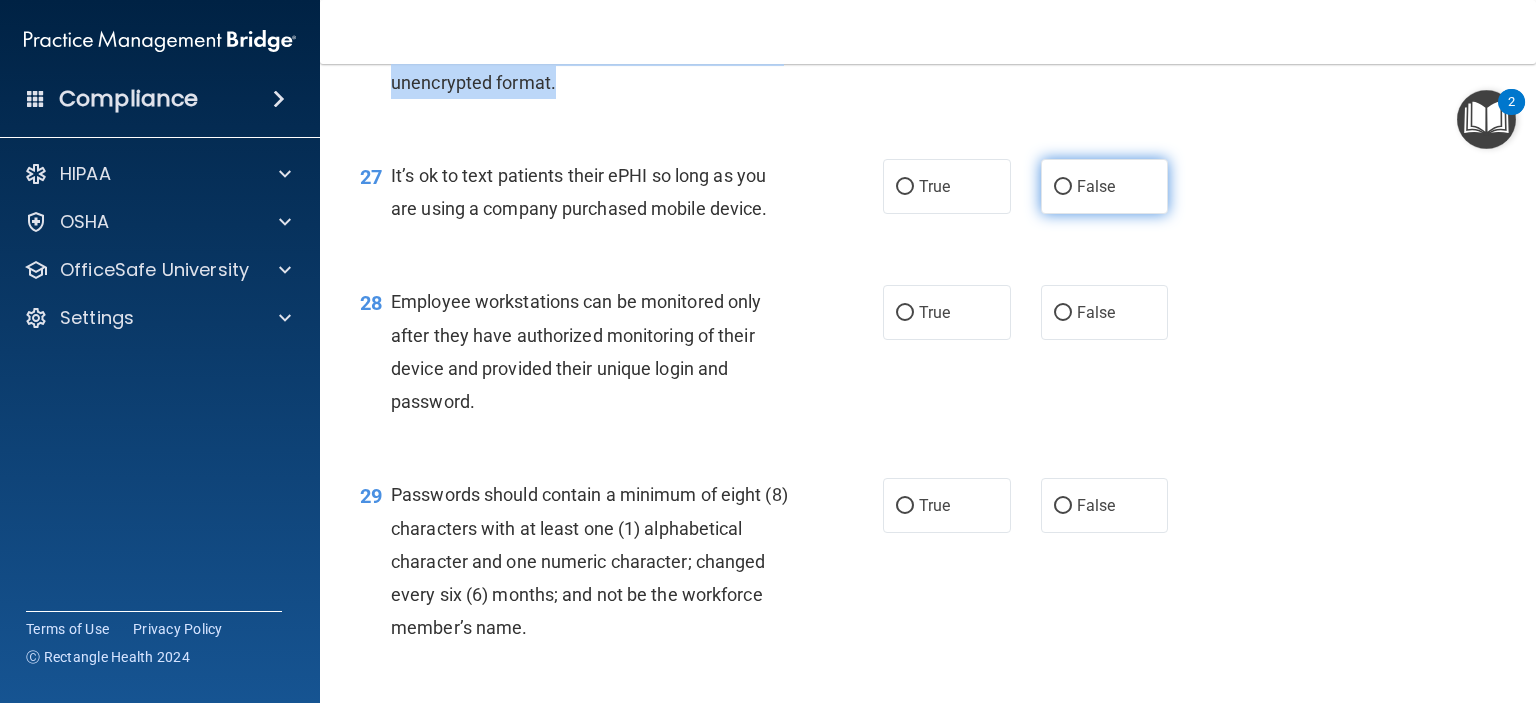 click on "False" at bounding box center [1063, 187] 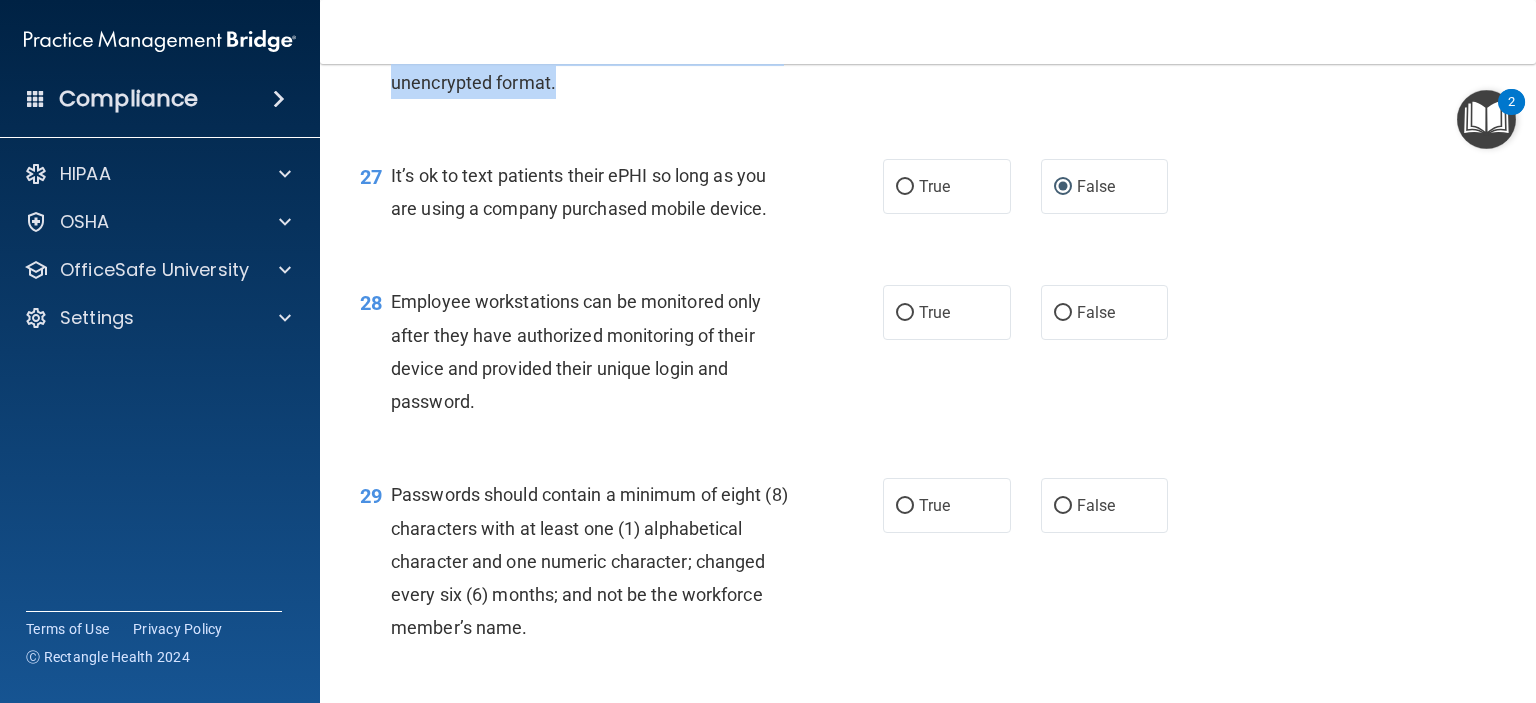 scroll, scrollTop: 5048, scrollLeft: 0, axis: vertical 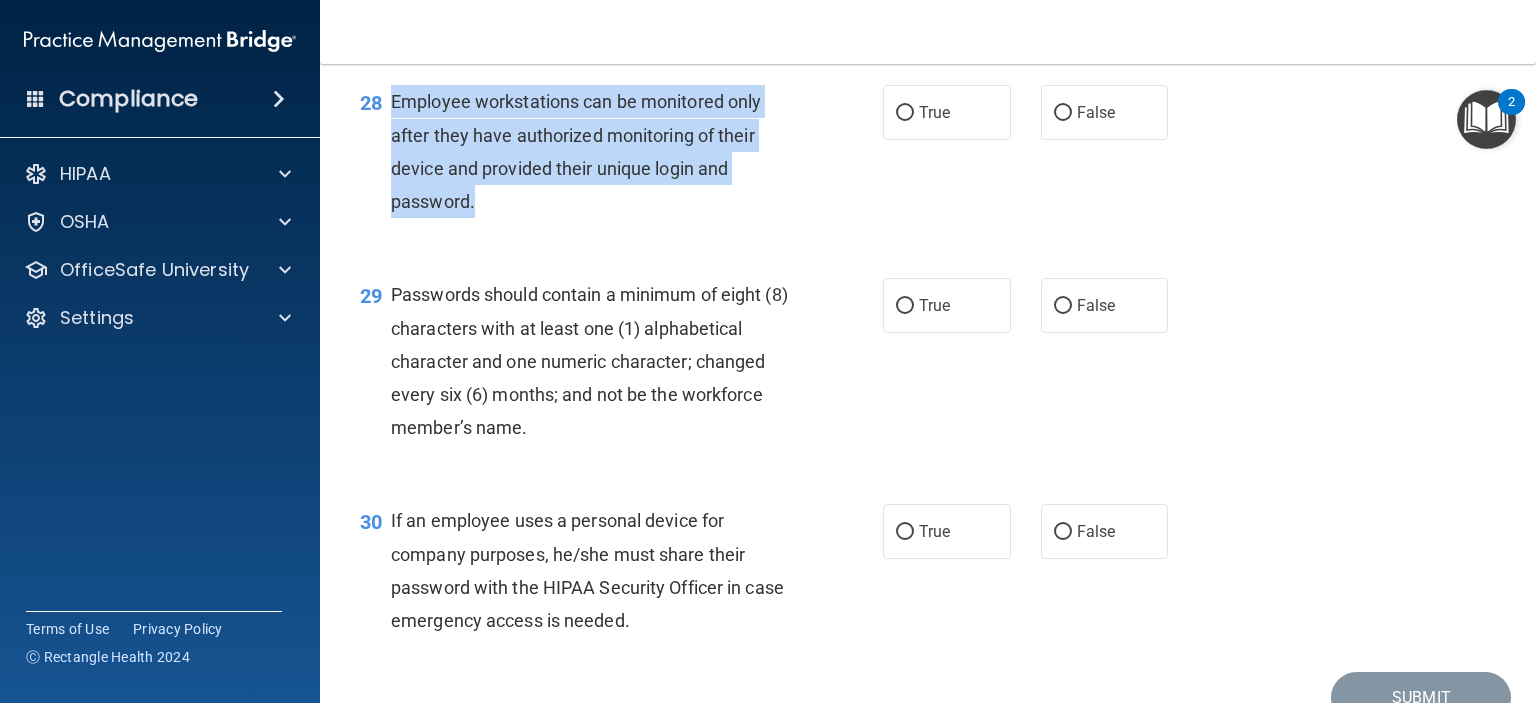 drag, startPoint x: 390, startPoint y: 200, endPoint x: 626, endPoint y: 287, distance: 251.52534 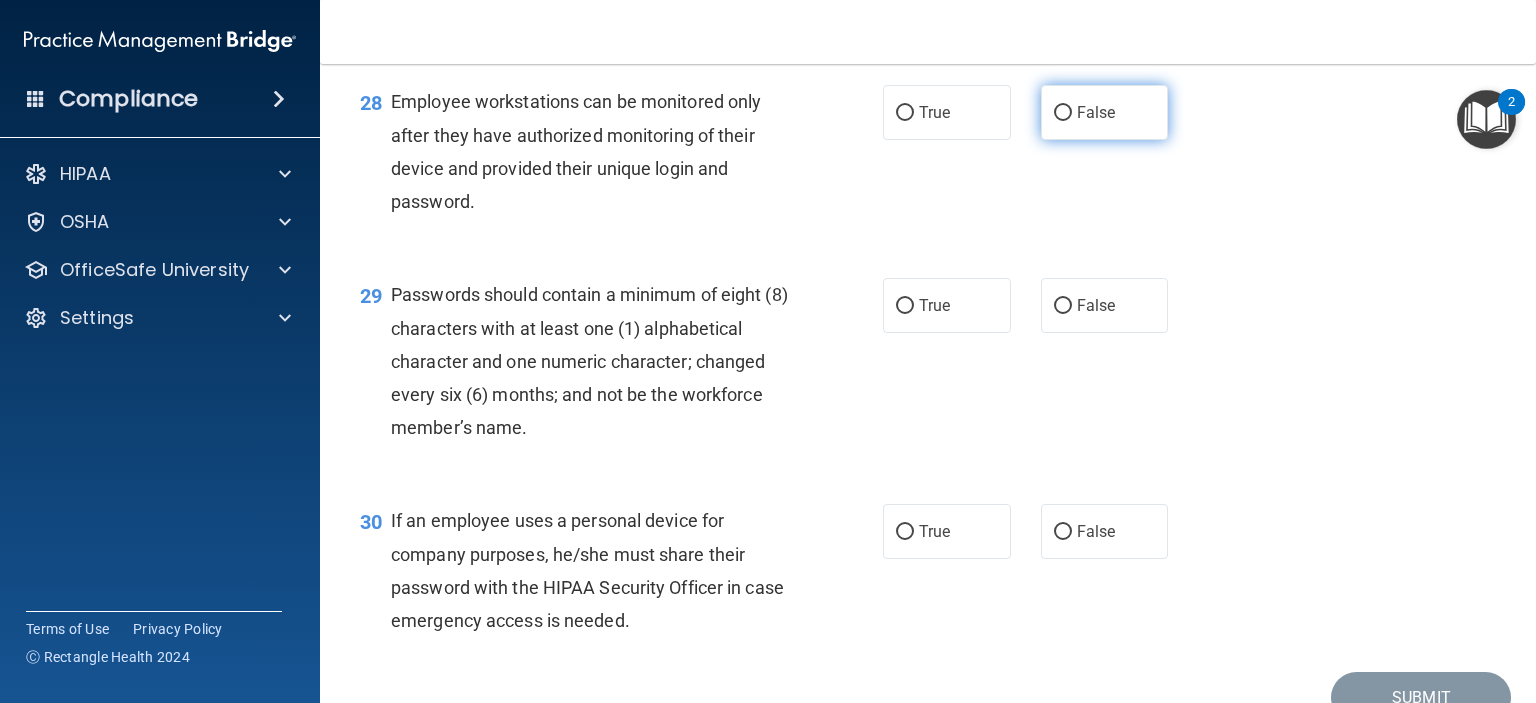 click on "False" at bounding box center (1105, 112) 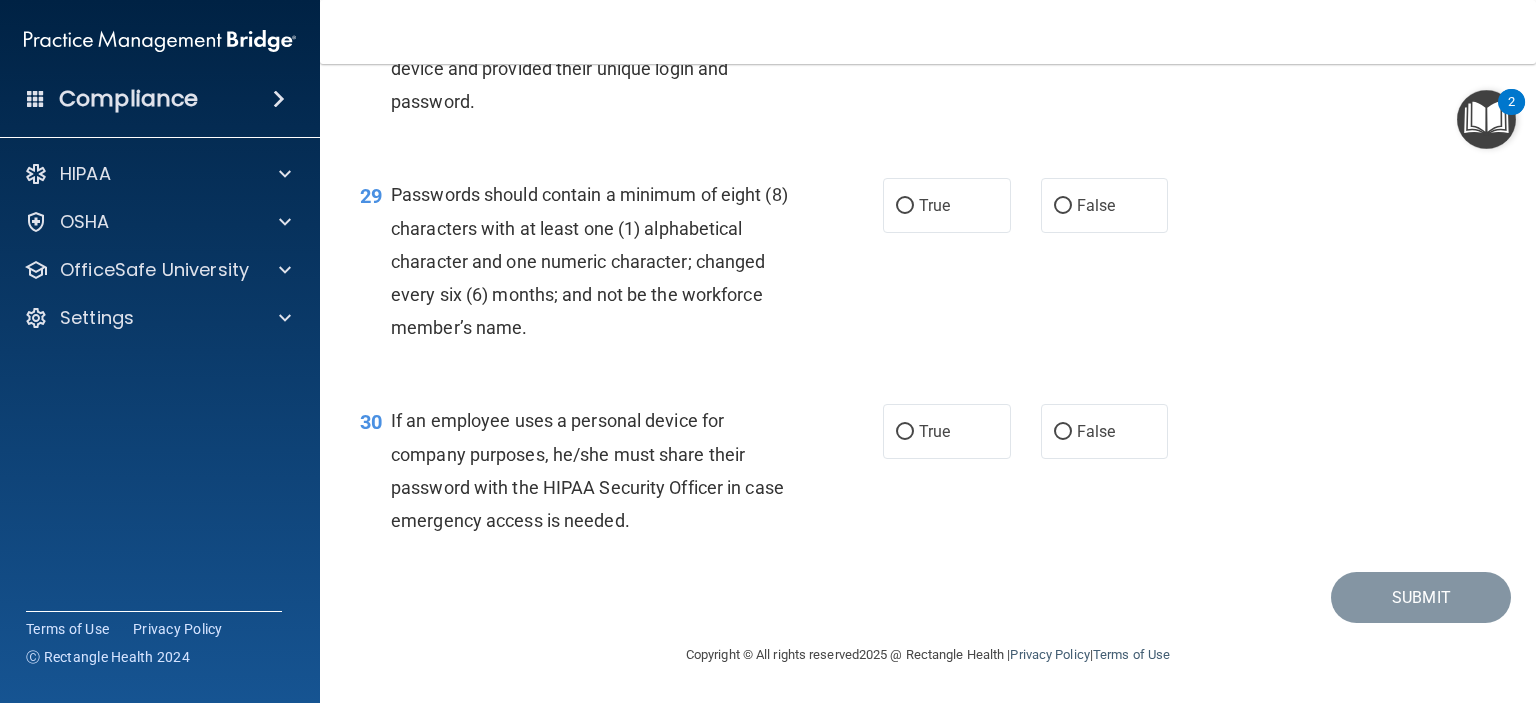 scroll, scrollTop: 5248, scrollLeft: 0, axis: vertical 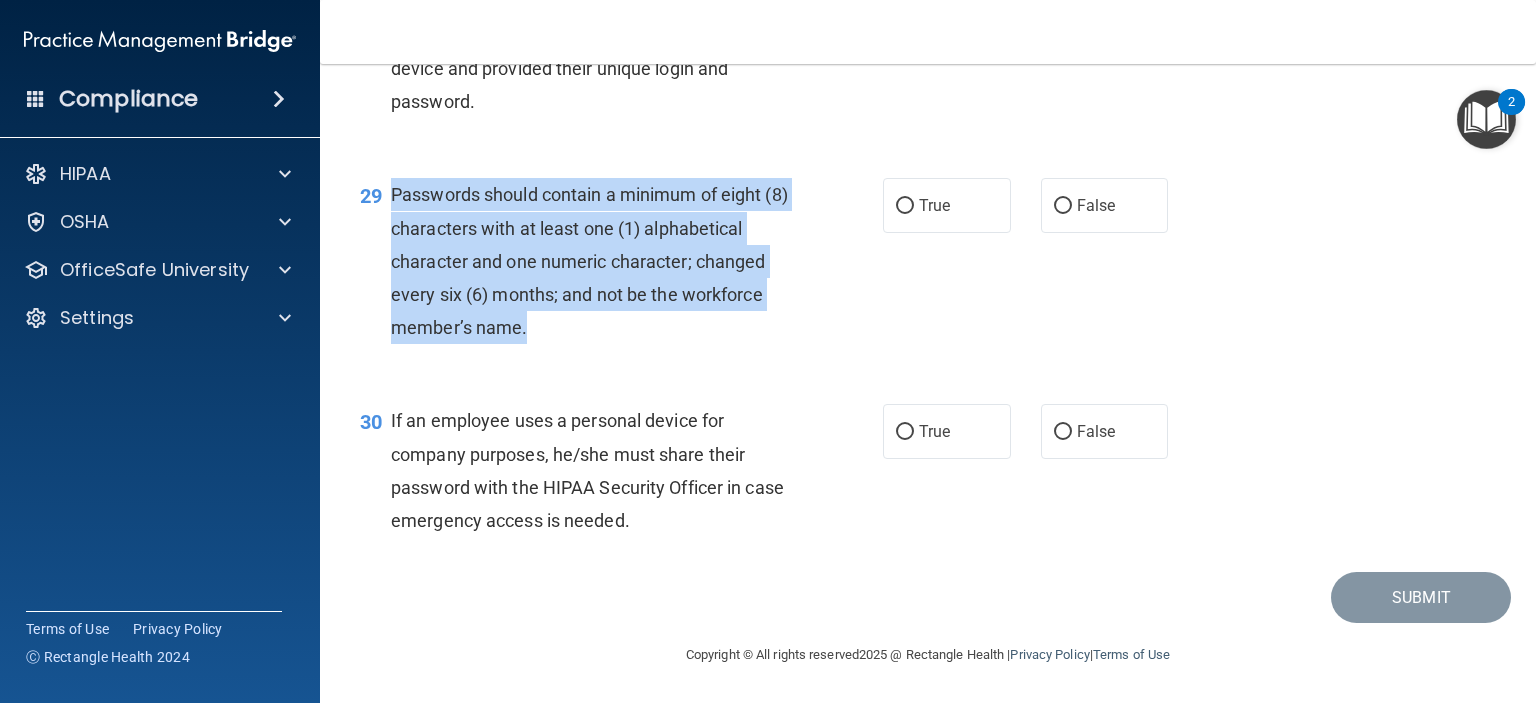 drag, startPoint x: 391, startPoint y: 194, endPoint x: 528, endPoint y: 350, distance: 207.61743 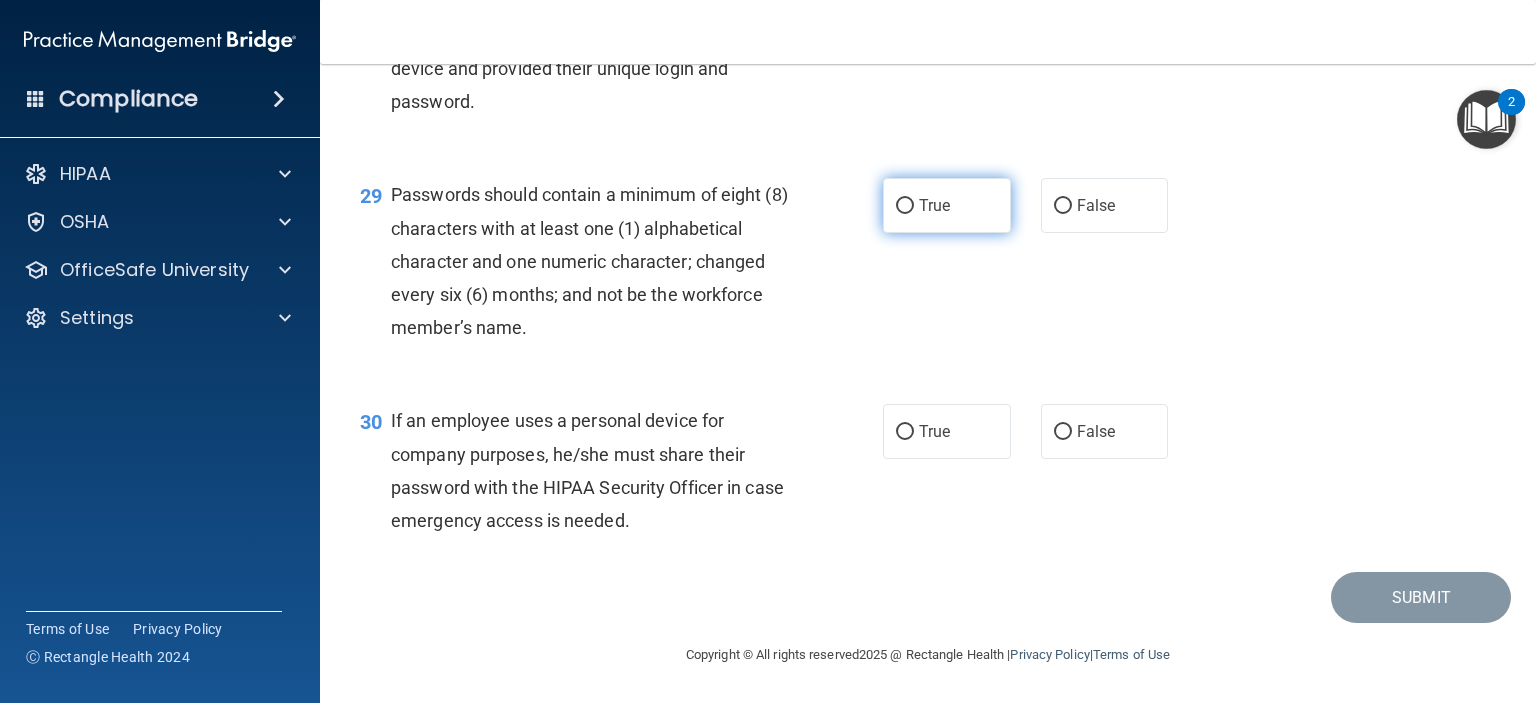 click on "True" at bounding box center [934, 205] 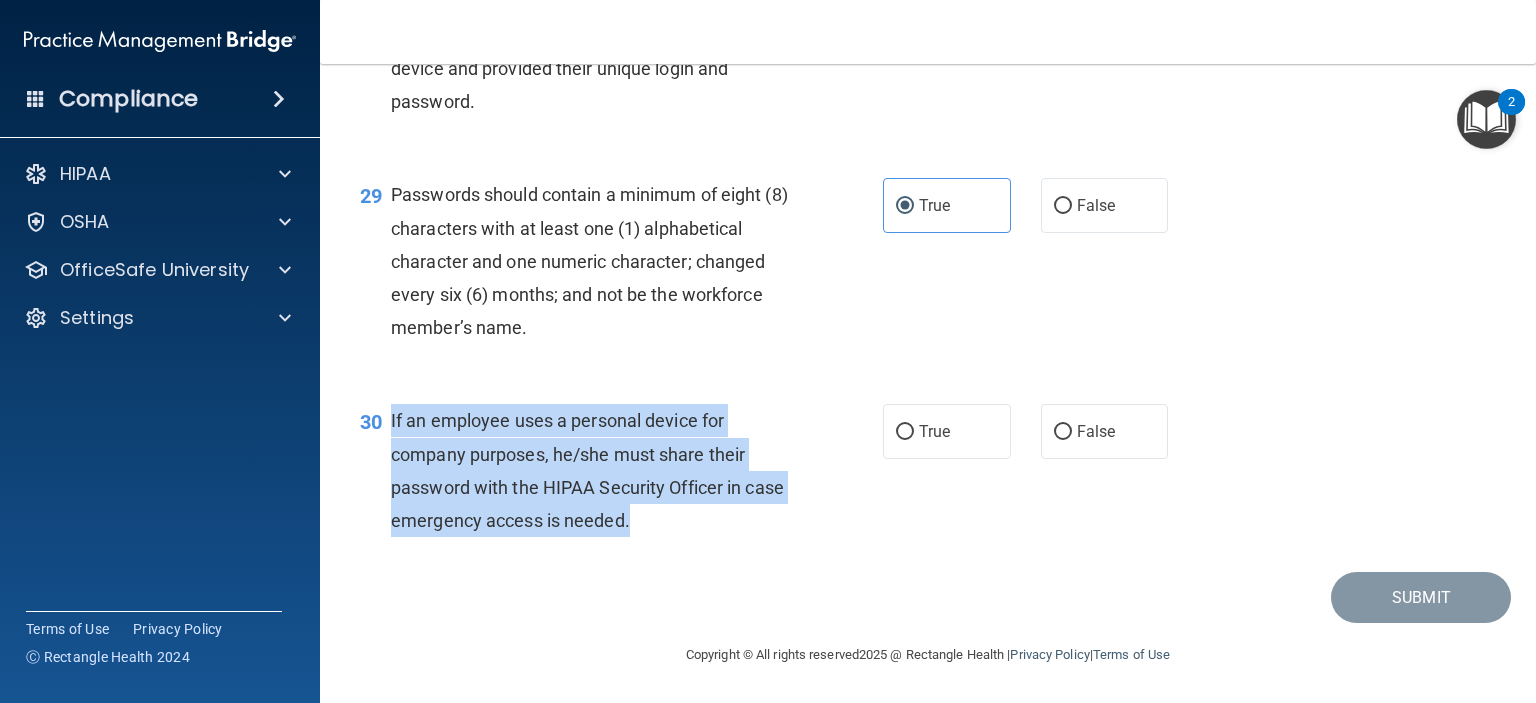 drag, startPoint x: 389, startPoint y: 421, endPoint x: 674, endPoint y: 521, distance: 302.03476 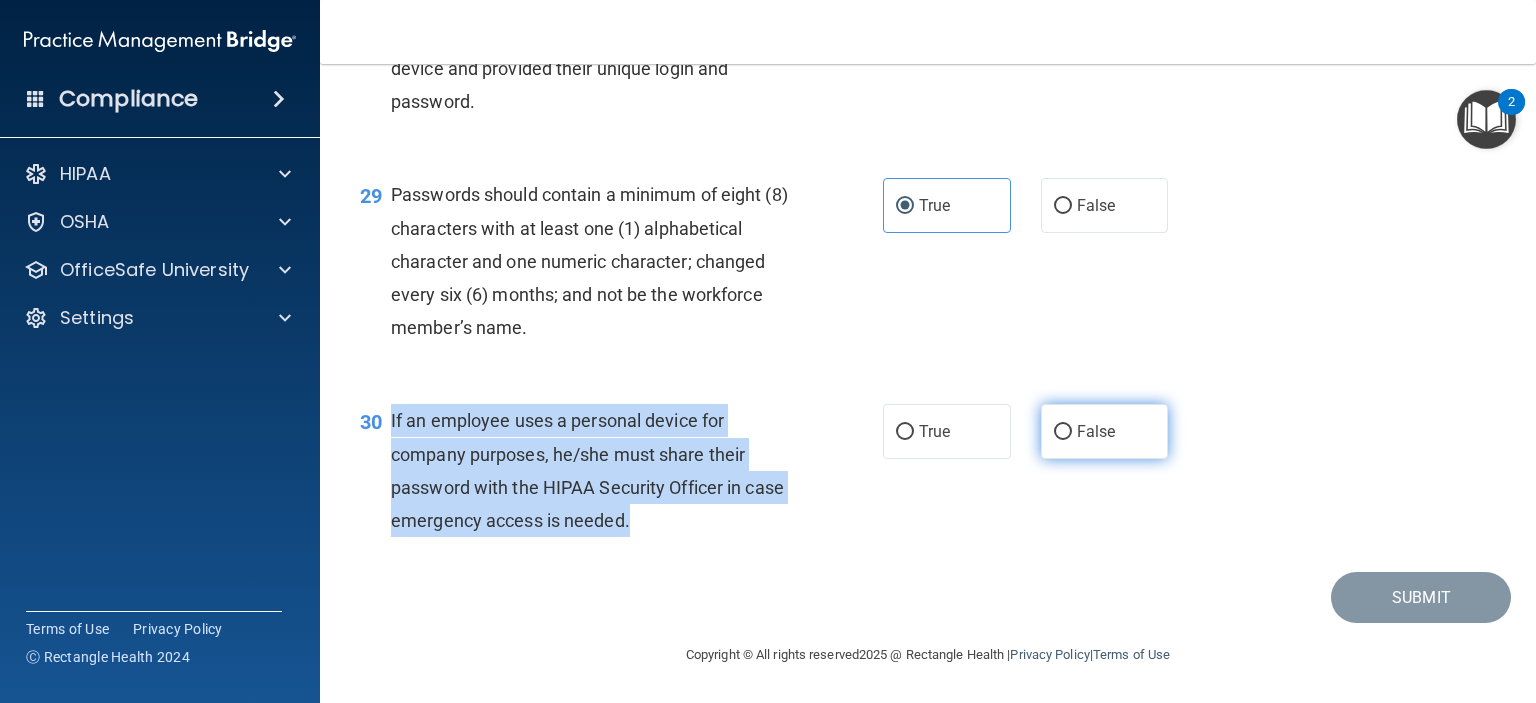 click on "False" at bounding box center [1063, 432] 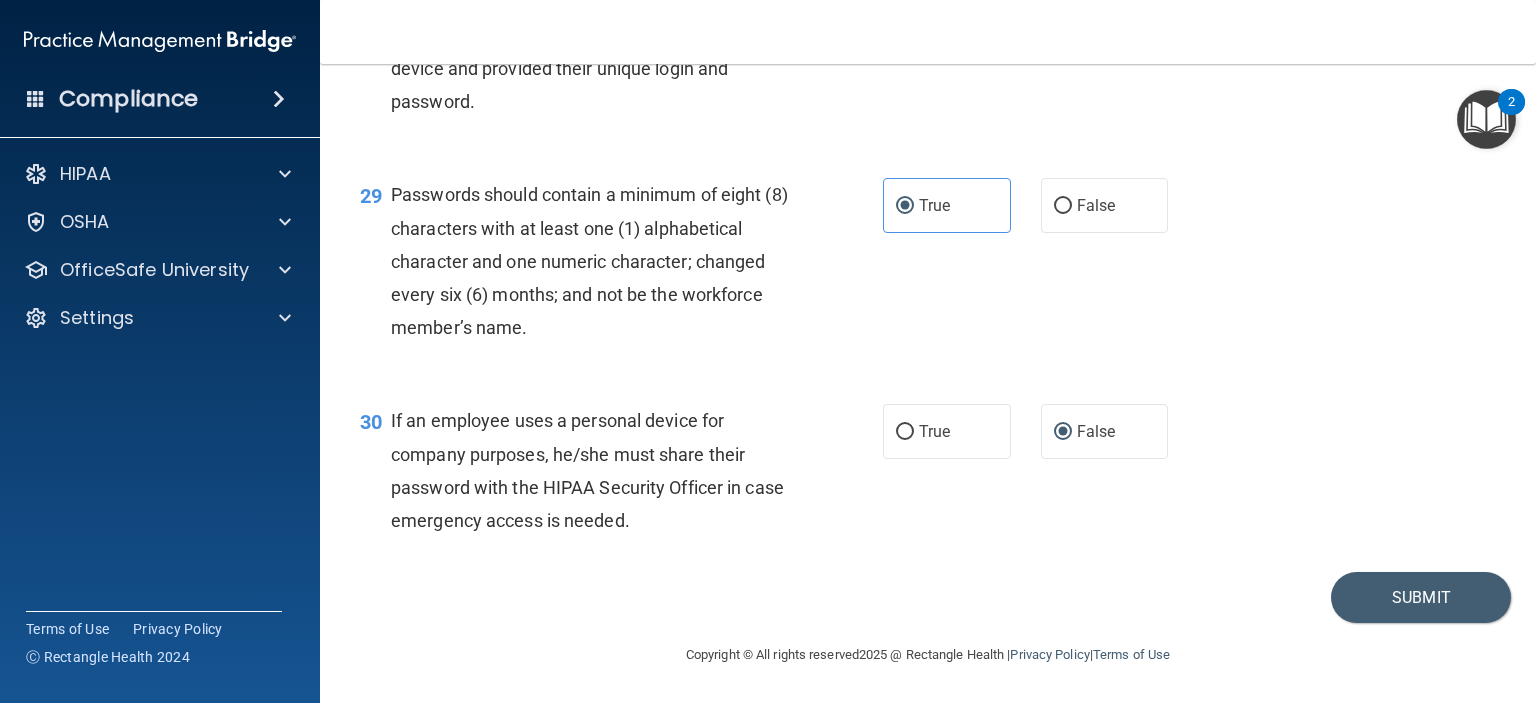 click on "29       Passwords should contain a minimum of eight (8) characters with at least one (1) alphabetical character and one numeric character; changed every six (6) months; and not be the workforce member’s name." at bounding box center (621, 266) 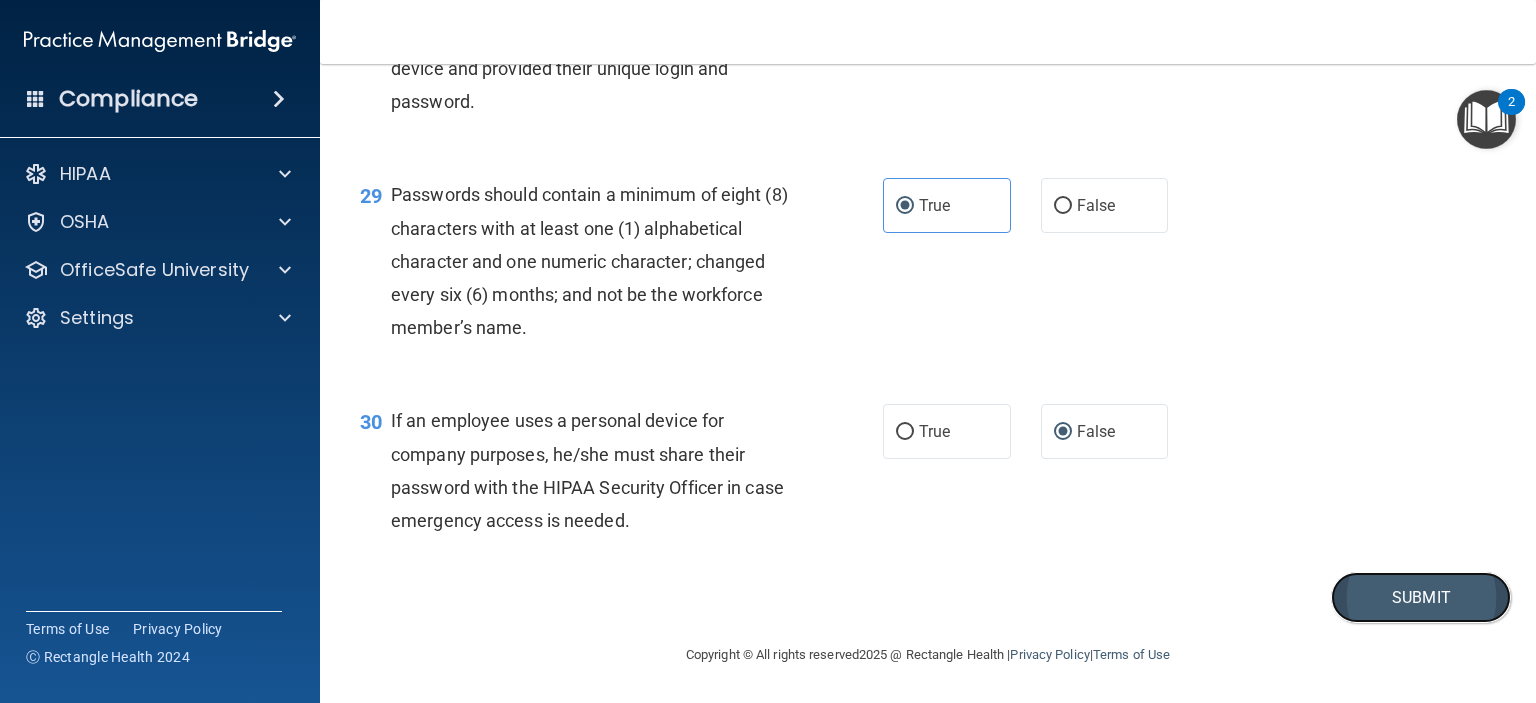 click on "Submit" at bounding box center (1421, 597) 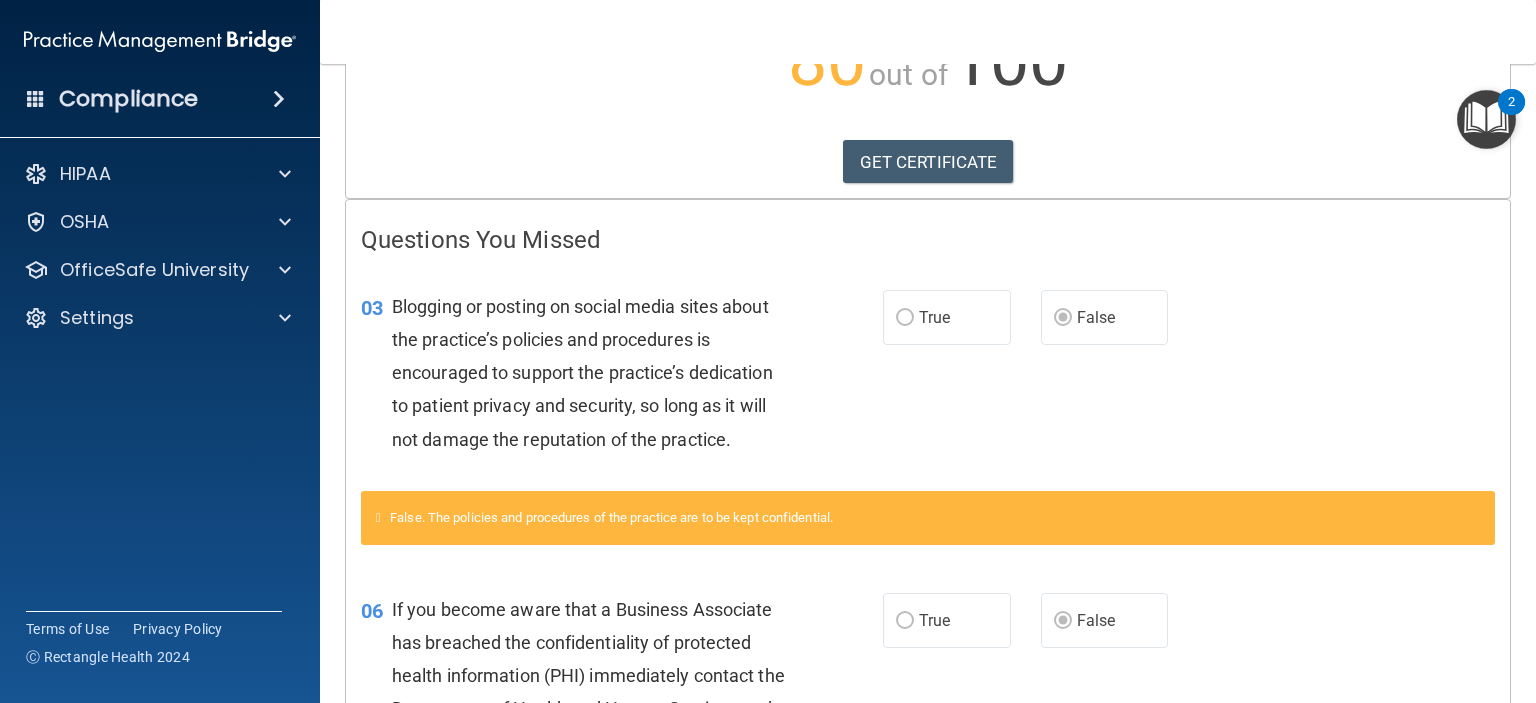 scroll, scrollTop: 271, scrollLeft: 0, axis: vertical 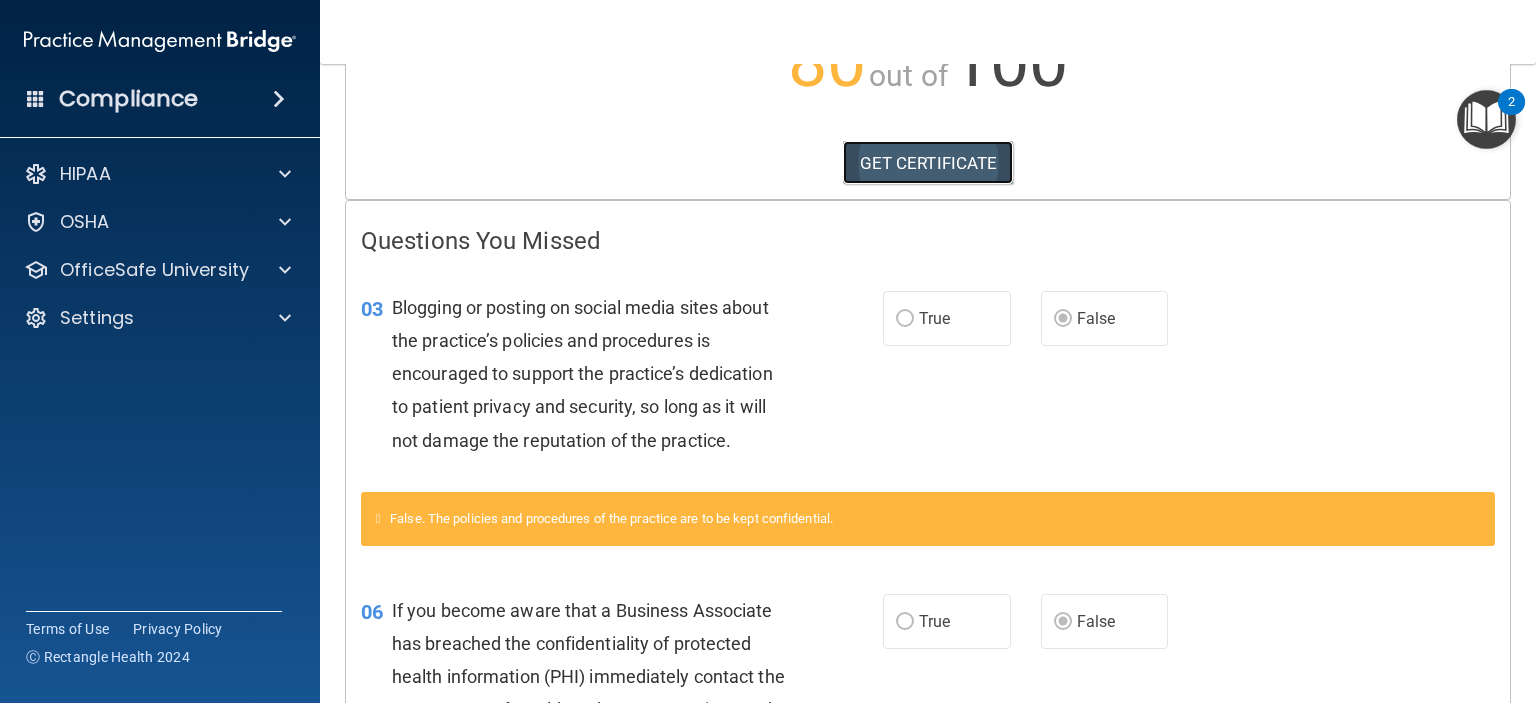 click on "GET CERTIFICATE" at bounding box center (928, 163) 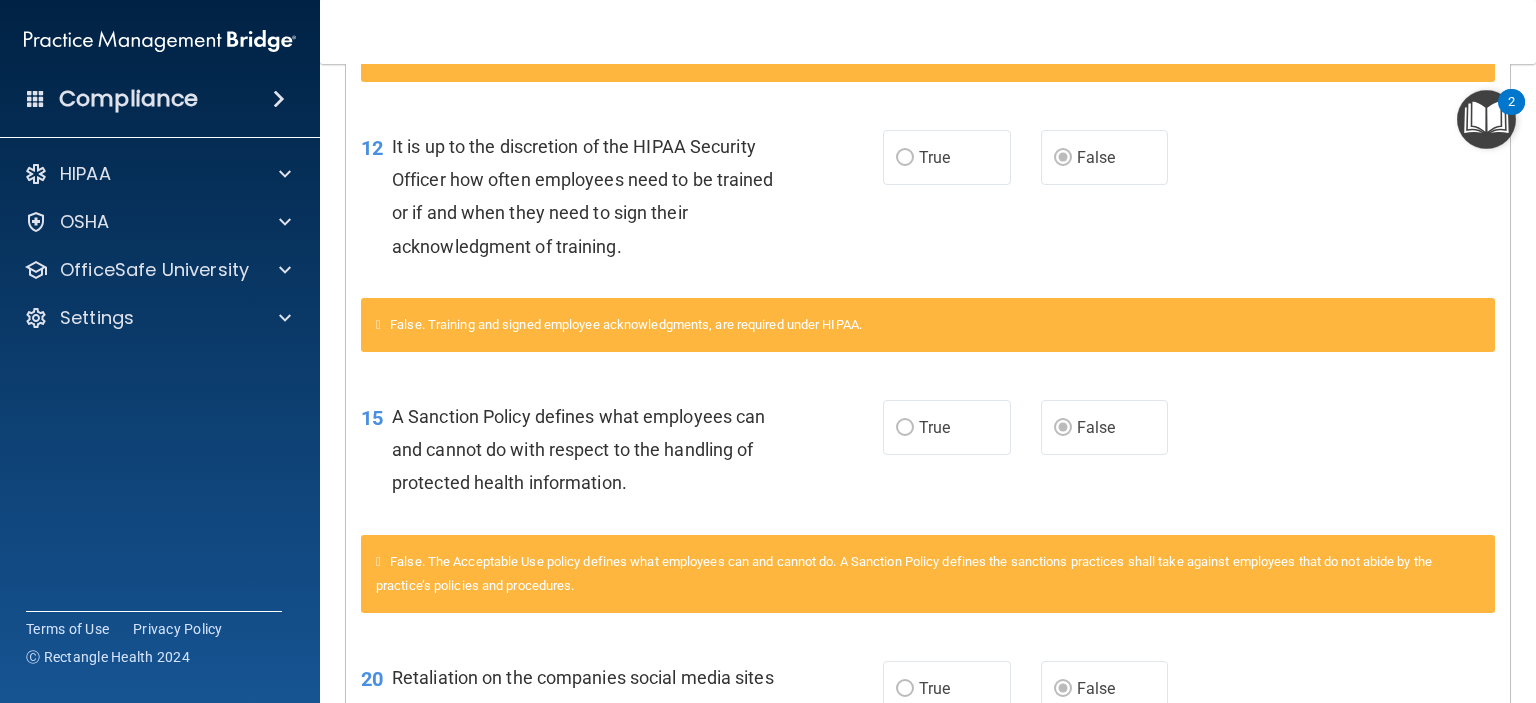 scroll, scrollTop: 1671, scrollLeft: 0, axis: vertical 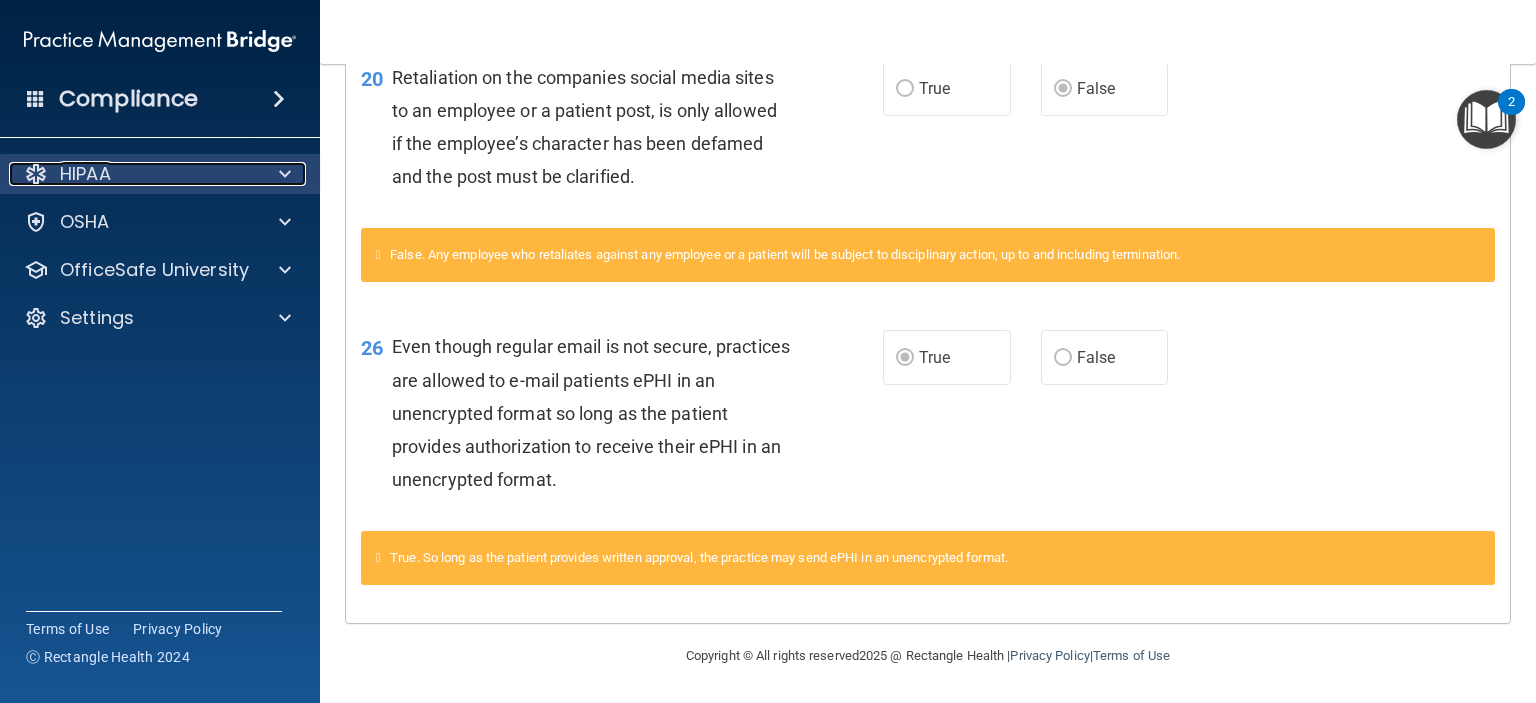 click at bounding box center (285, 174) 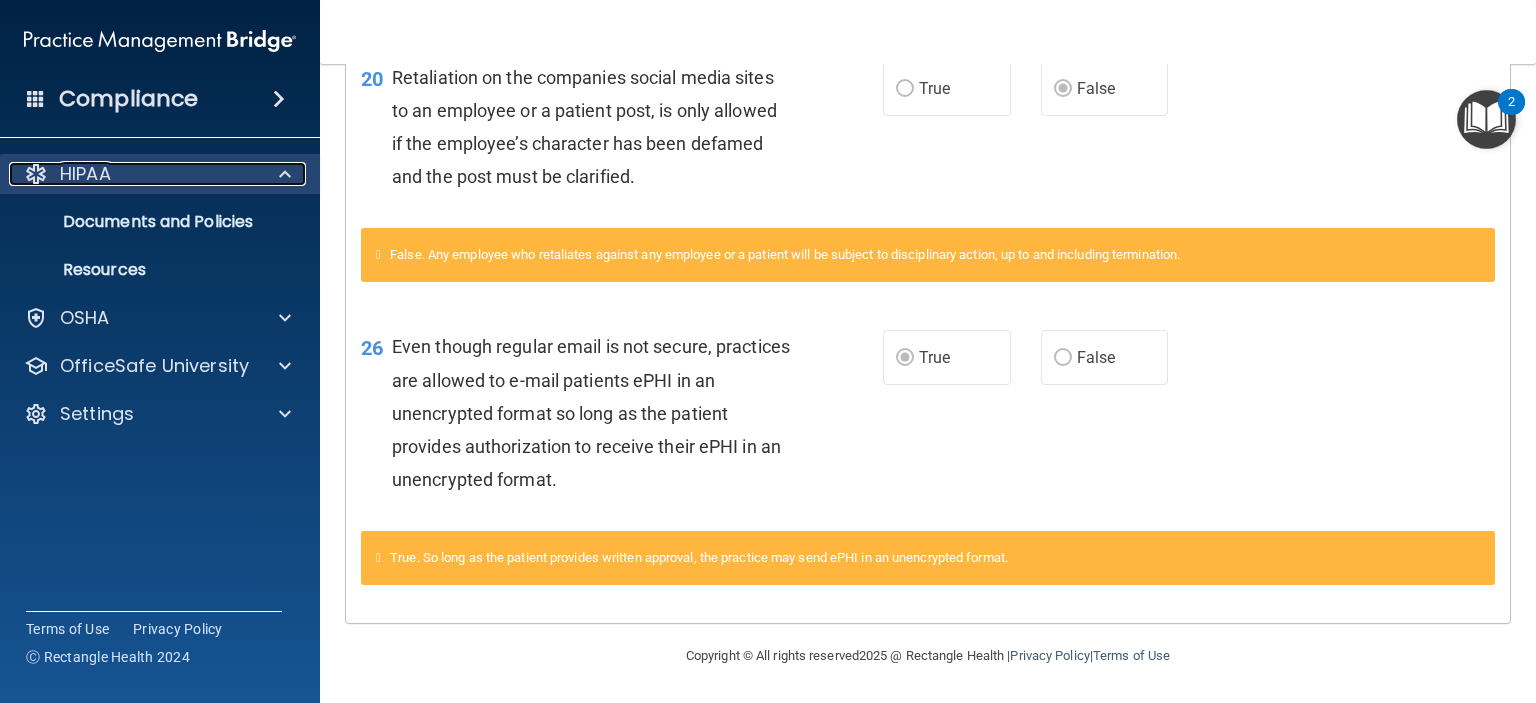 click at bounding box center [285, 174] 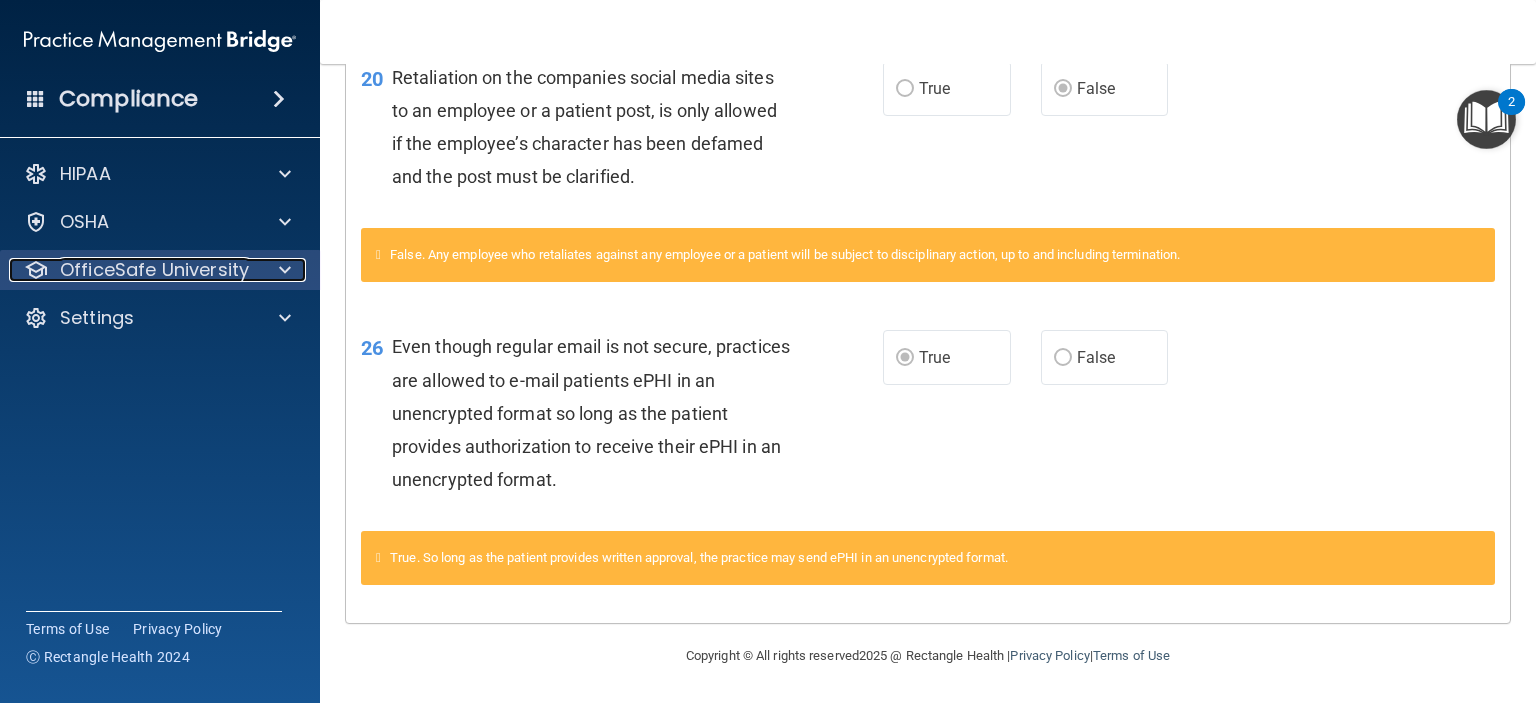 click at bounding box center (282, 270) 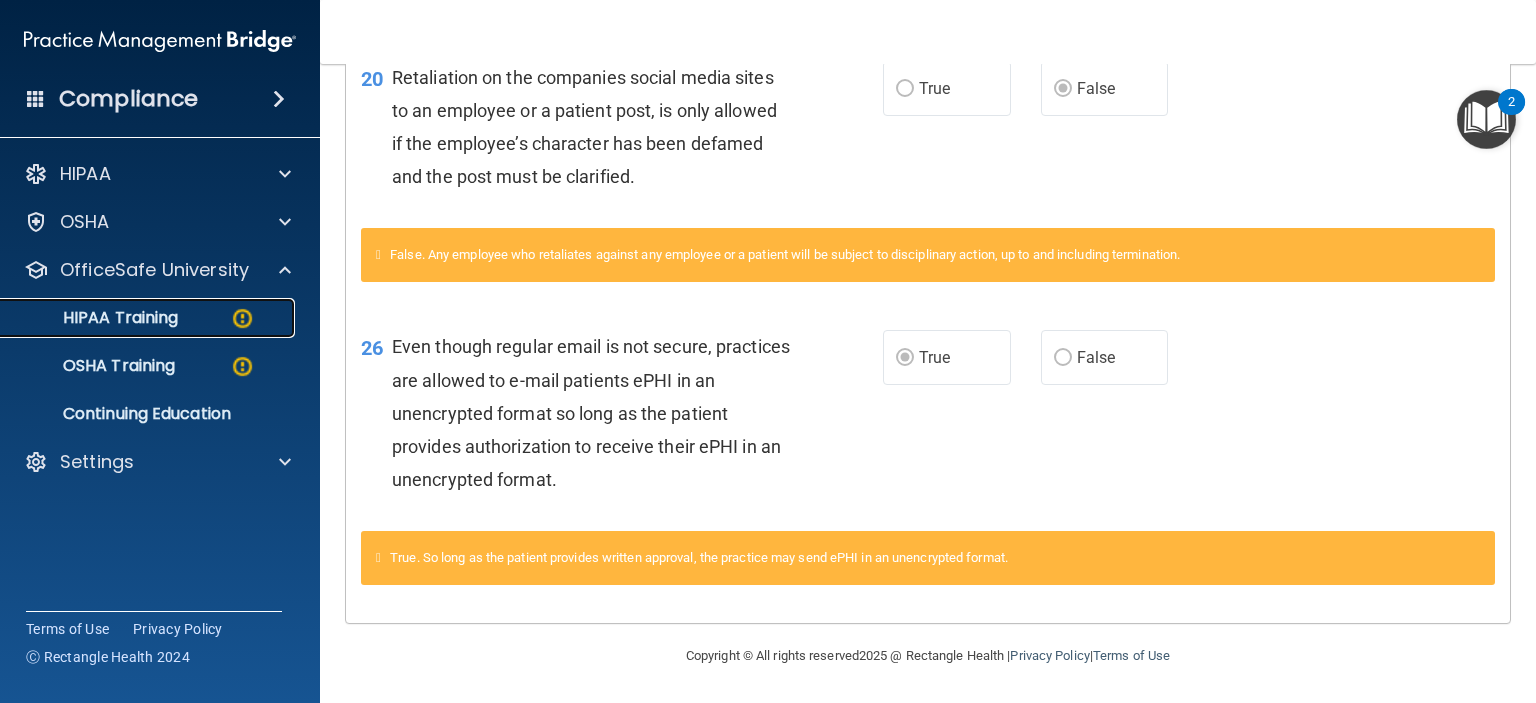 click on "HIPAA Training" at bounding box center (95, 318) 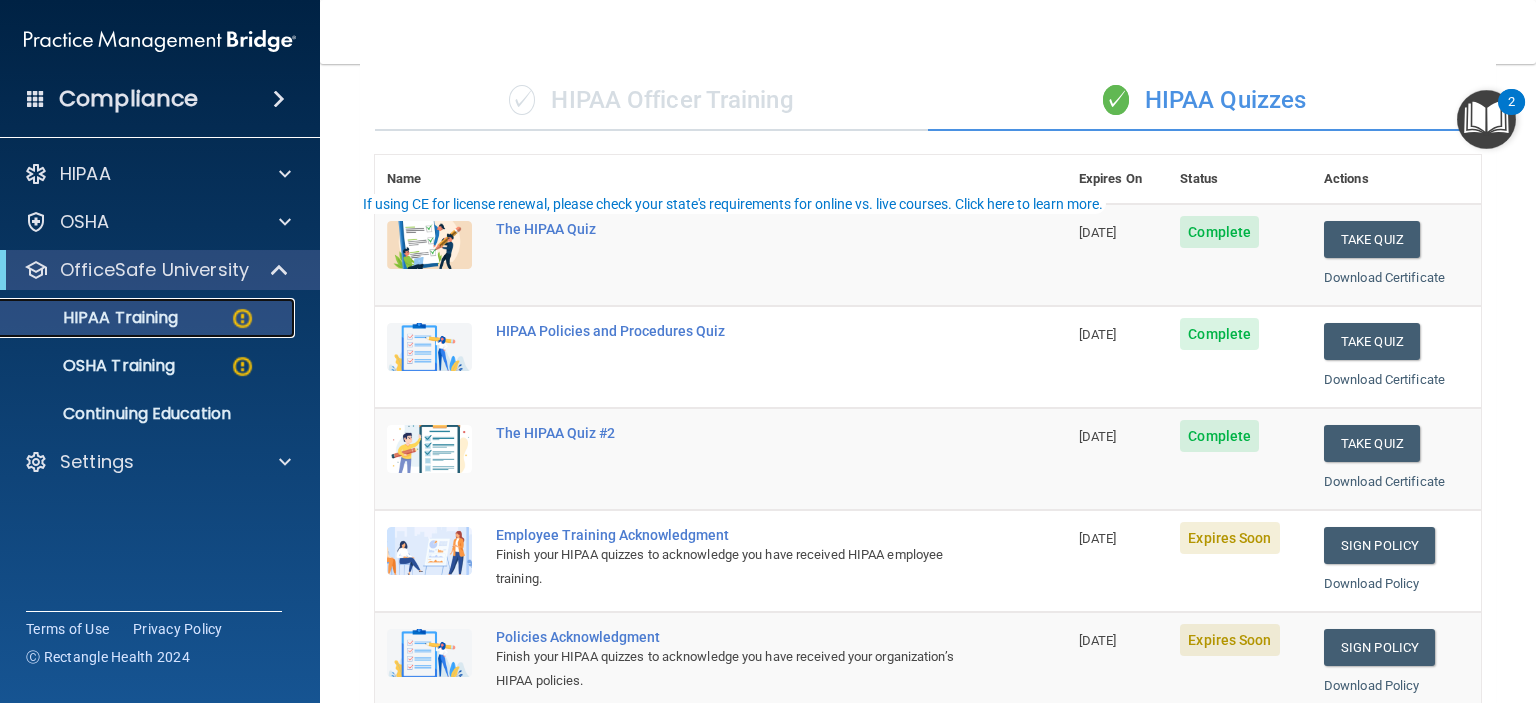 scroll, scrollTop: 200, scrollLeft: 0, axis: vertical 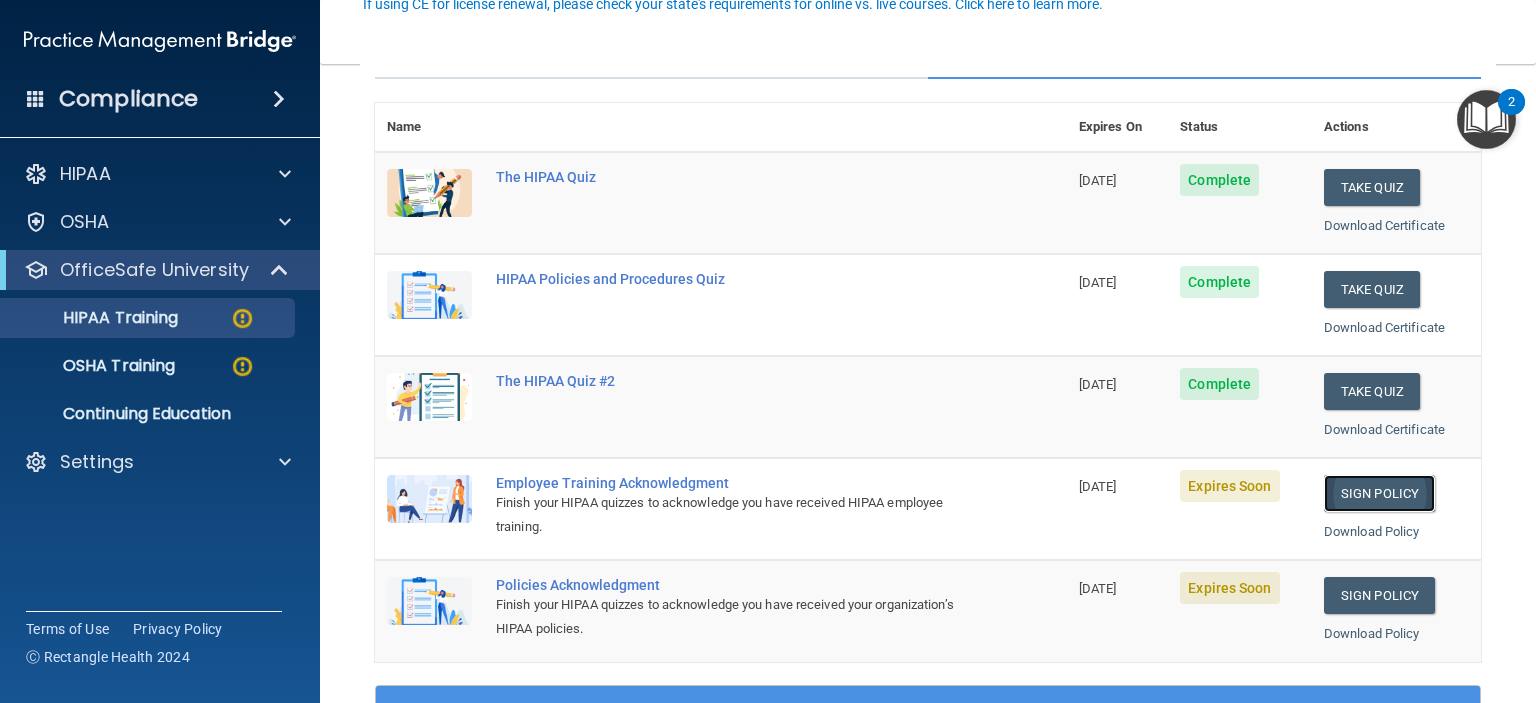 click on "Sign Policy" at bounding box center [1379, 493] 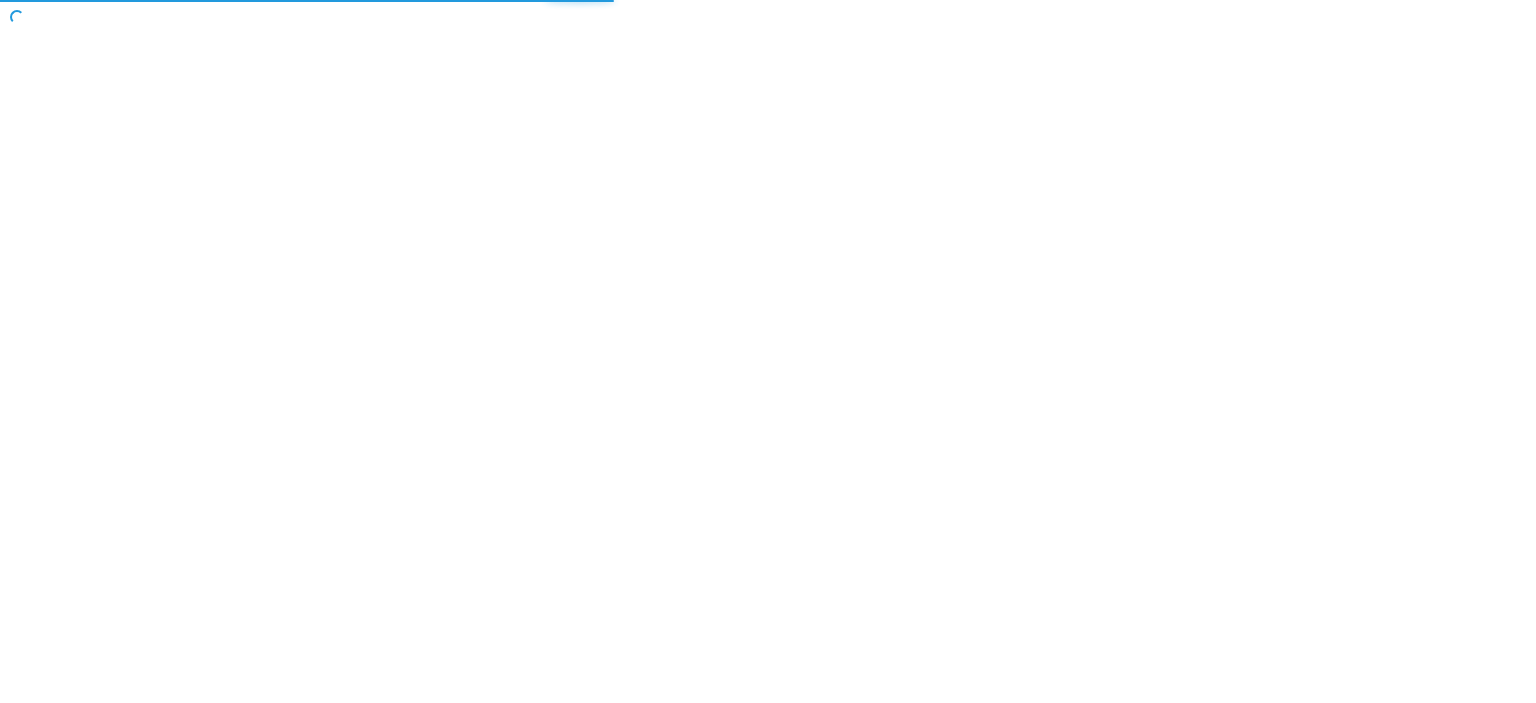 scroll, scrollTop: 0, scrollLeft: 0, axis: both 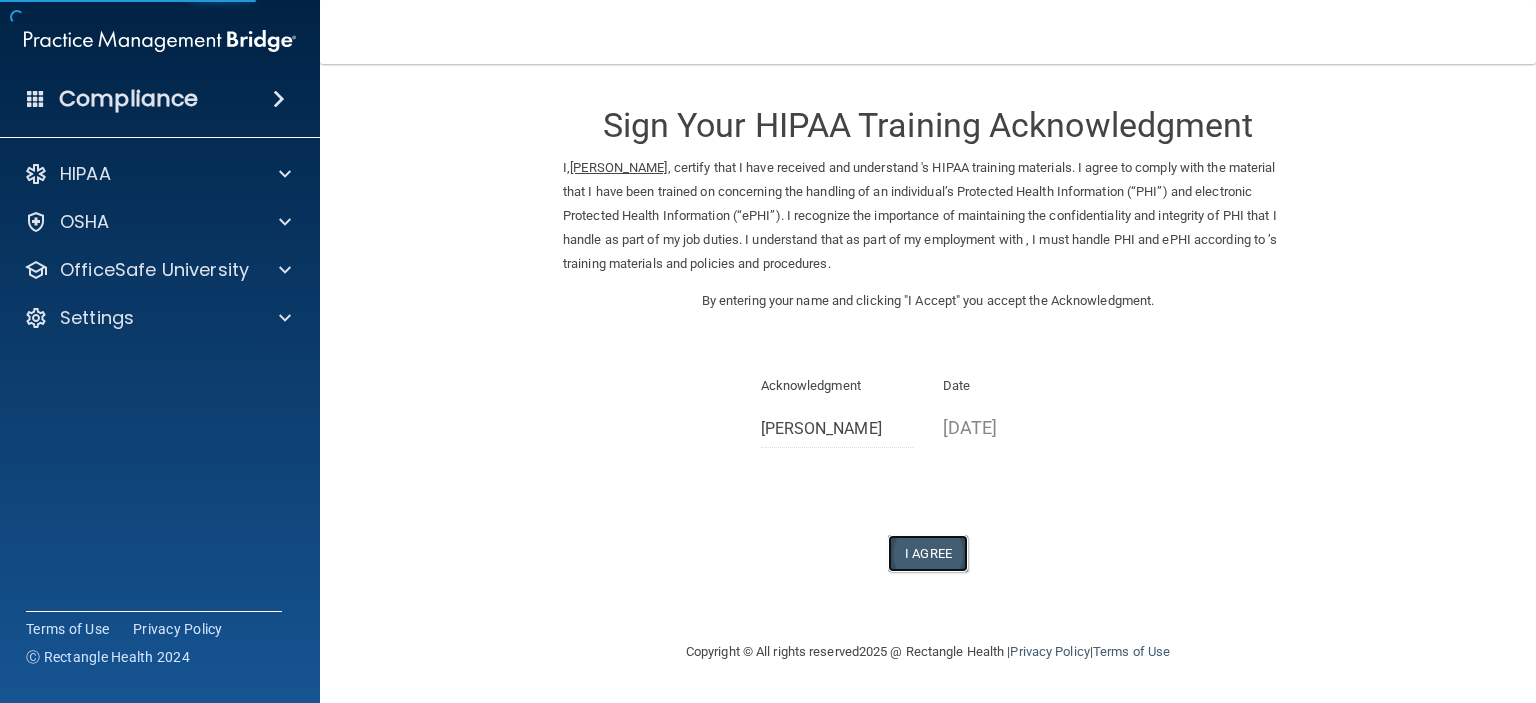click on "I Agree" at bounding box center (928, 553) 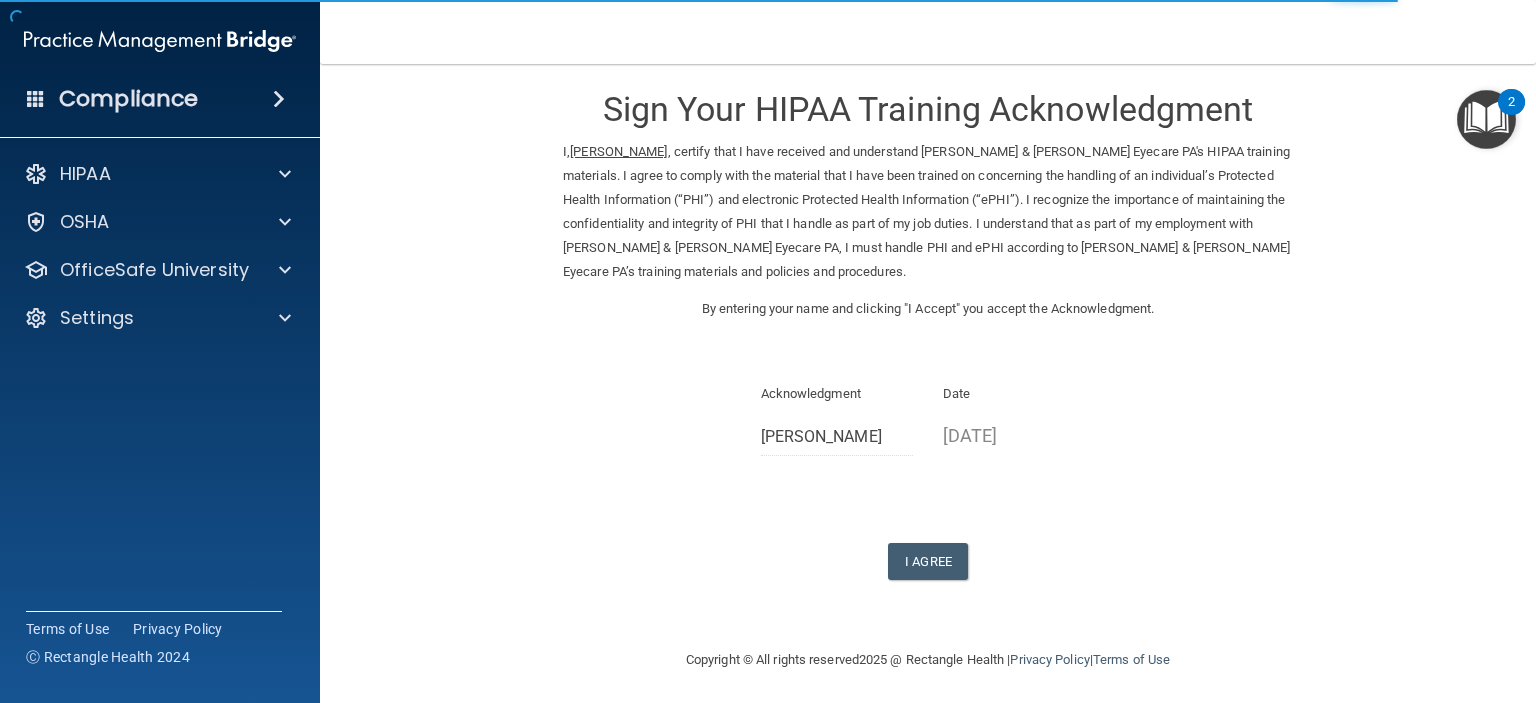 scroll, scrollTop: 20, scrollLeft: 0, axis: vertical 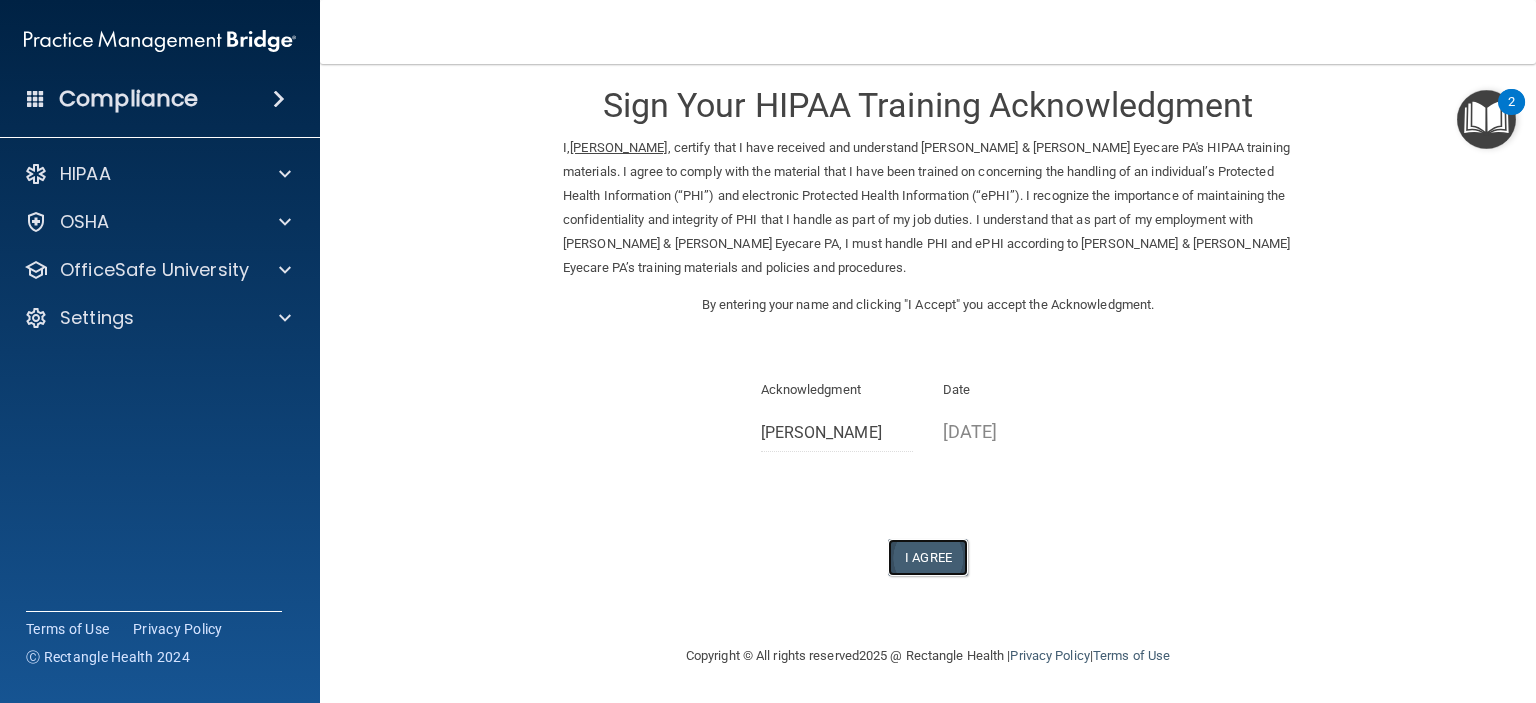 click on "I Agree" at bounding box center (928, 557) 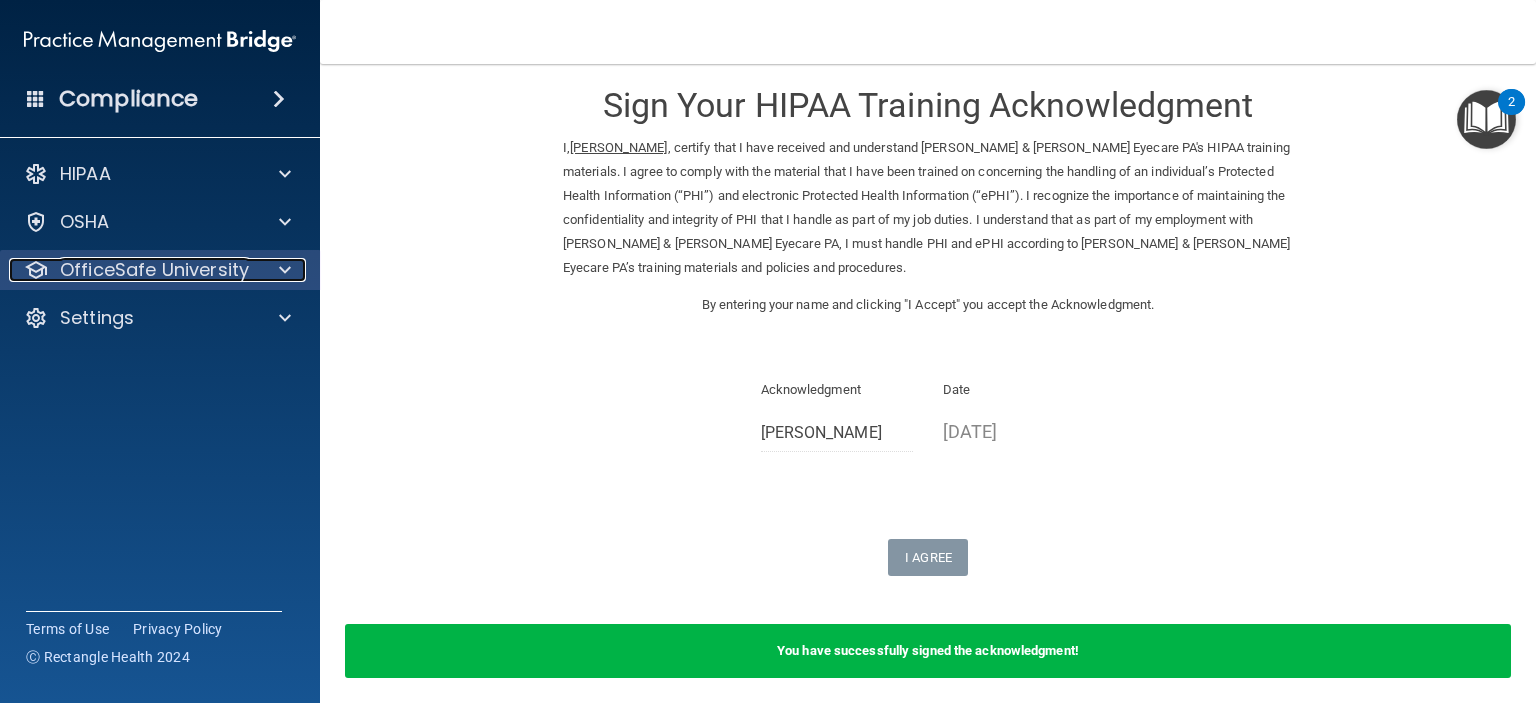 click at bounding box center (285, 270) 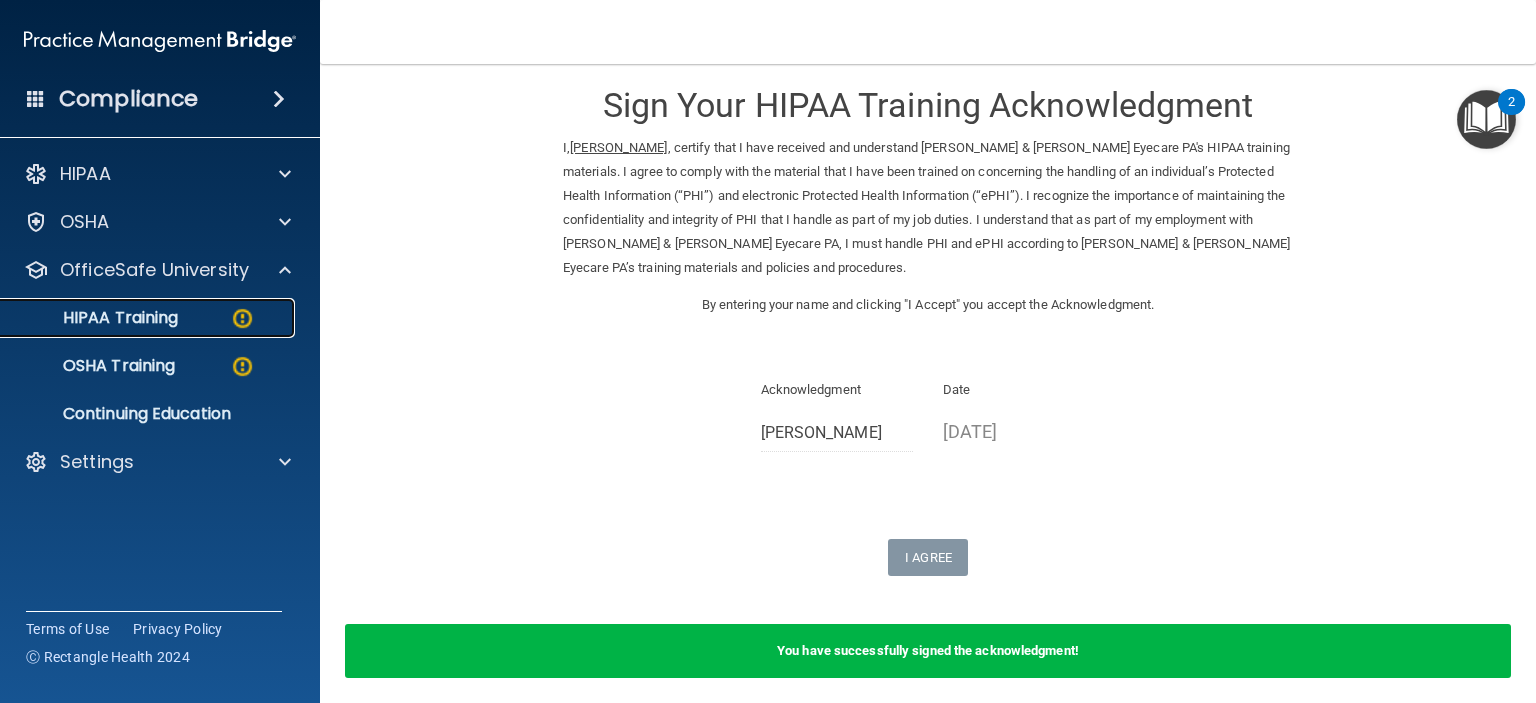 click on "HIPAA Training" at bounding box center [95, 318] 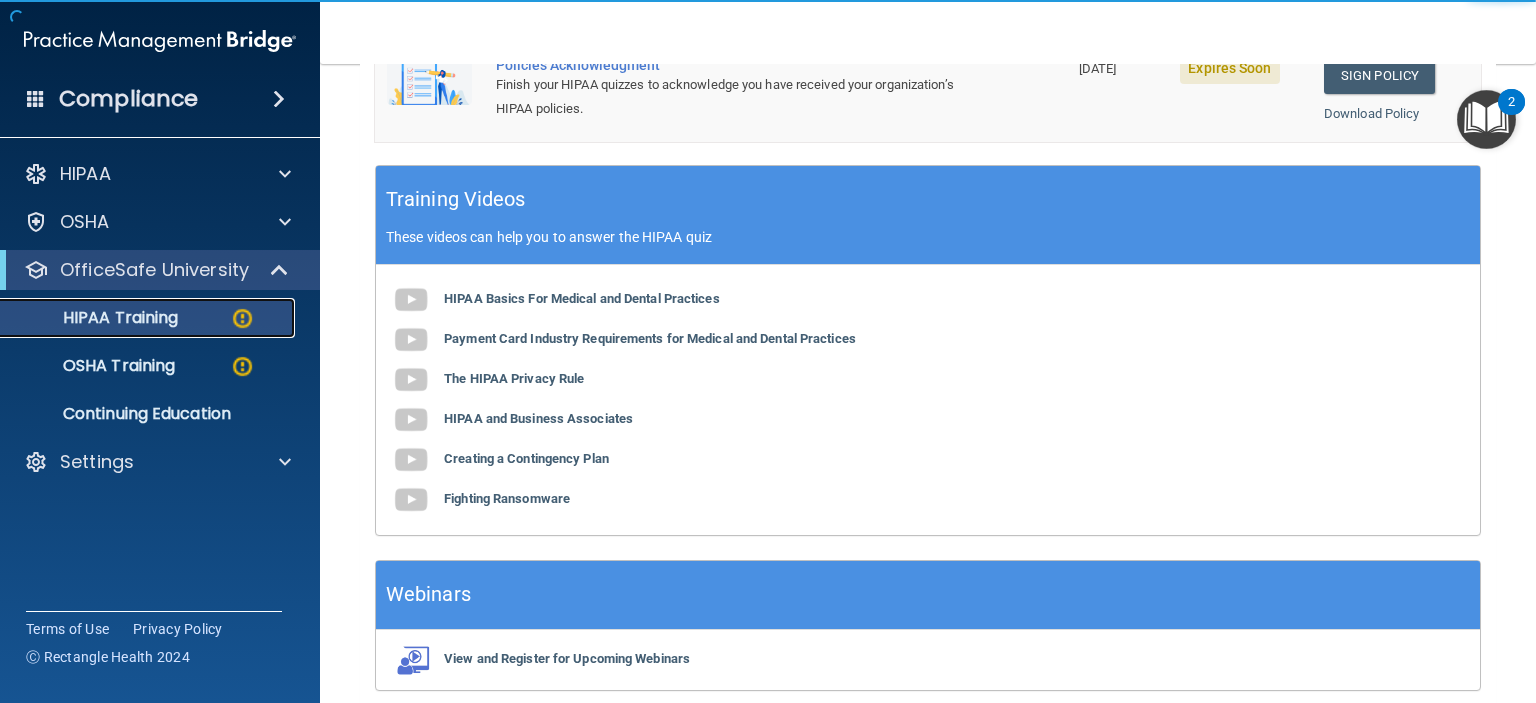 scroll, scrollTop: 798, scrollLeft: 0, axis: vertical 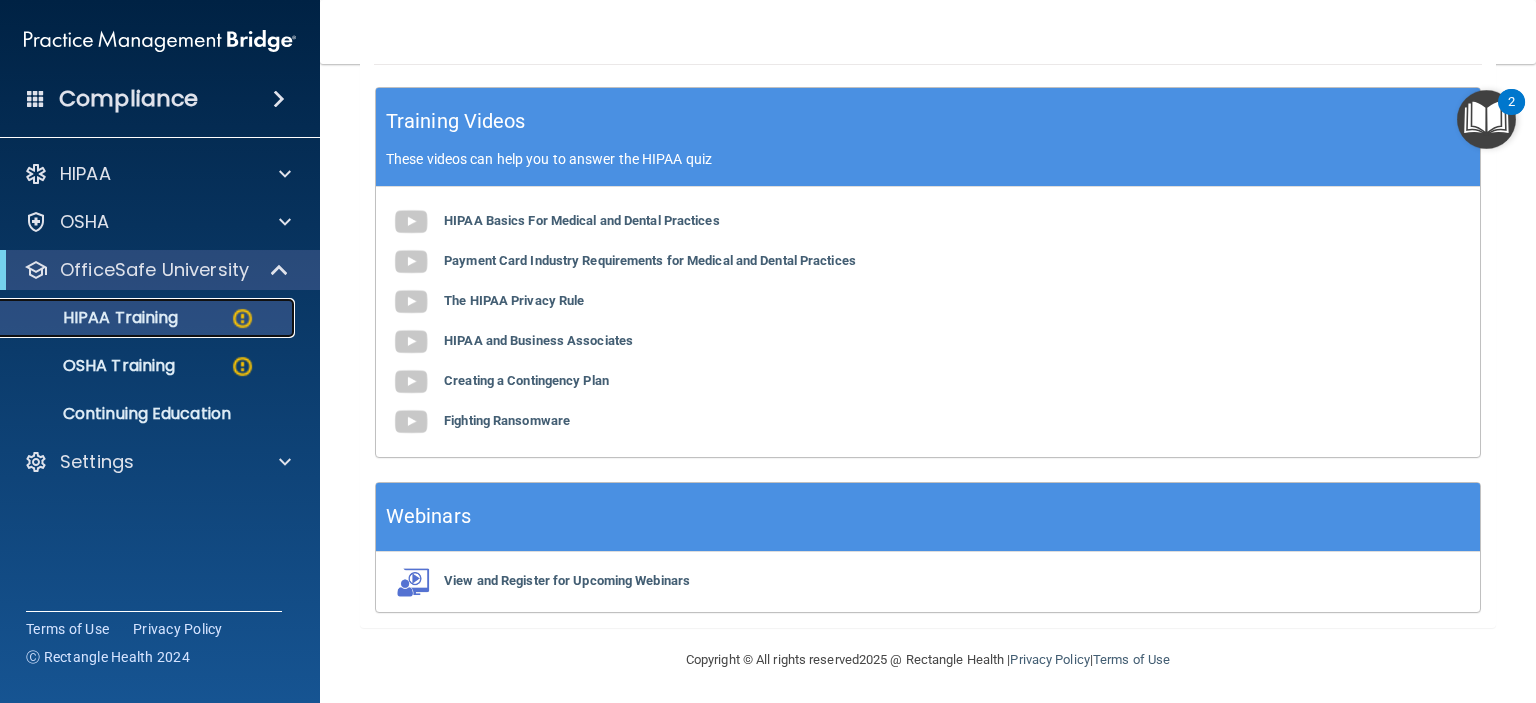 click on "HIPAA Training" at bounding box center [95, 318] 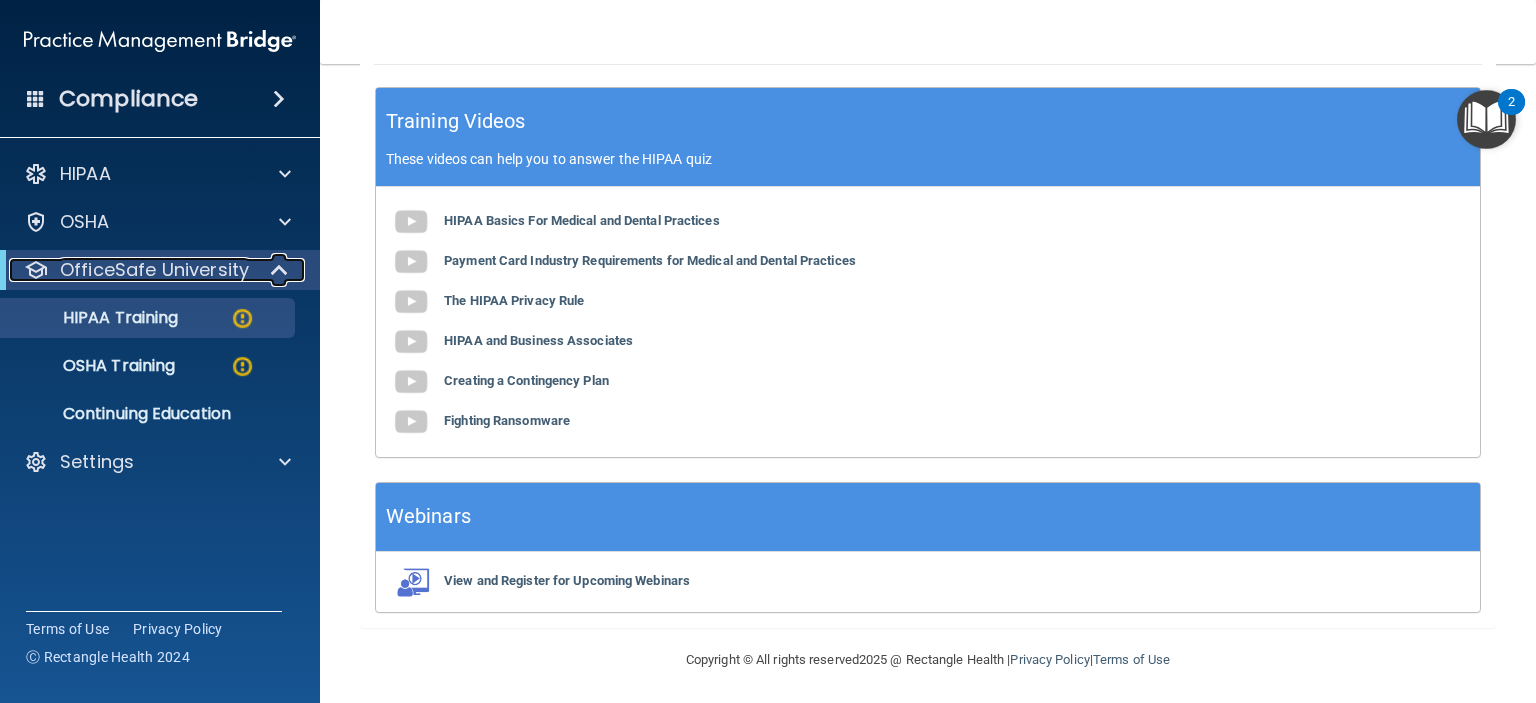 click at bounding box center [281, 270] 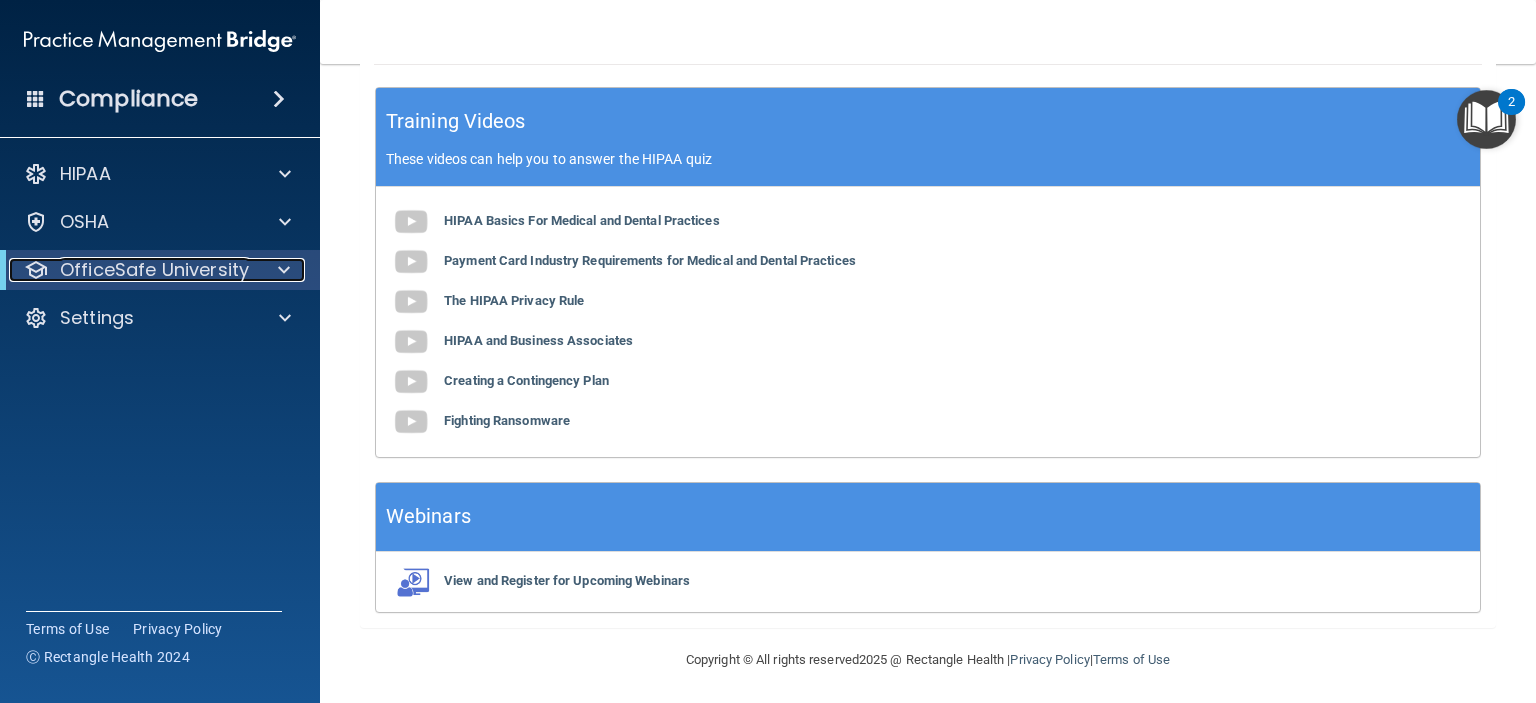 click at bounding box center (280, 270) 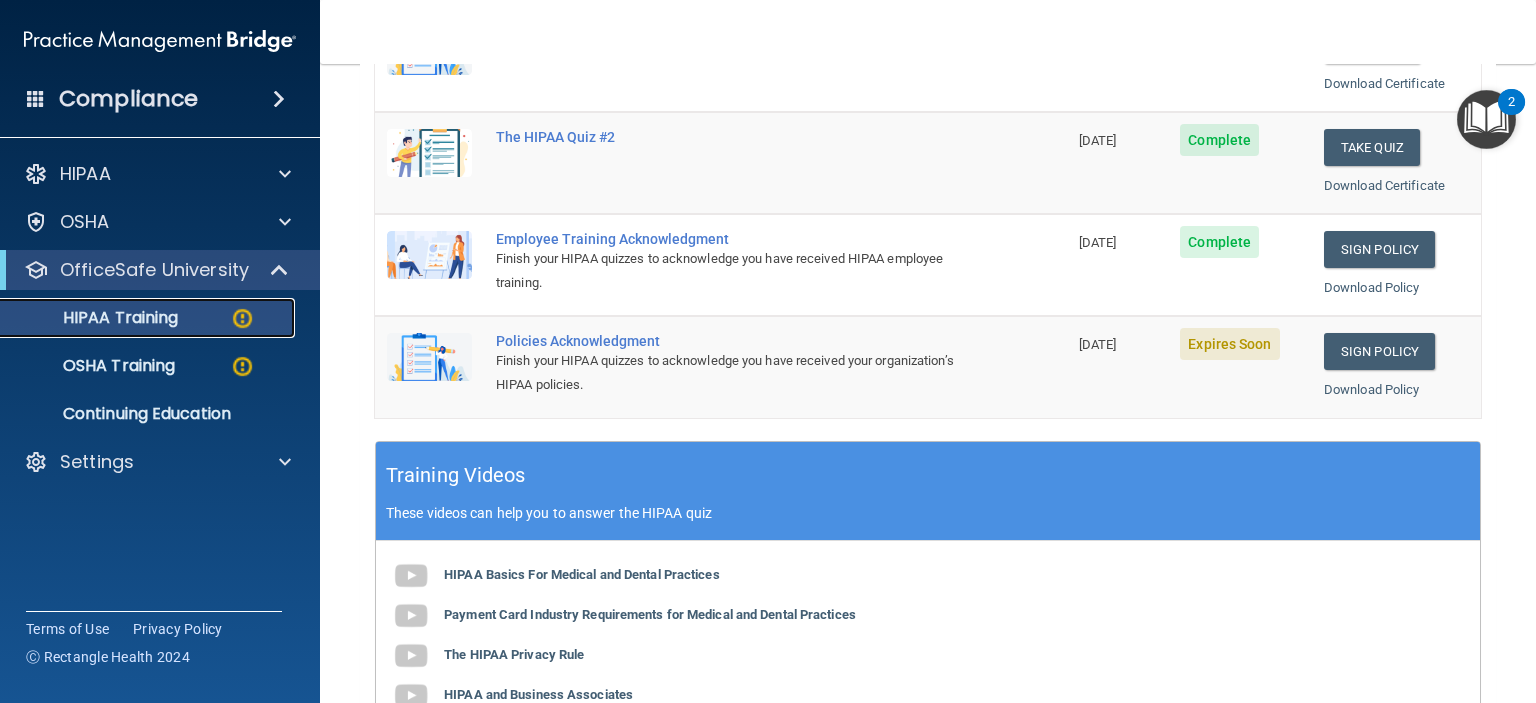 scroll, scrollTop: 600, scrollLeft: 0, axis: vertical 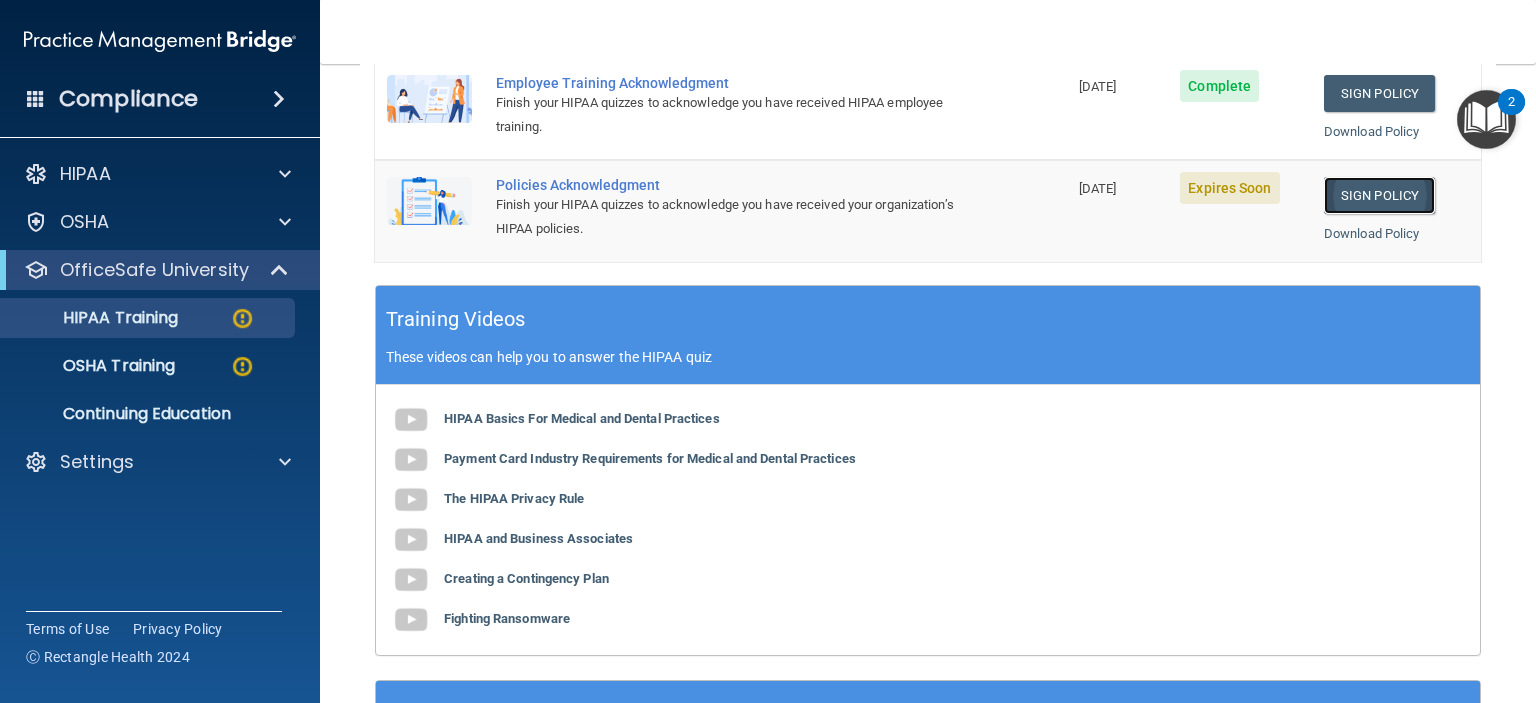 click on "Sign Policy" at bounding box center (1379, 195) 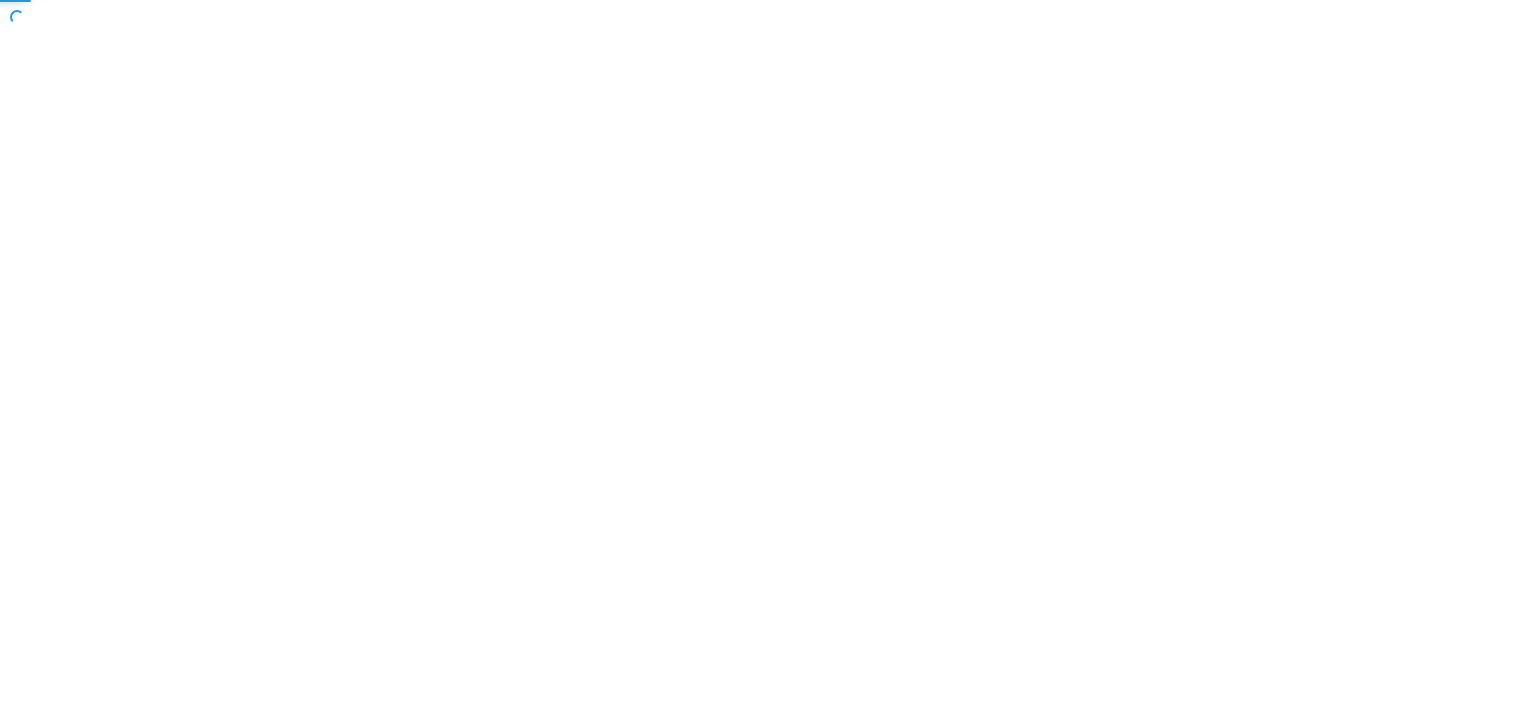 scroll, scrollTop: 0, scrollLeft: 0, axis: both 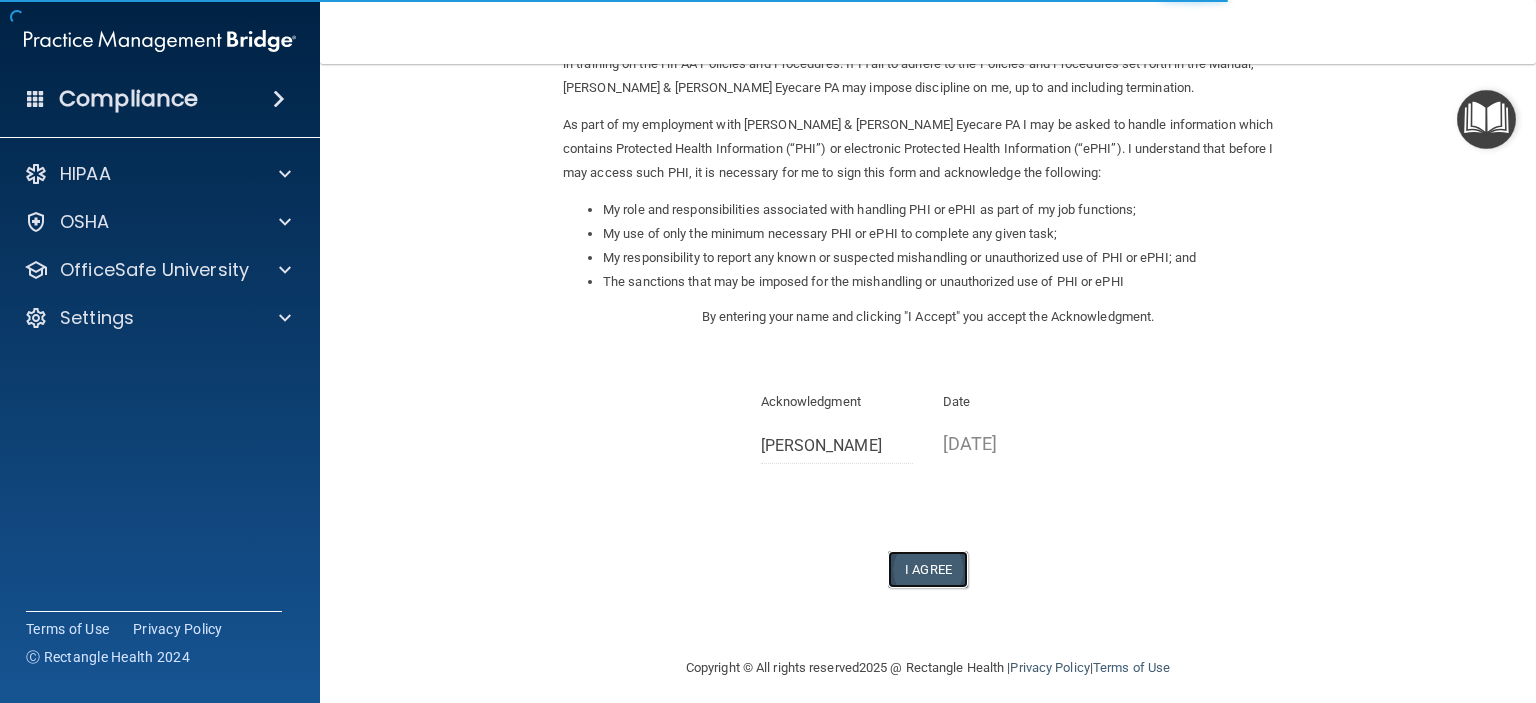 click on "I Agree" at bounding box center (928, 569) 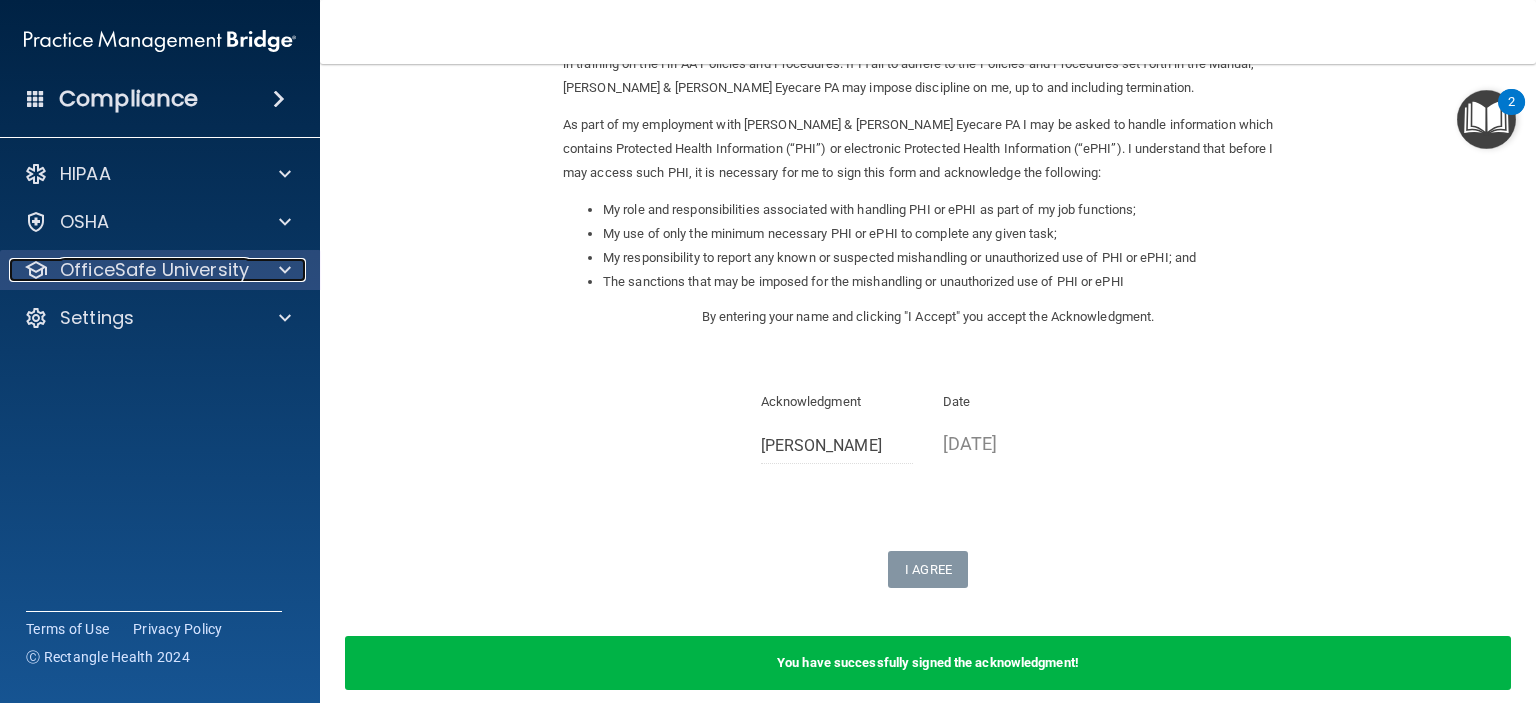 click on "OfficeSafe University" at bounding box center (154, 270) 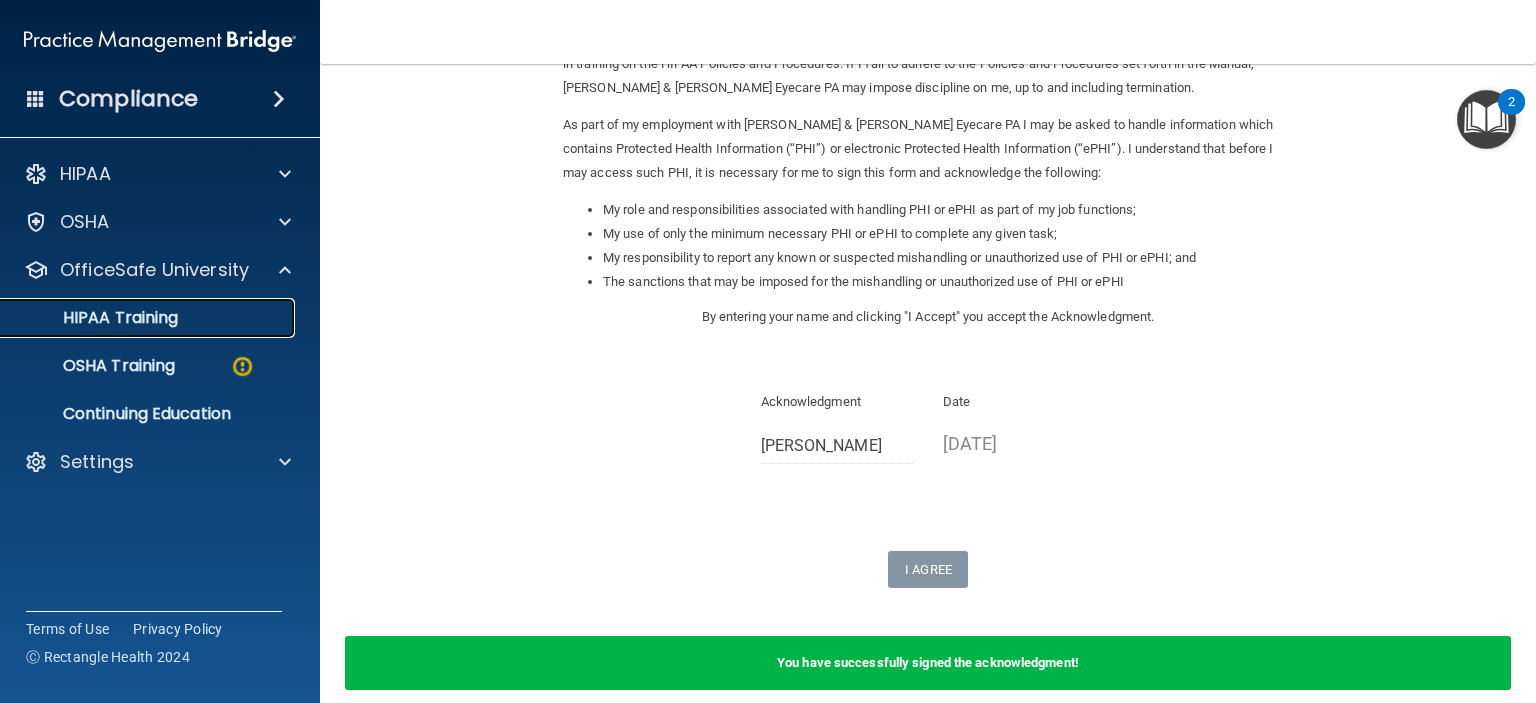 click on "HIPAA Training" at bounding box center [95, 318] 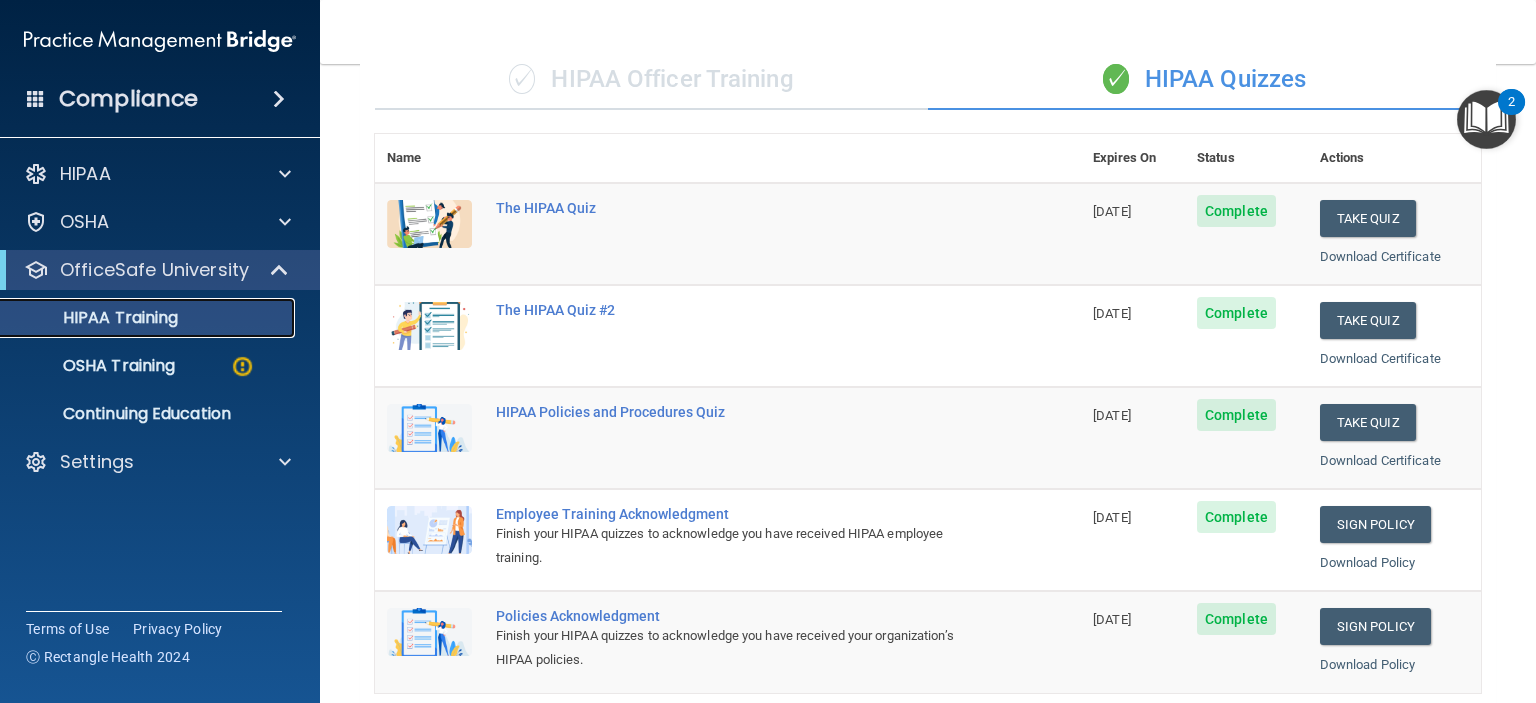 scroll, scrollTop: 0, scrollLeft: 0, axis: both 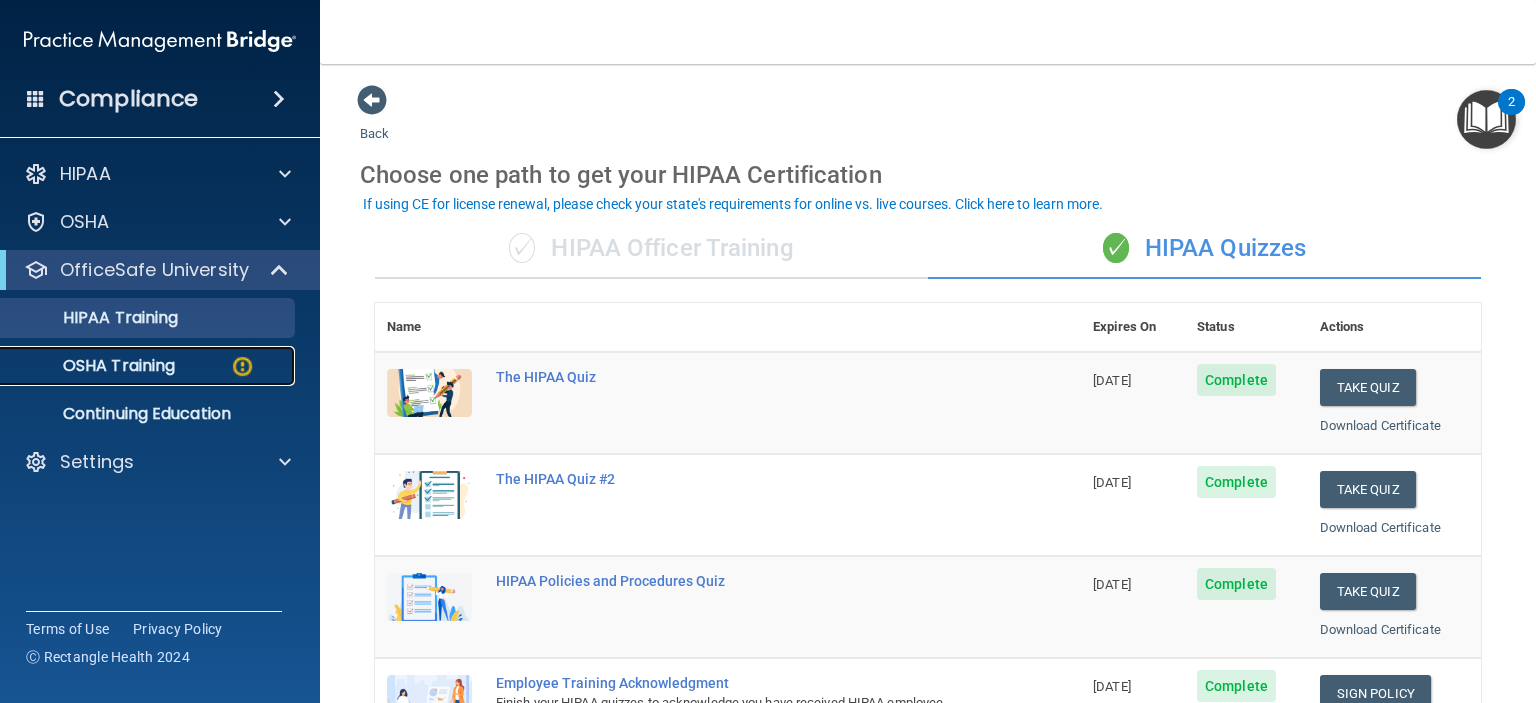 click on "OSHA Training" at bounding box center (94, 366) 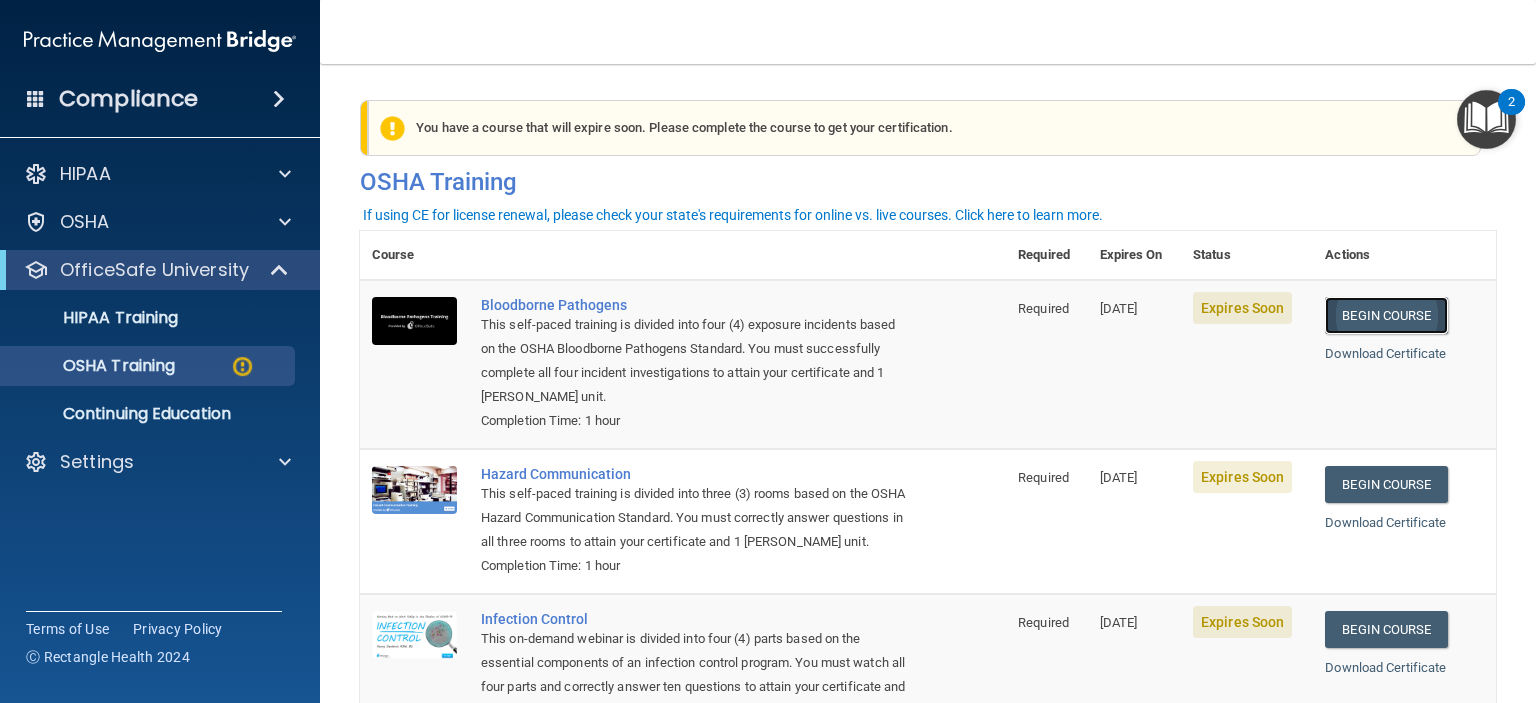 click on "Begin Course" at bounding box center [1386, 315] 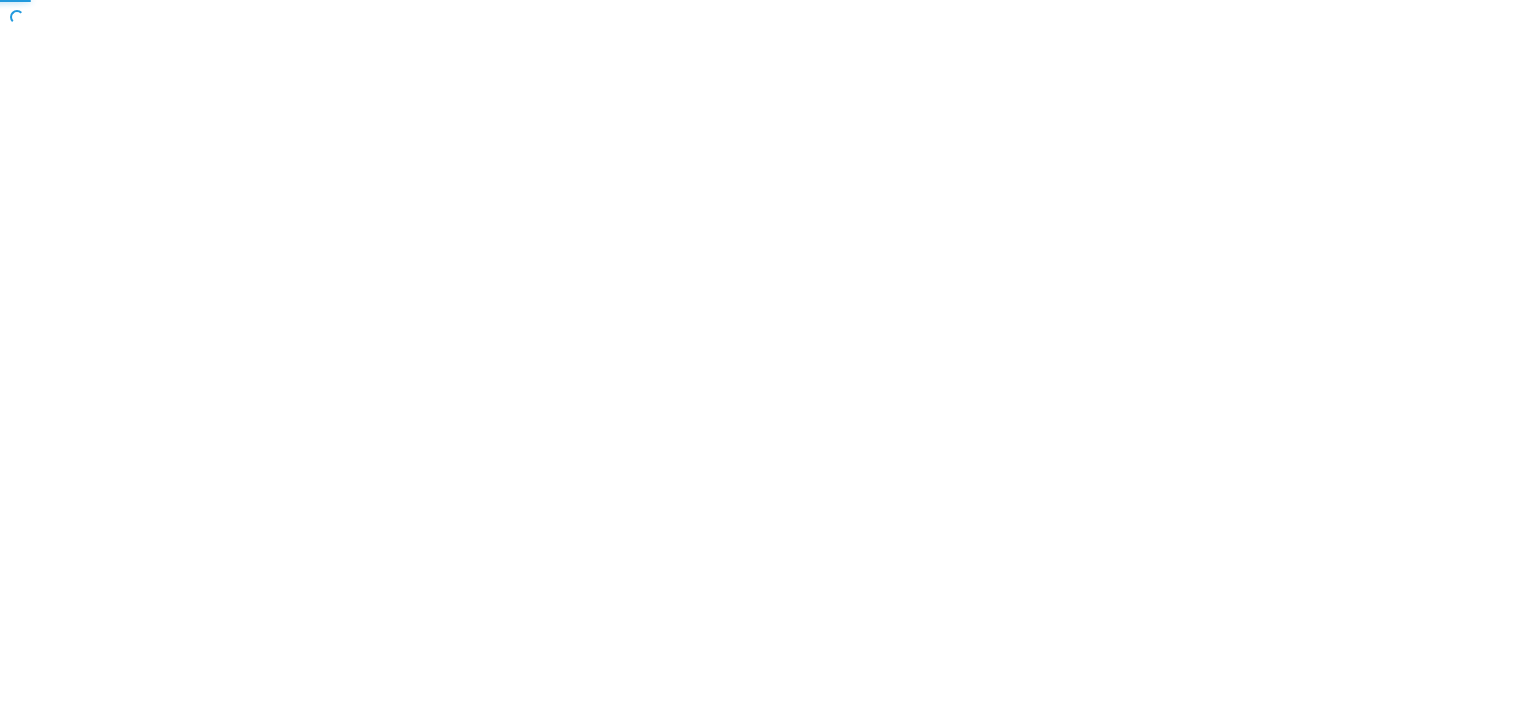 scroll, scrollTop: 0, scrollLeft: 0, axis: both 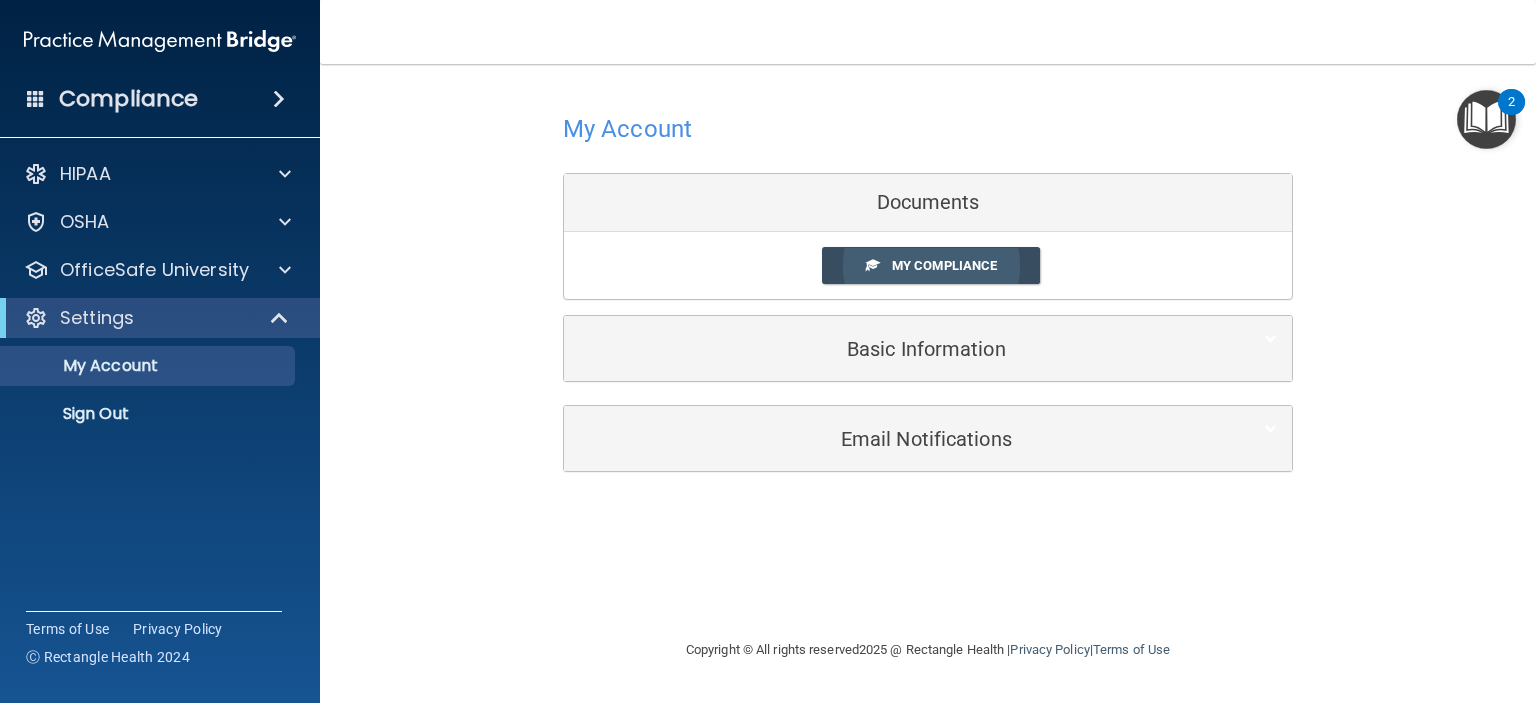 click on "My Compliance" at bounding box center (944, 265) 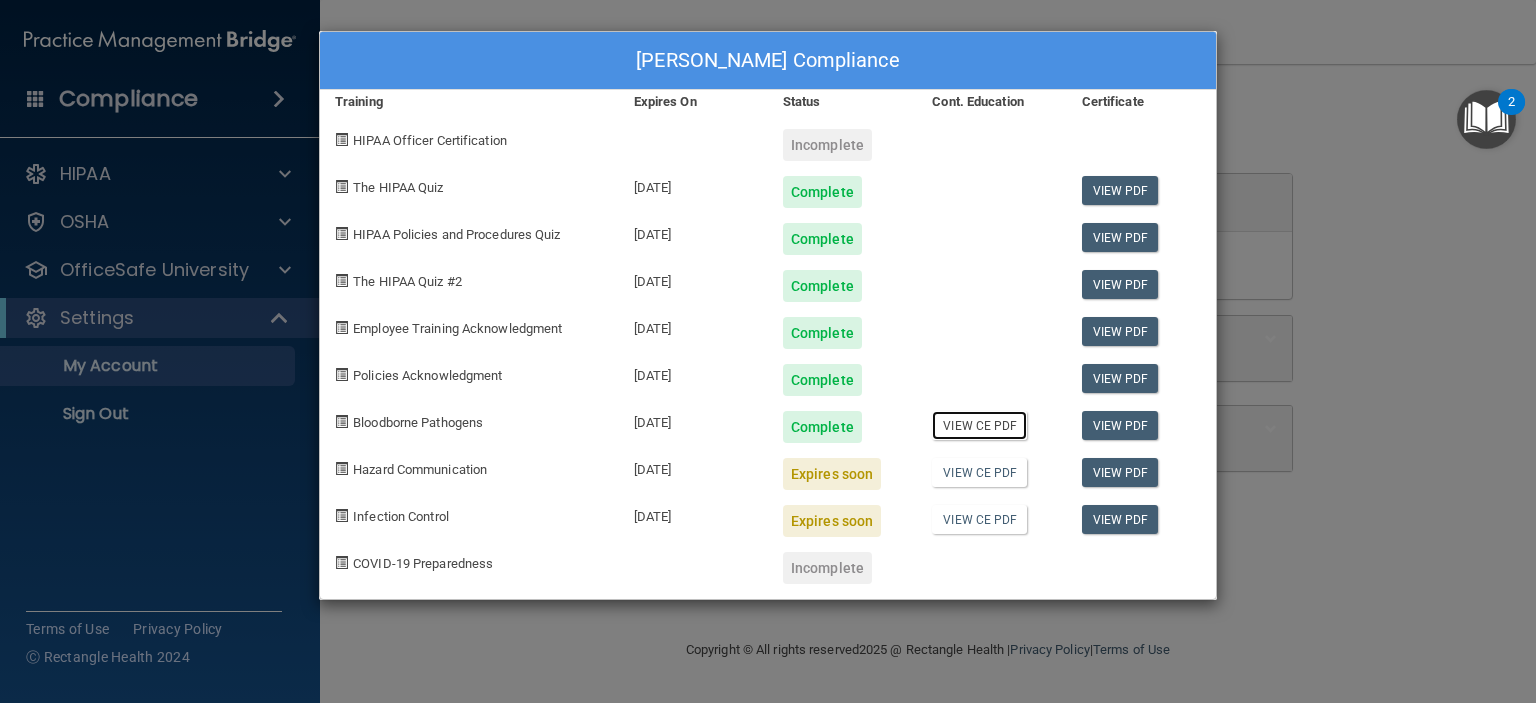 click on "View CE PDF" at bounding box center (979, 425) 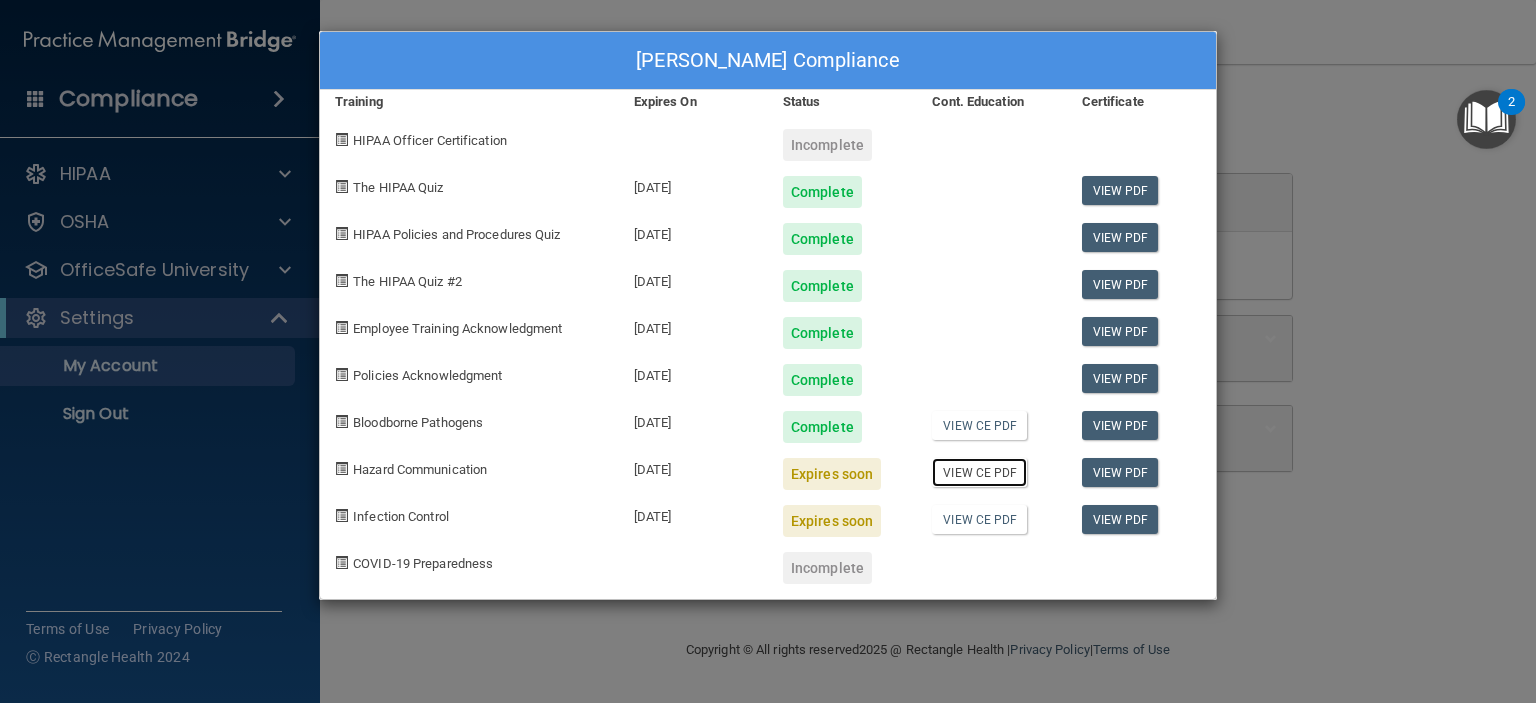 click on "View CE PDF" at bounding box center (979, 472) 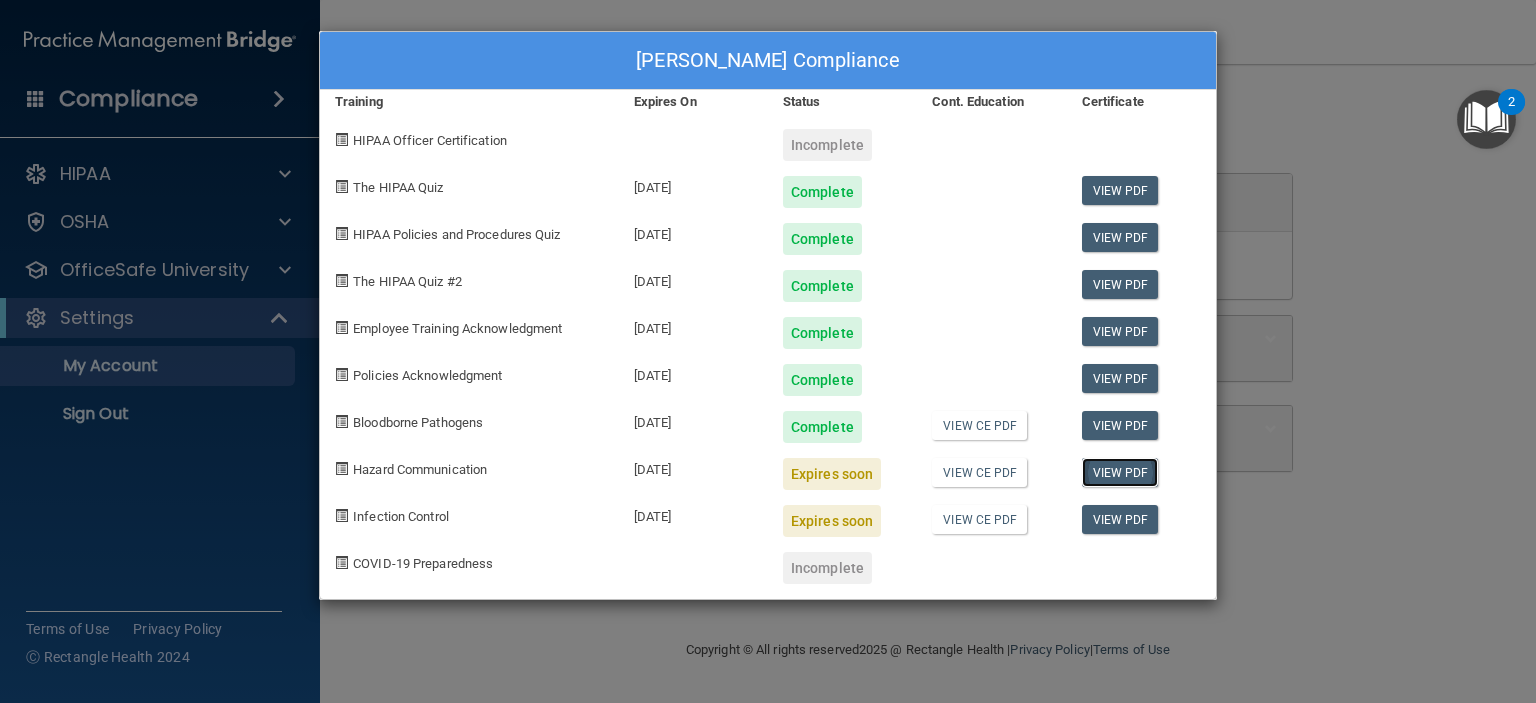 click on "View PDF" at bounding box center [1120, 472] 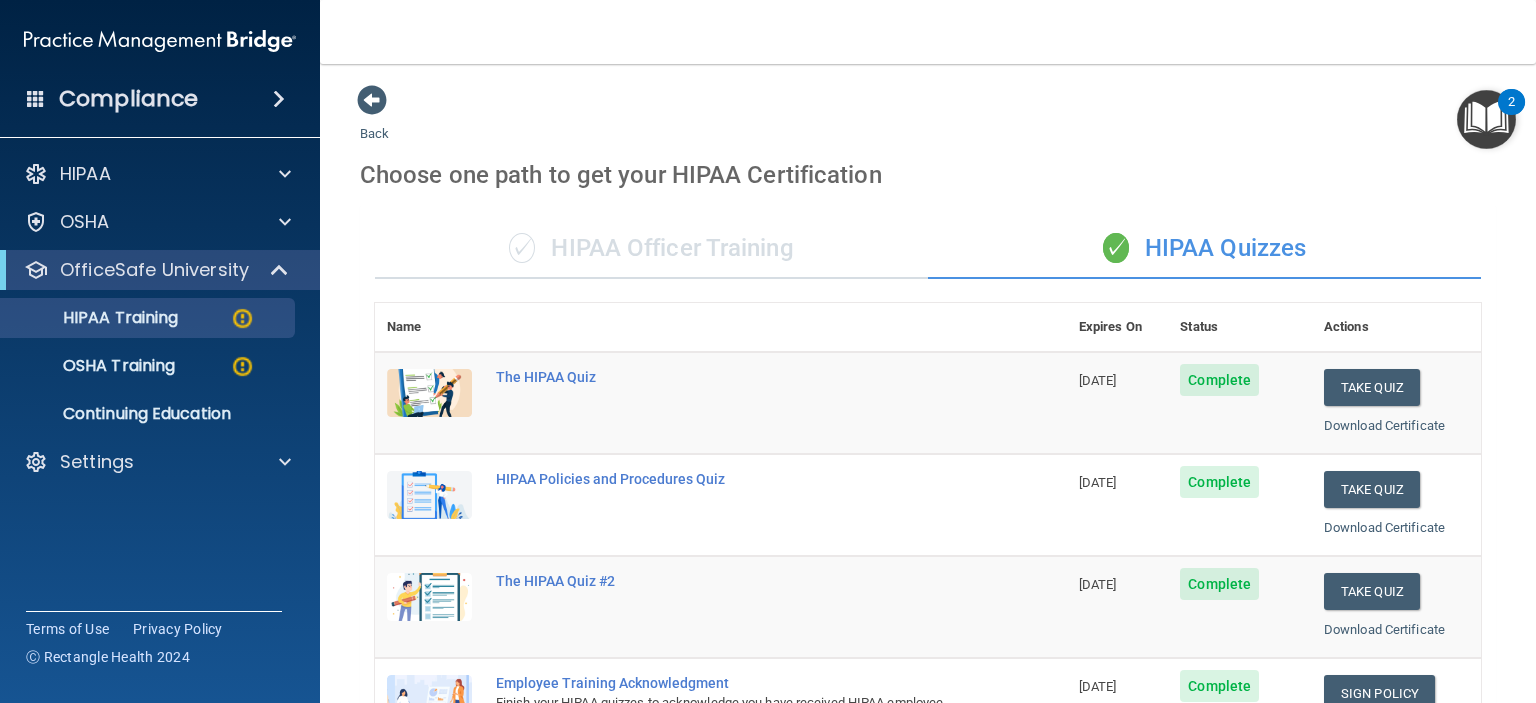 scroll, scrollTop: 0, scrollLeft: 0, axis: both 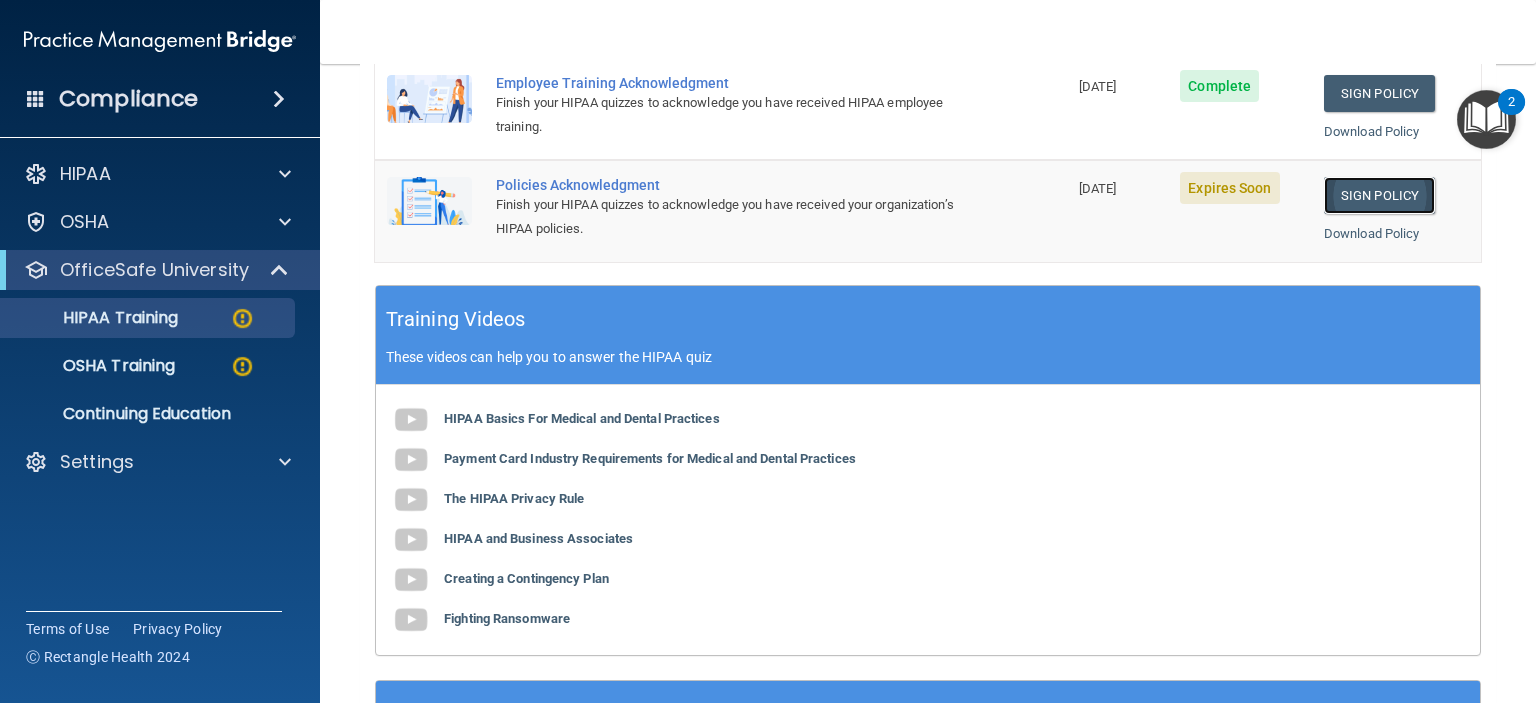 click on "Sign Policy" at bounding box center (1379, 195) 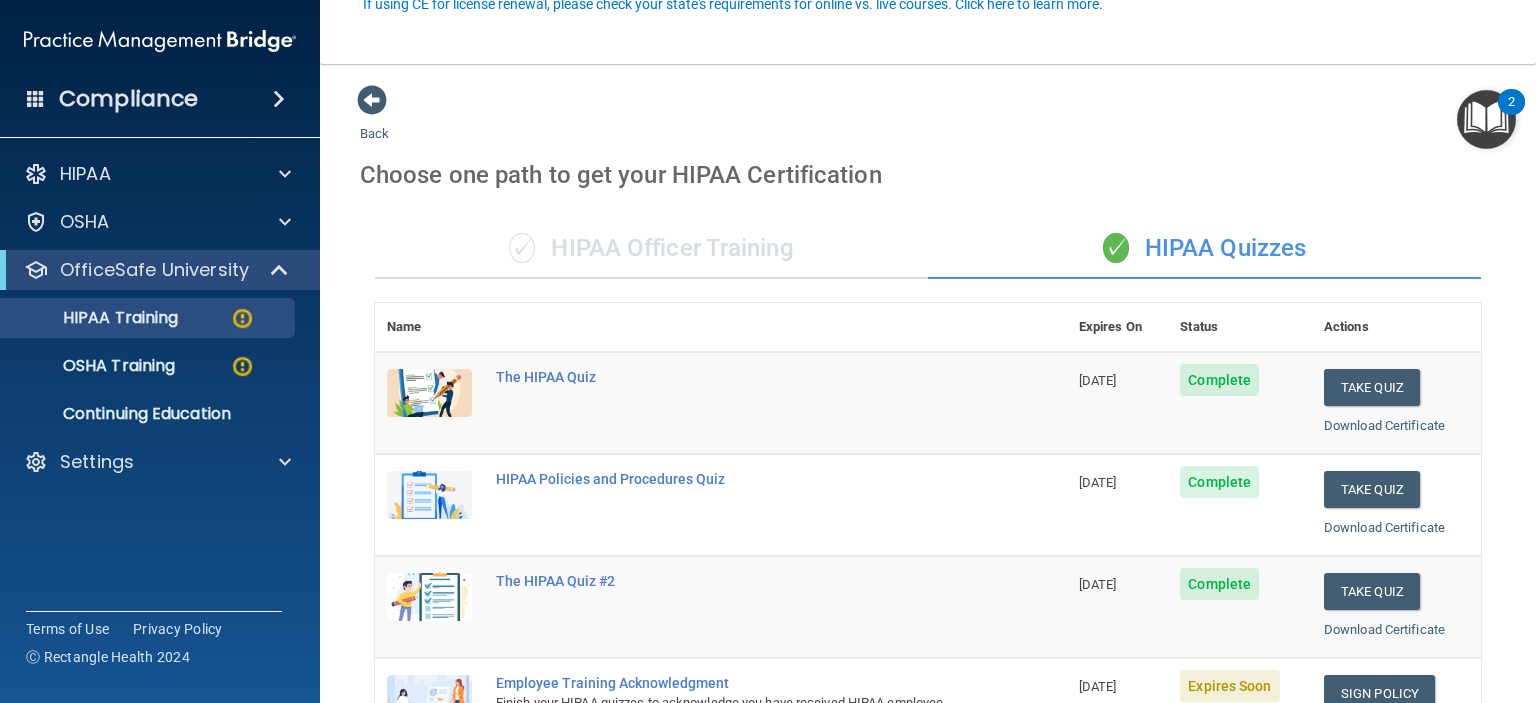 scroll, scrollTop: 0, scrollLeft: 0, axis: both 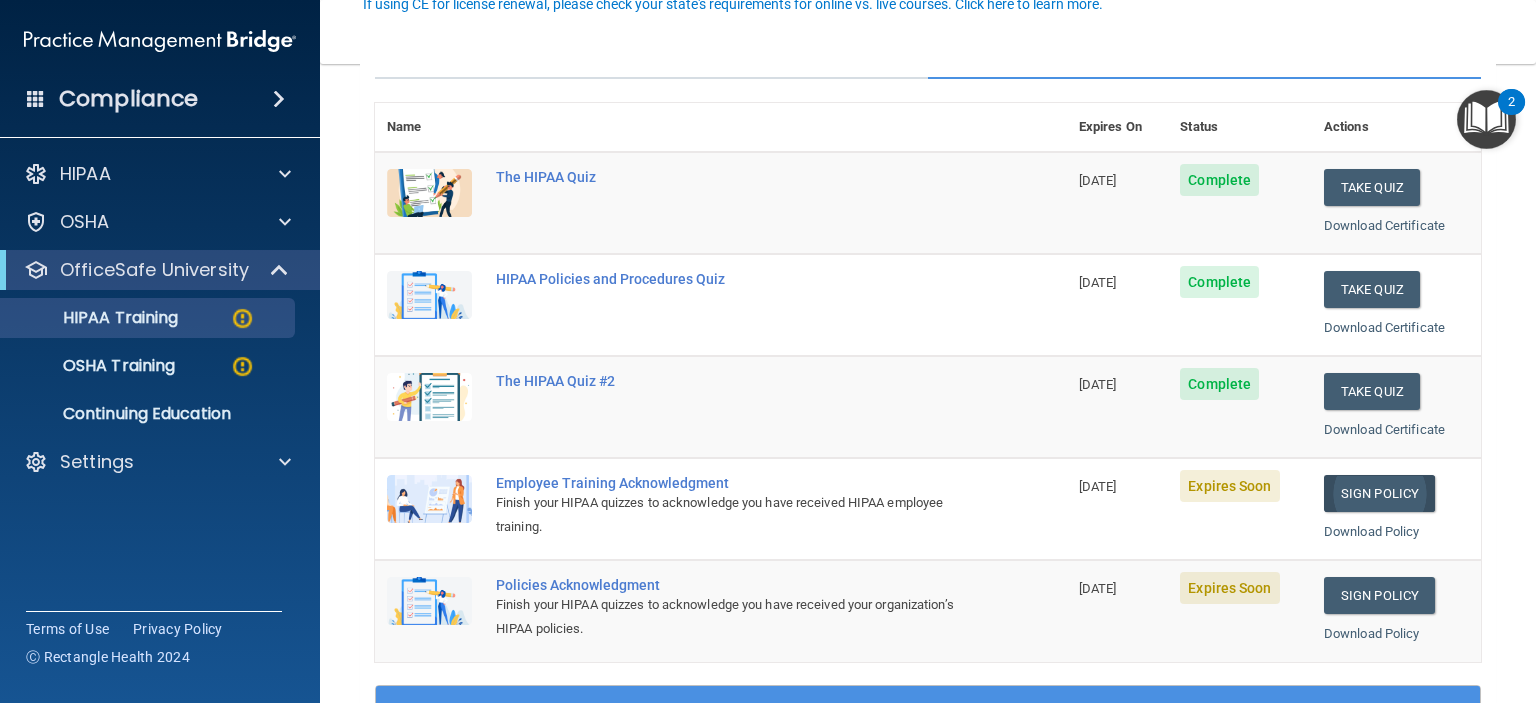 click on "Sign Policy" at bounding box center [1379, 493] 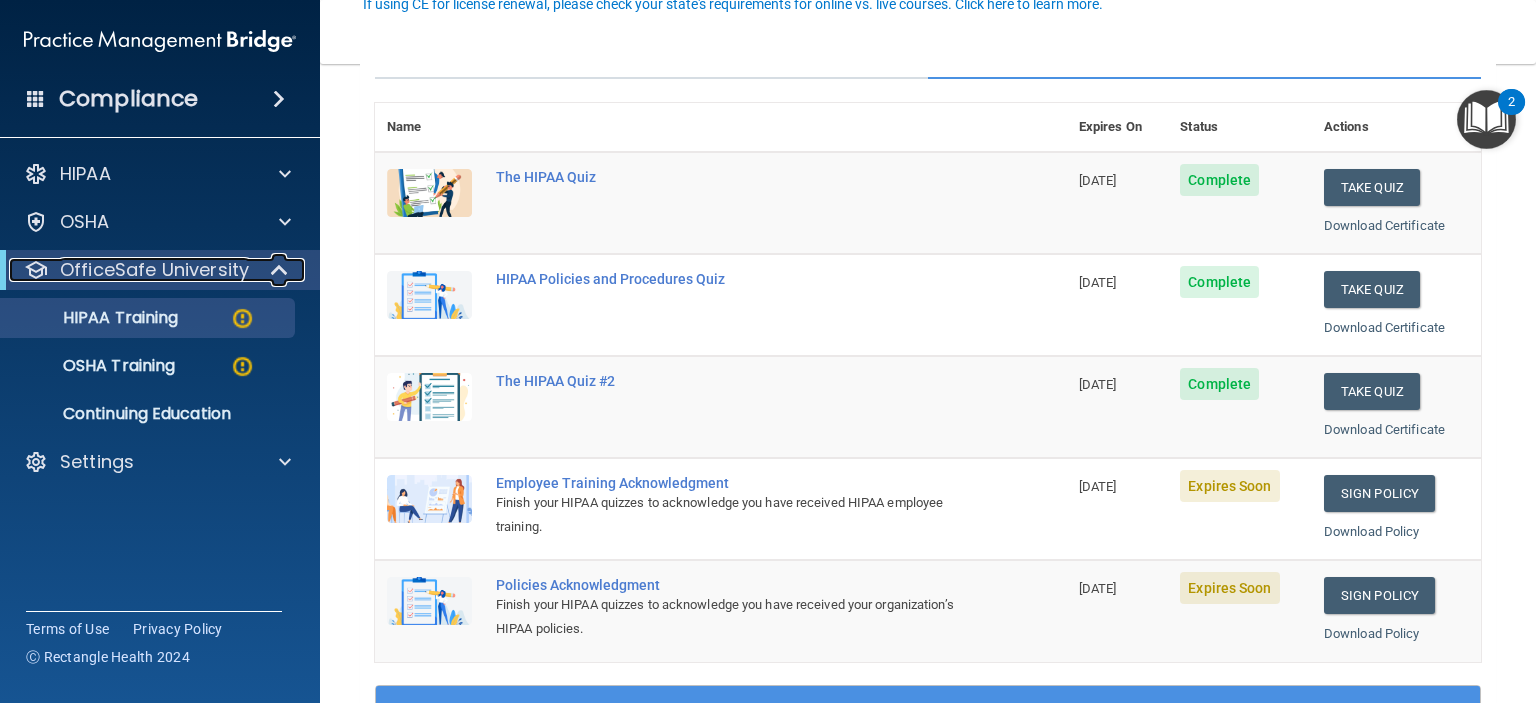 click at bounding box center [281, 270] 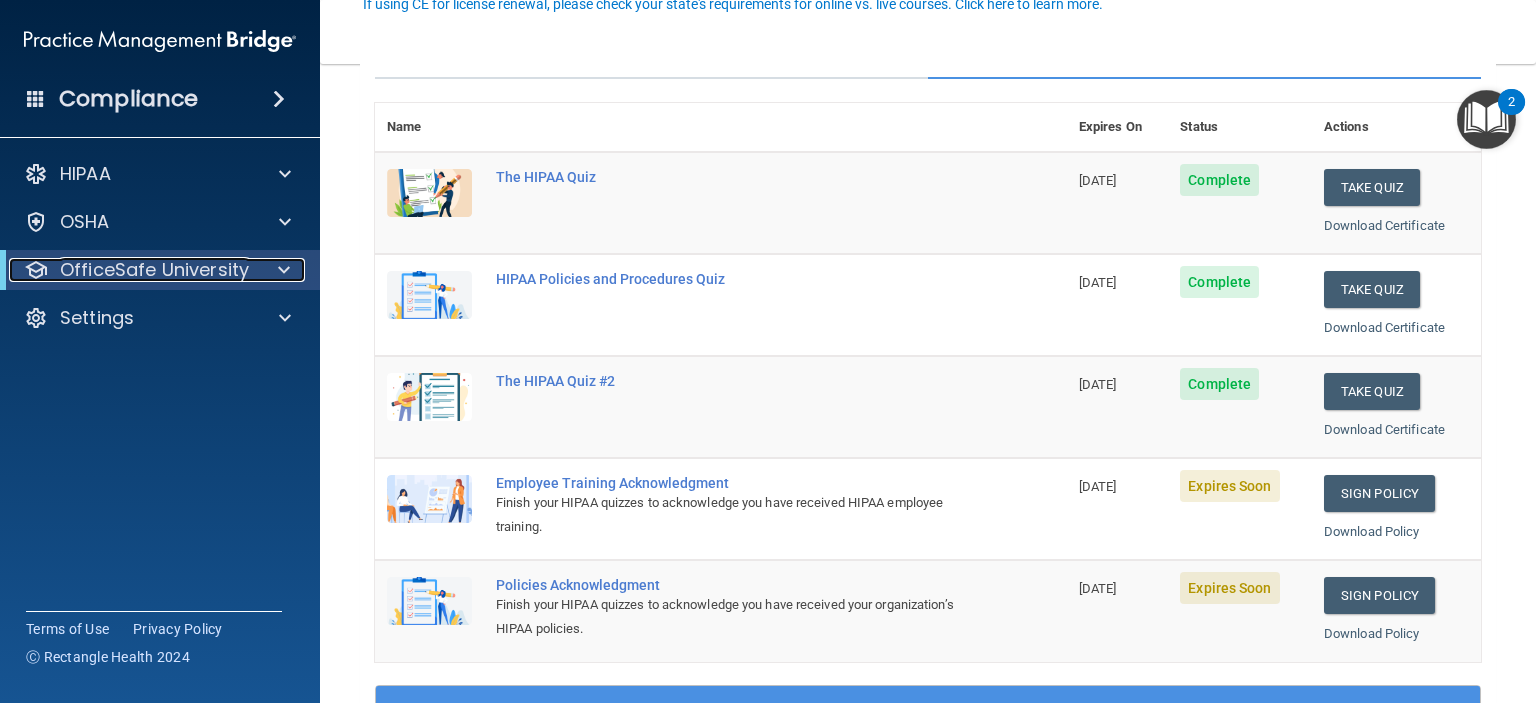 click at bounding box center (284, 270) 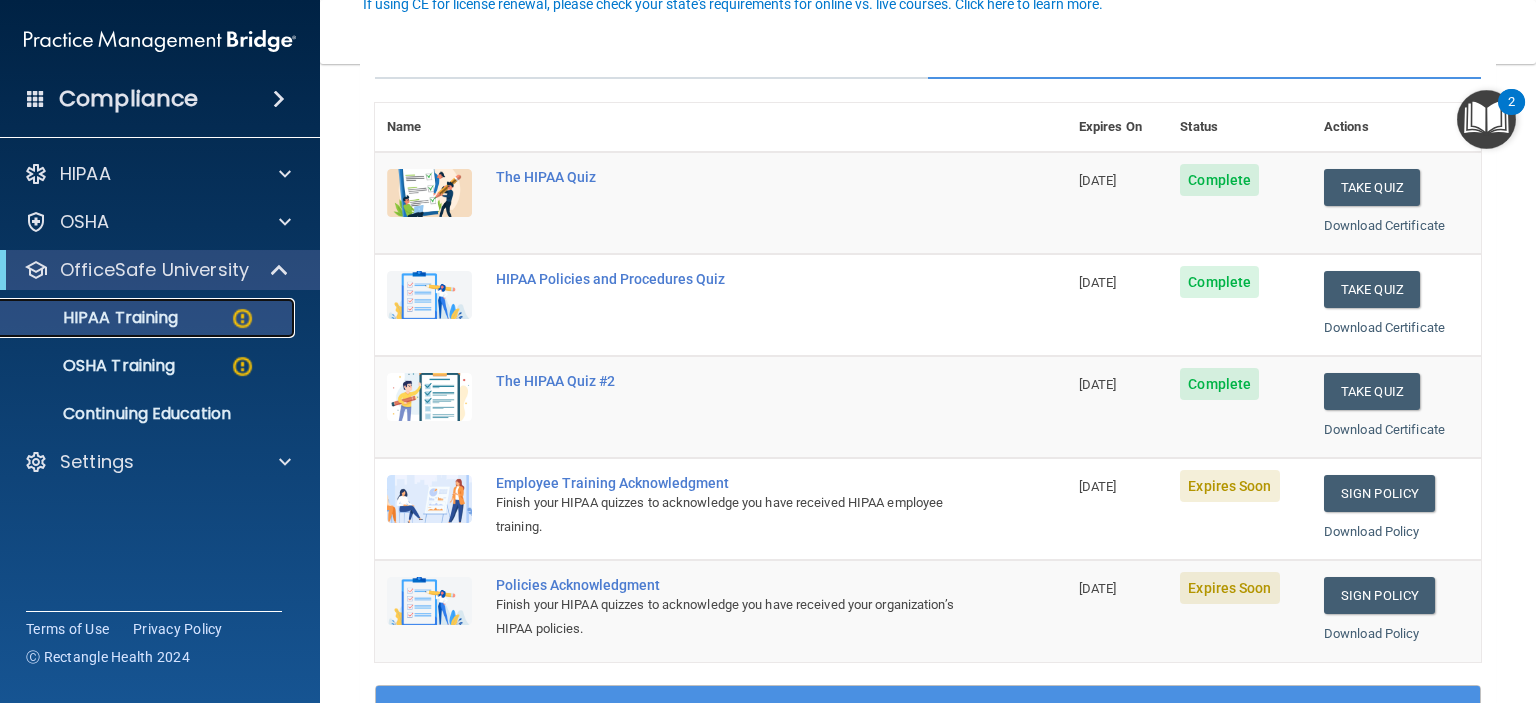 click on "HIPAA Training" at bounding box center [95, 318] 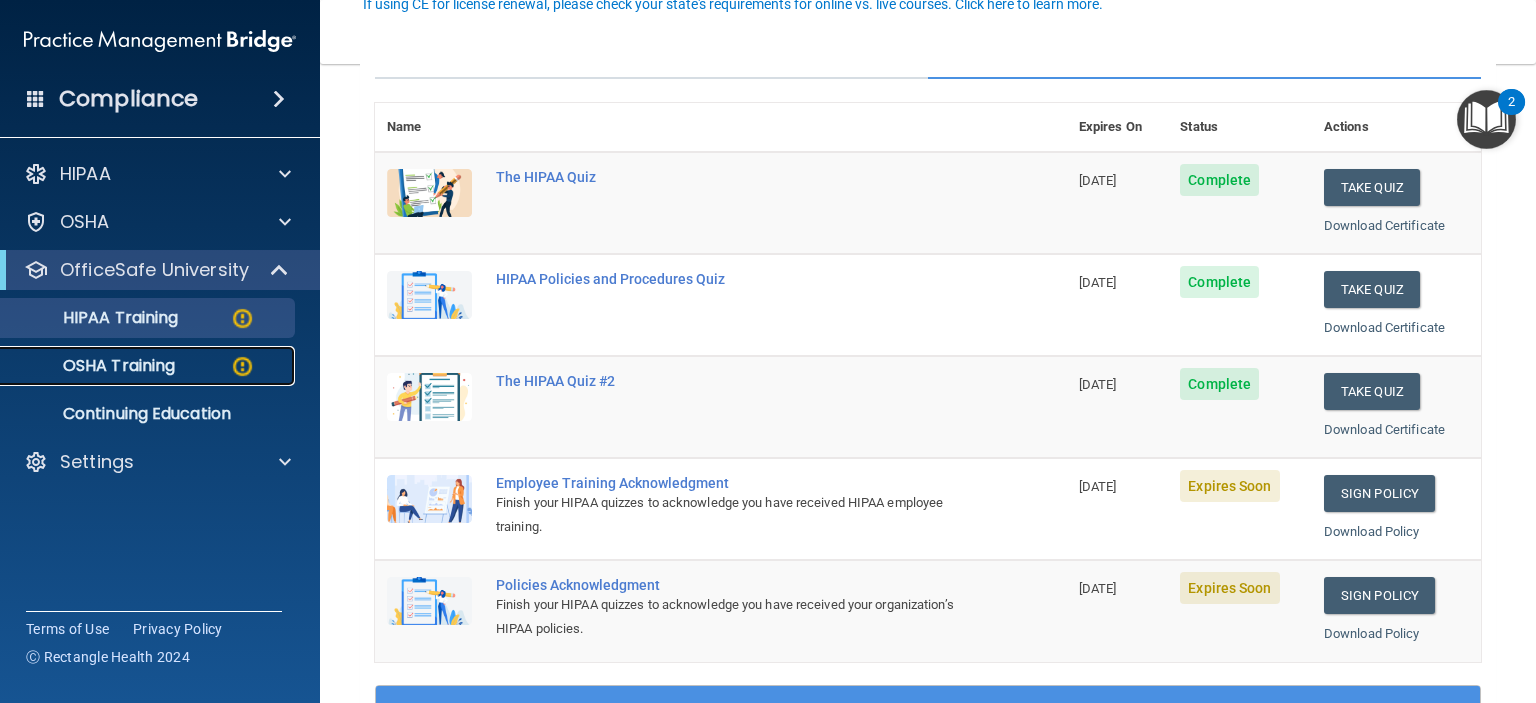 click on "OSHA Training" at bounding box center (94, 366) 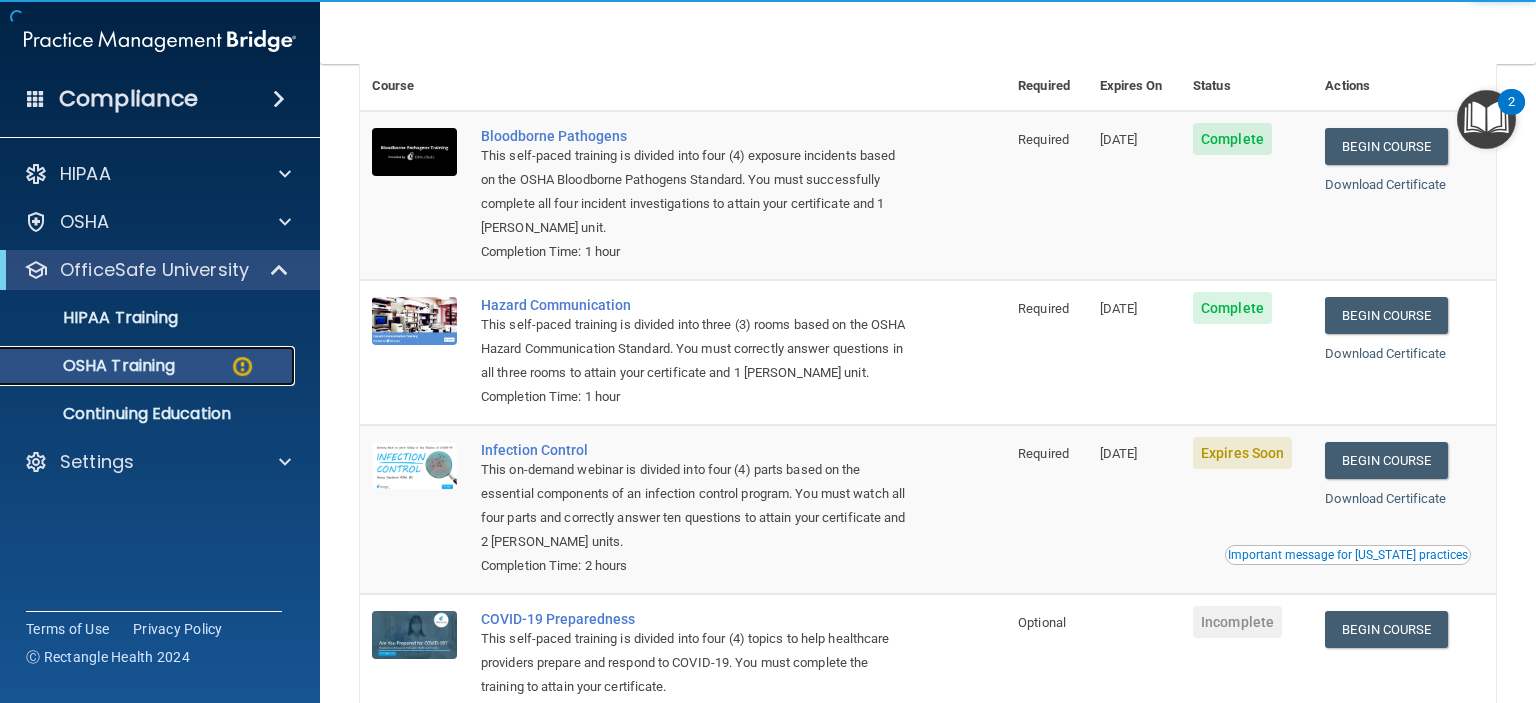 scroll, scrollTop: 135, scrollLeft: 0, axis: vertical 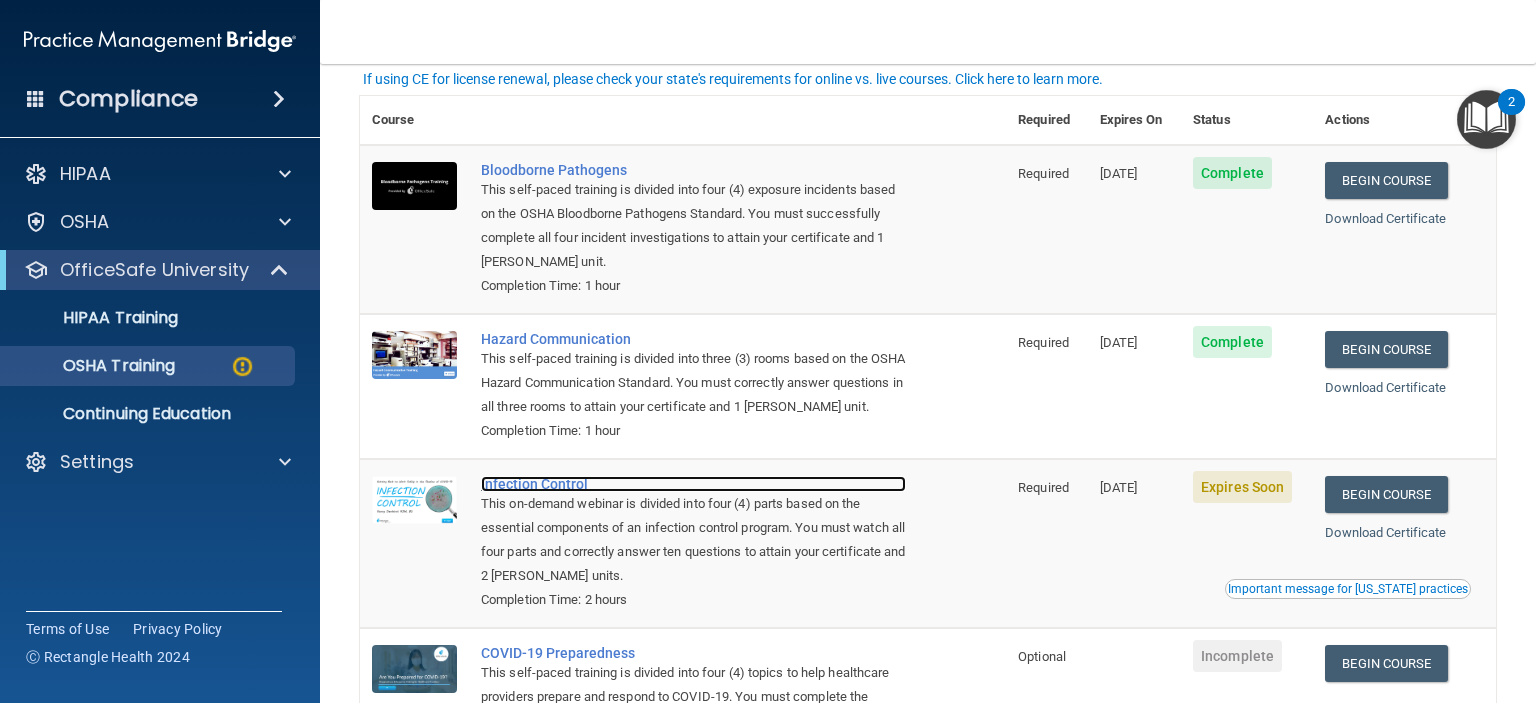 click on "Infection Control" at bounding box center [693, 484] 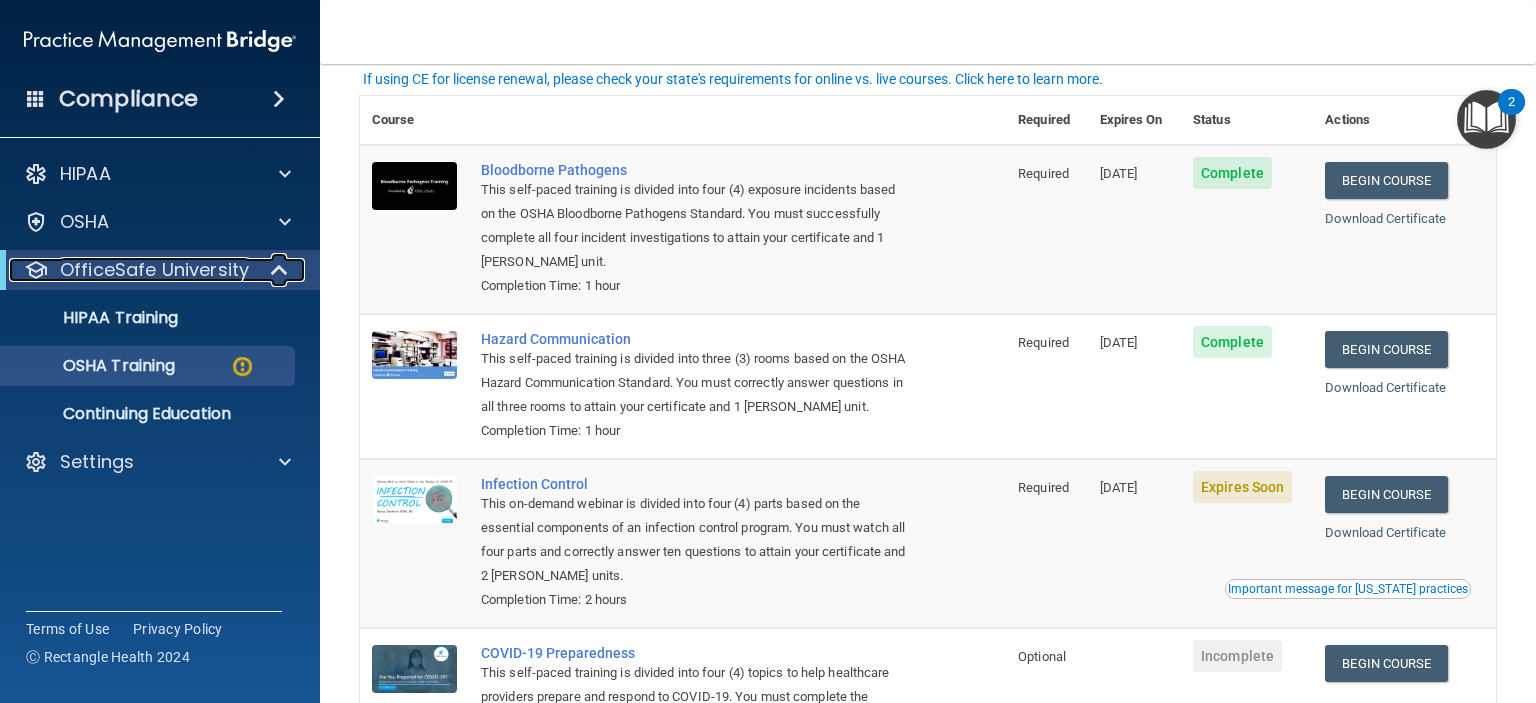 click at bounding box center (281, 270) 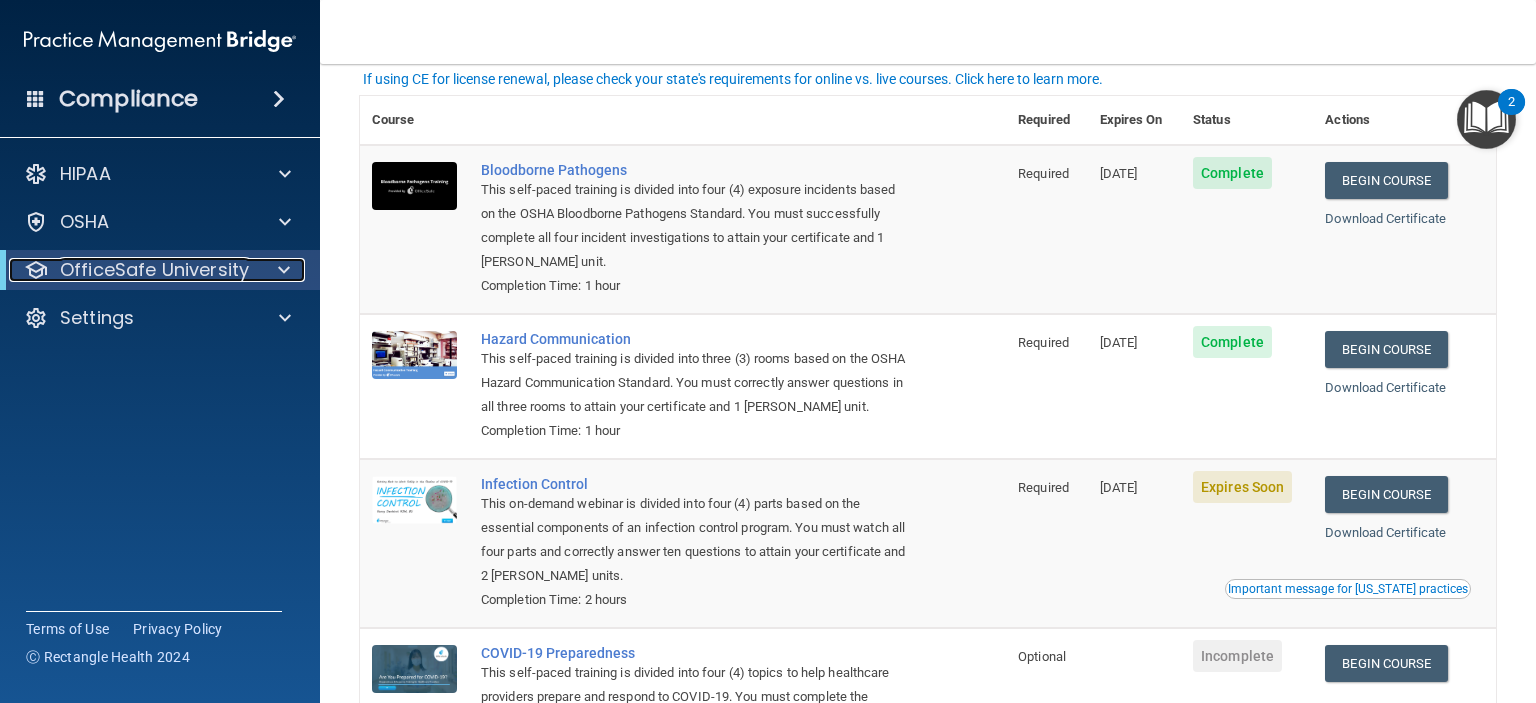 click at bounding box center (284, 270) 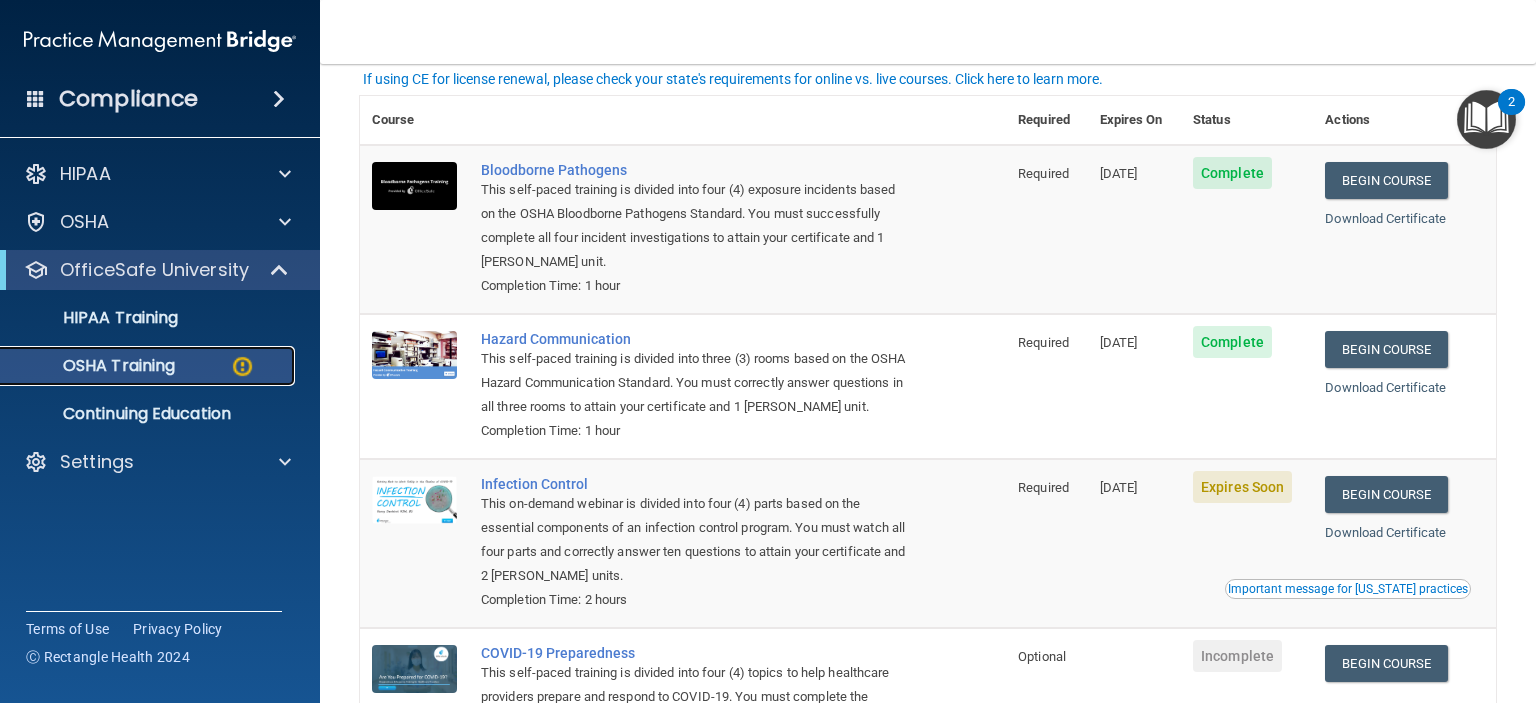 click on "OSHA Training" at bounding box center [94, 366] 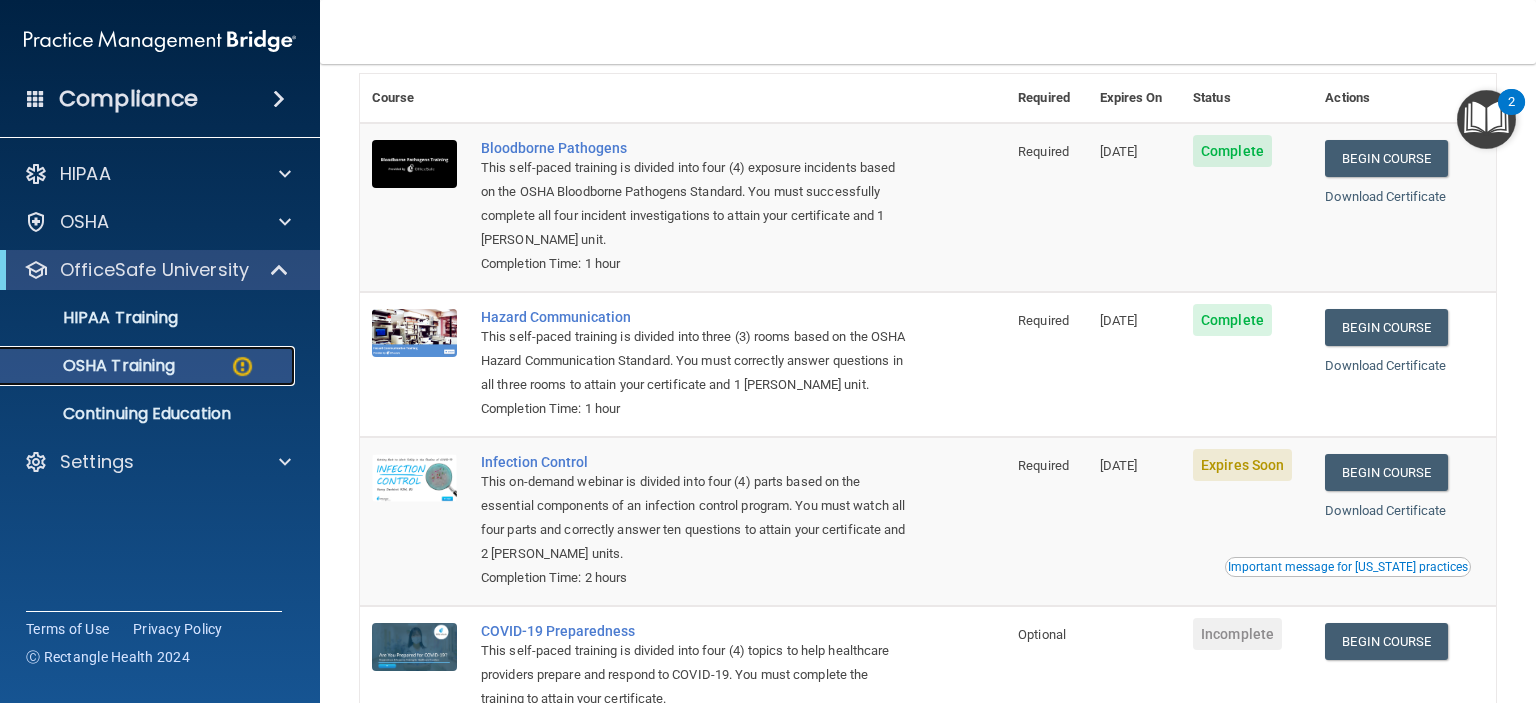 scroll, scrollTop: 0, scrollLeft: 0, axis: both 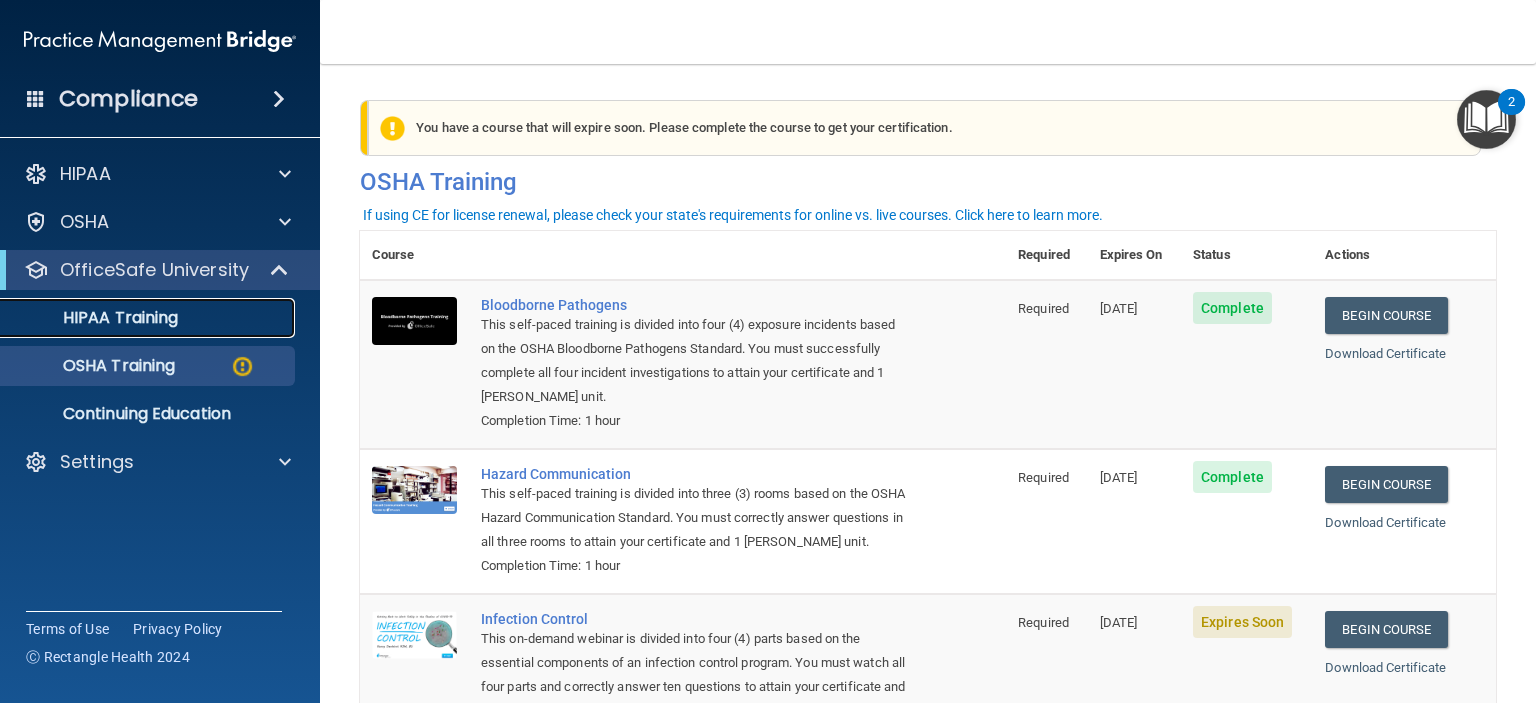 click on "HIPAA Training" at bounding box center [137, 318] 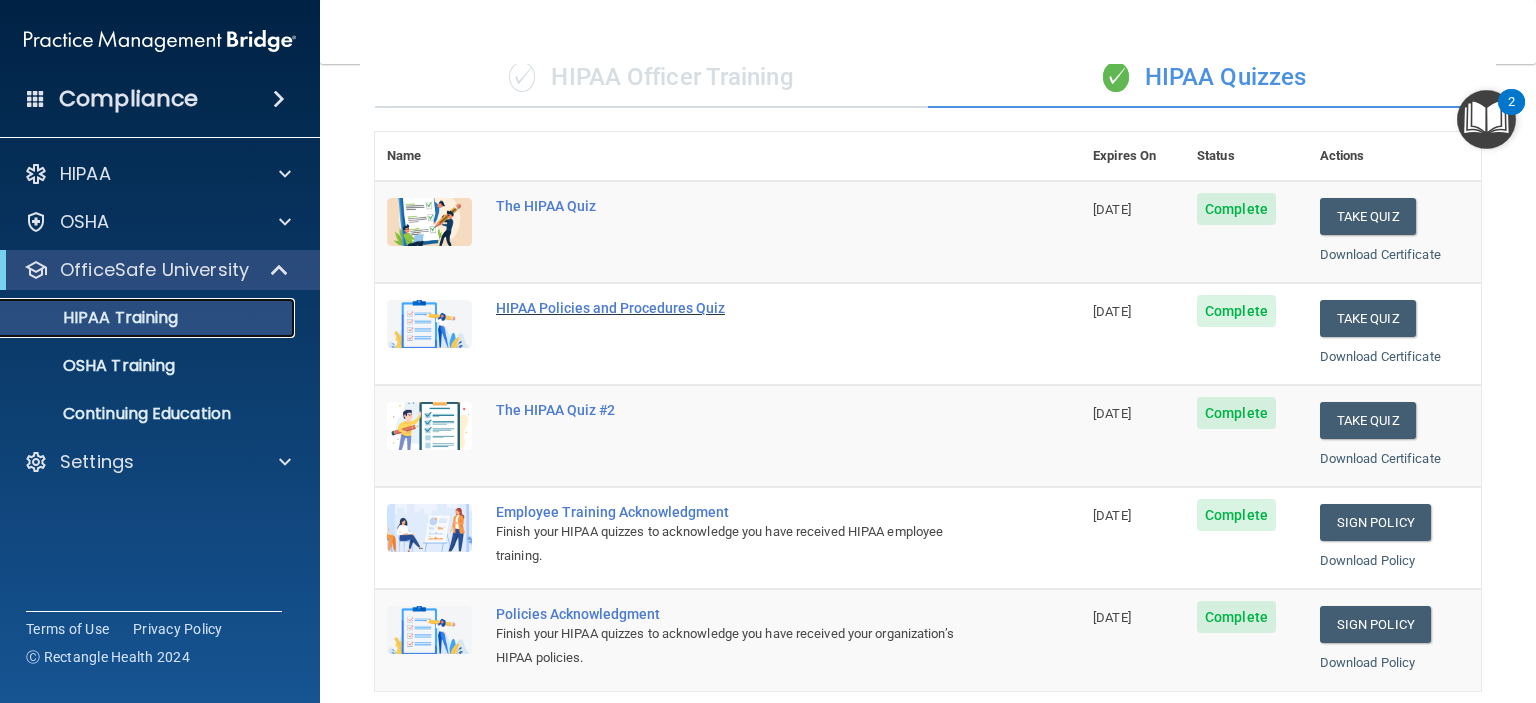 scroll, scrollTop: 0, scrollLeft: 0, axis: both 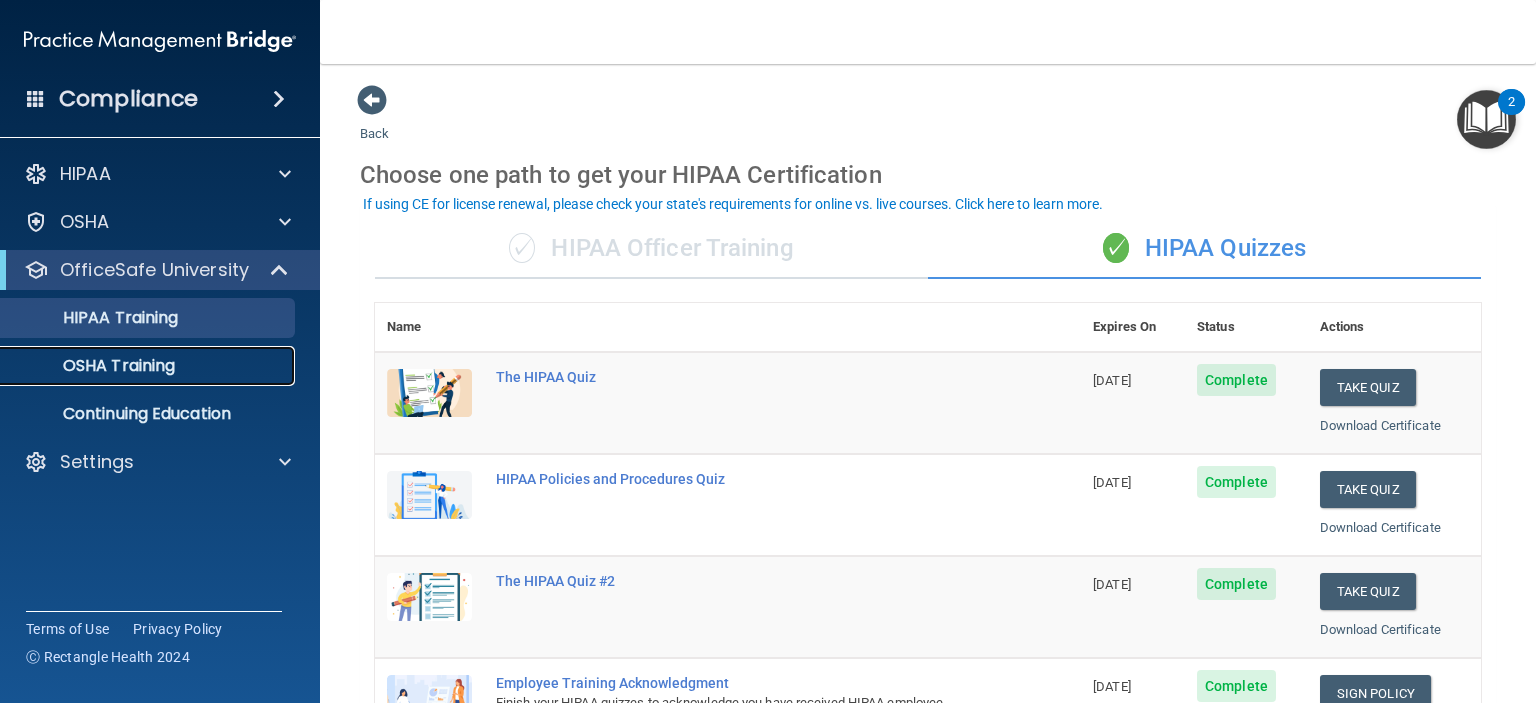 click on "OSHA Training" at bounding box center [94, 366] 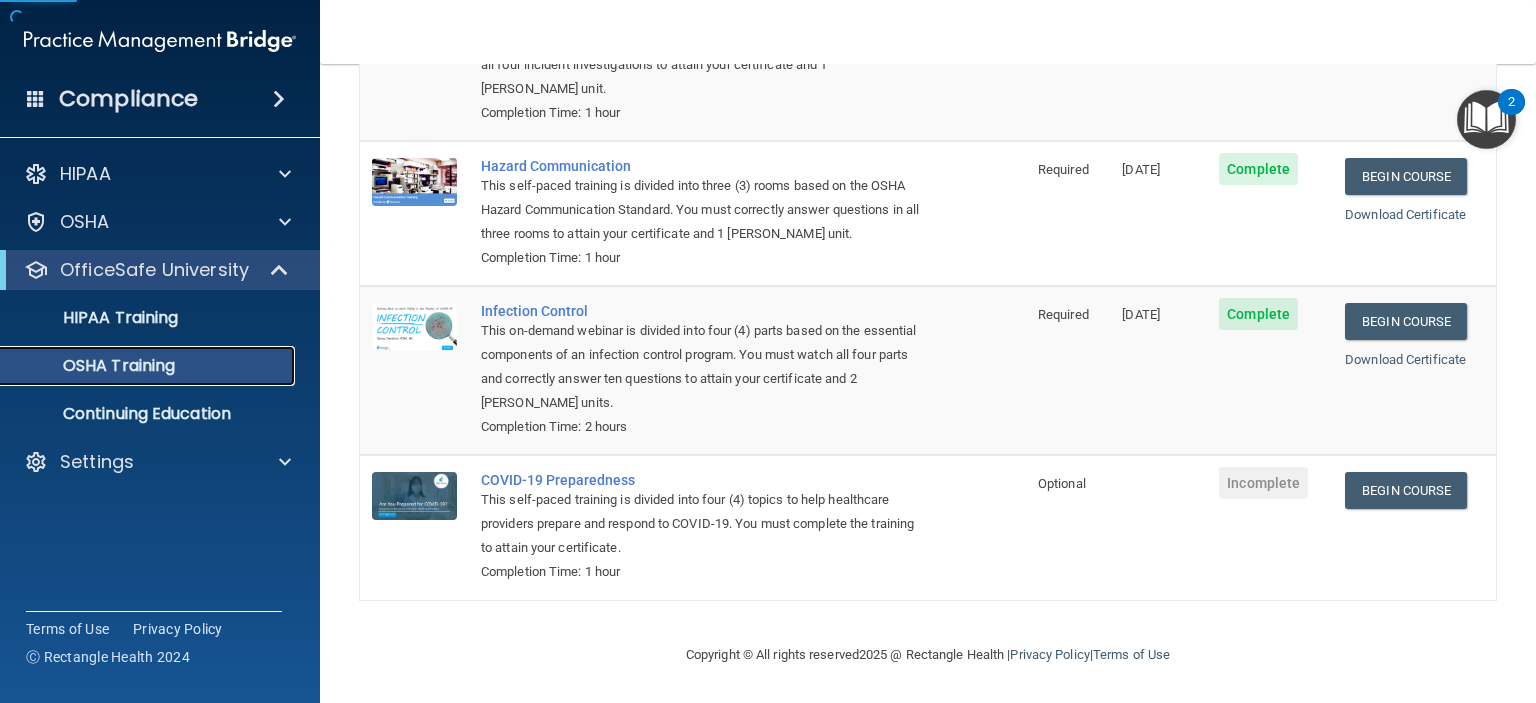scroll, scrollTop: 279, scrollLeft: 0, axis: vertical 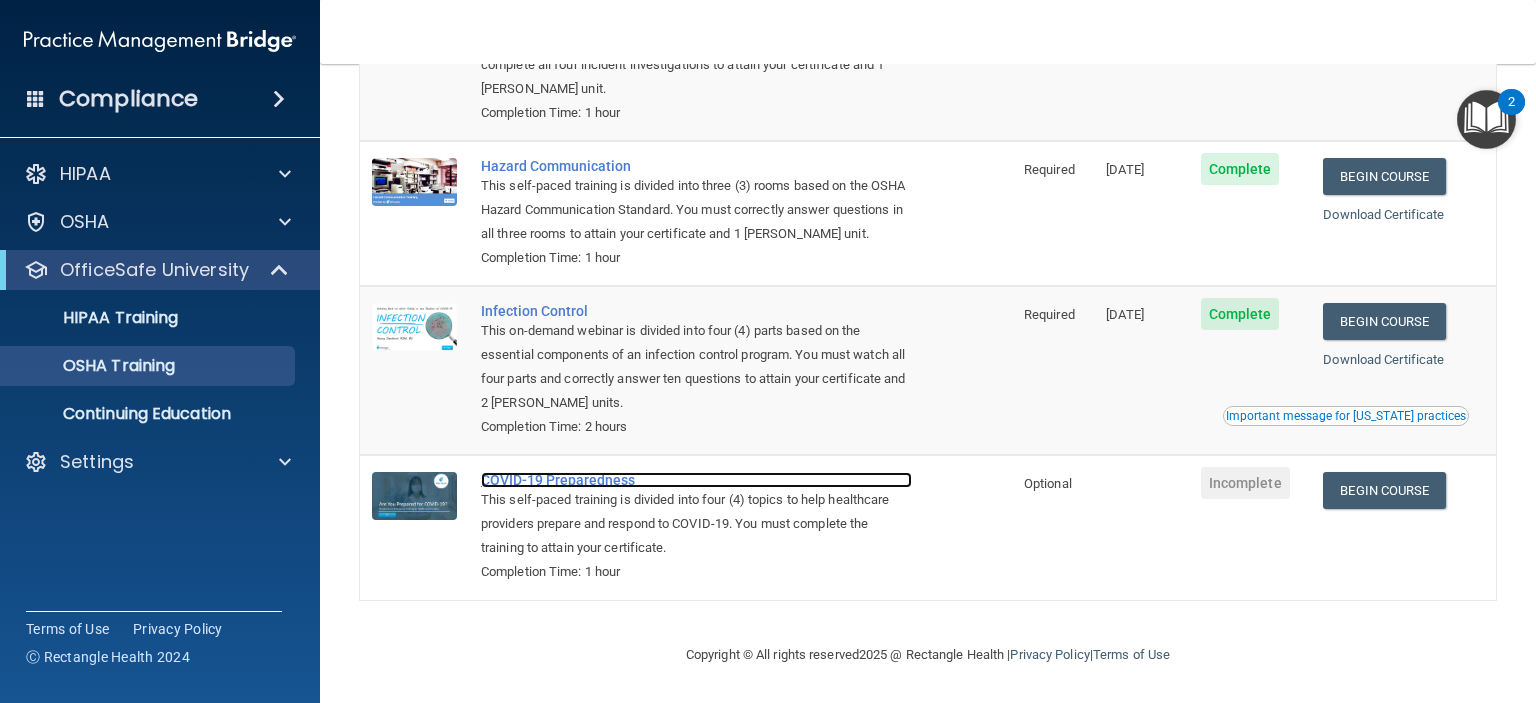 click on "COVID-19 Preparedness" at bounding box center [696, 480] 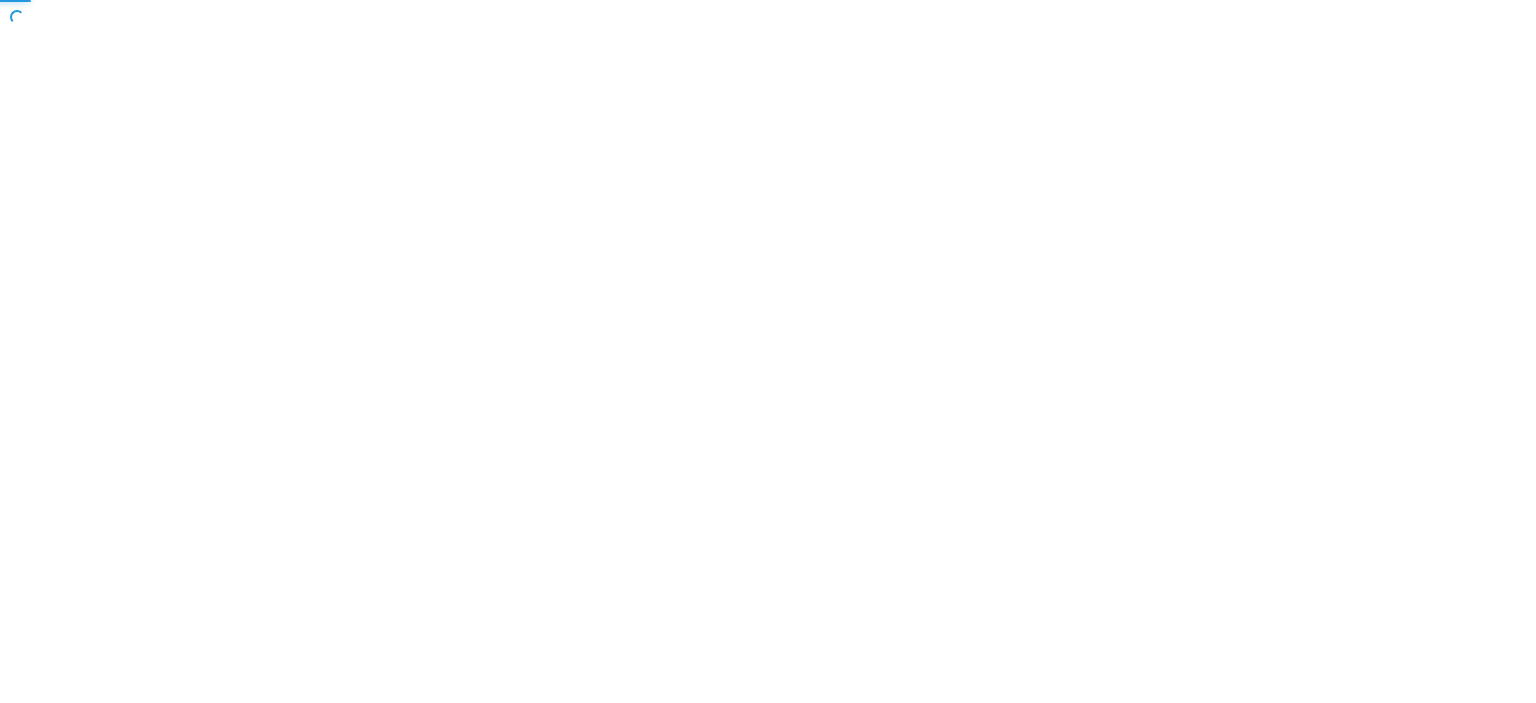 scroll, scrollTop: 0, scrollLeft: 0, axis: both 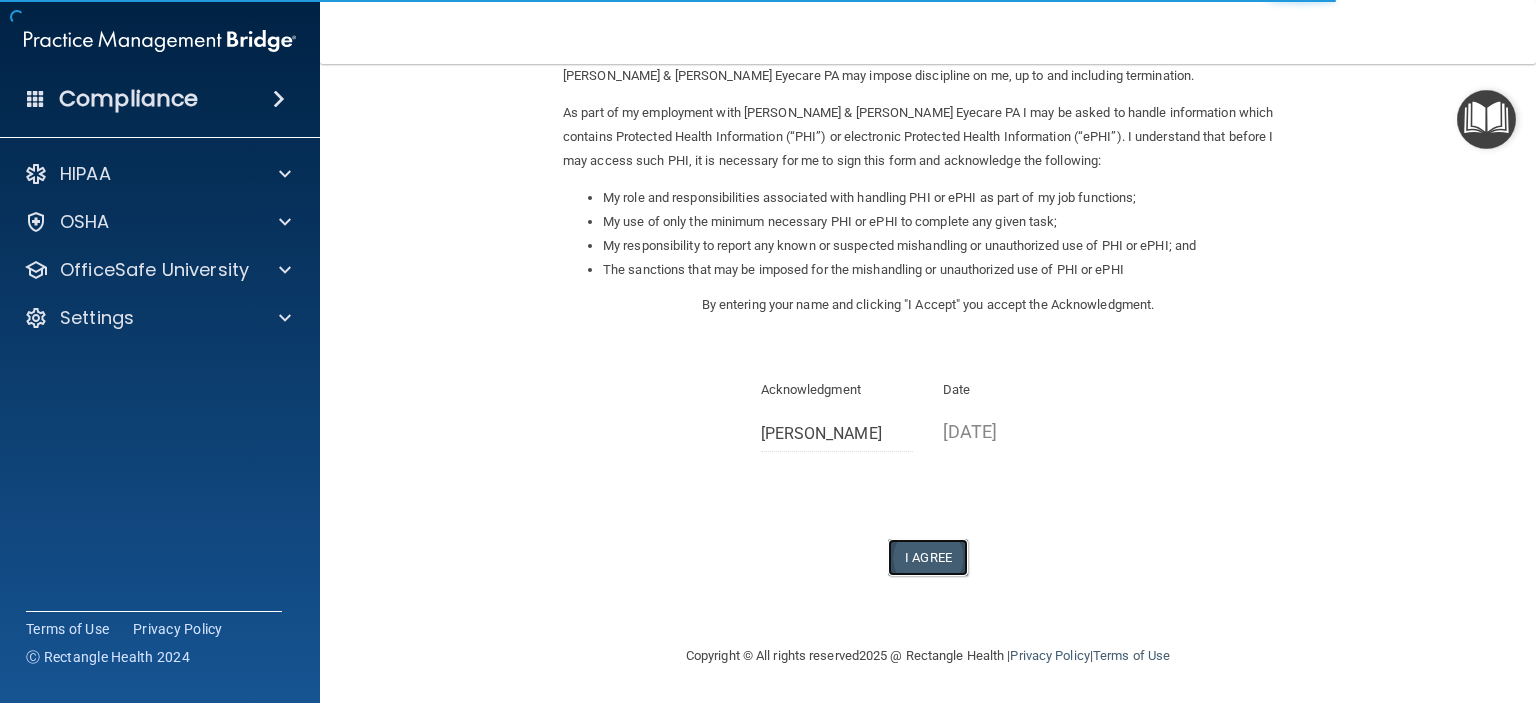 click on "I Agree" at bounding box center [928, 557] 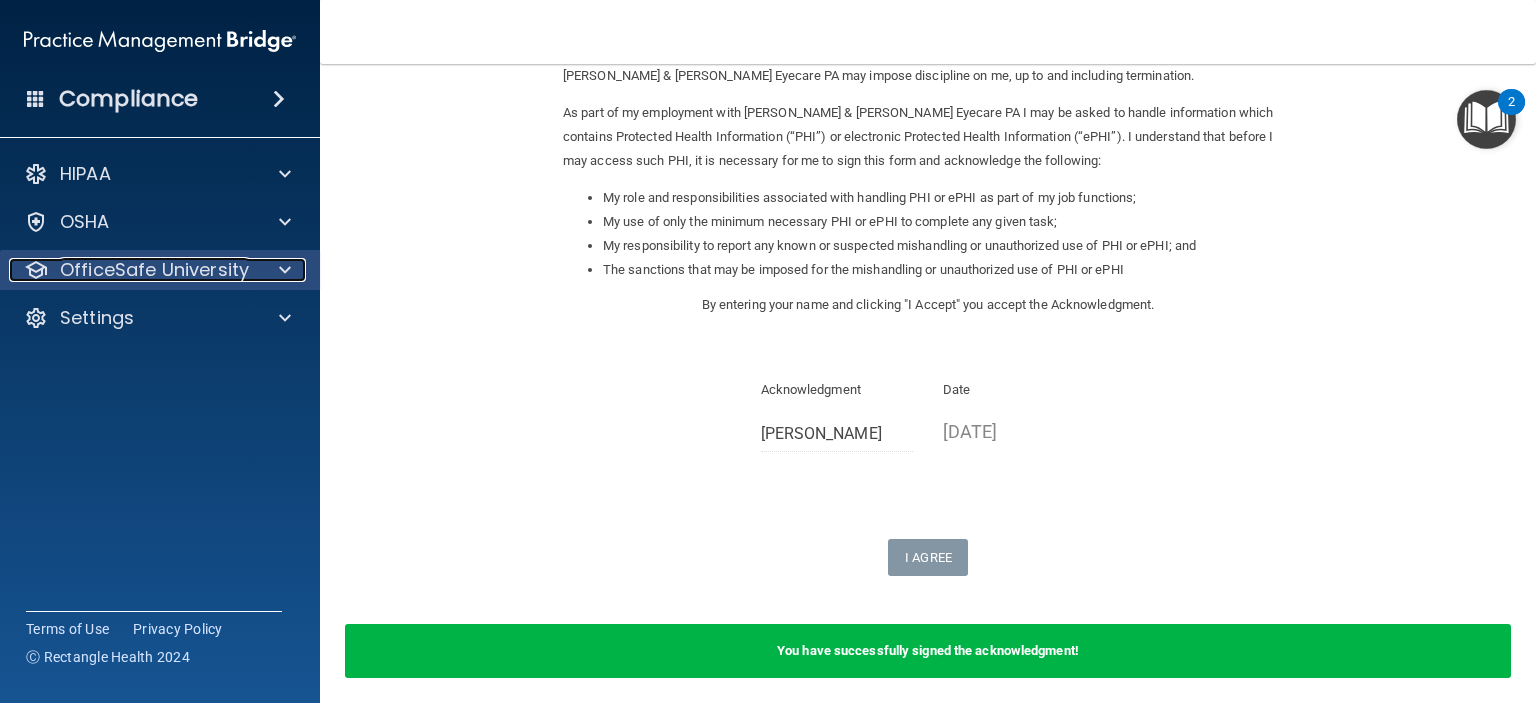 click on "OfficeSafe University" at bounding box center (154, 270) 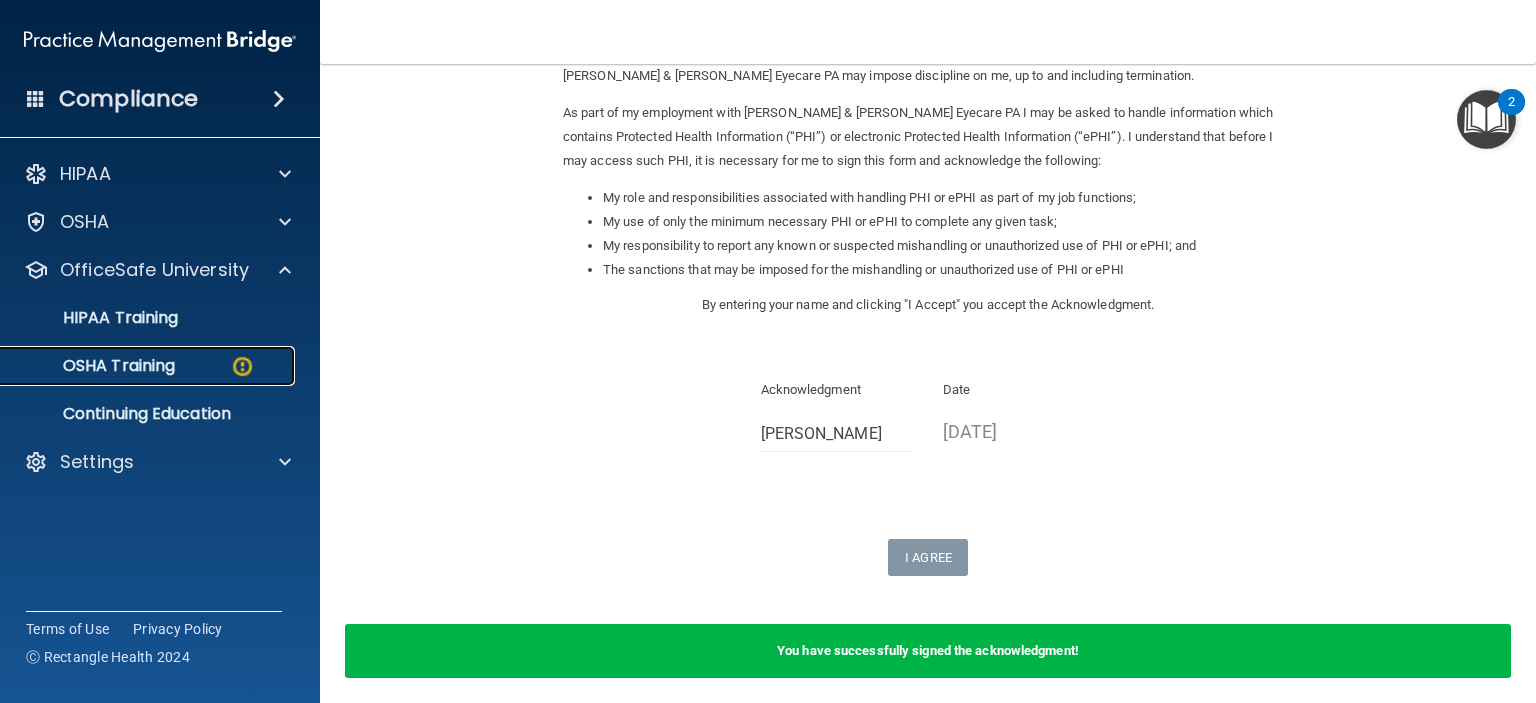 click on "OSHA Training" at bounding box center [94, 366] 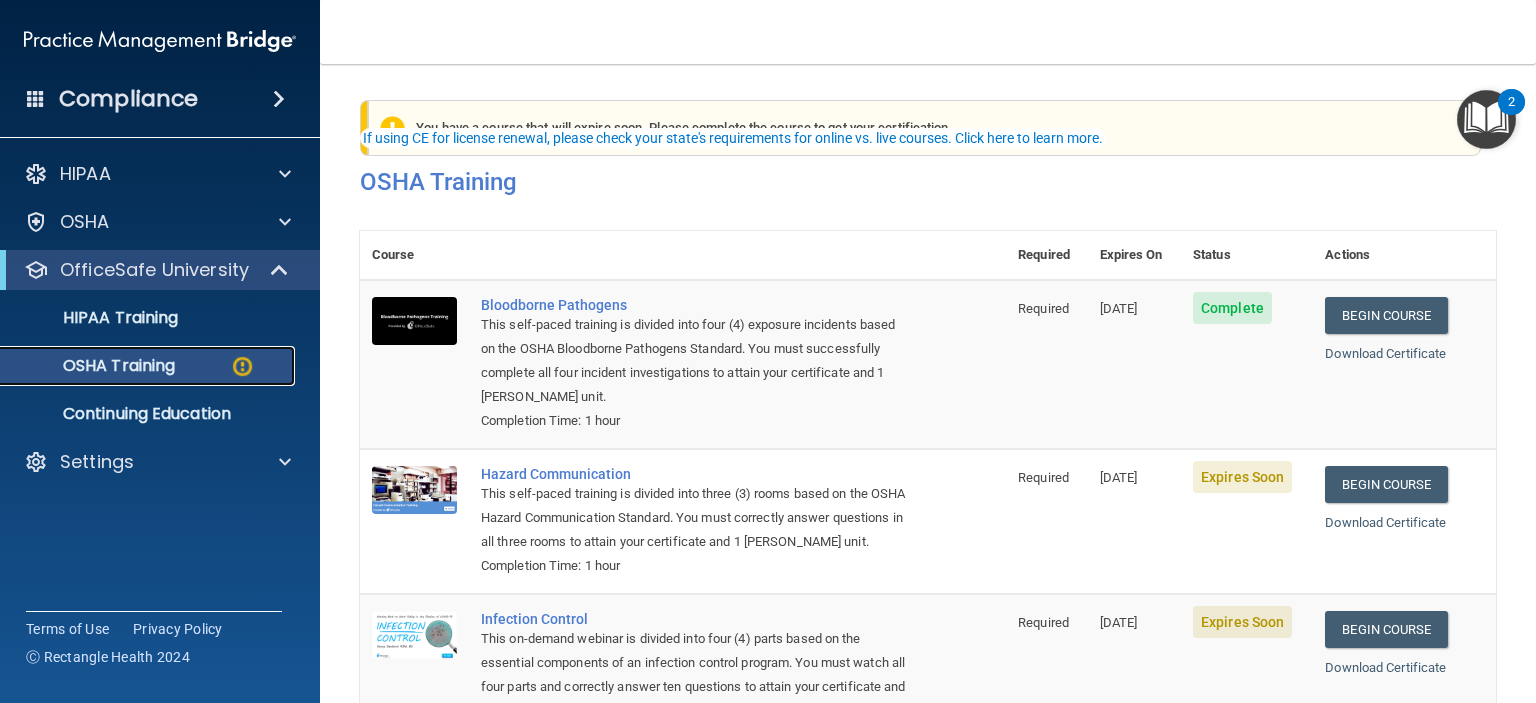 scroll, scrollTop: 200, scrollLeft: 0, axis: vertical 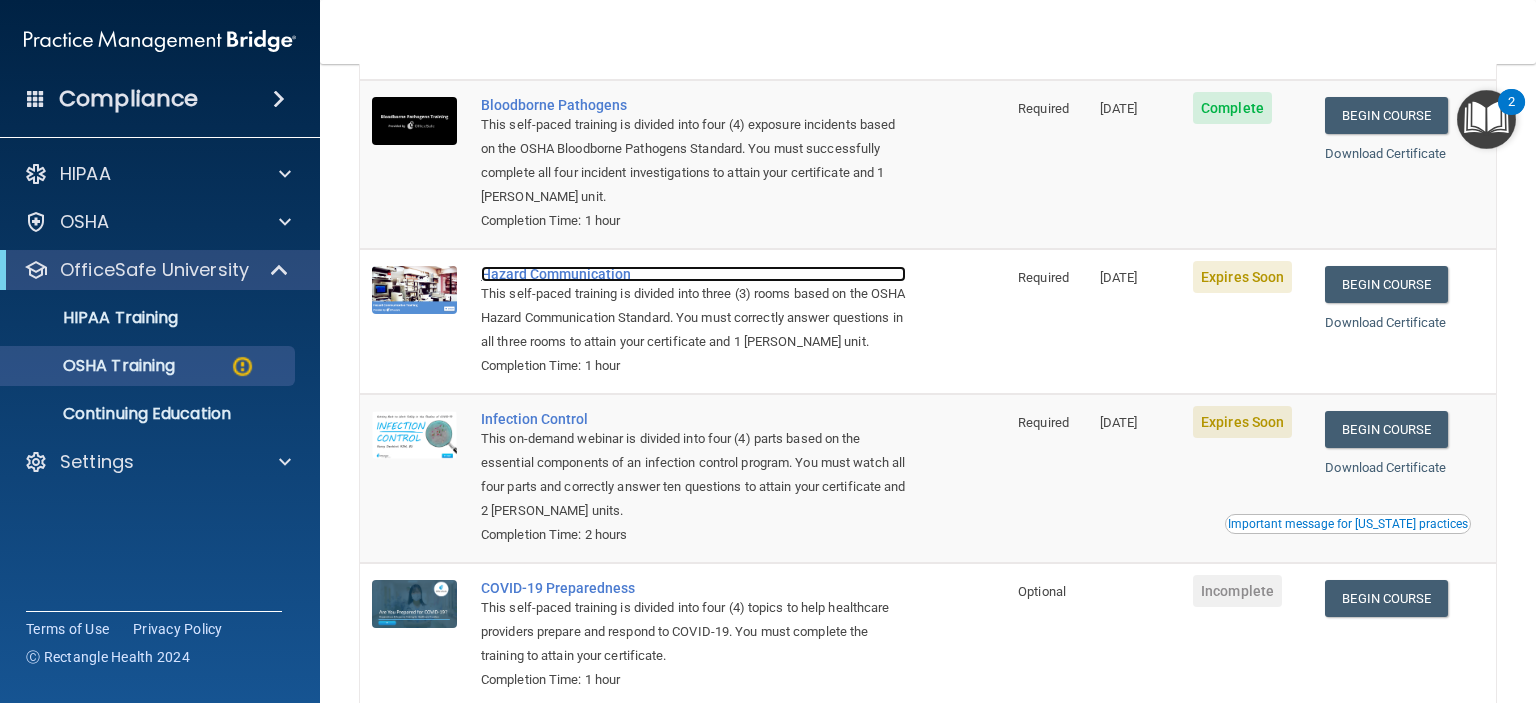 click on "Hazard Communication" at bounding box center (693, 274) 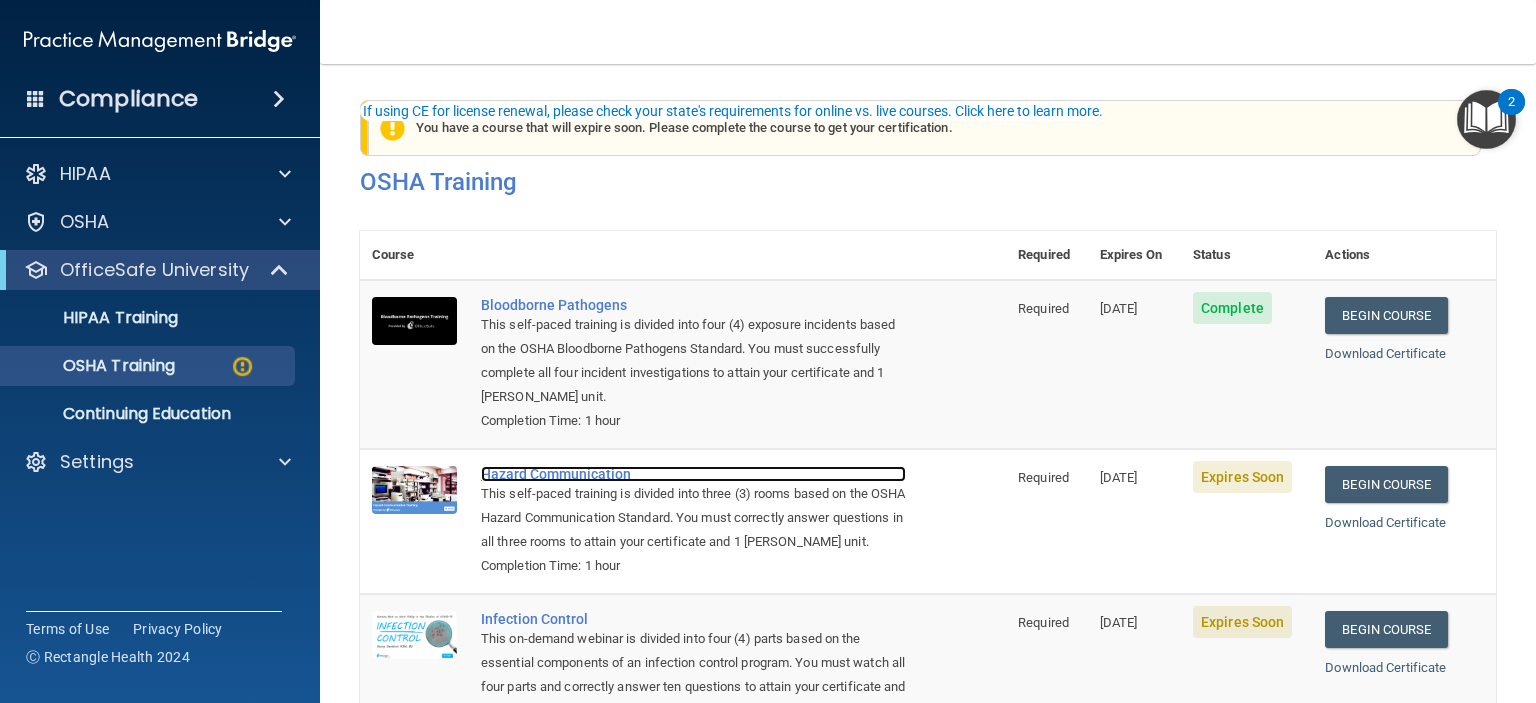 scroll, scrollTop: 335, scrollLeft: 0, axis: vertical 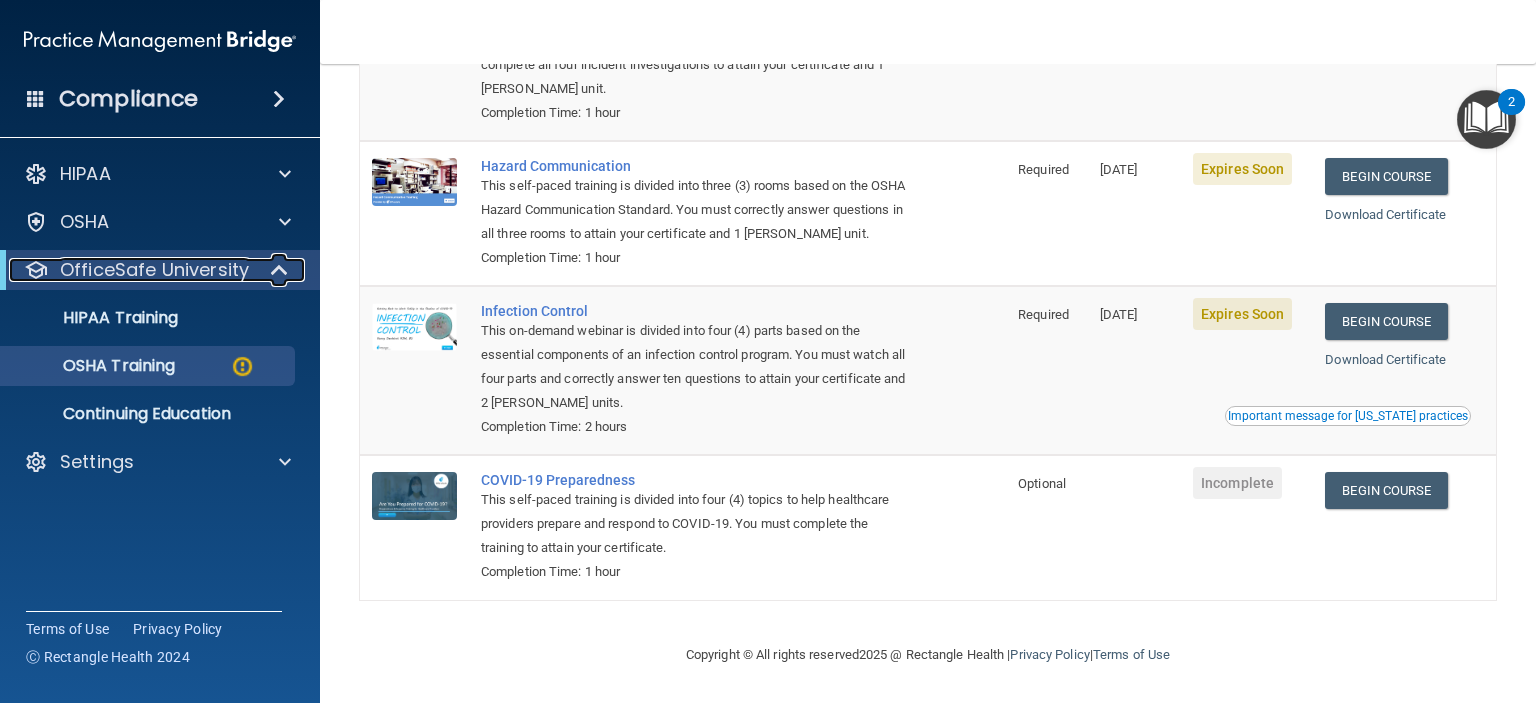 click on "OfficeSafe University" at bounding box center (154, 270) 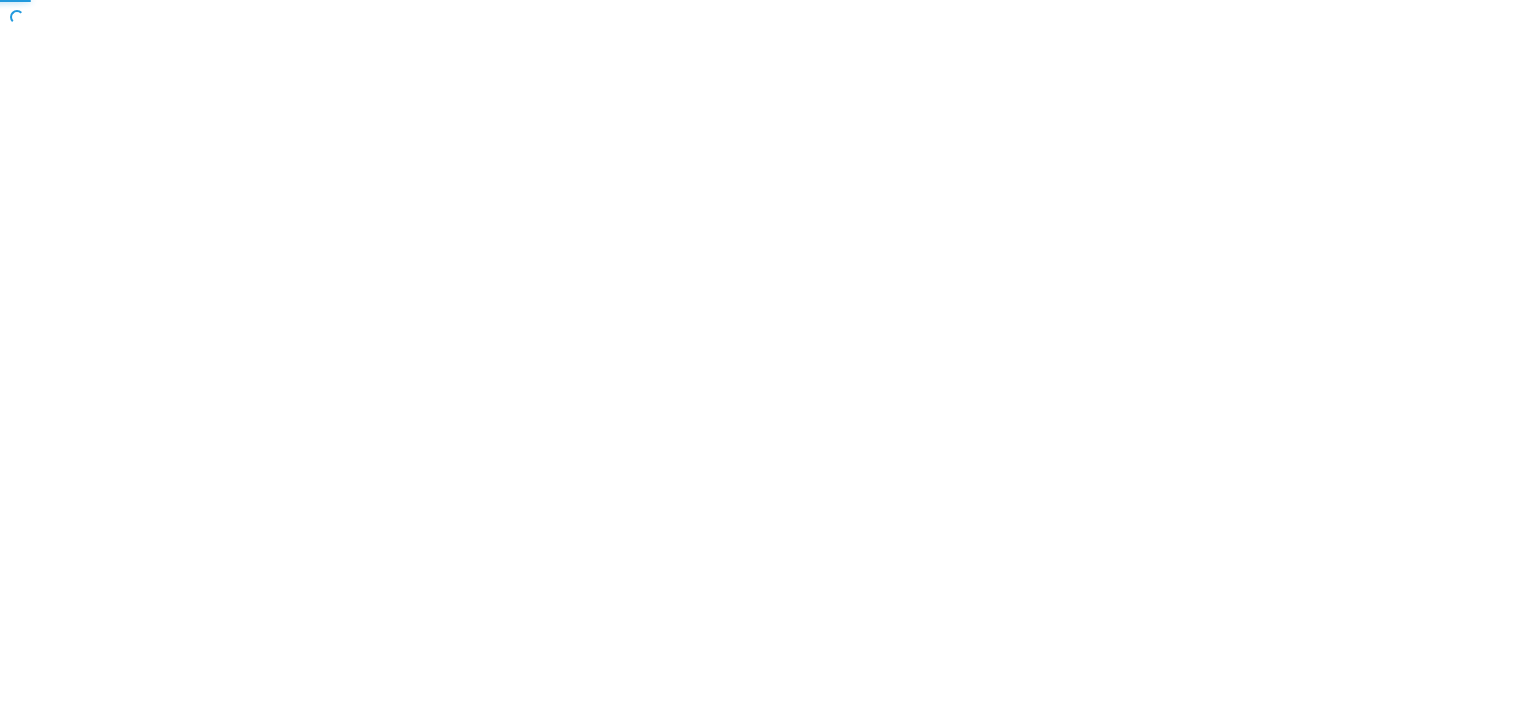 scroll, scrollTop: 0, scrollLeft: 0, axis: both 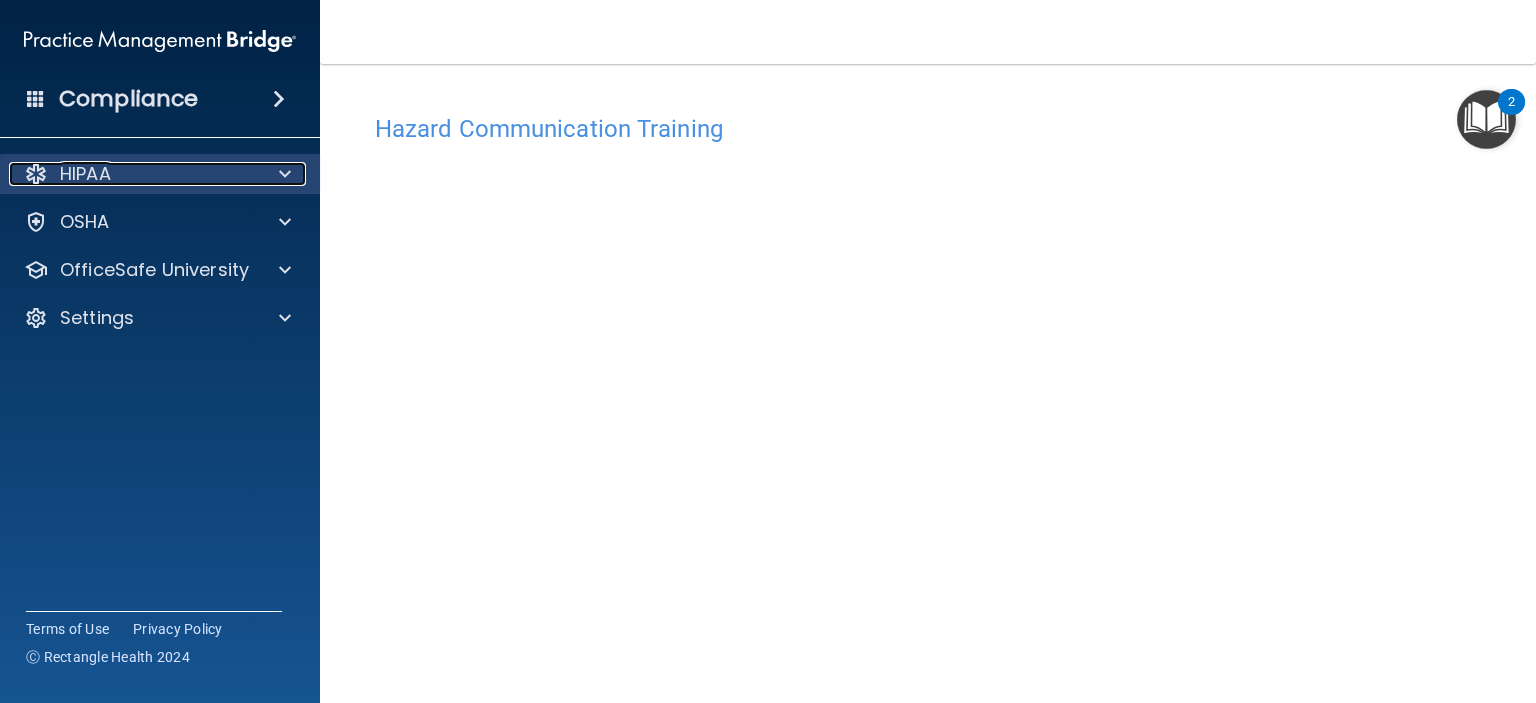 click on "HIPAA" at bounding box center (133, 174) 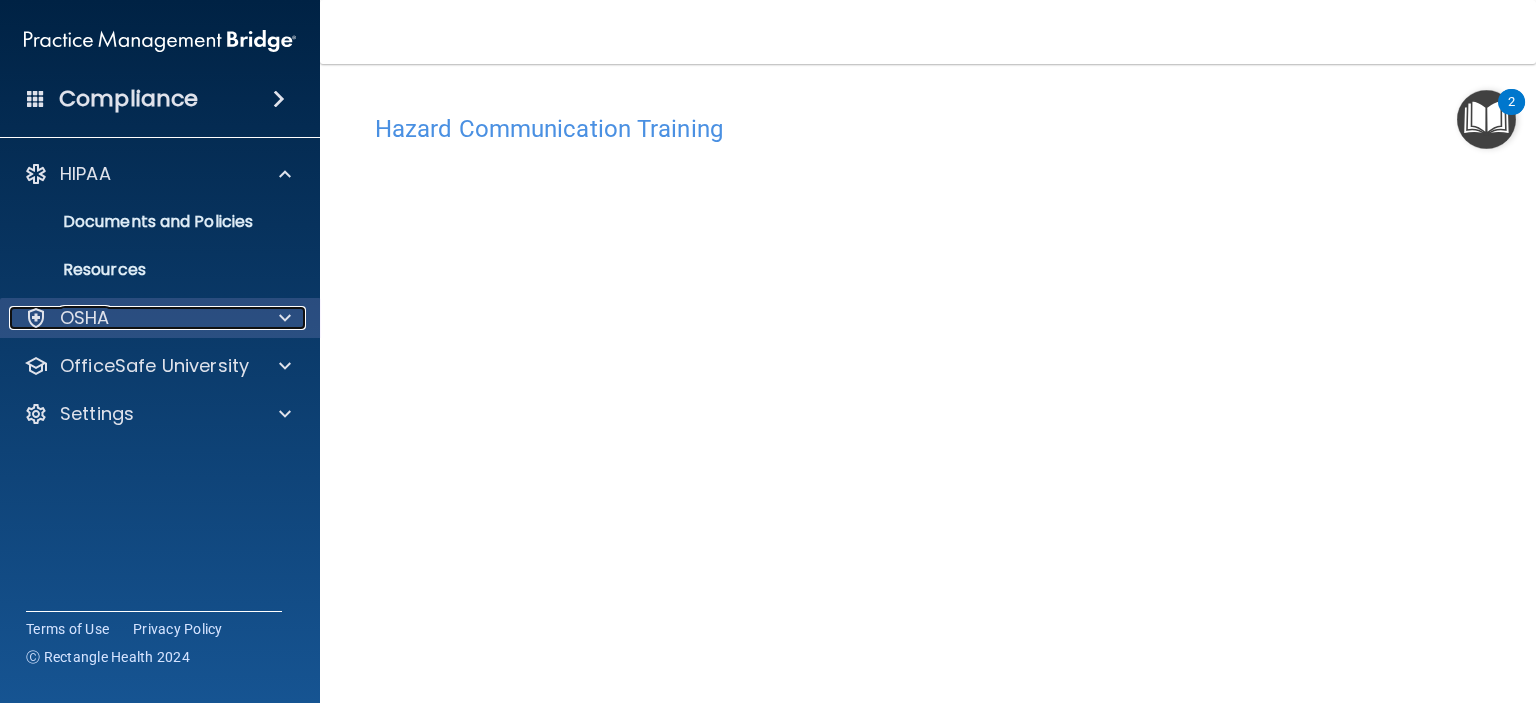 click on "OSHA" at bounding box center [133, 318] 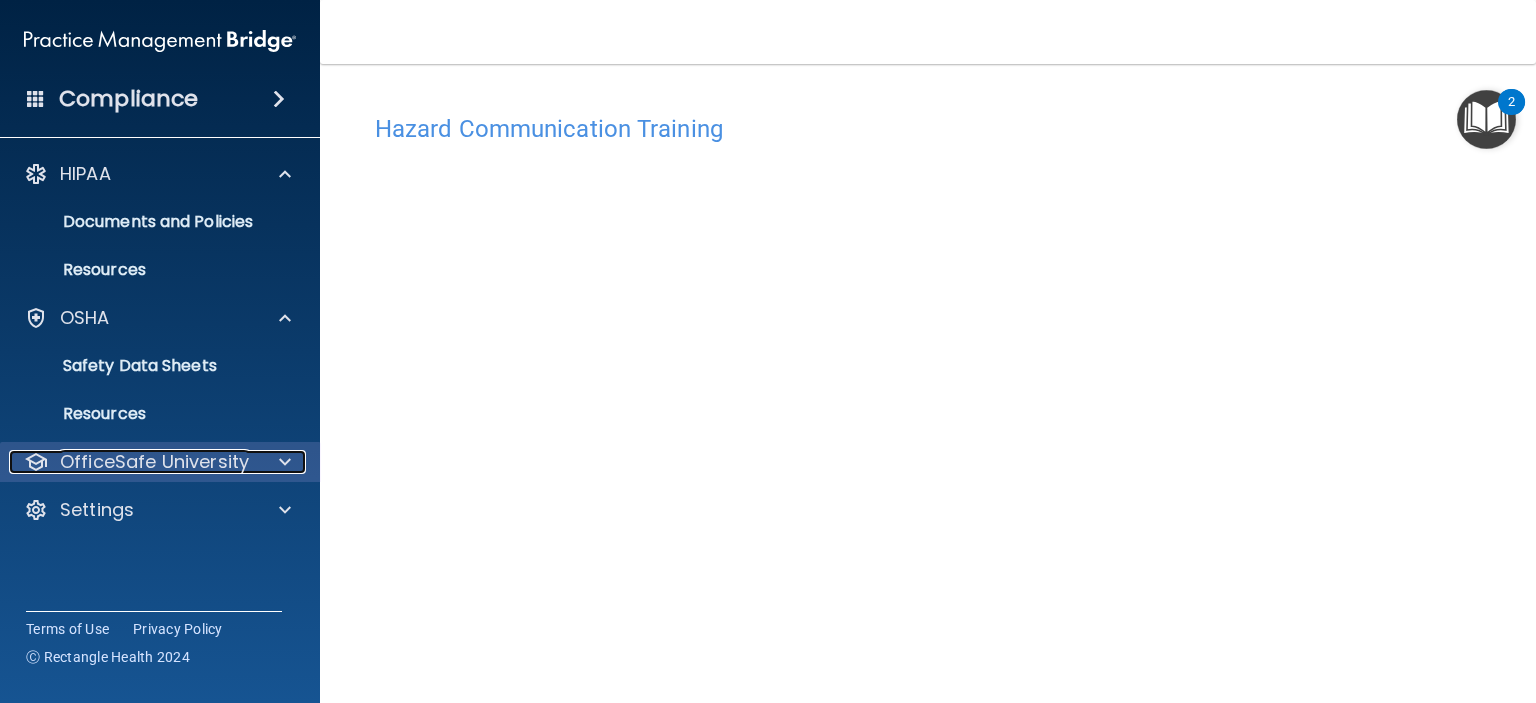 click on "OfficeSafe University" at bounding box center (157, 462) 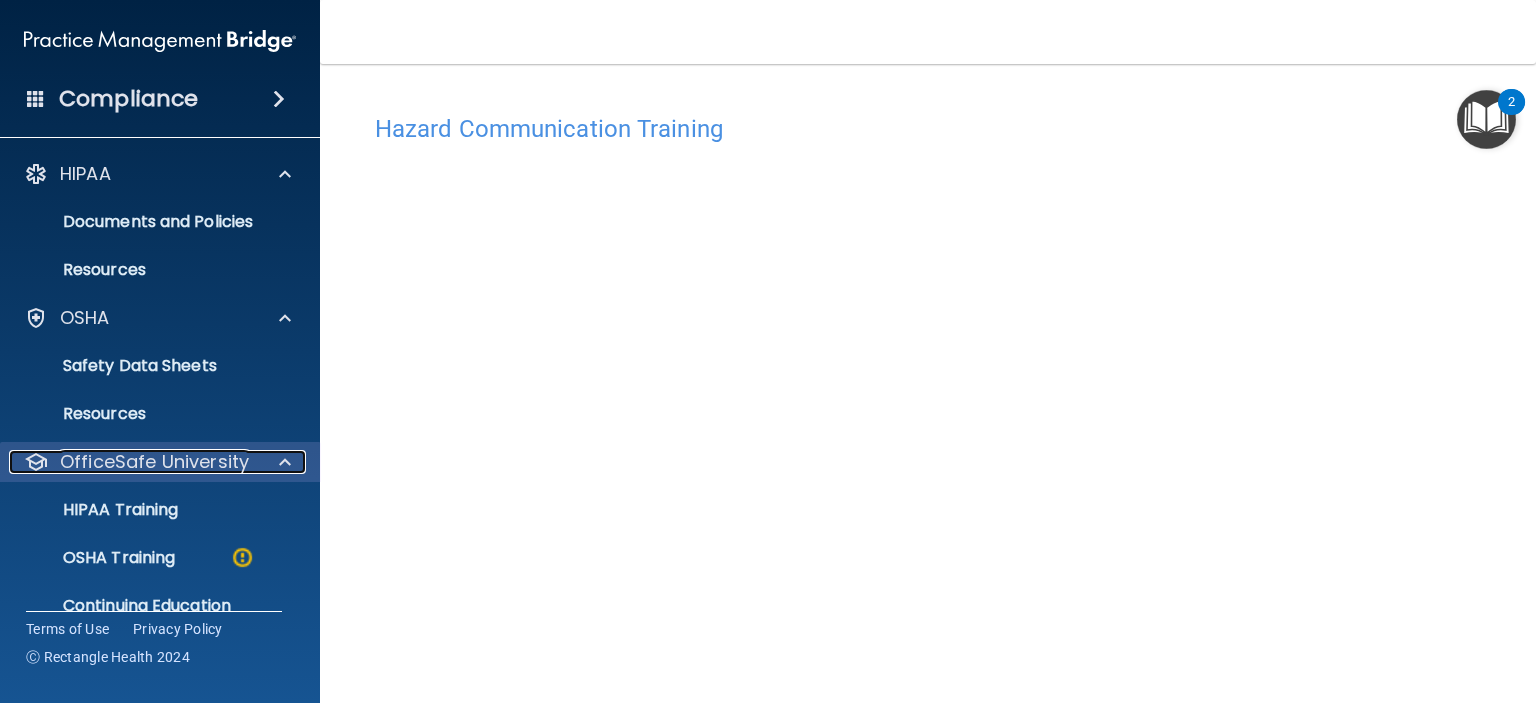 scroll, scrollTop: 78, scrollLeft: 0, axis: vertical 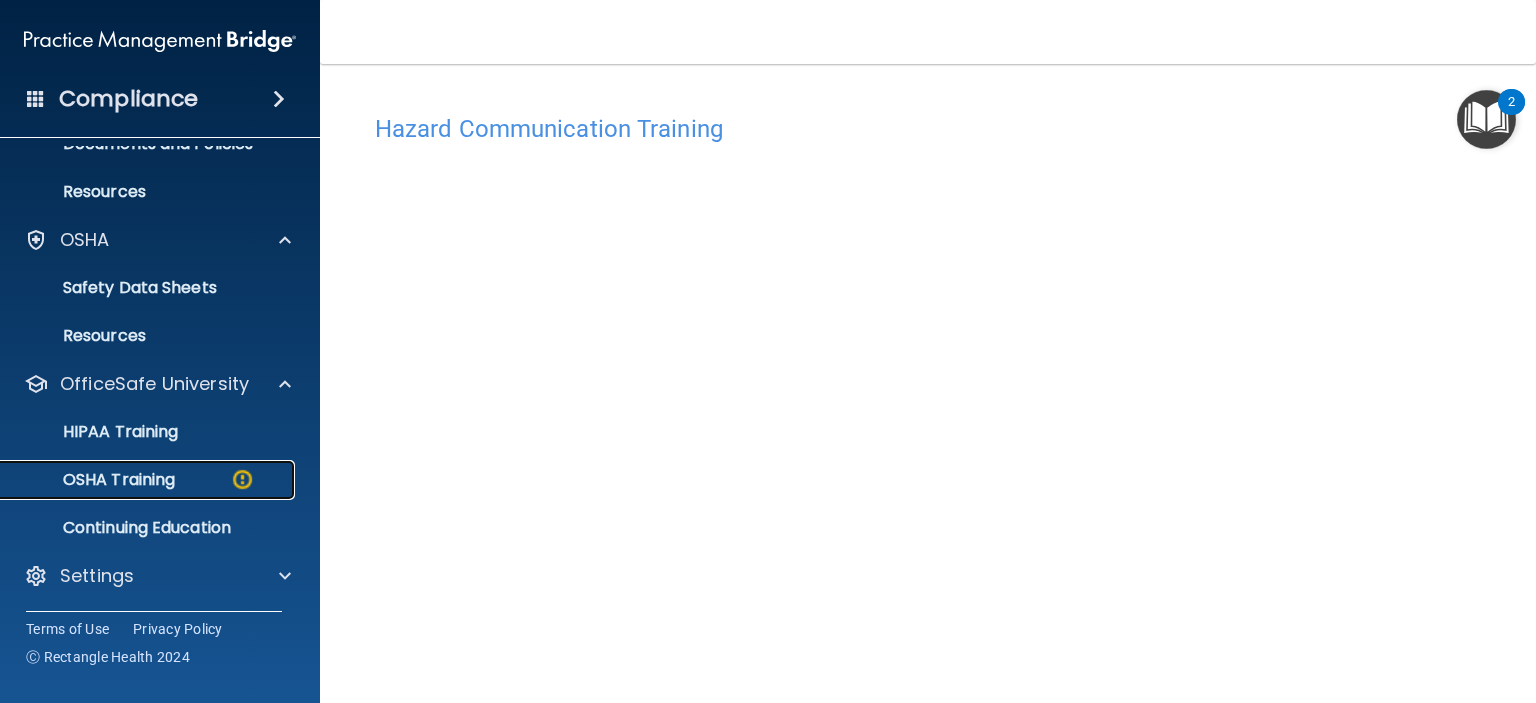 click on "OSHA Training" at bounding box center [94, 480] 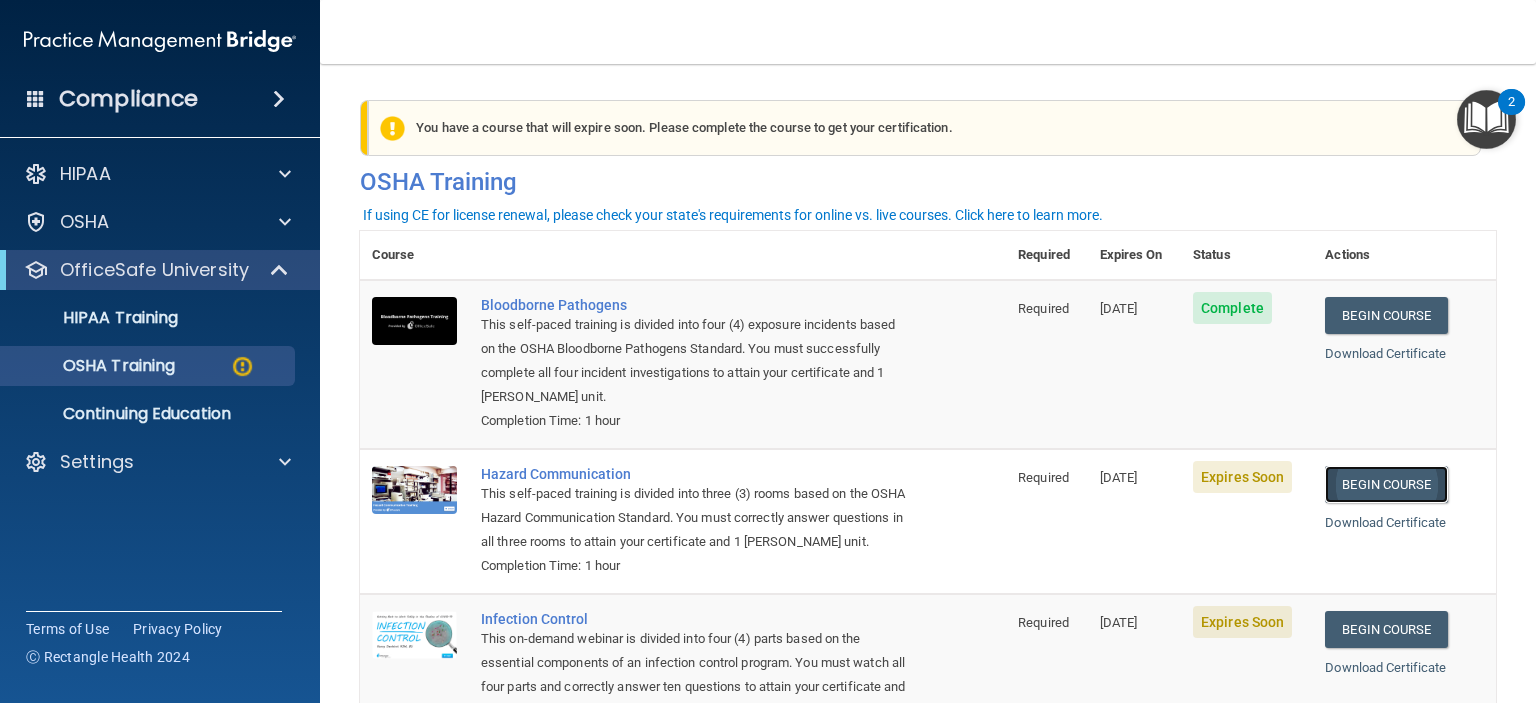 click on "Begin Course" at bounding box center (1386, 484) 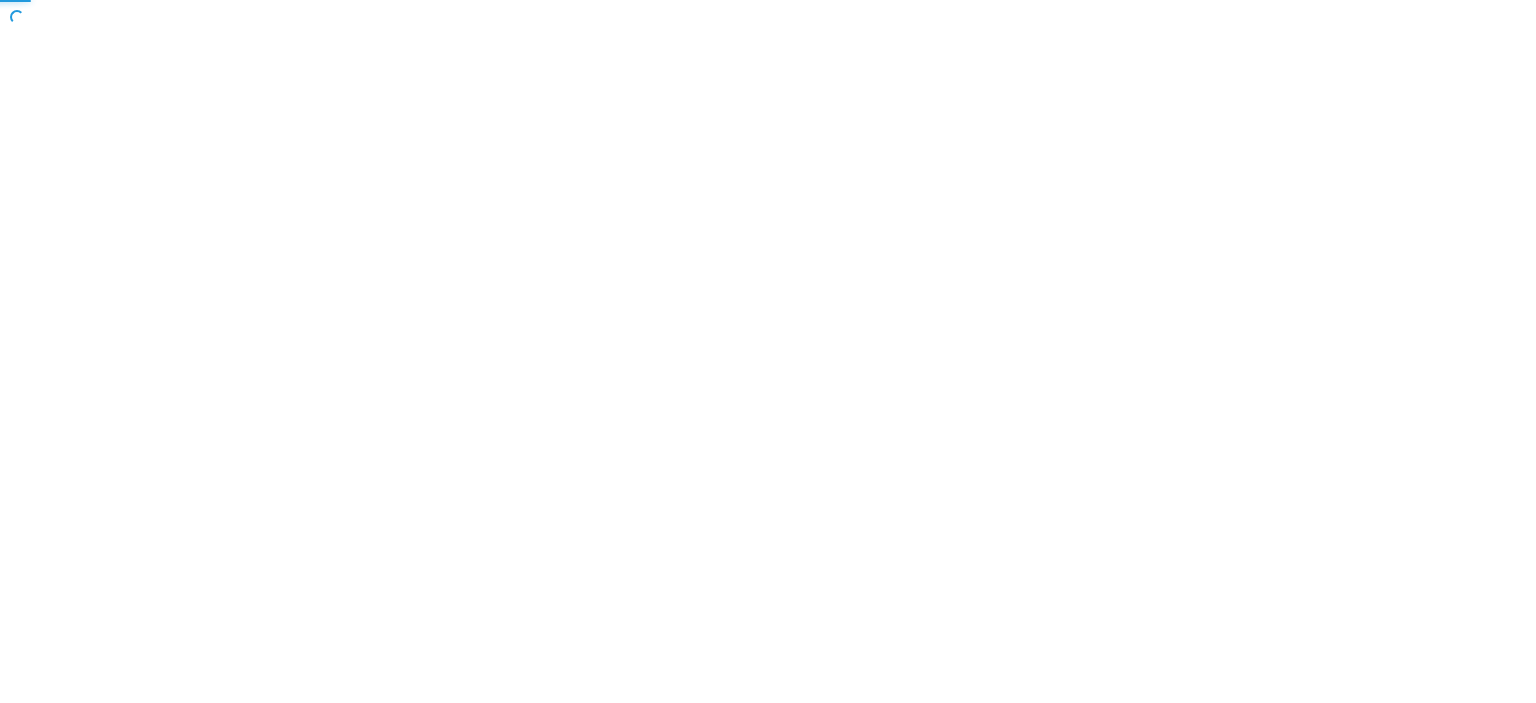 scroll, scrollTop: 0, scrollLeft: 0, axis: both 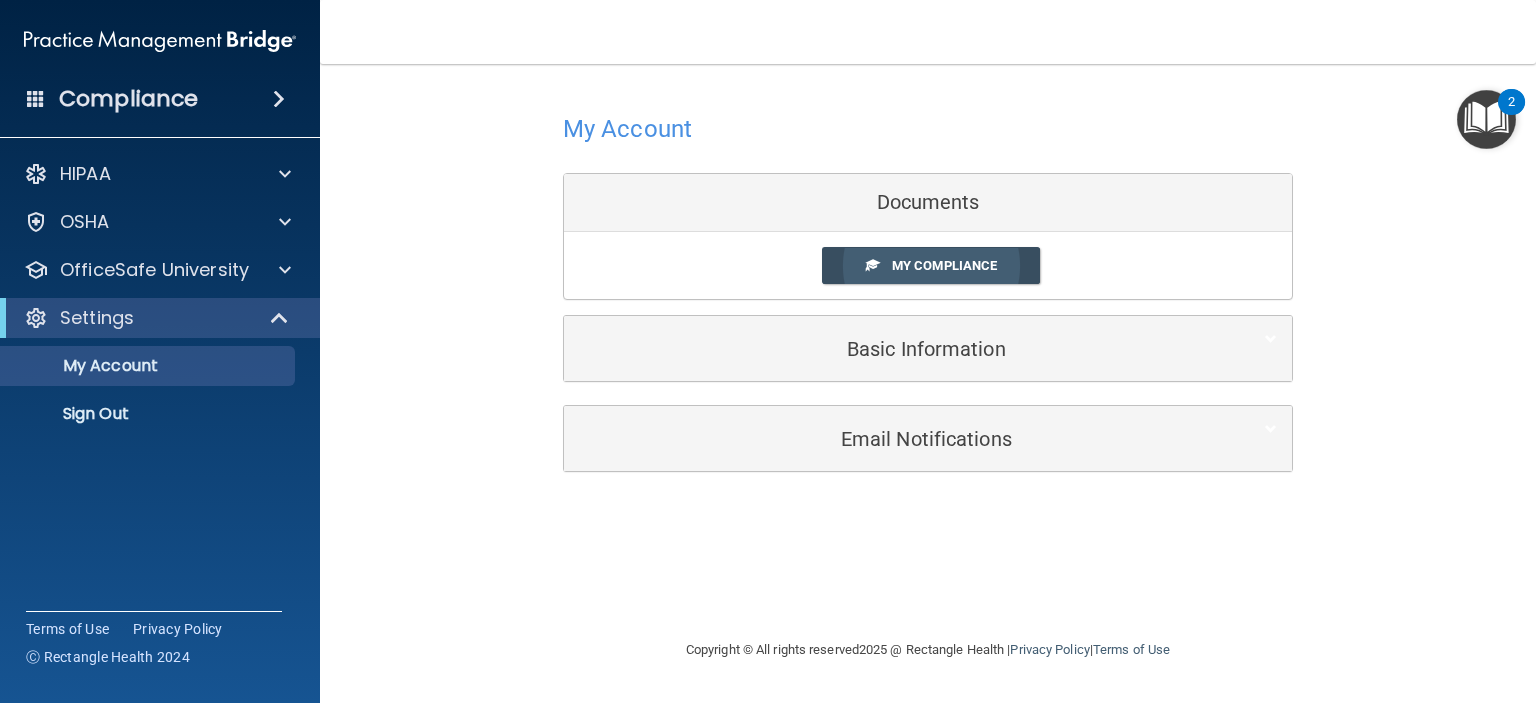 click on "My Compliance" at bounding box center [944, 265] 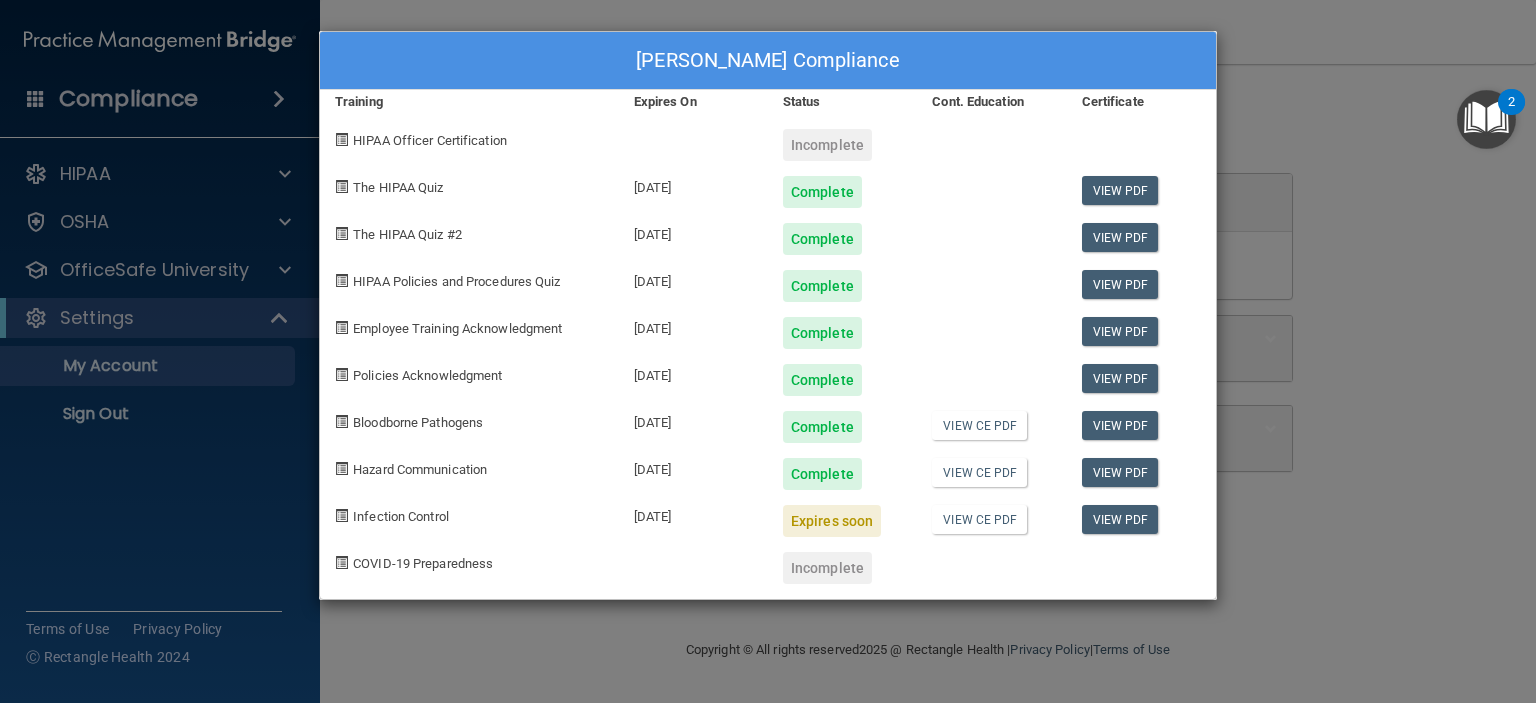 click on "[PERSON_NAME] Compliance      Training   Expires On   Status   Cont. Education   Certificate         HIPAA Officer Certification             Incomplete                      The HIPAA Quiz      [DATE]       Complete              View PDF         The HIPAA Quiz #2      [DATE]       Complete              View PDF         HIPAA Policies and Procedures Quiz      [DATE]       Complete              View PDF         Employee Training Acknowledgment      [DATE]       Complete              View PDF         Policies Acknowledgment      [DATE]       Complete              View PDF         Bloodborne Pathogens      [DATE]       Complete        View CE PDF       View PDF         Hazard Communication      [DATE]       Complete        View CE PDF       View PDF         Infection Control      [DATE]       Expires soon        View CE PDF       View PDF         COVID-19 Preparedness             Incomplete" at bounding box center (768, 351) 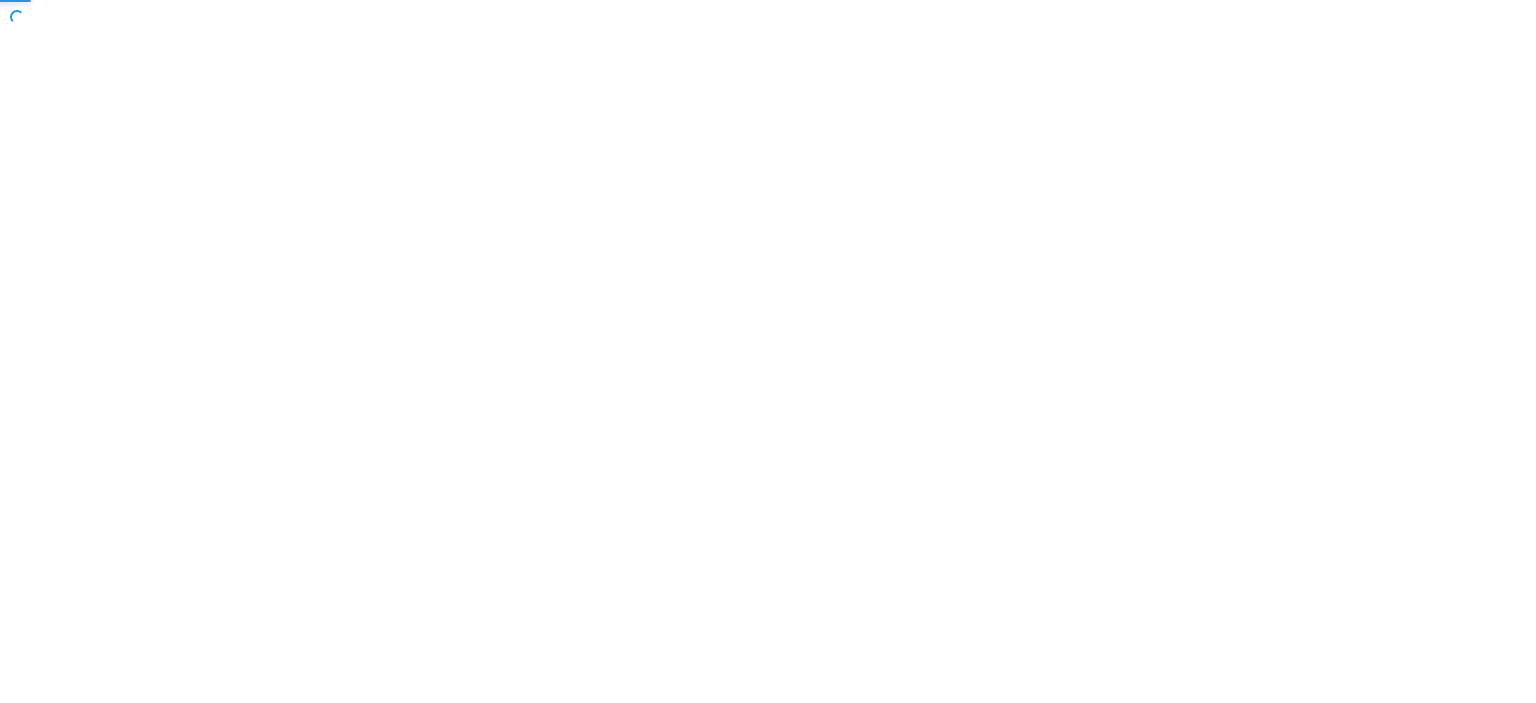 scroll, scrollTop: 0, scrollLeft: 0, axis: both 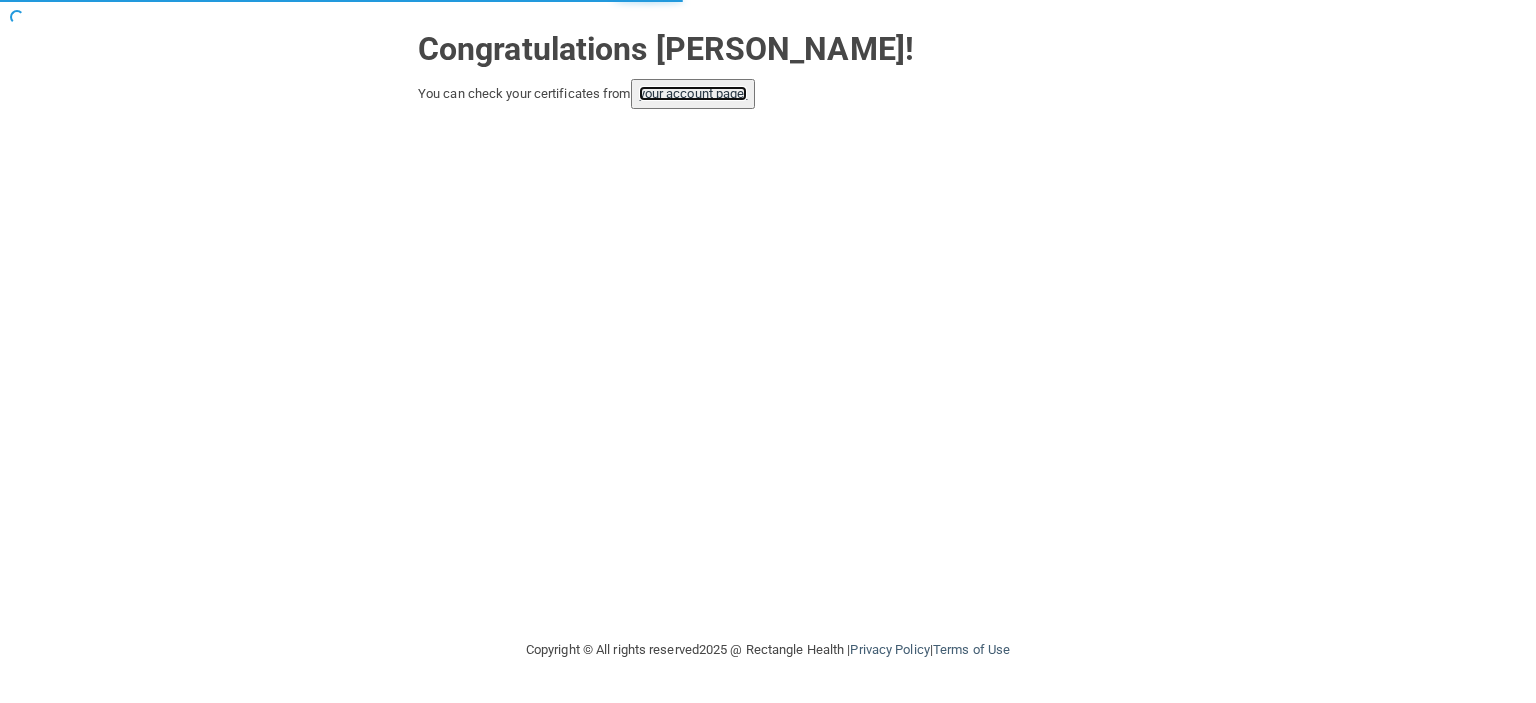 click on "your account page!" at bounding box center (693, 93) 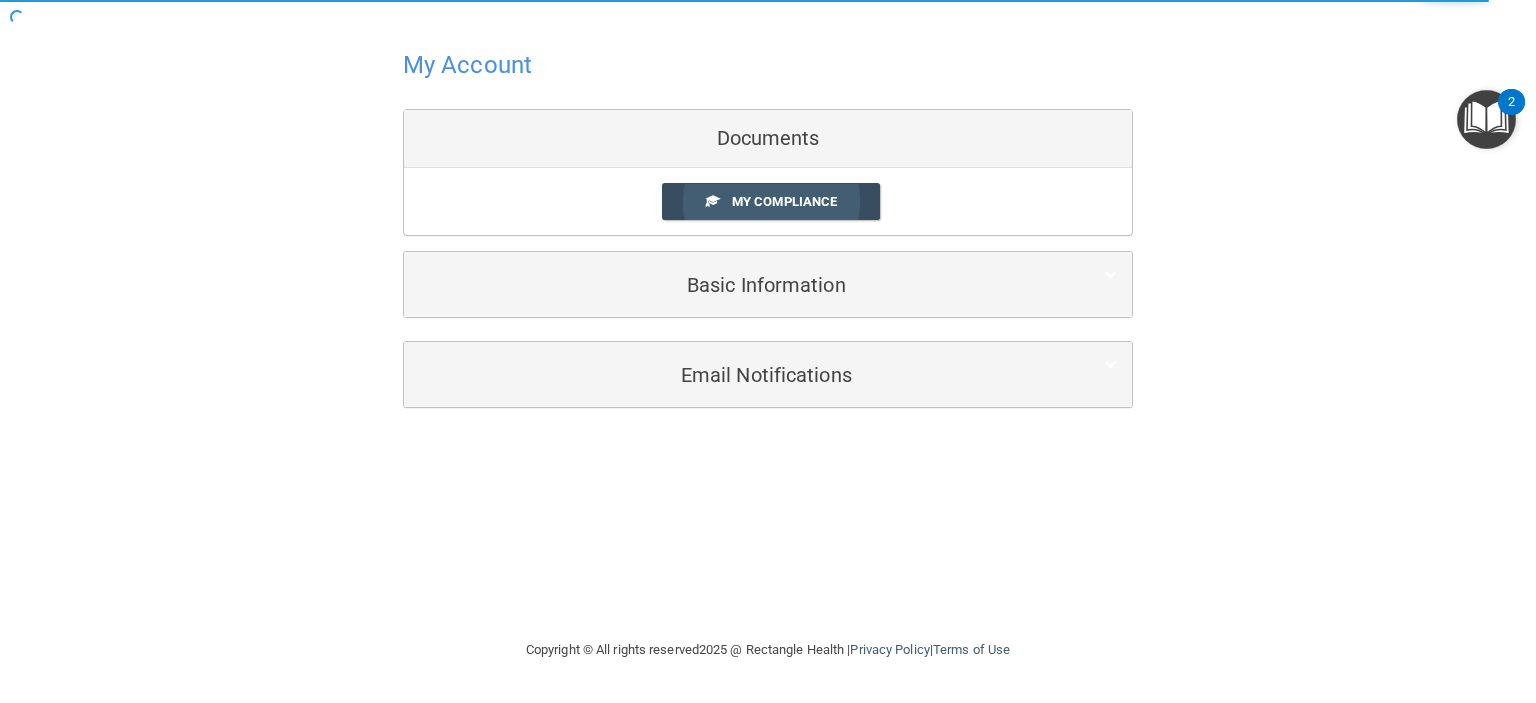 click on "My Compliance" at bounding box center [784, 201] 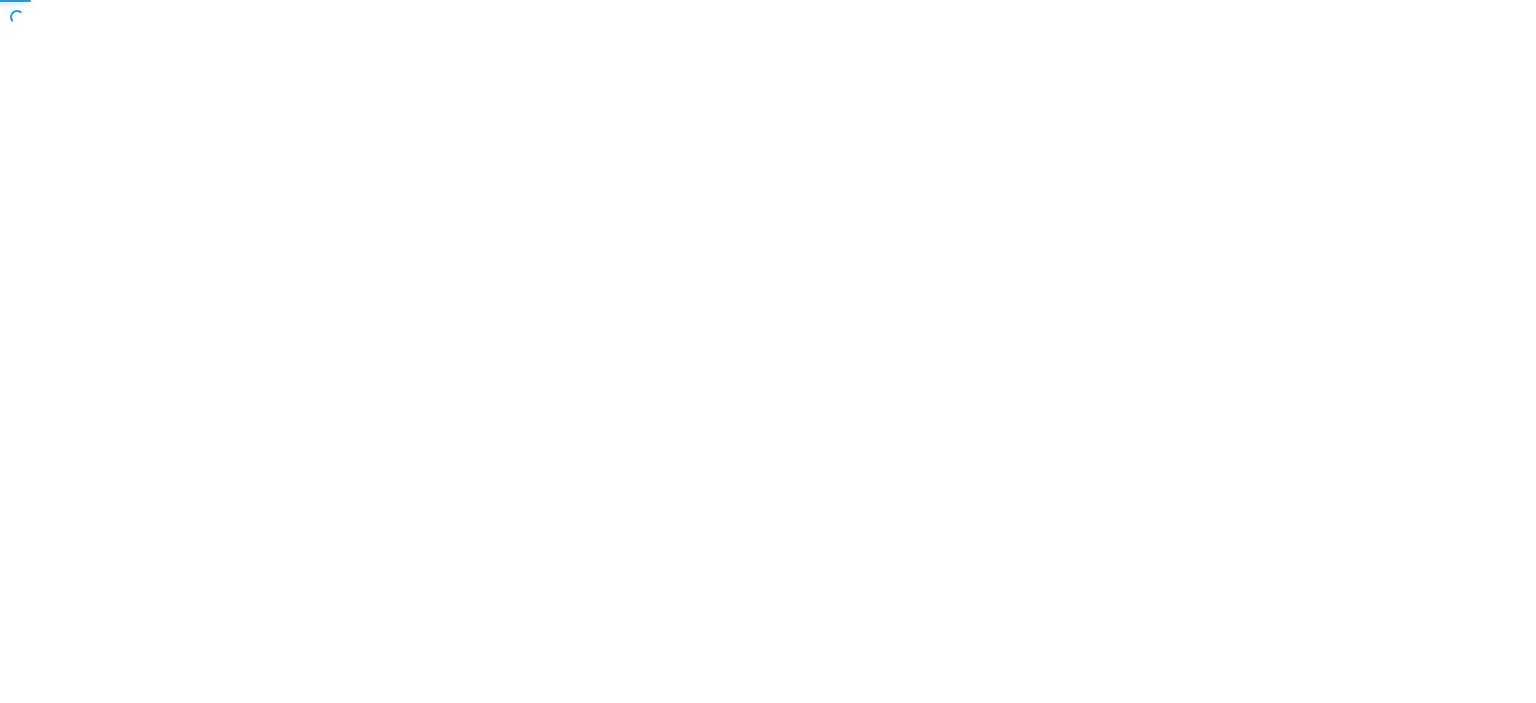 scroll, scrollTop: 0, scrollLeft: 0, axis: both 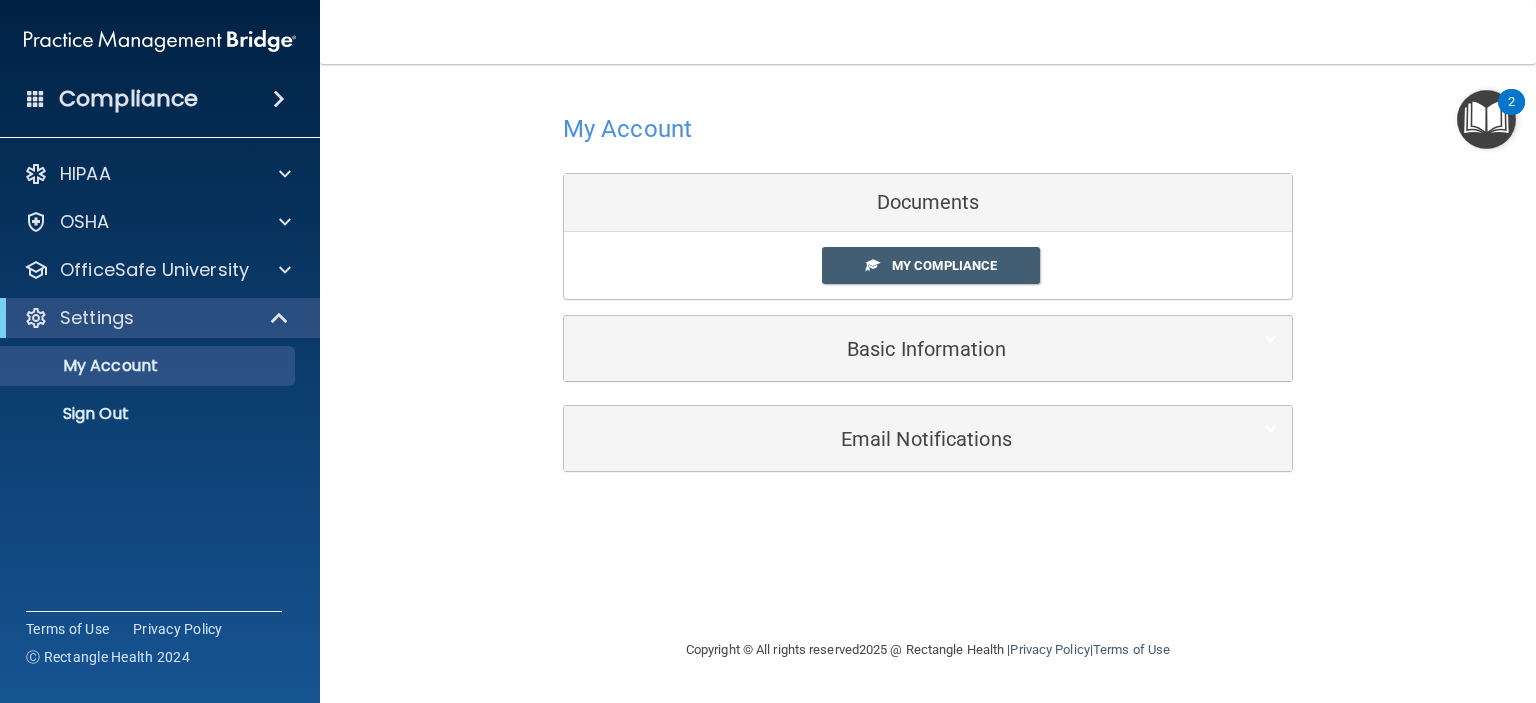 click at bounding box center [279, 99] 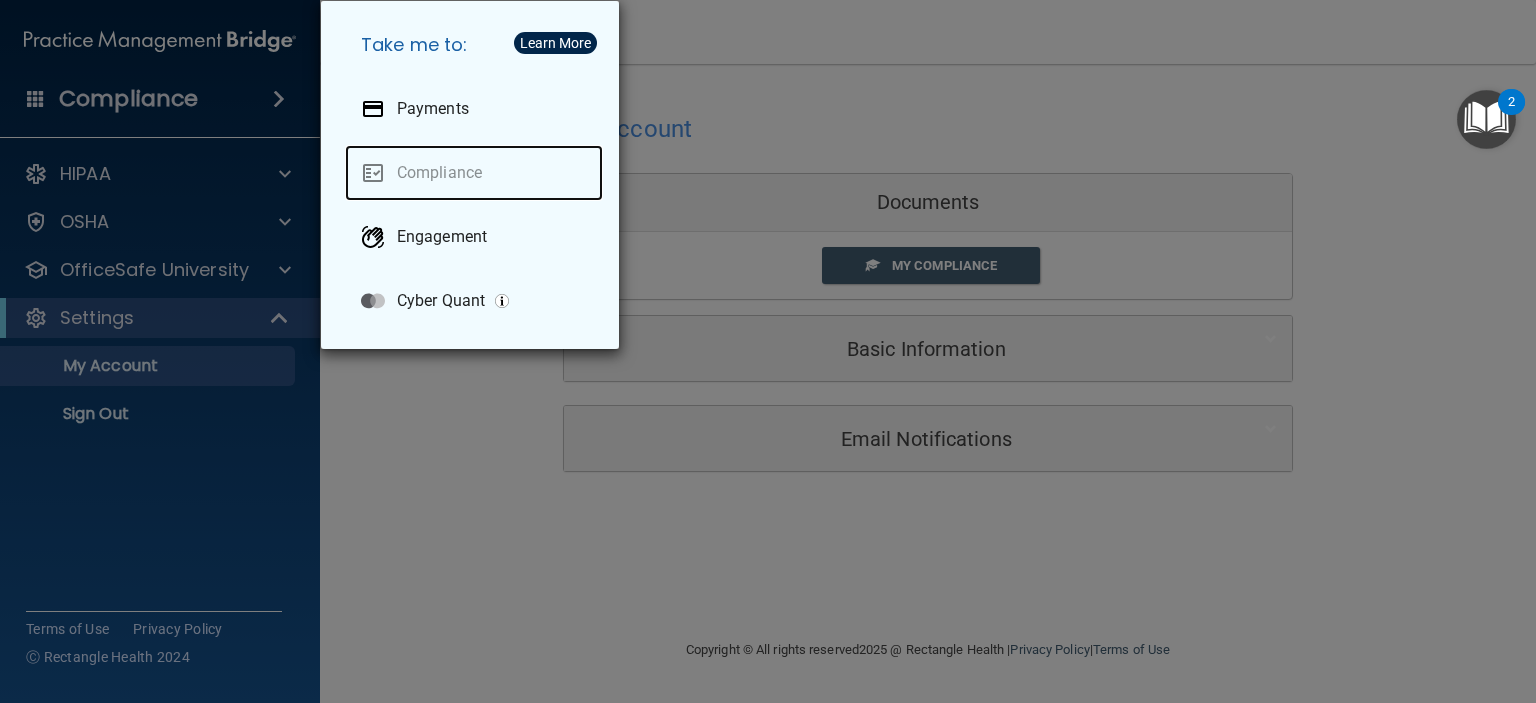 click on "Compliance" at bounding box center [474, 173] 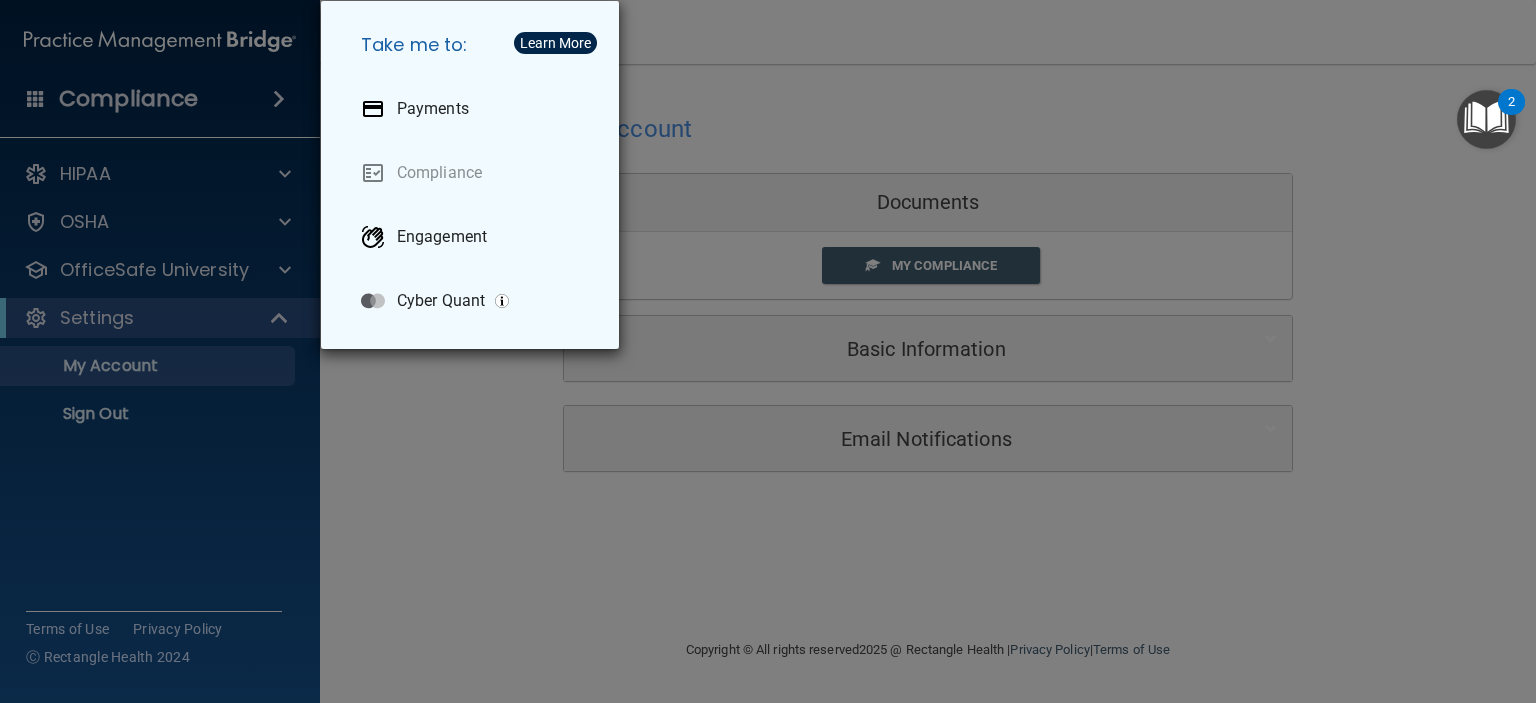 click on "Take me to:             Payments                   Compliance                     Engagement                     Cyber Quant" at bounding box center [768, 351] 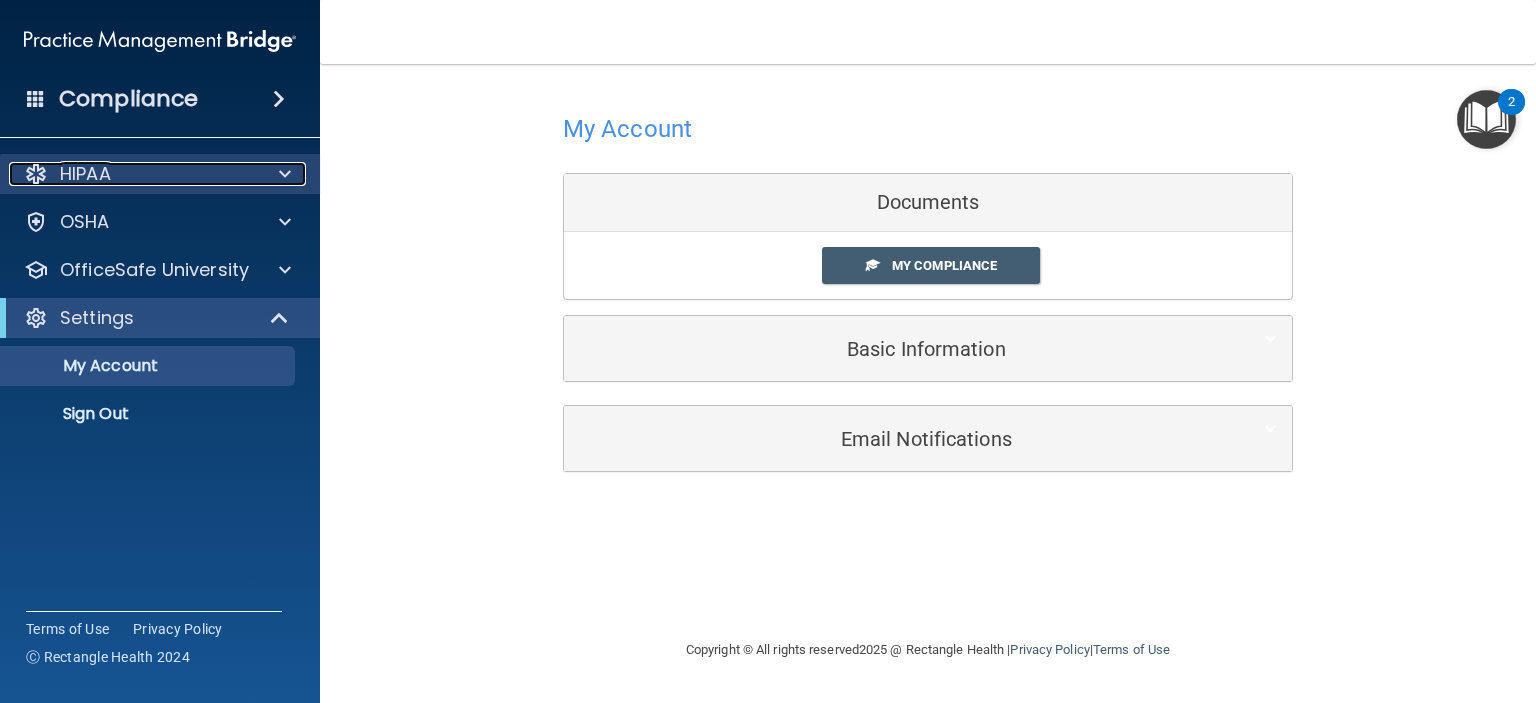 click on "HIPAA" at bounding box center [85, 174] 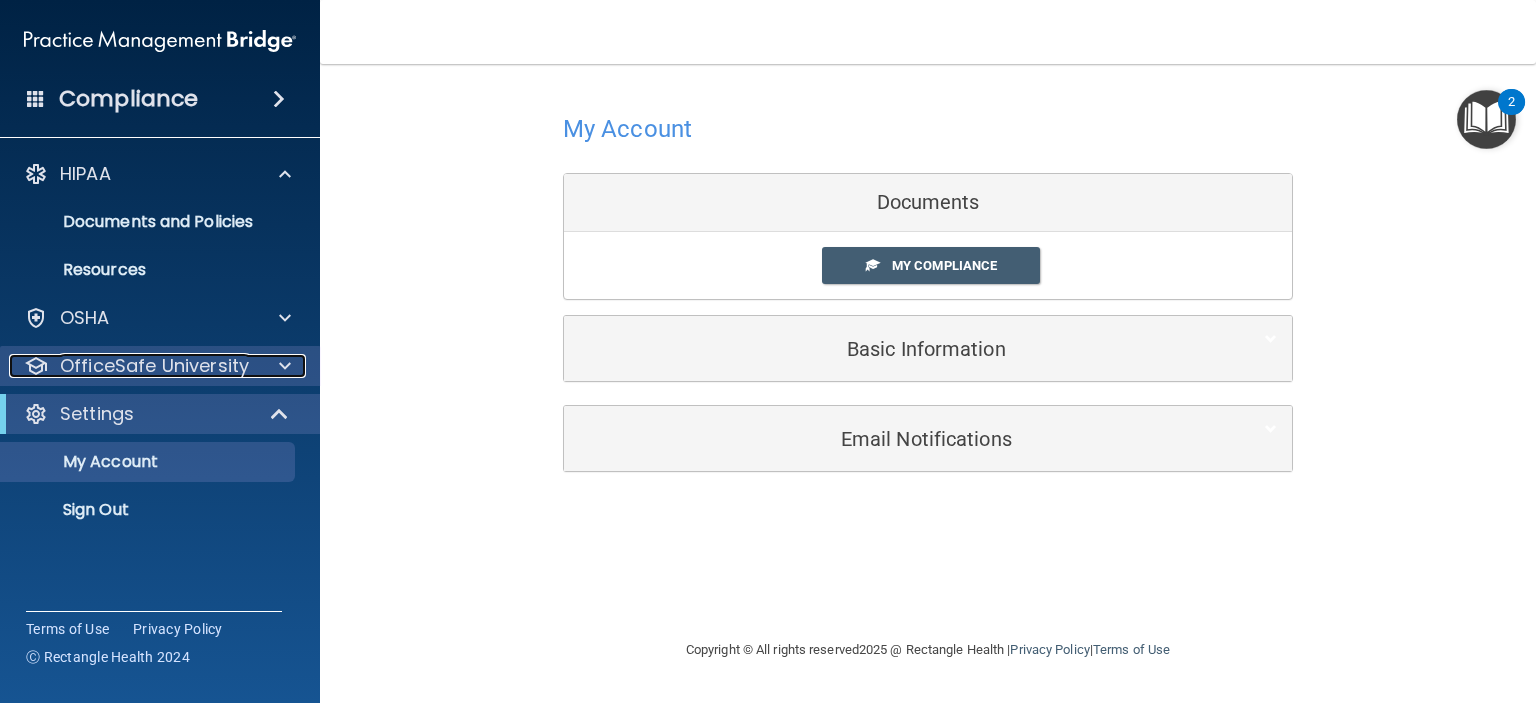 click at bounding box center (285, 366) 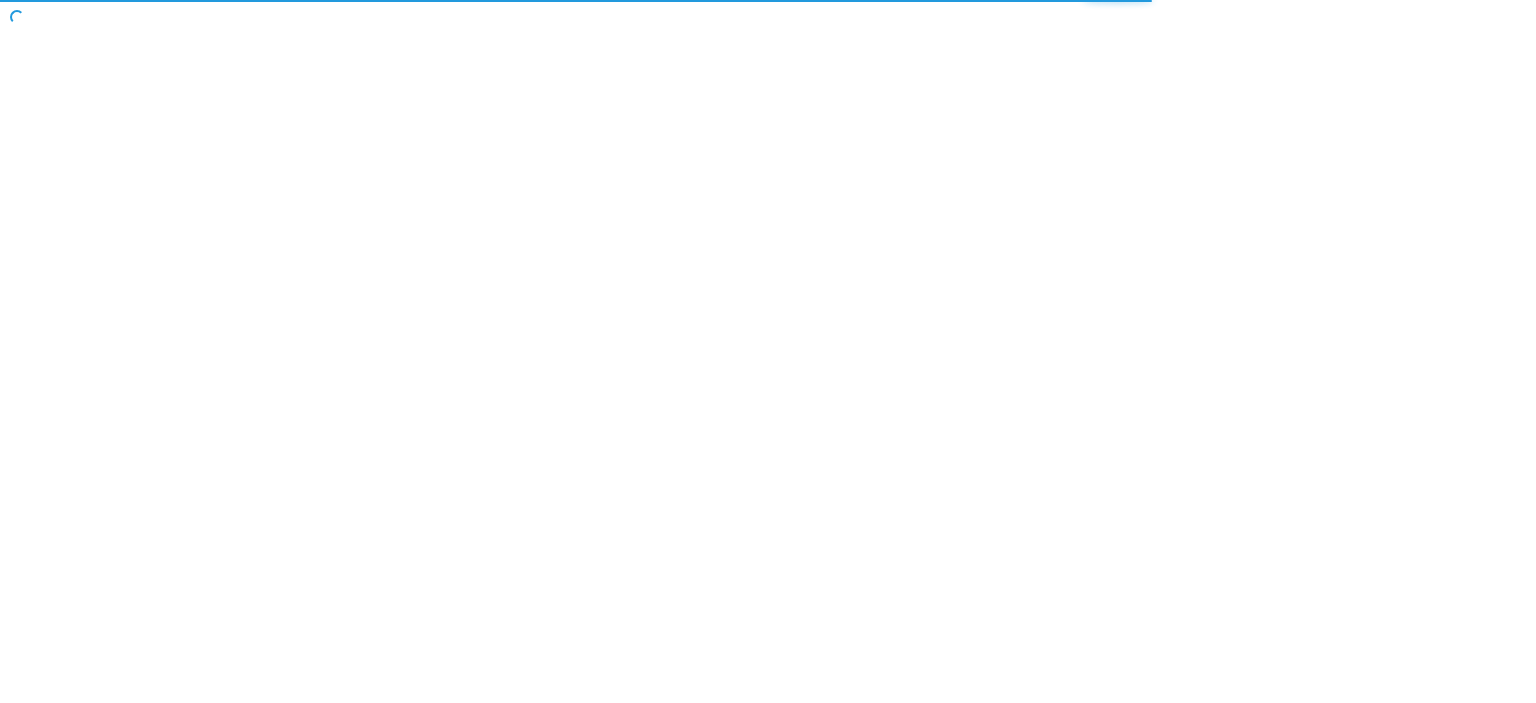 scroll, scrollTop: 0, scrollLeft: 0, axis: both 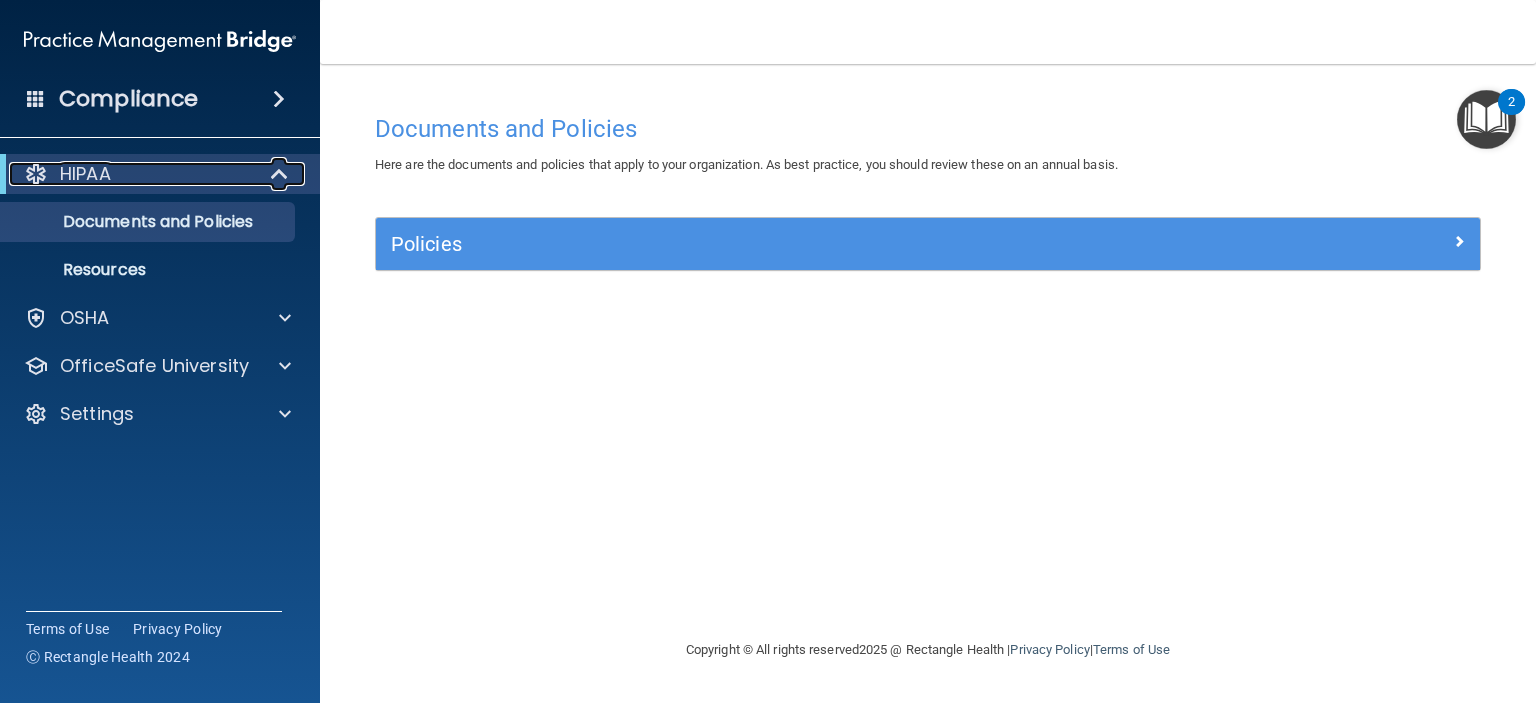 click at bounding box center [281, 174] 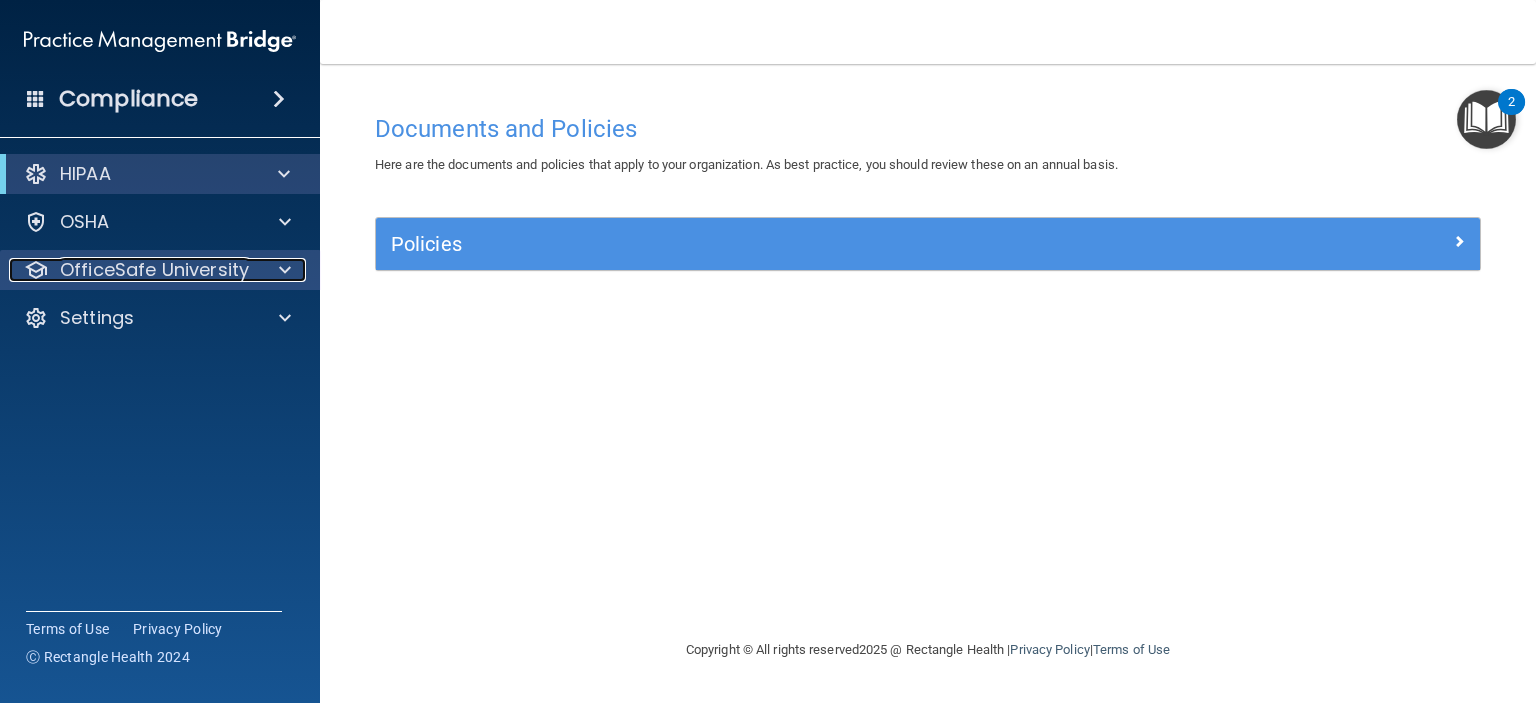click at bounding box center (285, 270) 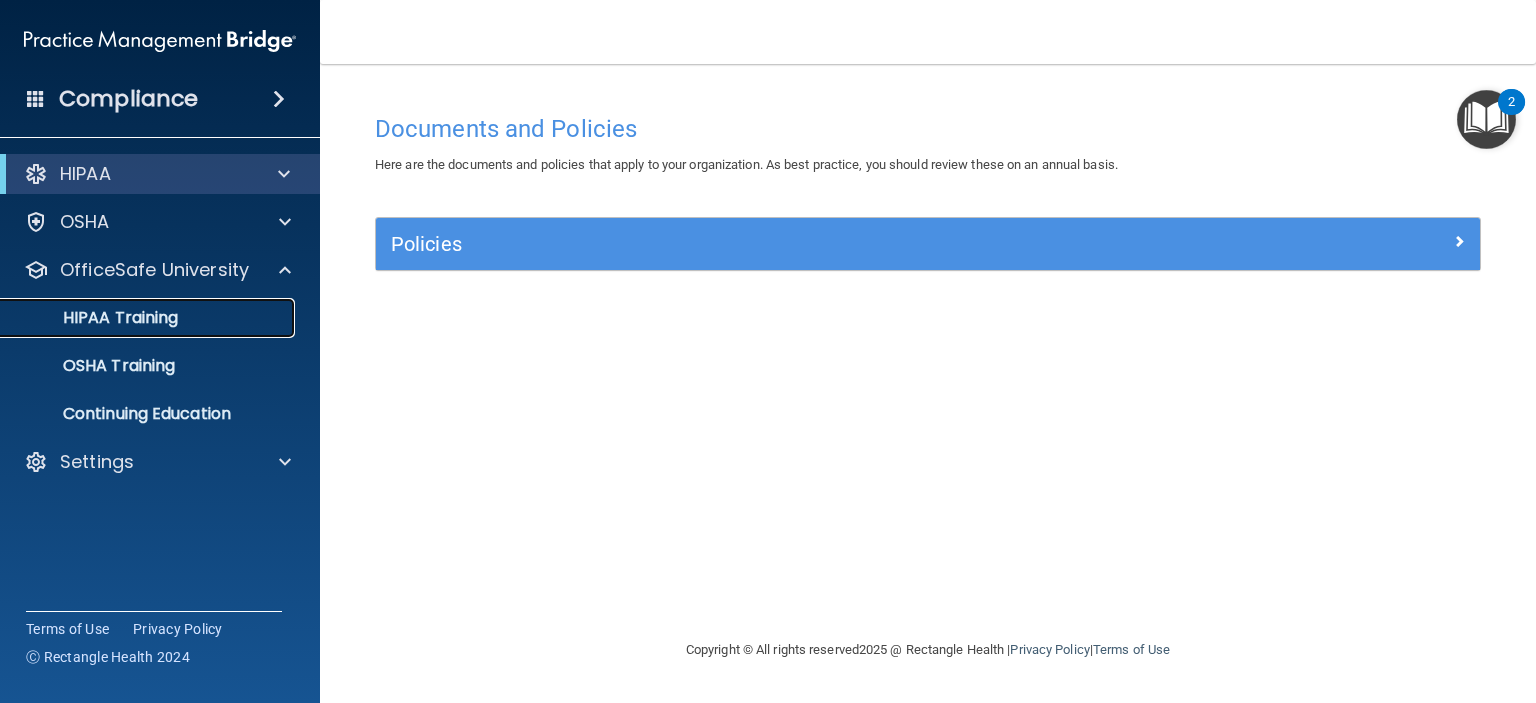 click on "HIPAA Training" at bounding box center (95, 318) 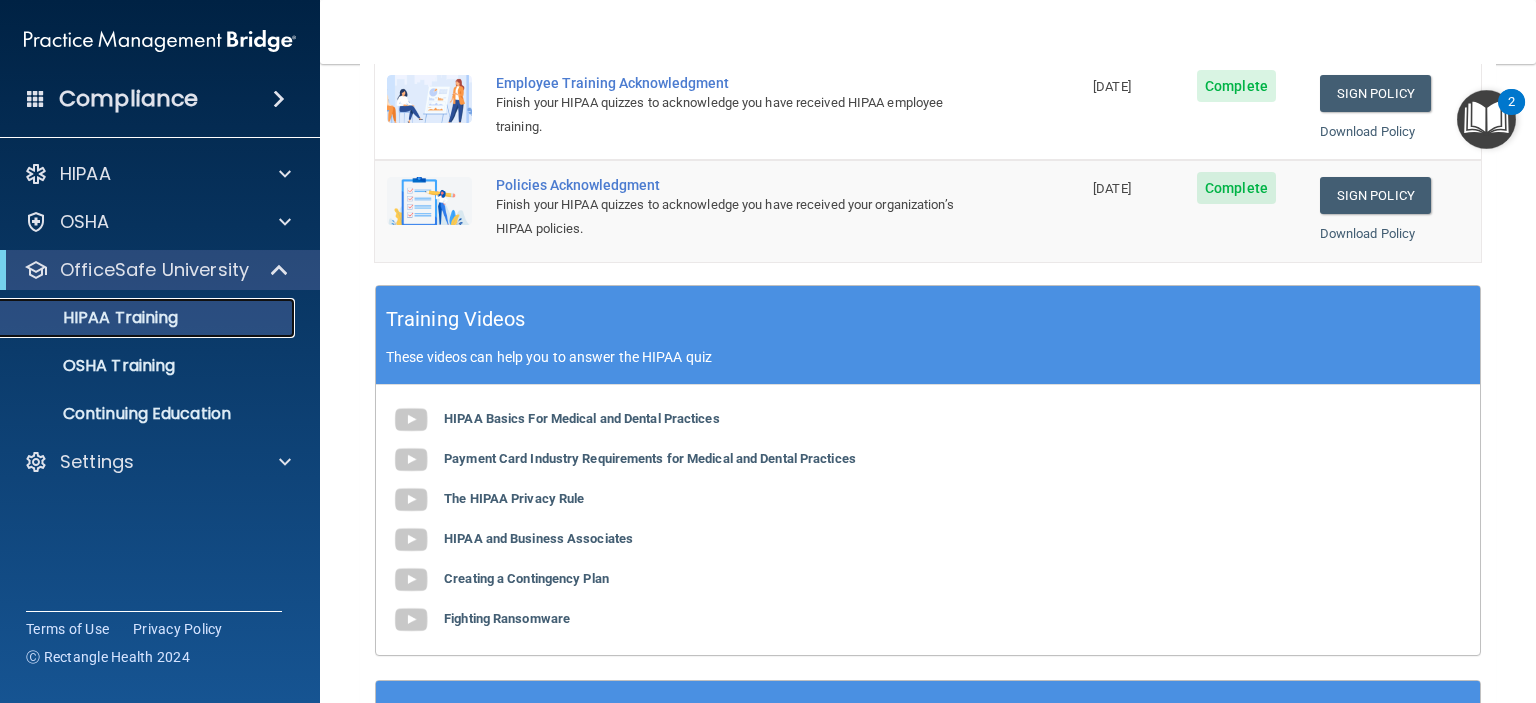 scroll, scrollTop: 0, scrollLeft: 0, axis: both 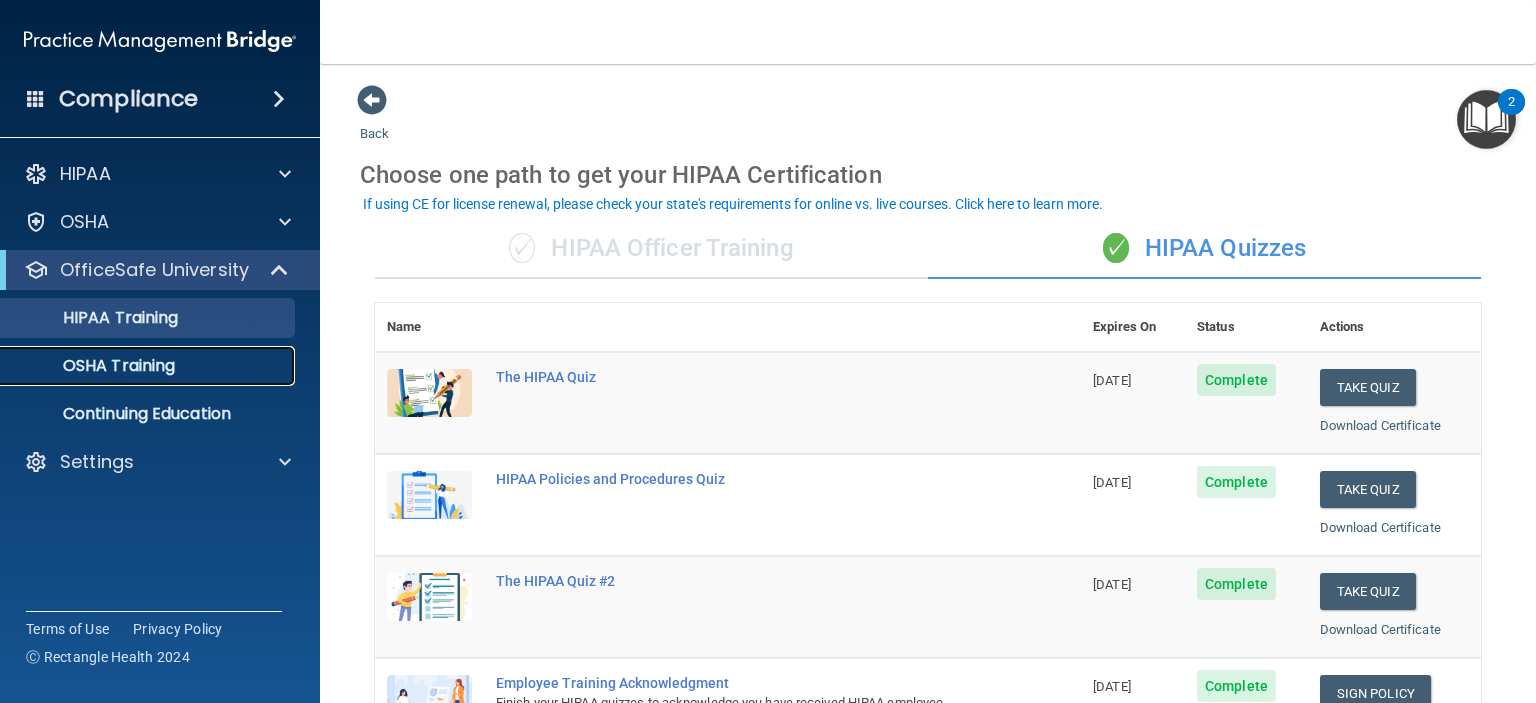 click on "OSHA Training" at bounding box center (137, 366) 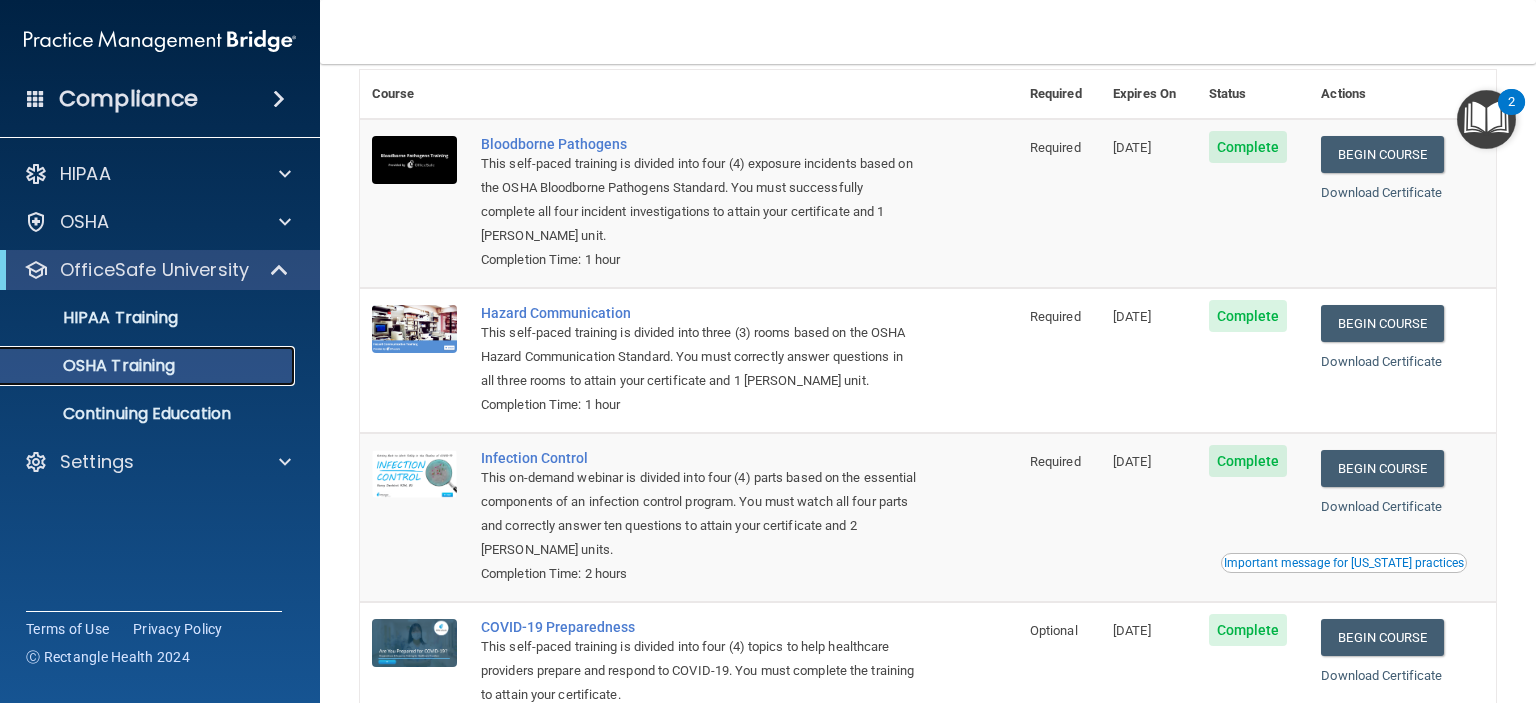 scroll, scrollTop: 55, scrollLeft: 0, axis: vertical 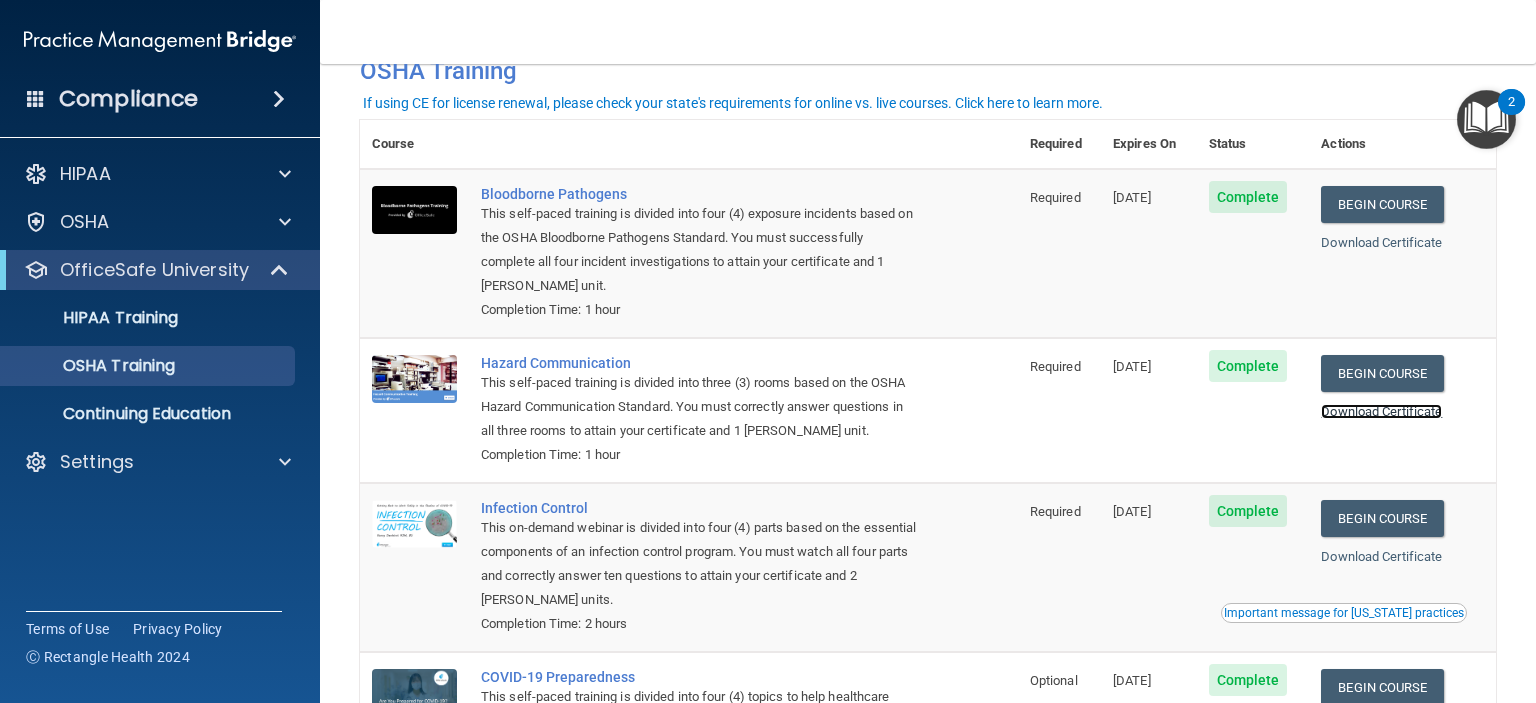 click on "Download Certificate" at bounding box center [1381, 411] 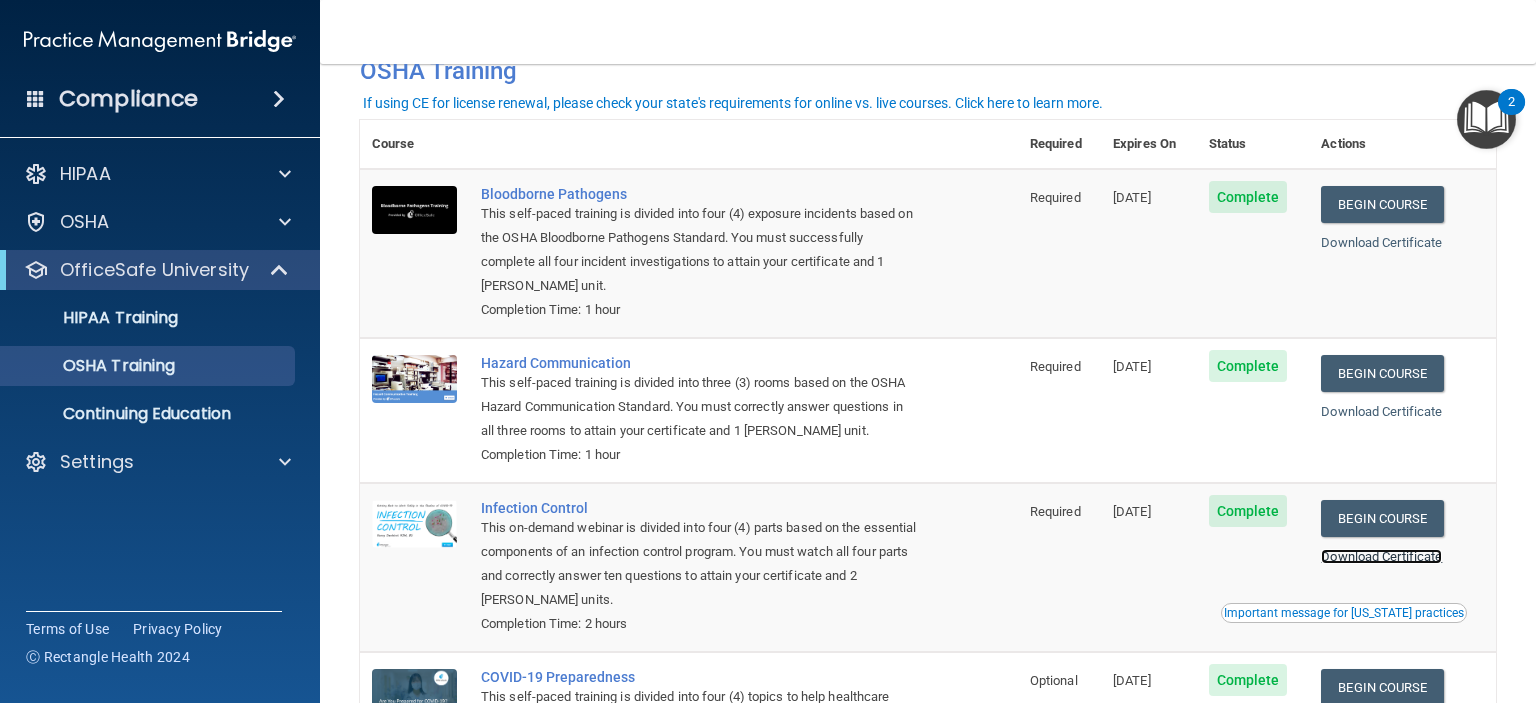 click on "Download Certificate" at bounding box center (1381, 556) 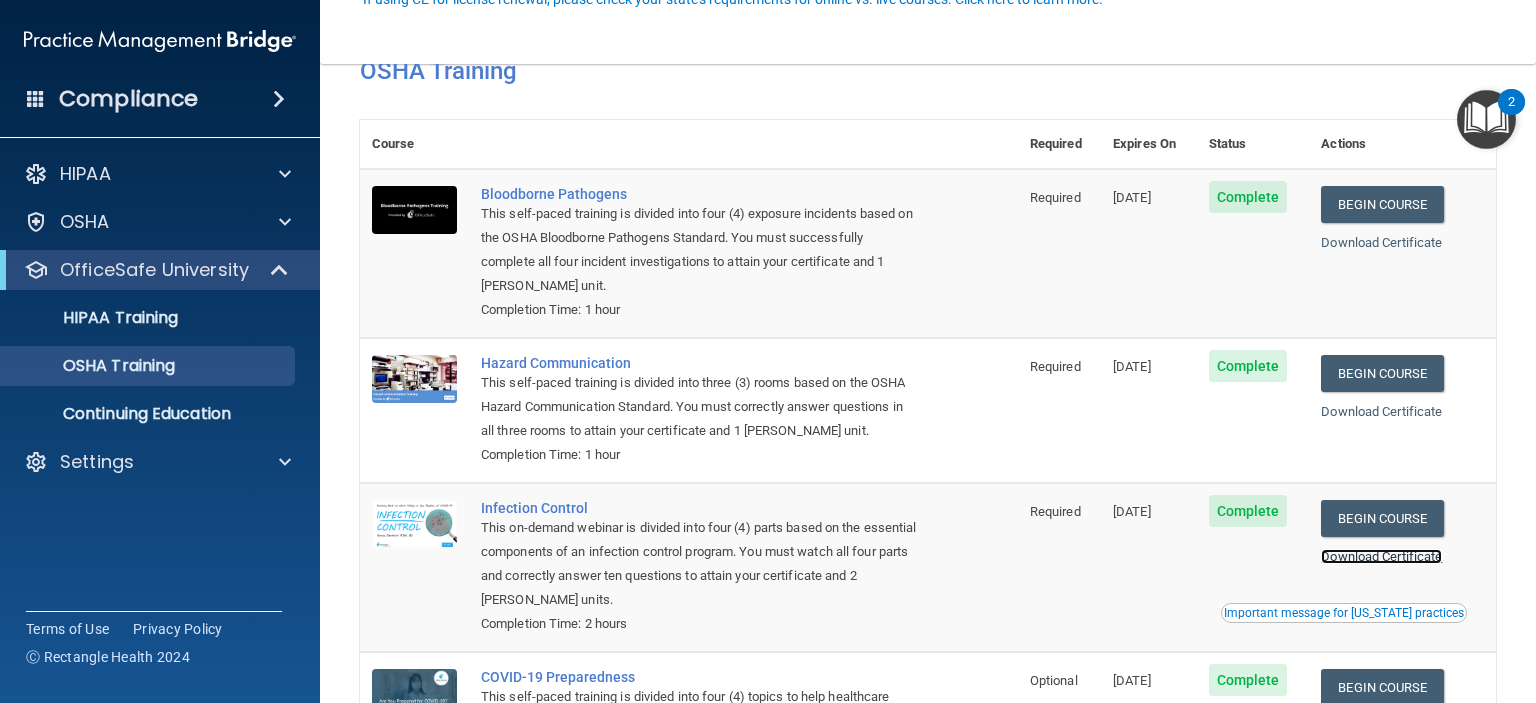 scroll, scrollTop: 255, scrollLeft: 0, axis: vertical 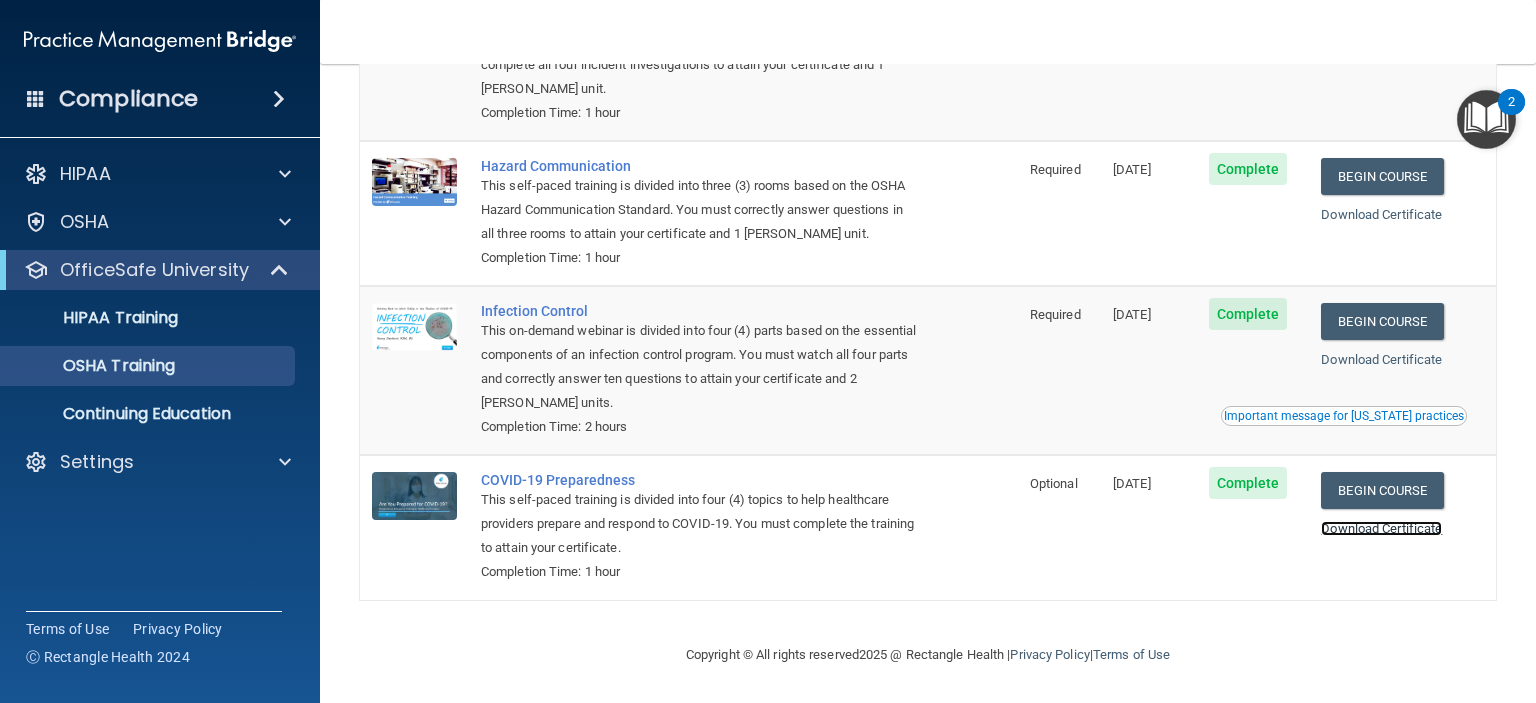 click on "Download Certificate" at bounding box center (1381, 528) 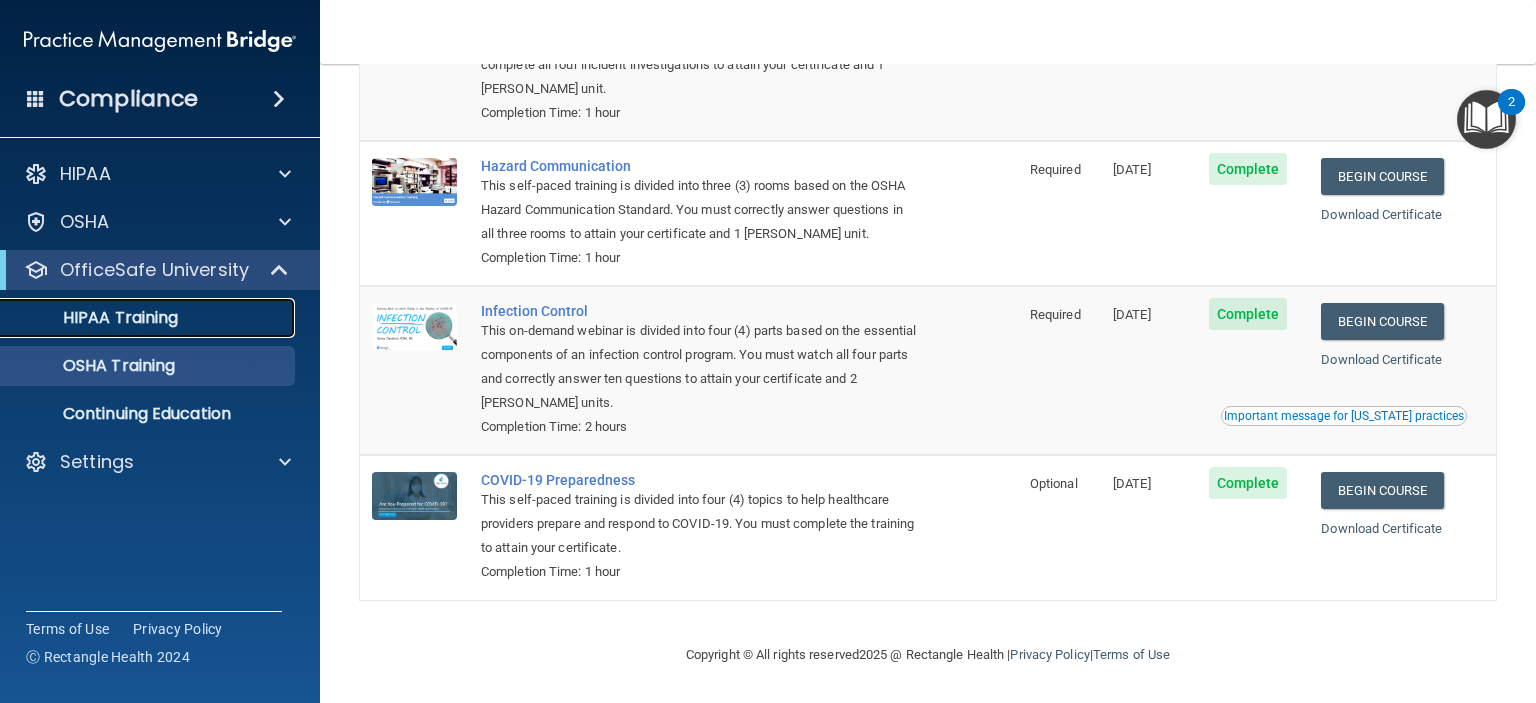 click on "HIPAA Training" at bounding box center [95, 318] 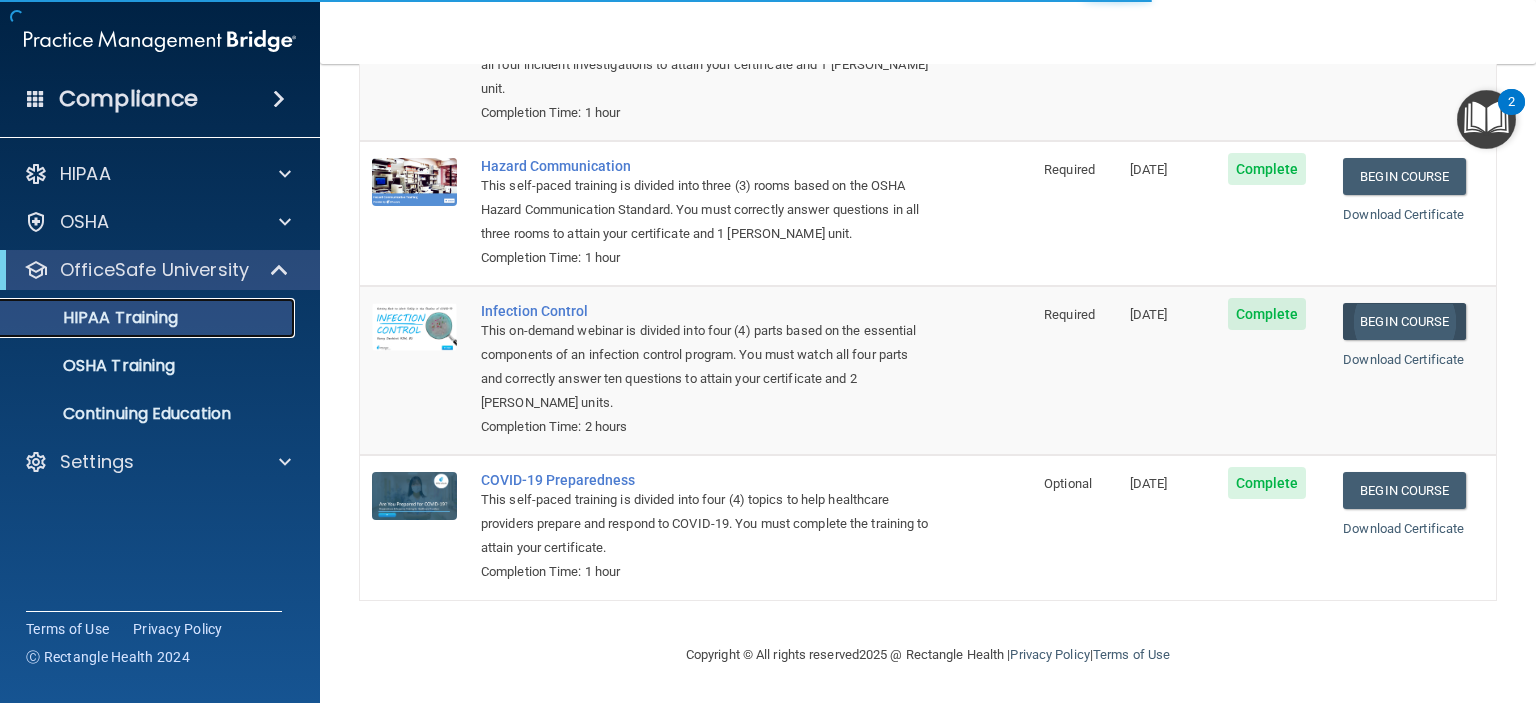 scroll, scrollTop: 798, scrollLeft: 0, axis: vertical 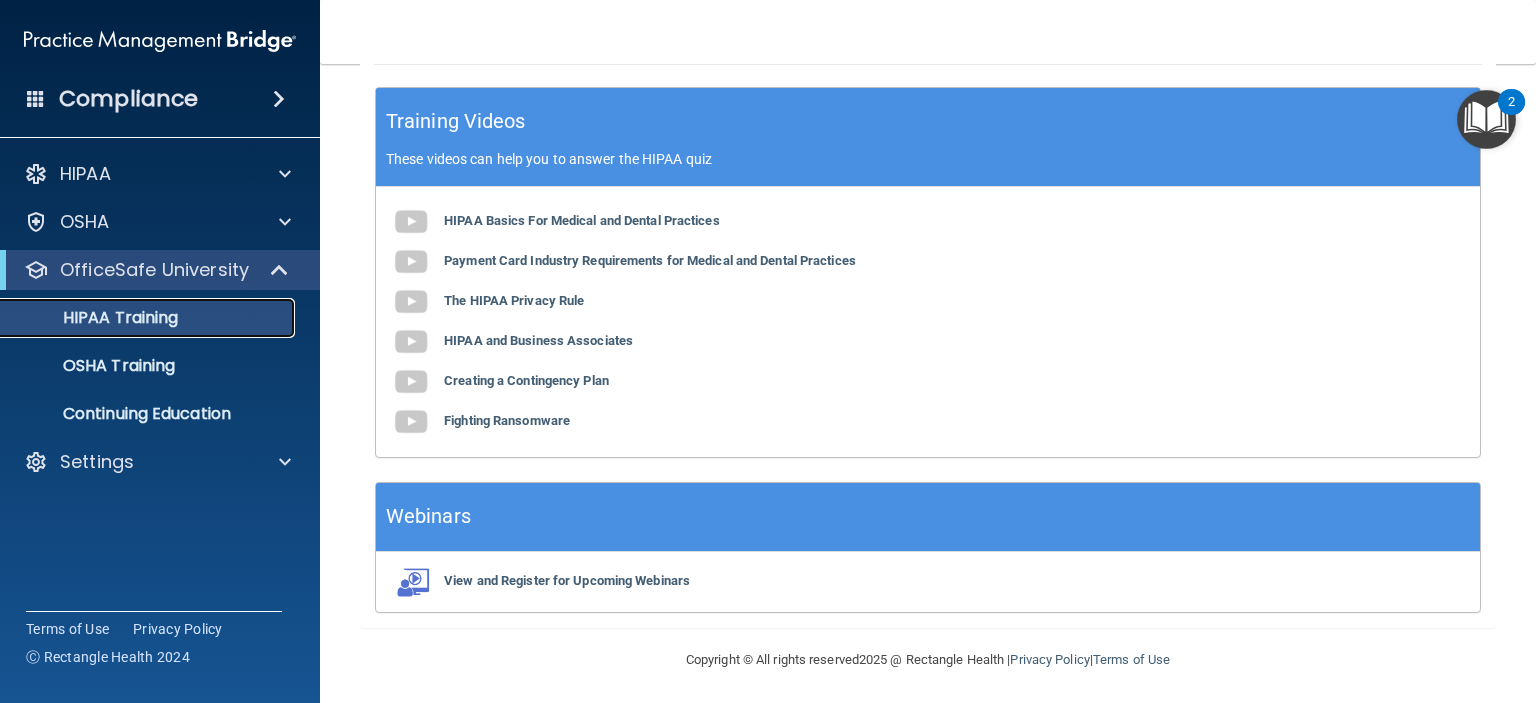 click on "HIPAA Training" at bounding box center (95, 318) 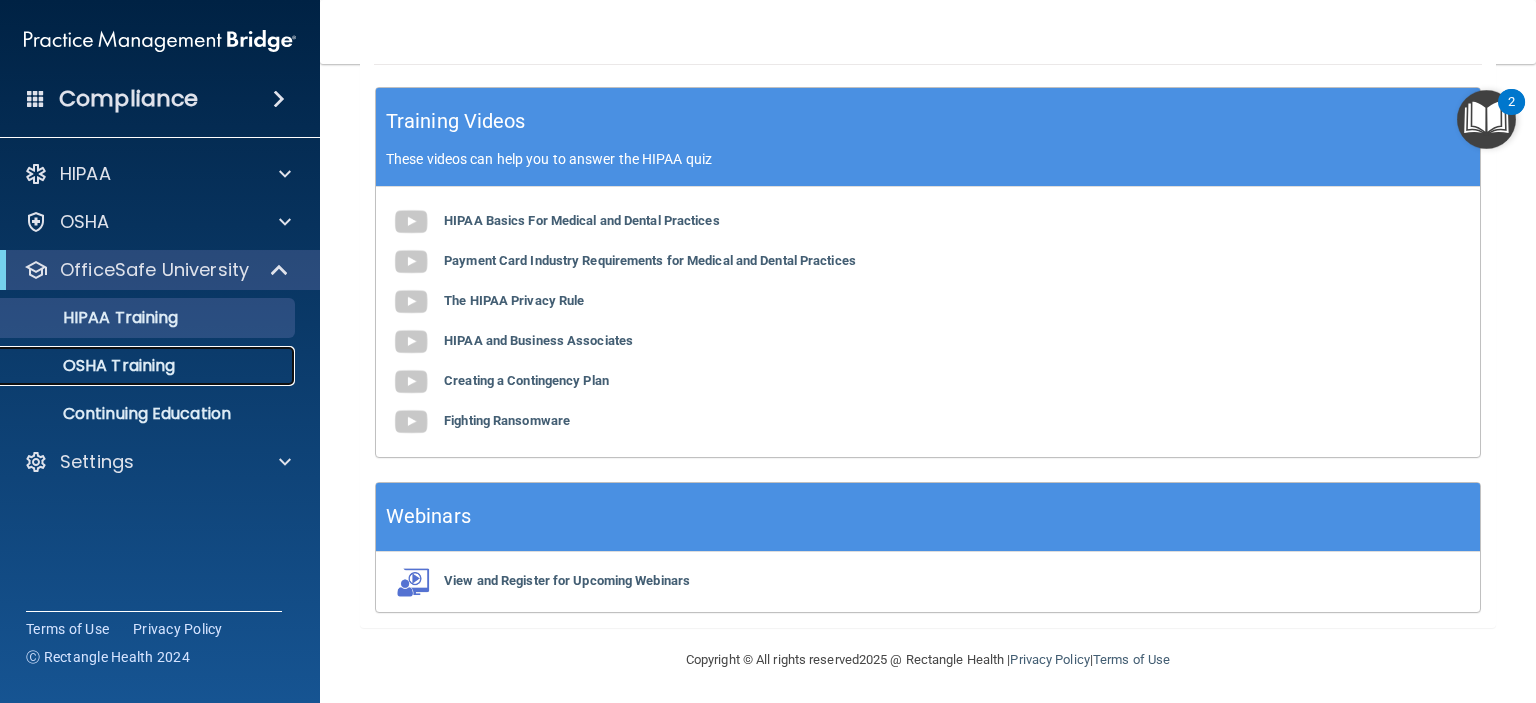 click on "OSHA Training" at bounding box center [94, 366] 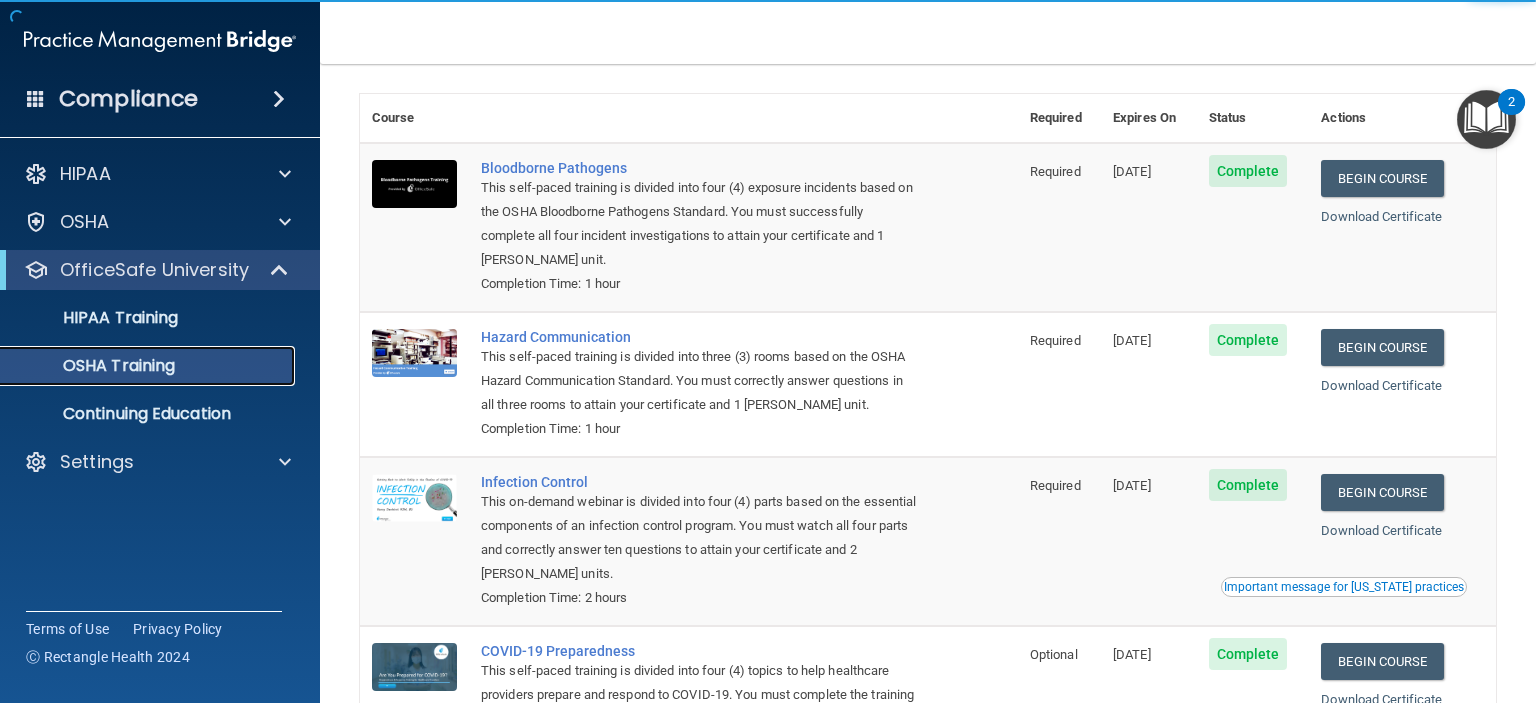 scroll, scrollTop: 0, scrollLeft: 0, axis: both 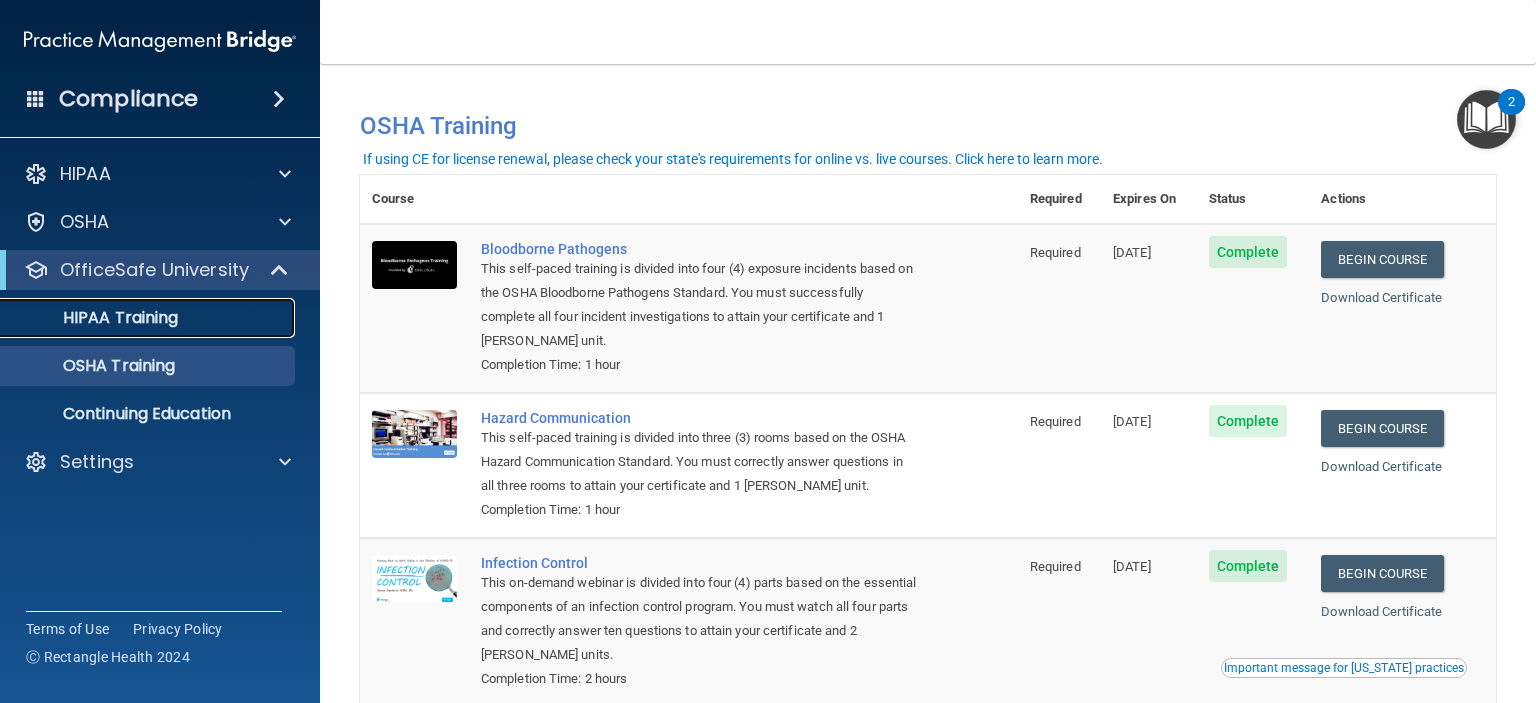 click on "HIPAA Training" at bounding box center (95, 318) 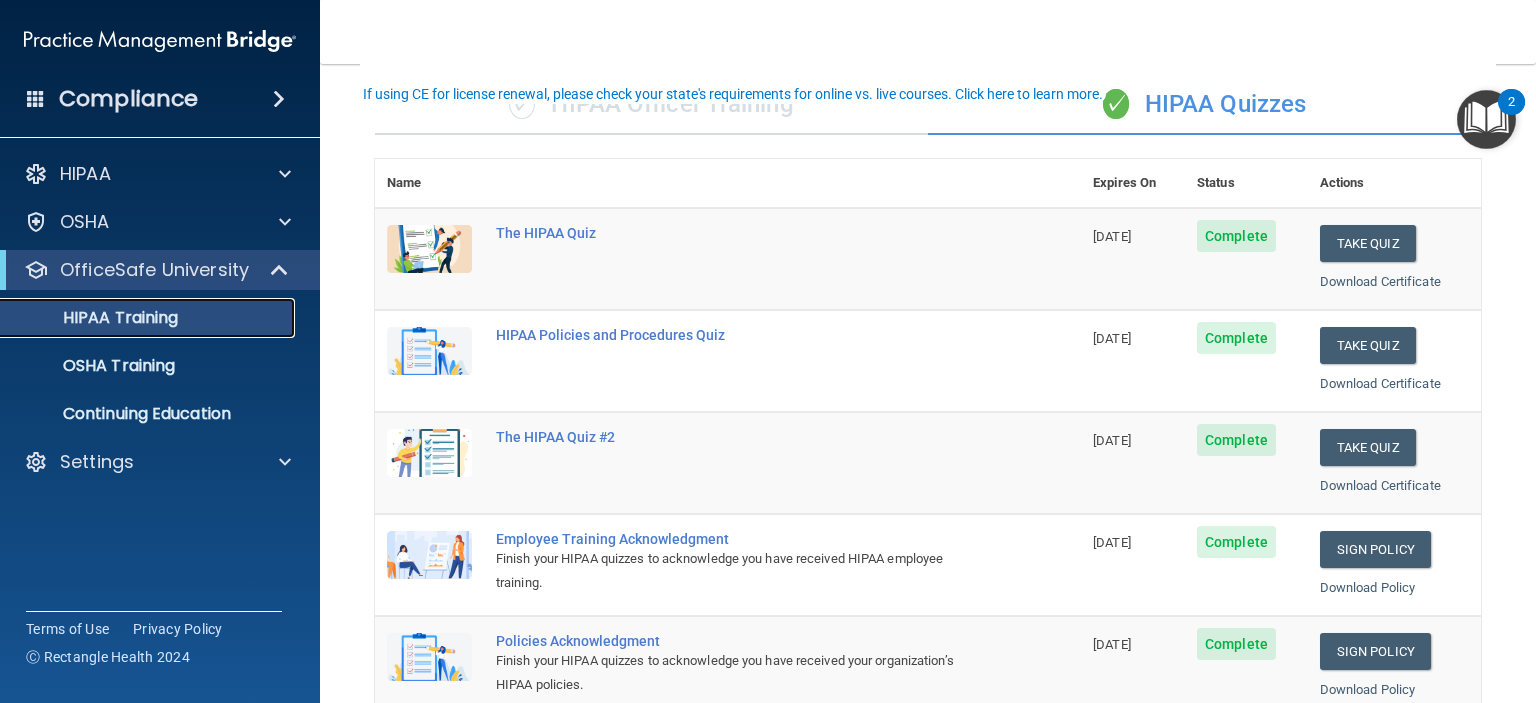 scroll, scrollTop: 200, scrollLeft: 0, axis: vertical 